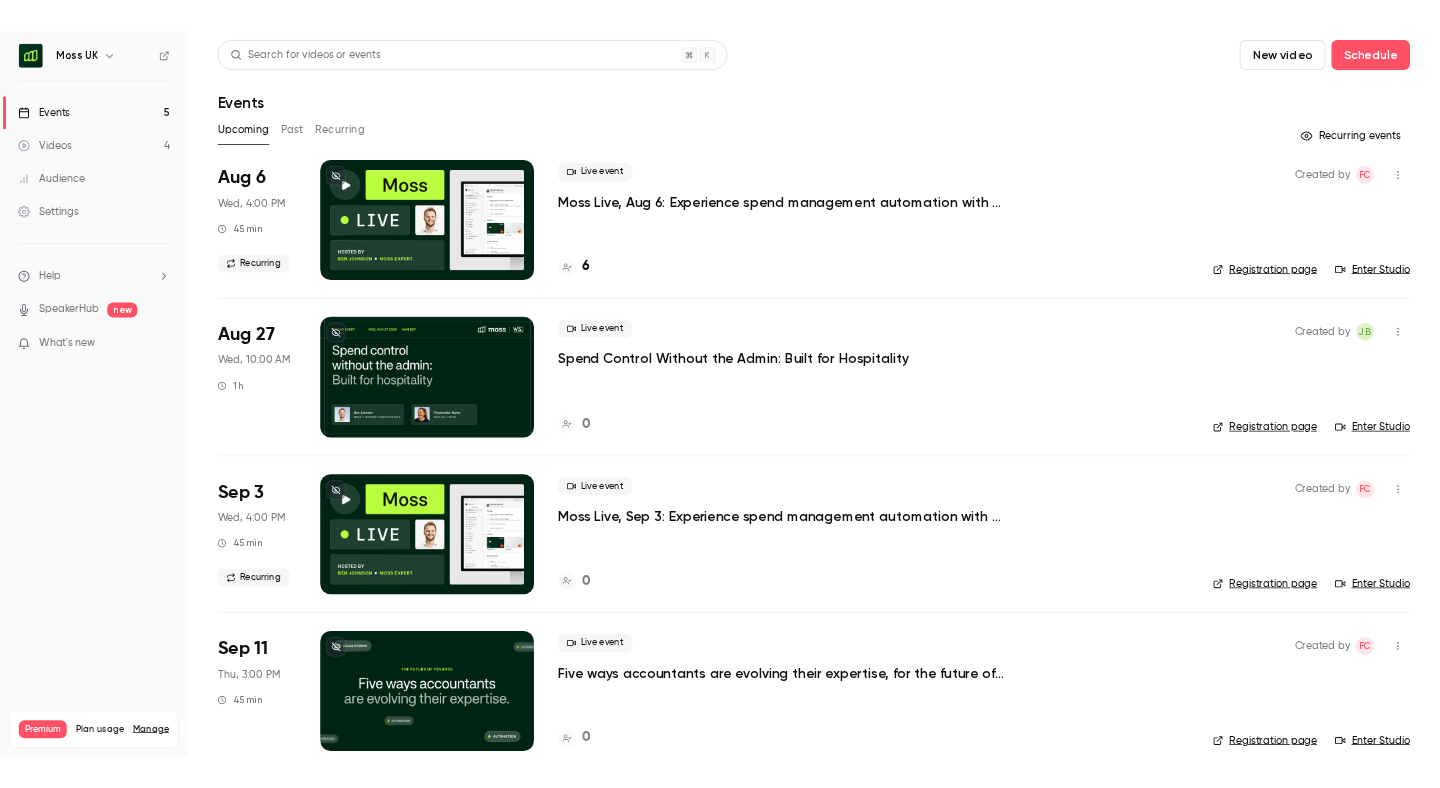 scroll, scrollTop: 0, scrollLeft: 0, axis: both 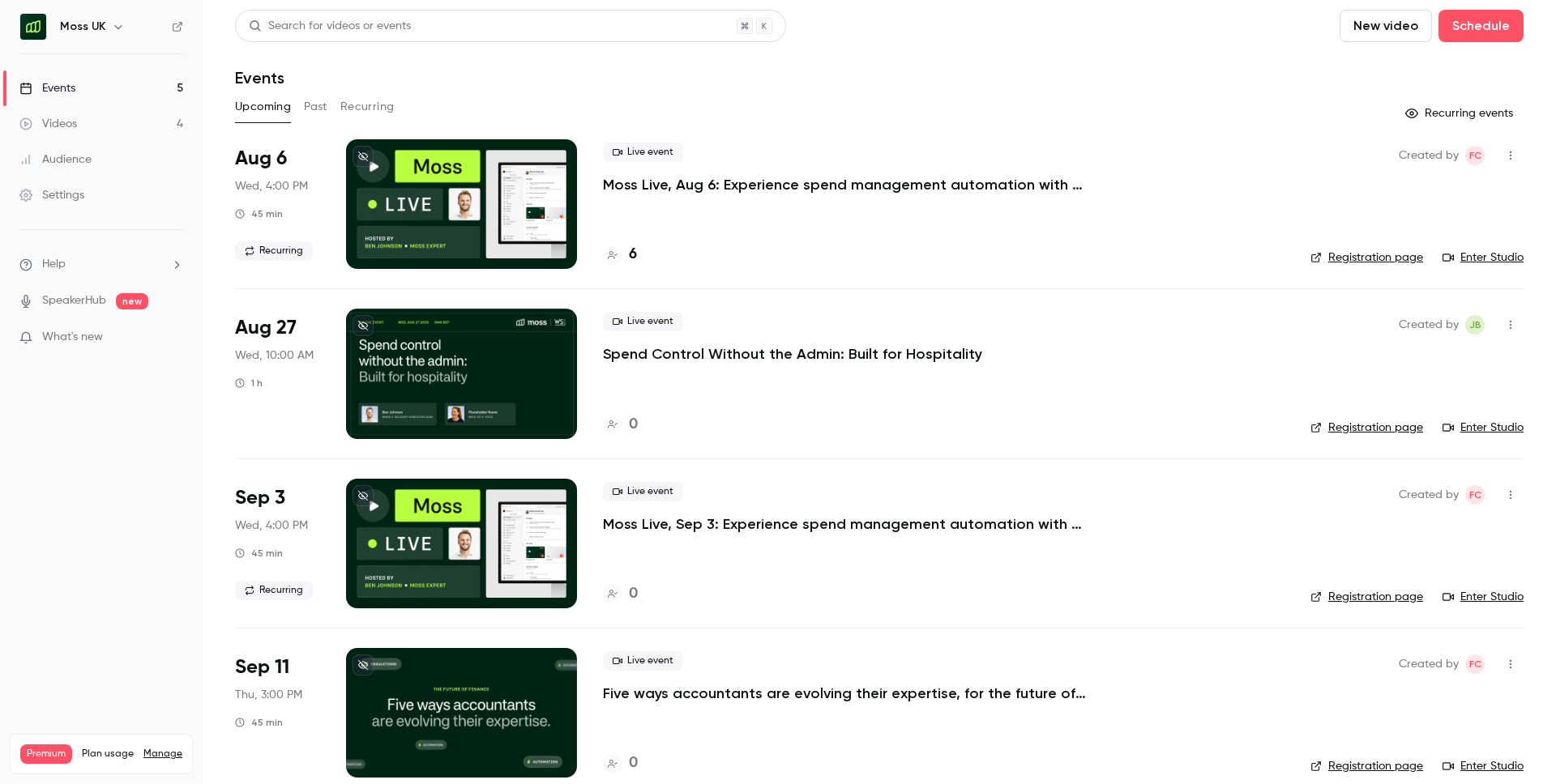 click on "Settings" at bounding box center (52, 195) 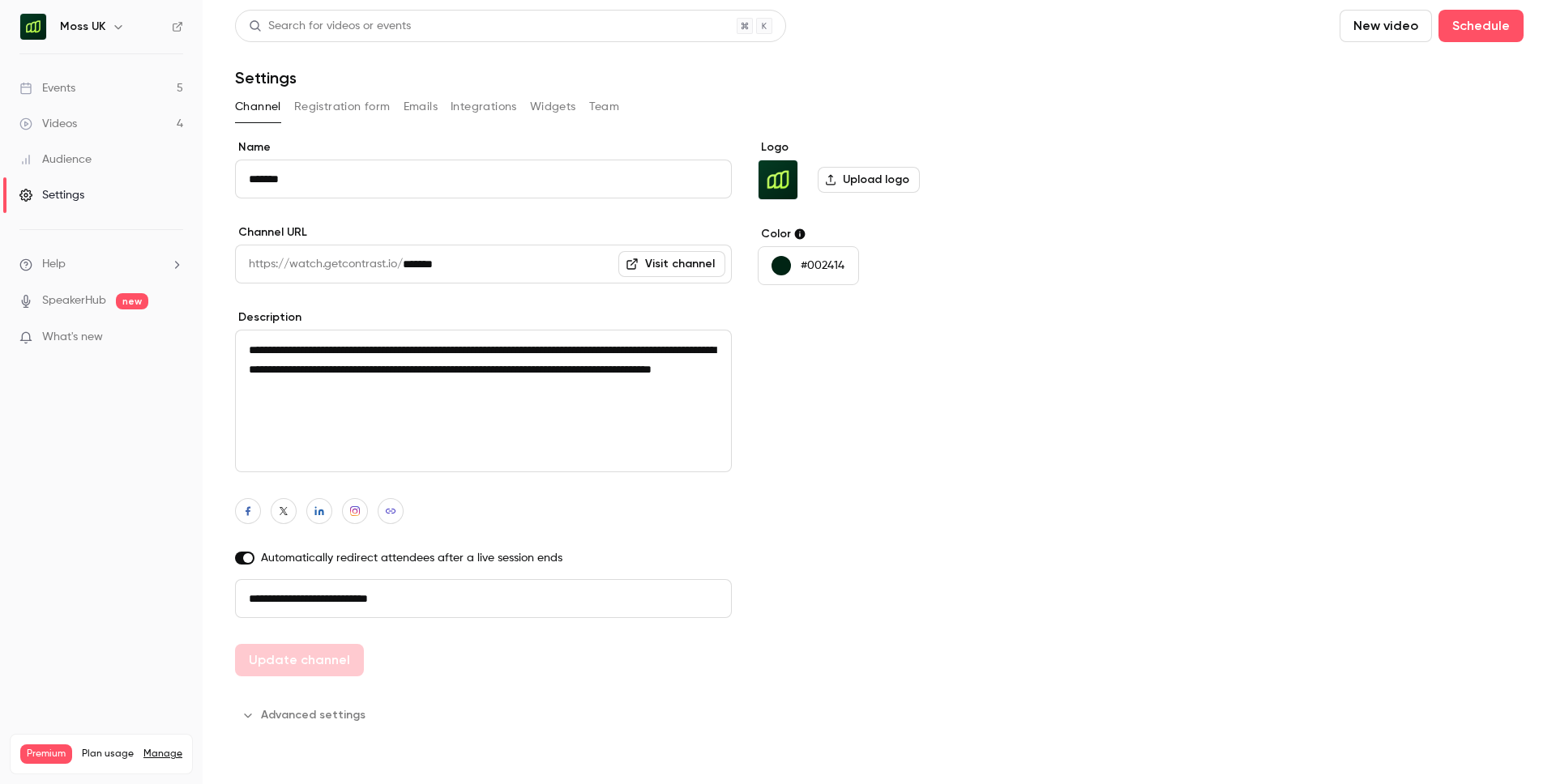 click on "Team" at bounding box center (605, 107) 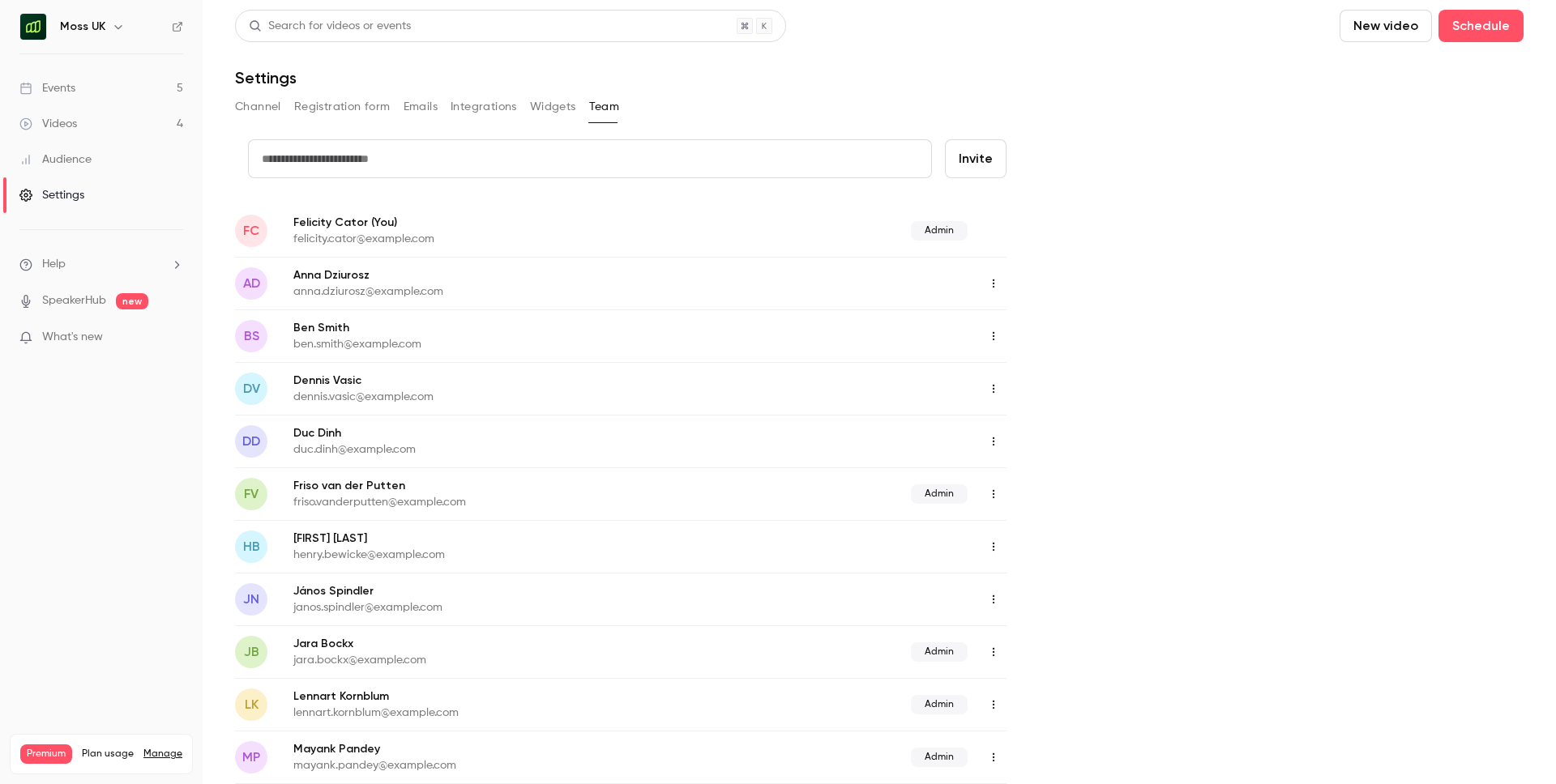 click at bounding box center (590, 159) 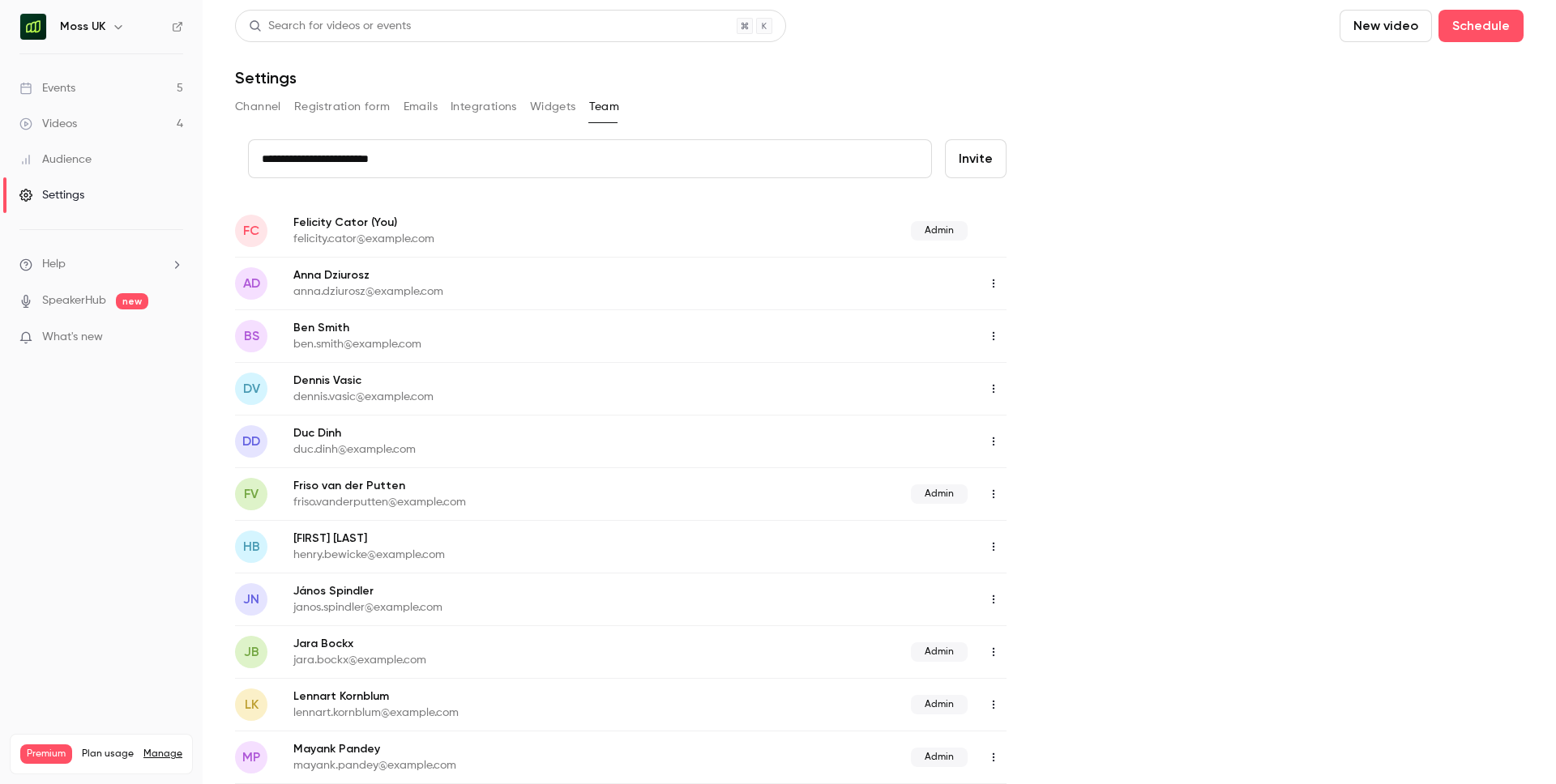type on "**********" 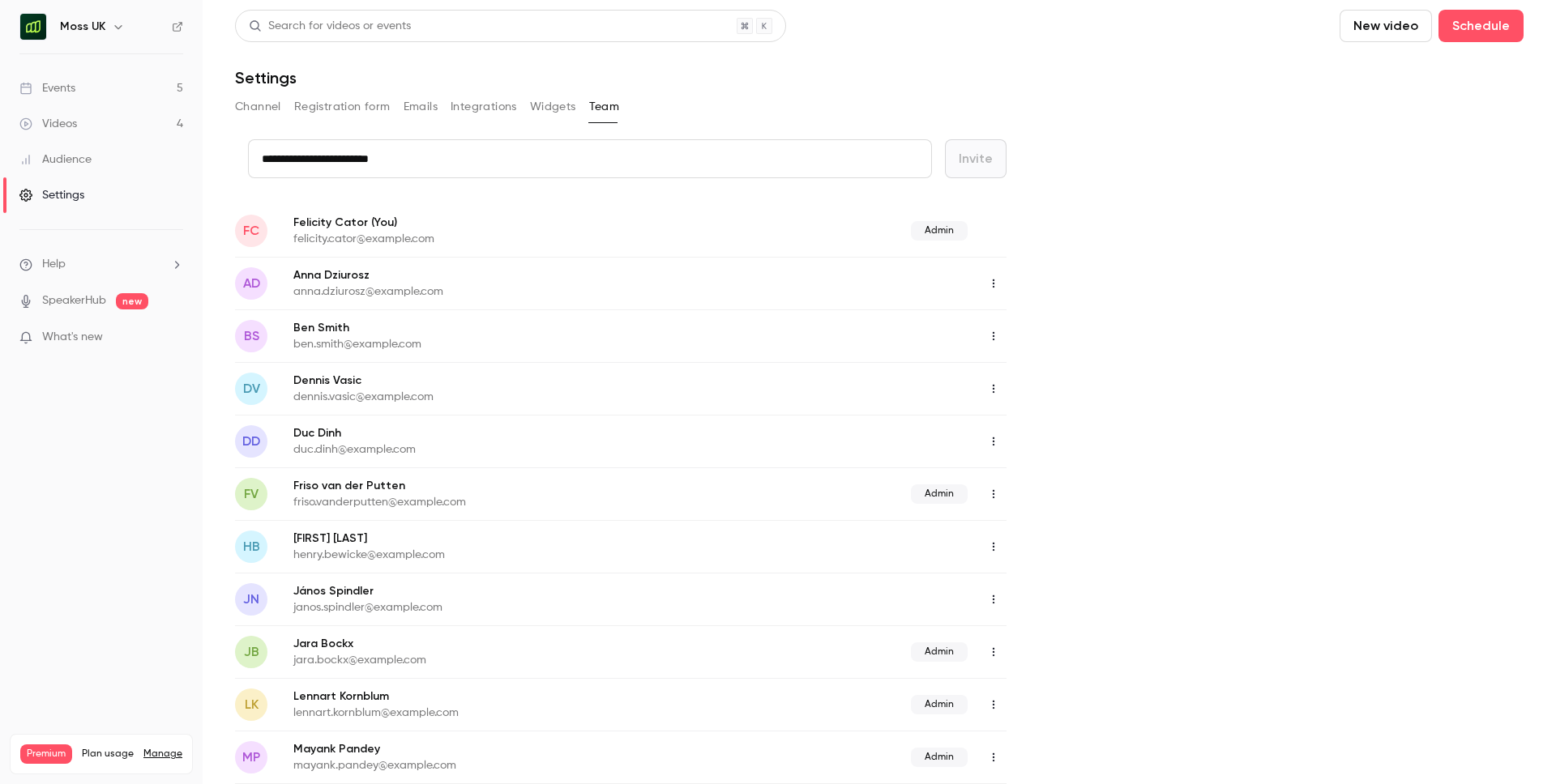 type 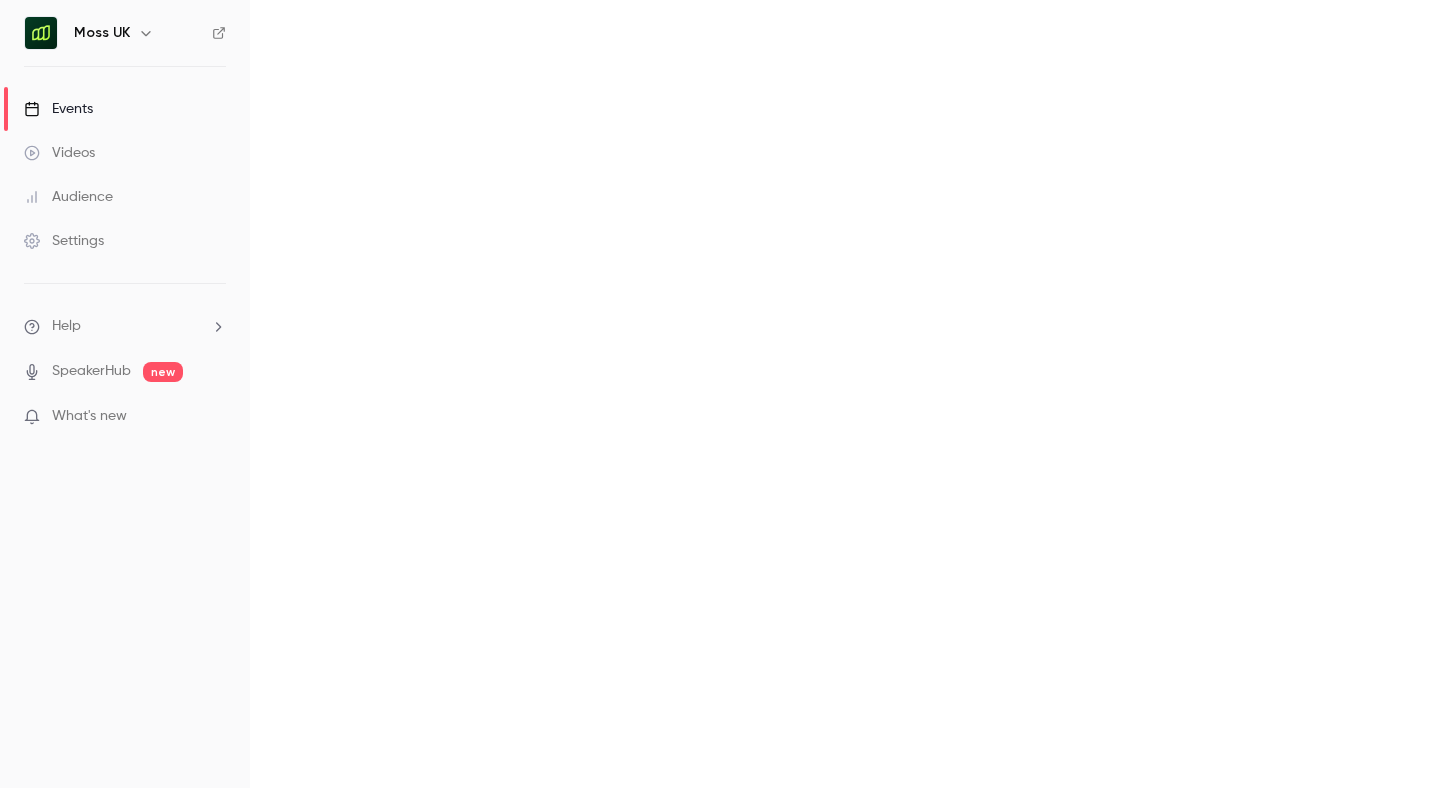 scroll, scrollTop: 0, scrollLeft: 0, axis: both 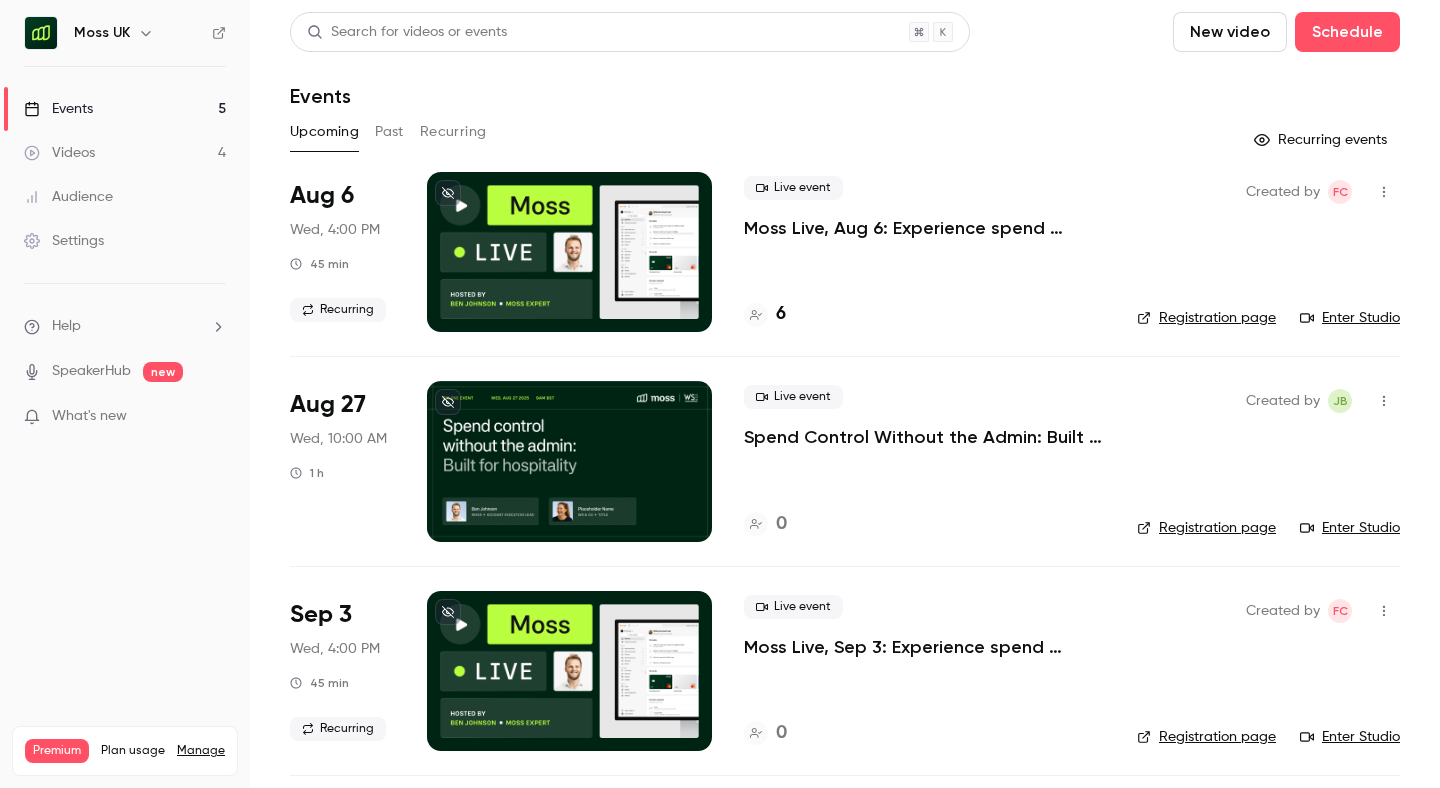 click 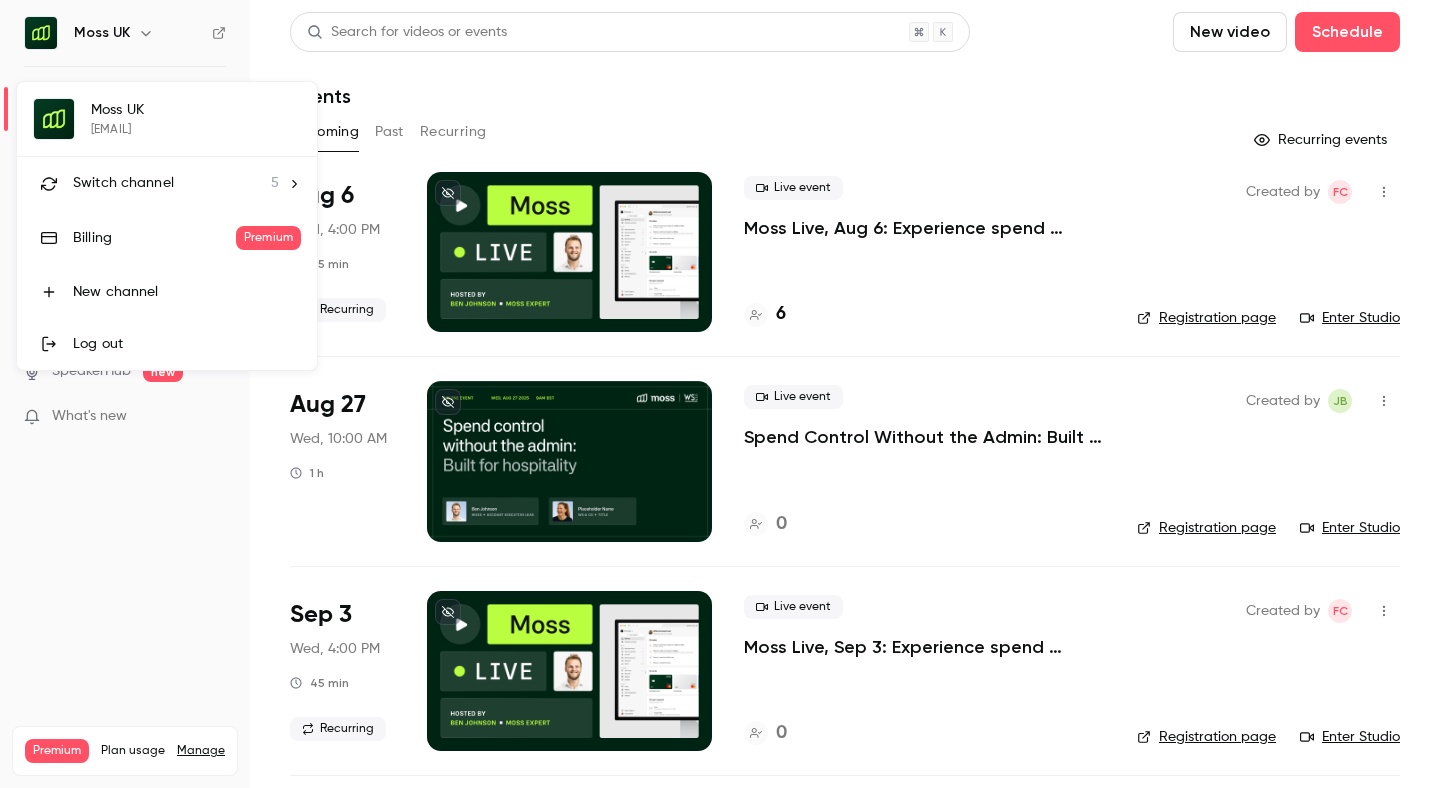 click on "Switch channel" at bounding box center [123, 183] 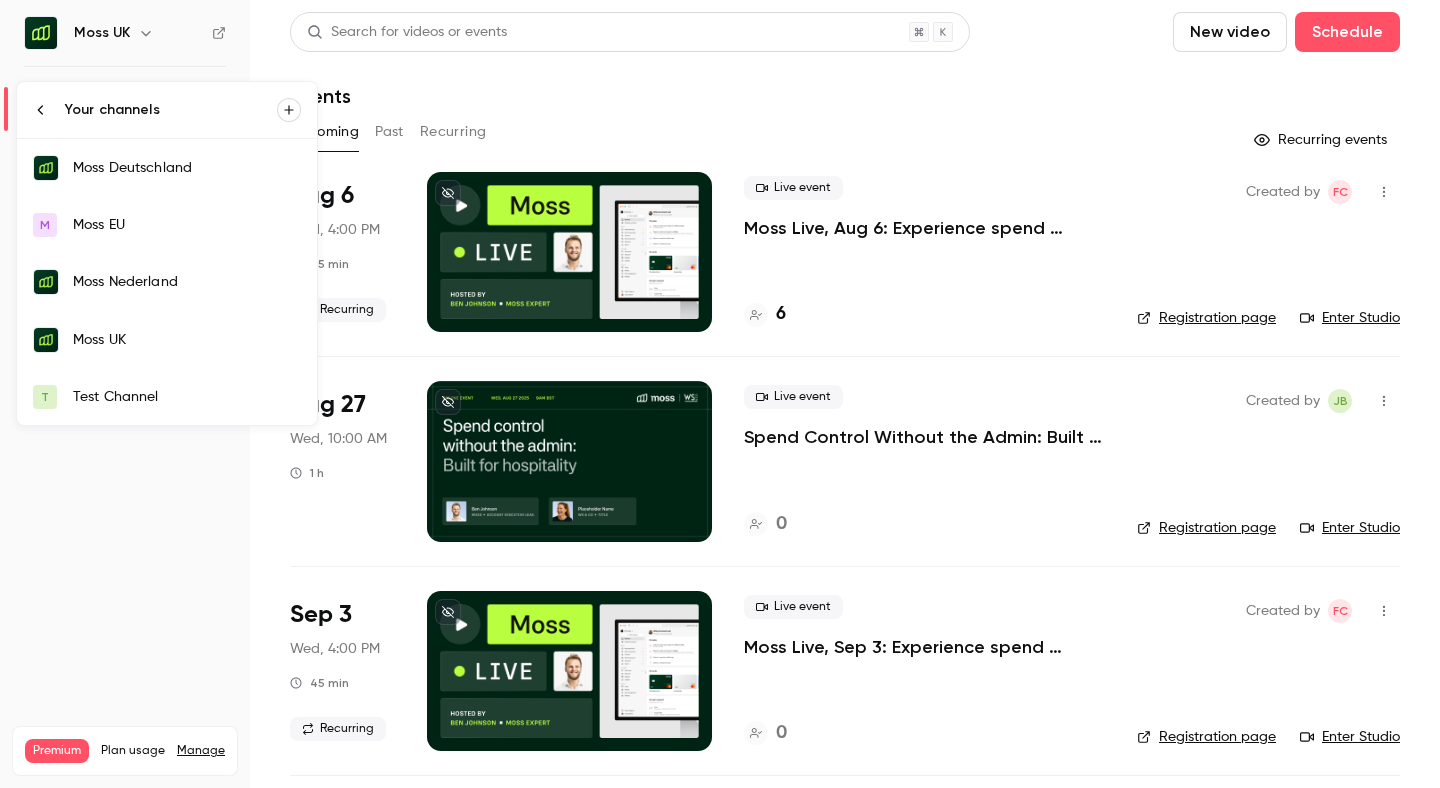 click on "Moss Deutschland" at bounding box center (187, 168) 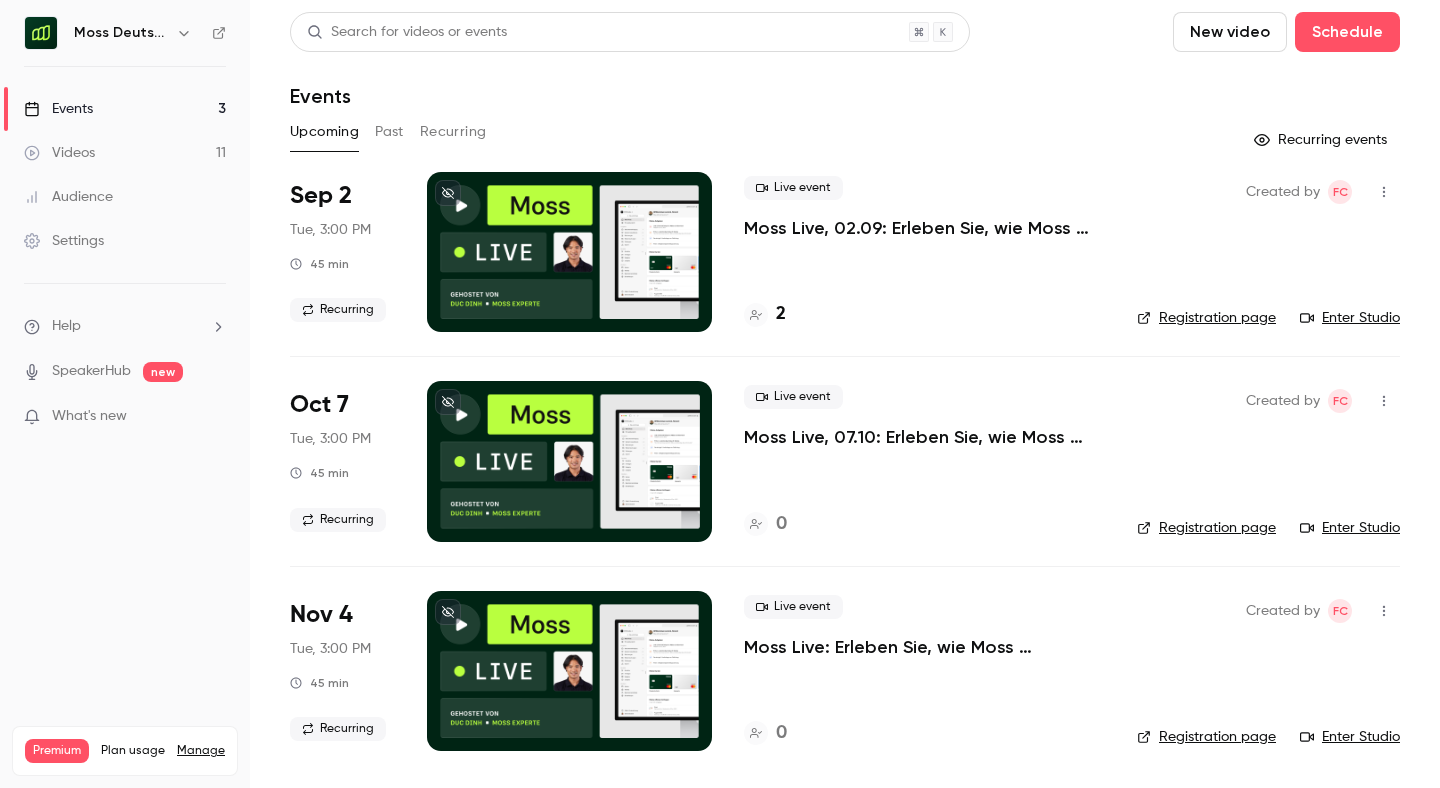click on "Moss Deutschland" at bounding box center (135, 33) 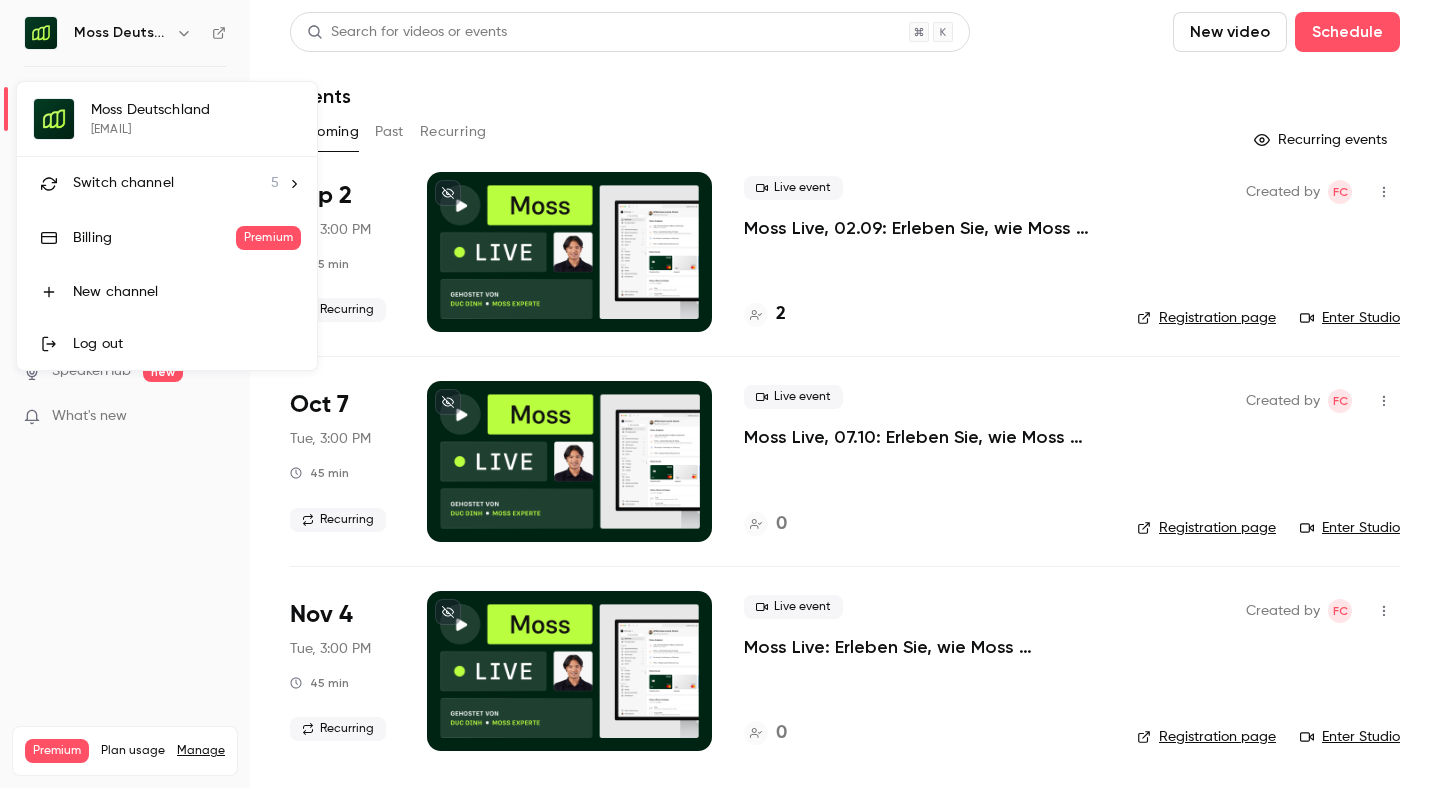 click on "Switch channel" at bounding box center (123, 183) 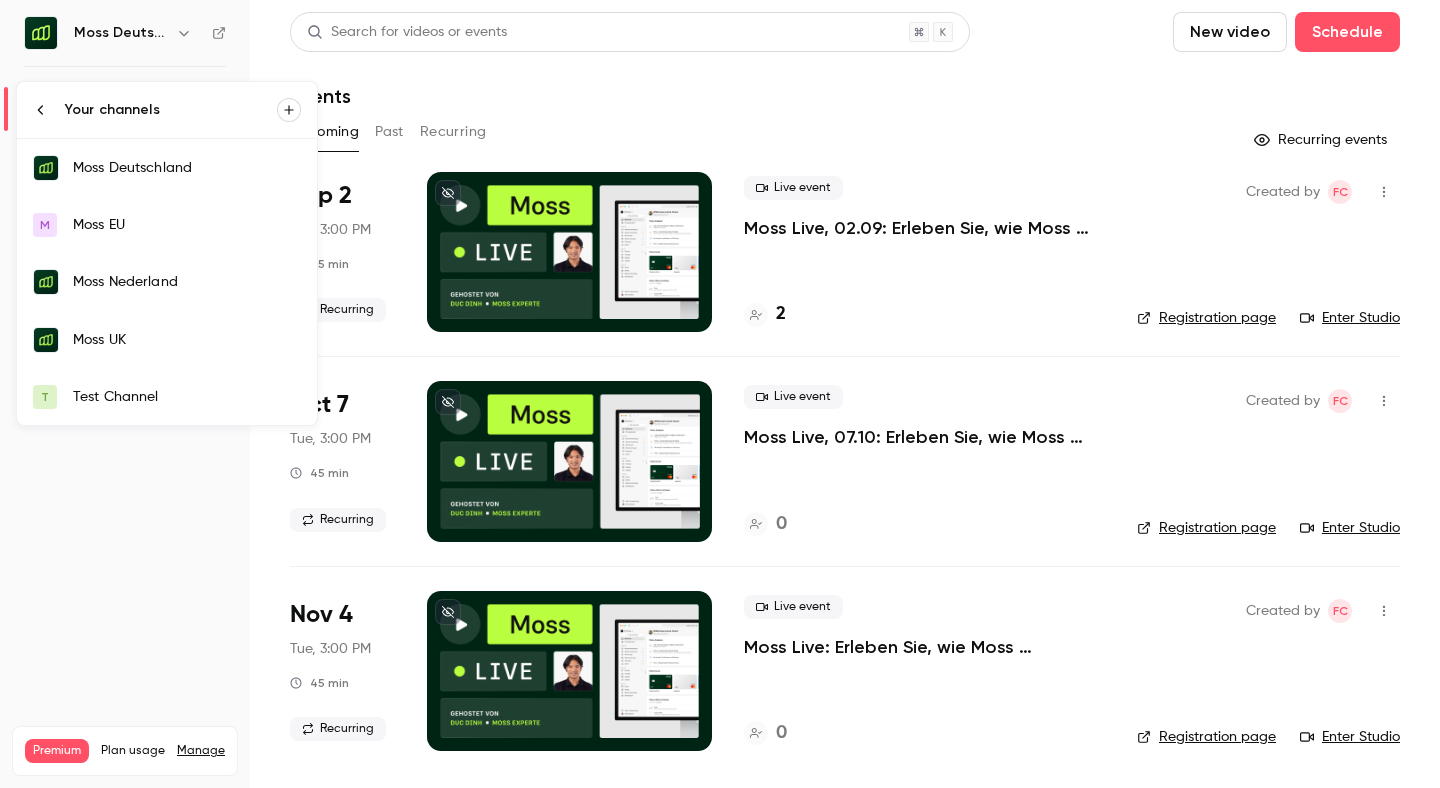 click on "Test Channel" at bounding box center (187, 397) 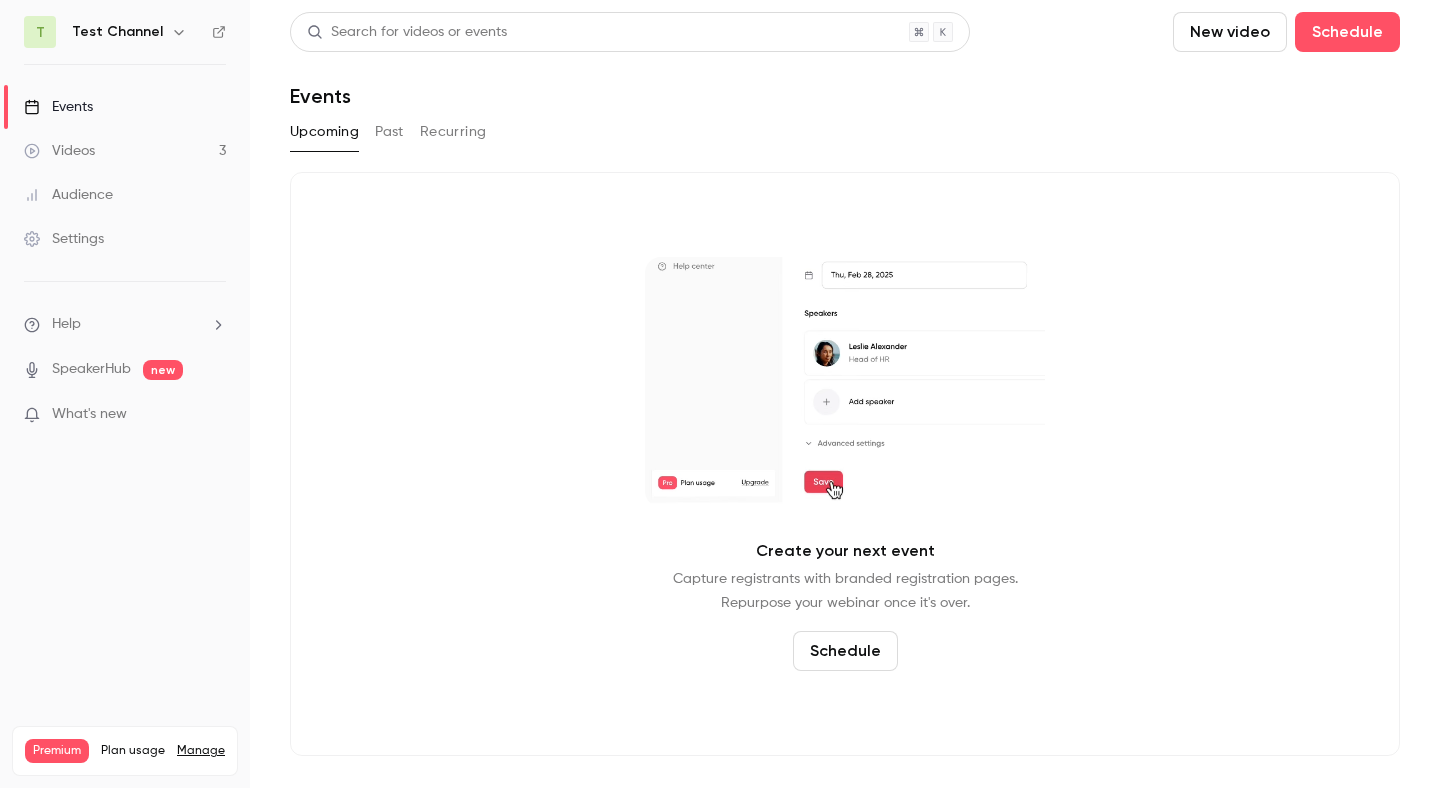 click on "Settings" at bounding box center [64, 239] 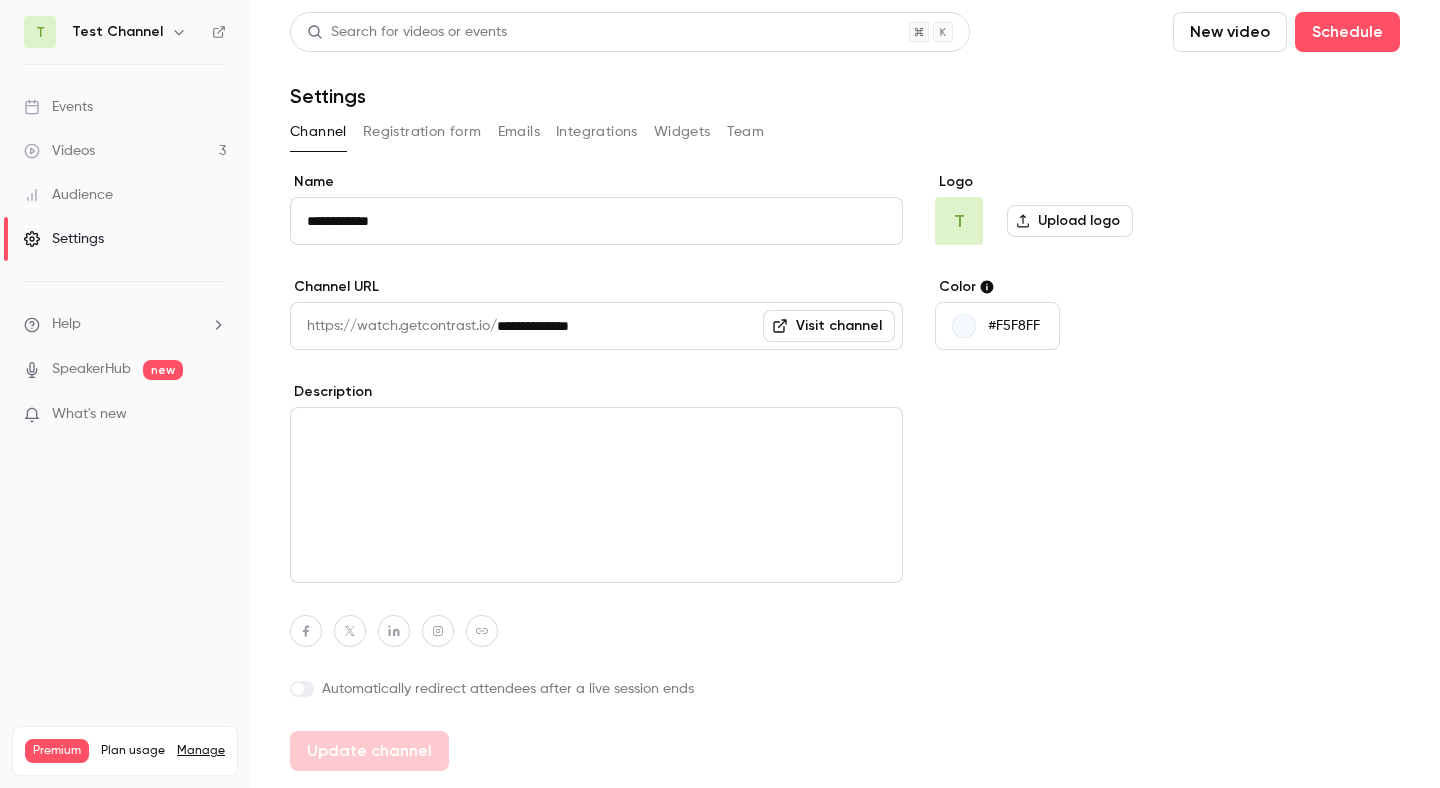 click at bounding box center (179, 32) 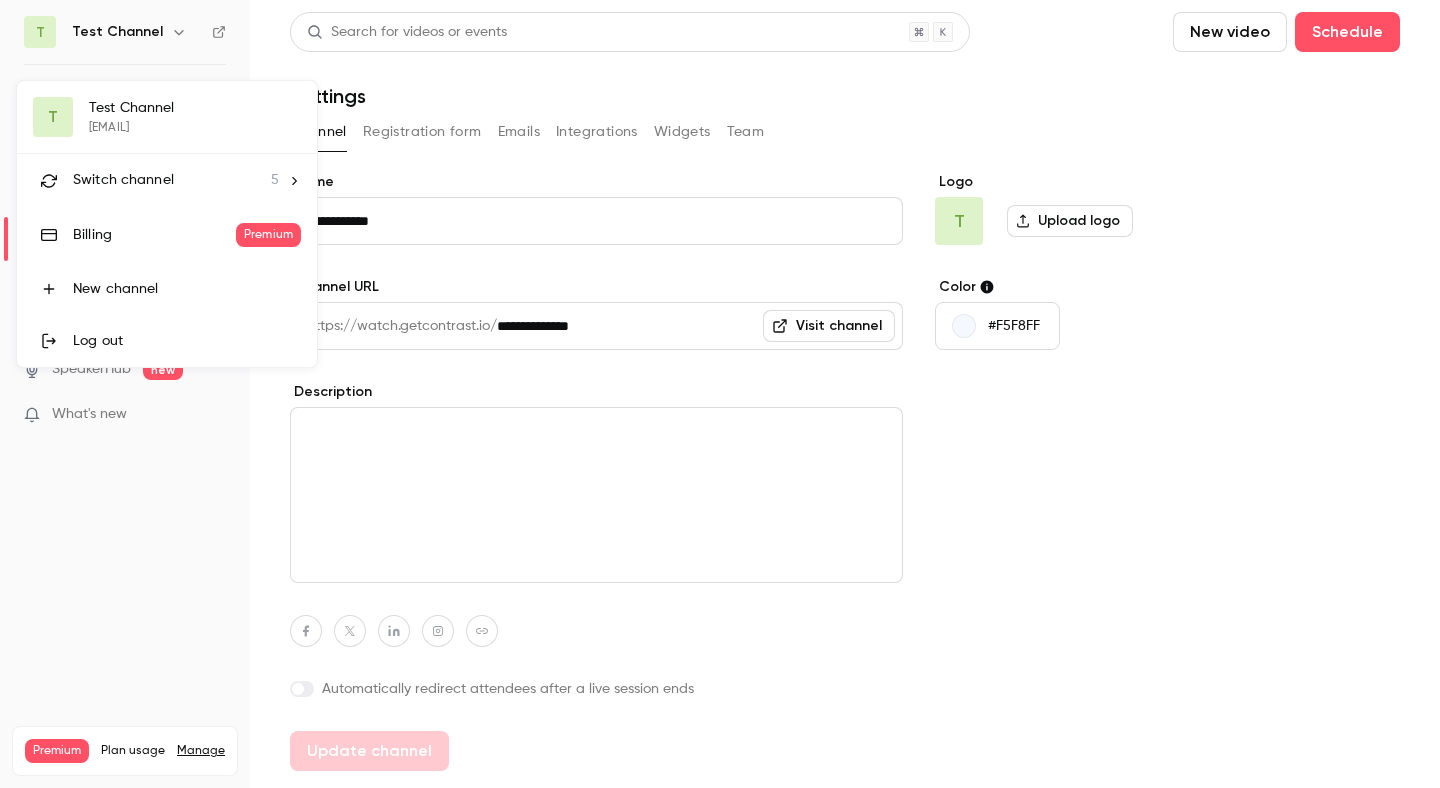click on "Switch channel" at bounding box center (123, 180) 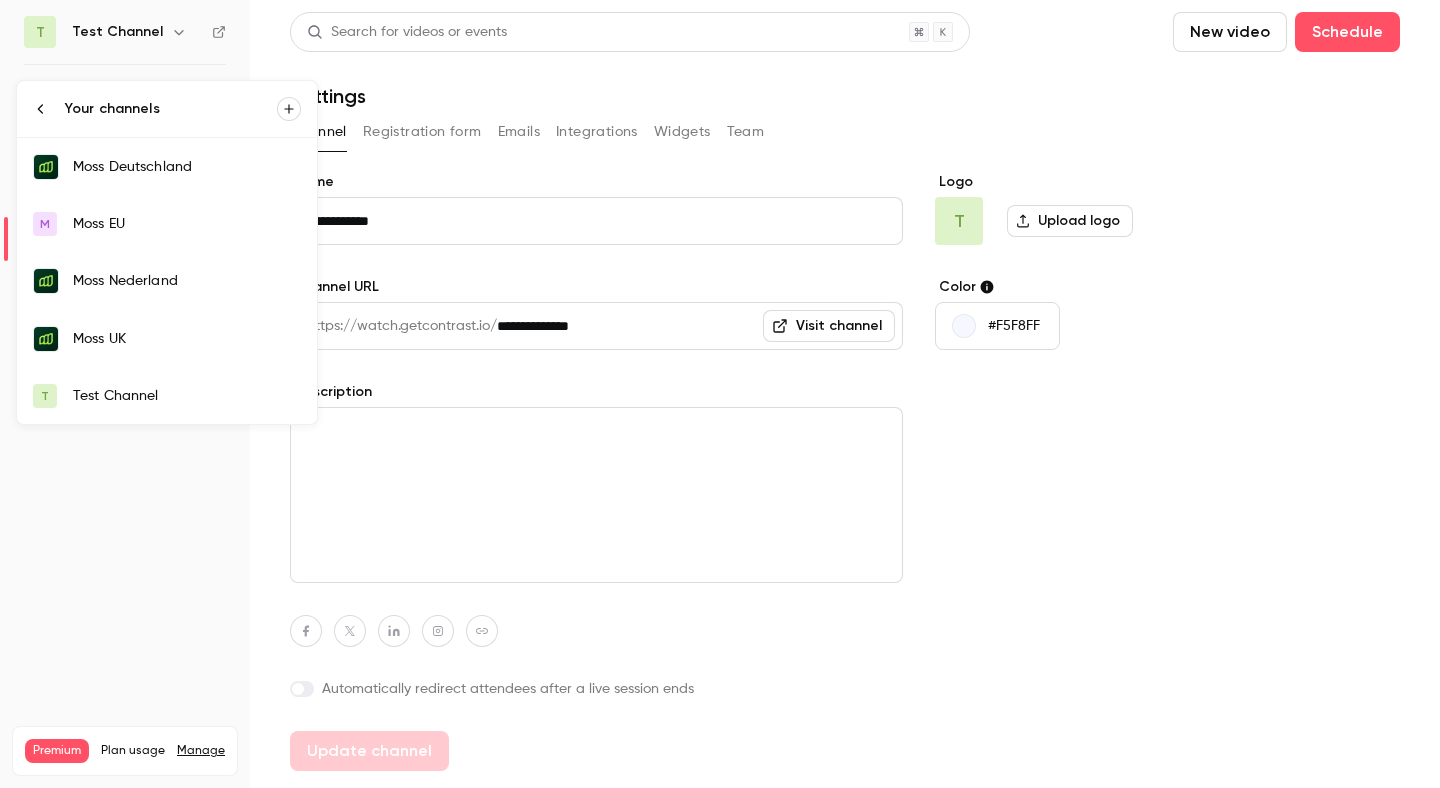 click on "Moss UK" at bounding box center (187, 339) 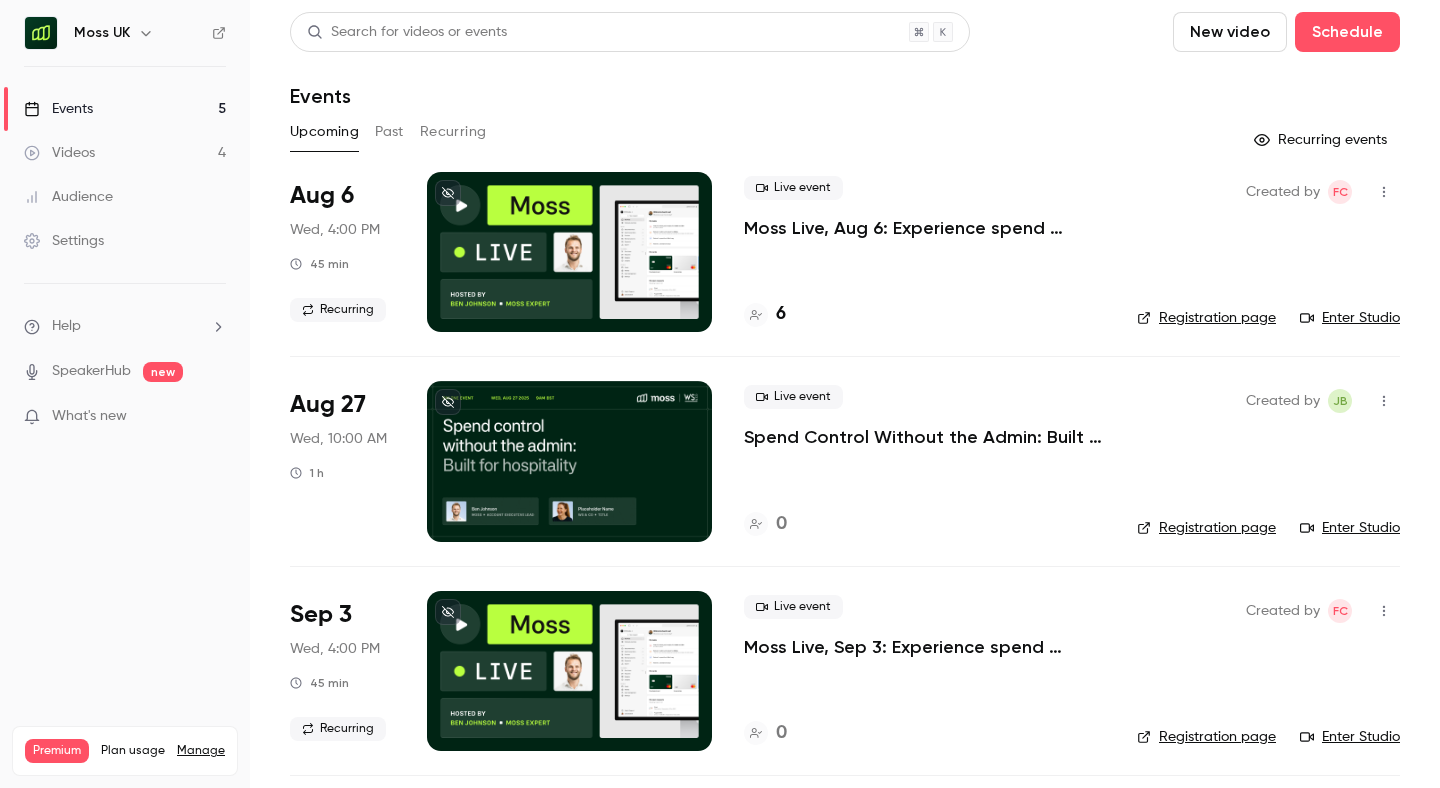 click on "Settings" at bounding box center (64, 241) 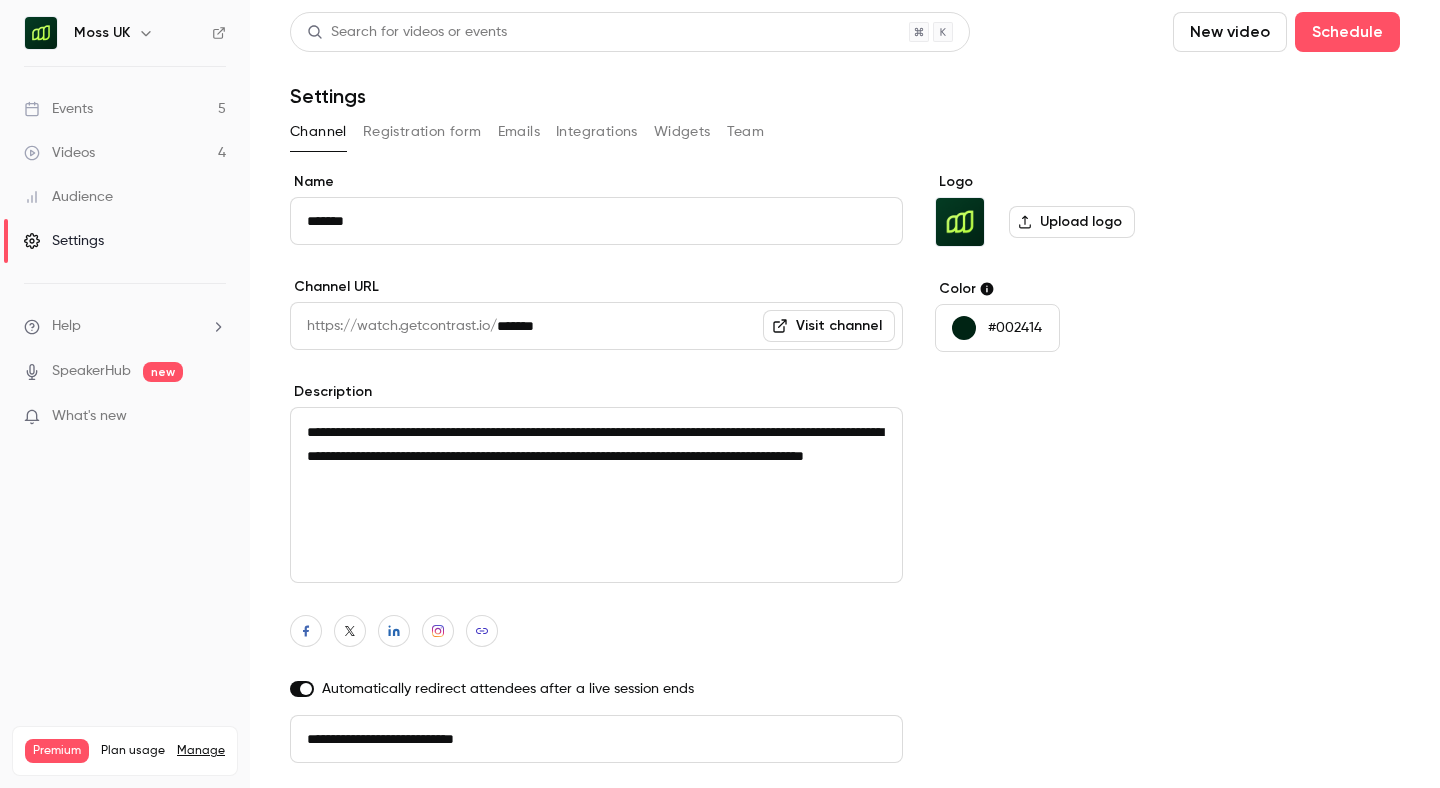 drag, startPoint x: 641, startPoint y: 485, endPoint x: 269, endPoint y: 422, distance: 377.29697 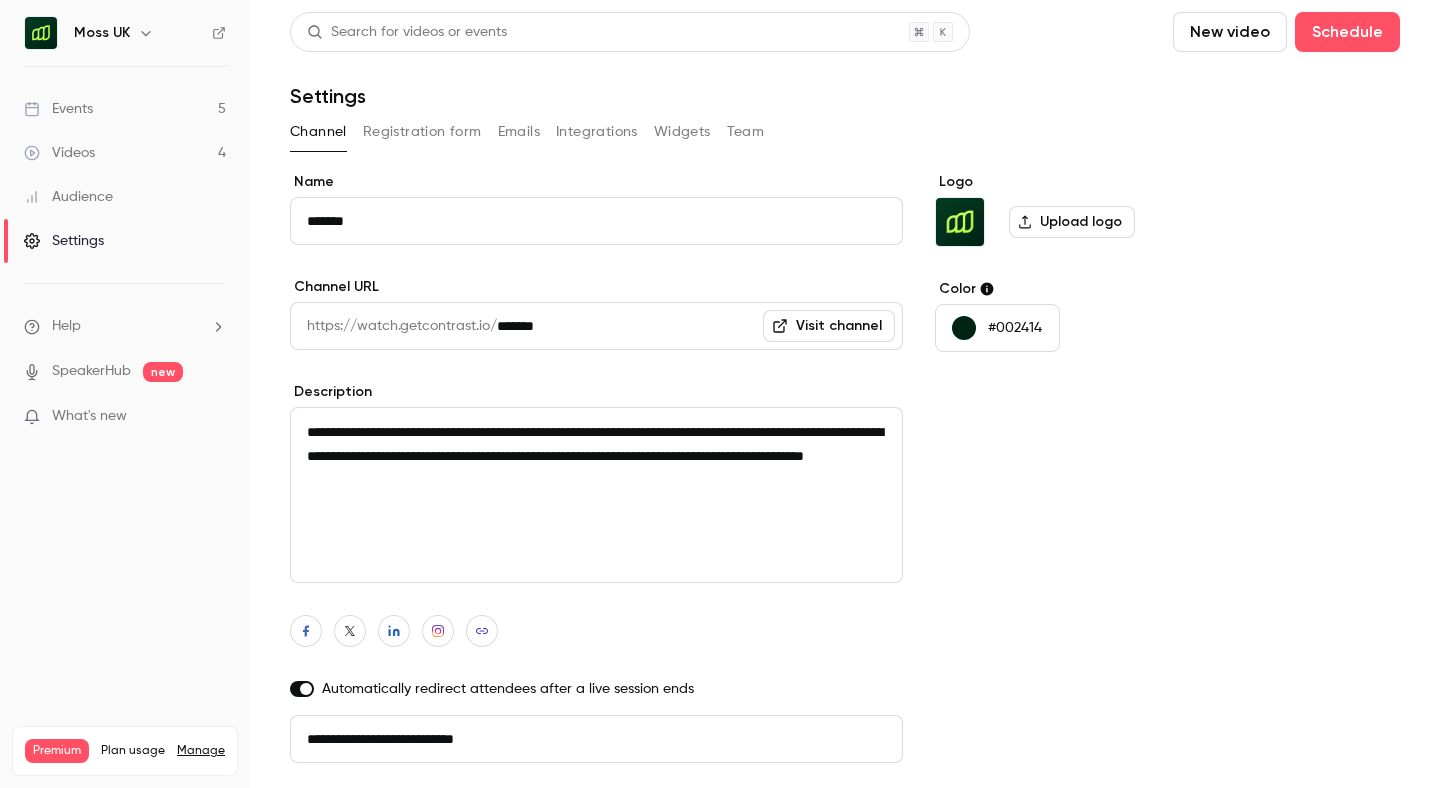 drag, startPoint x: 557, startPoint y: 735, endPoint x: 227, endPoint y: 744, distance: 330.1227 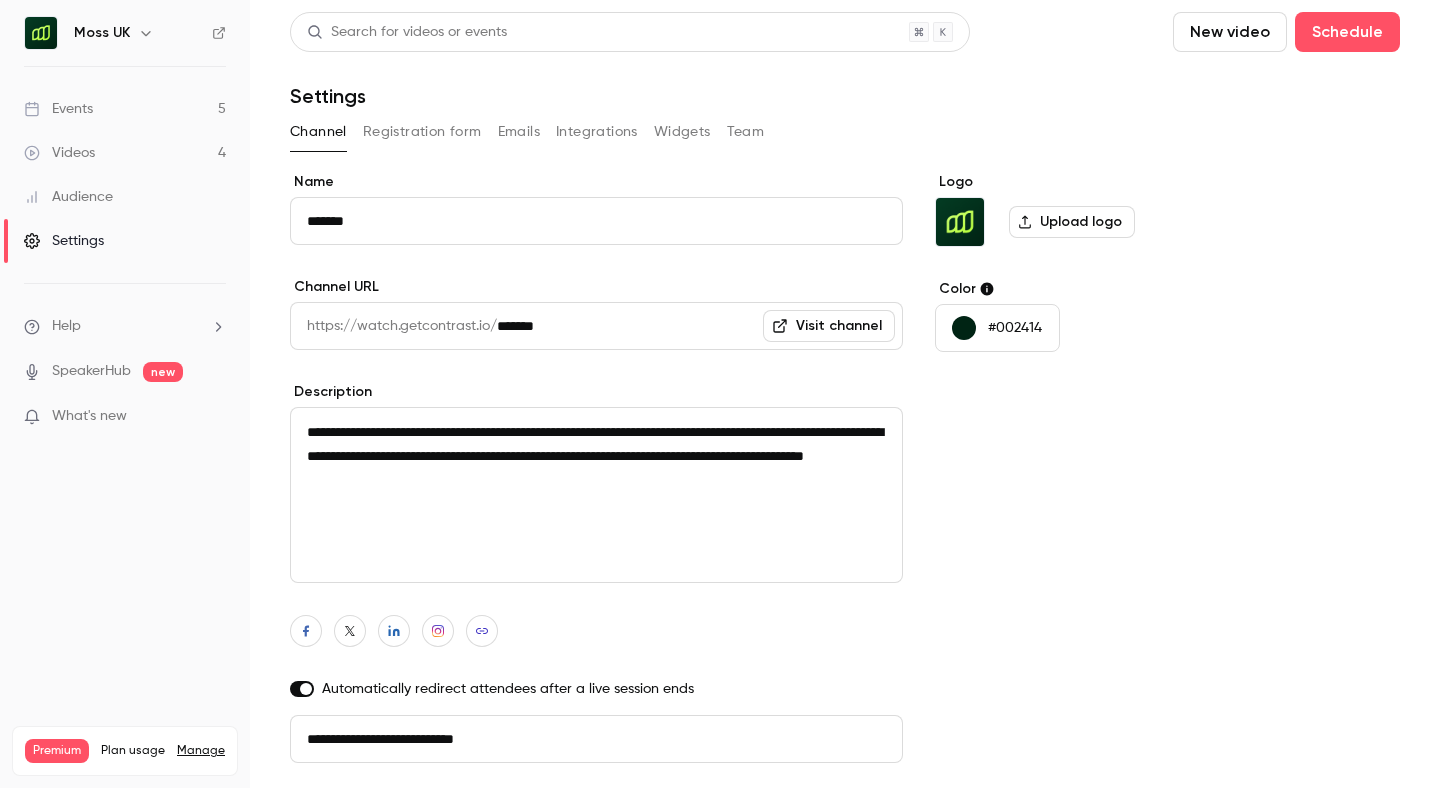 drag, startPoint x: 597, startPoint y: 322, endPoint x: 236, endPoint y: 328, distance: 361.04987 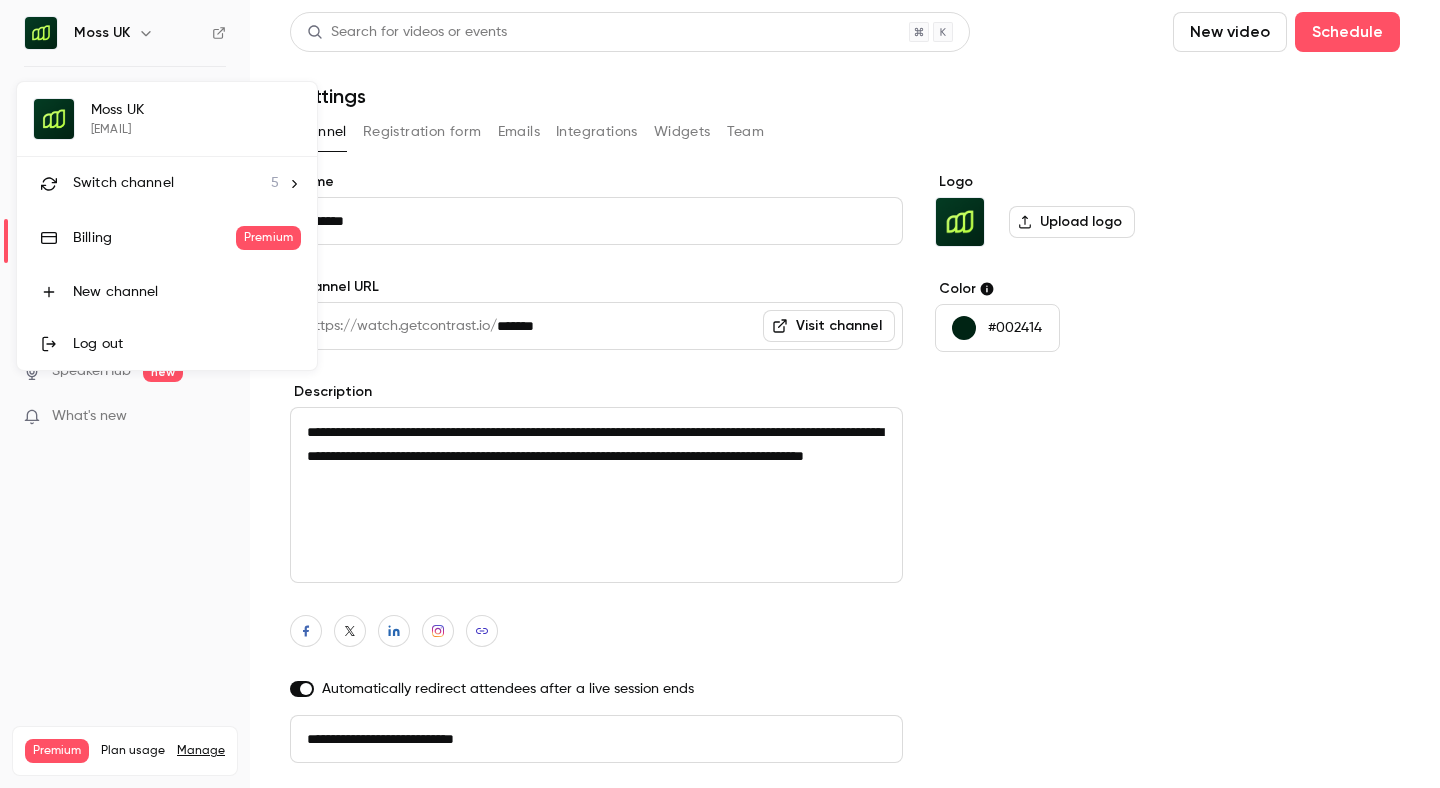 click on "Switch channel" at bounding box center [123, 183] 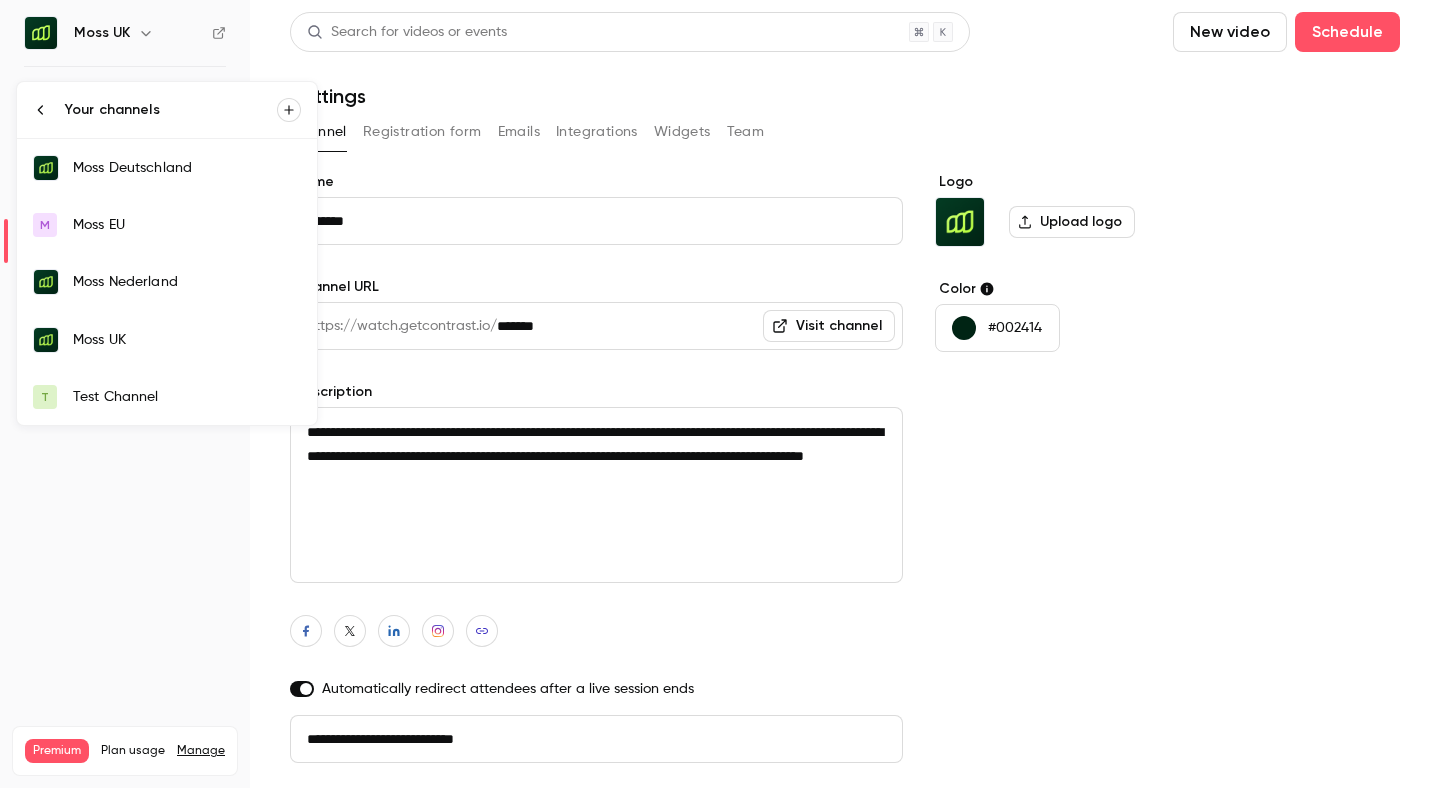 click on "T Test Channel" at bounding box center (167, 397) 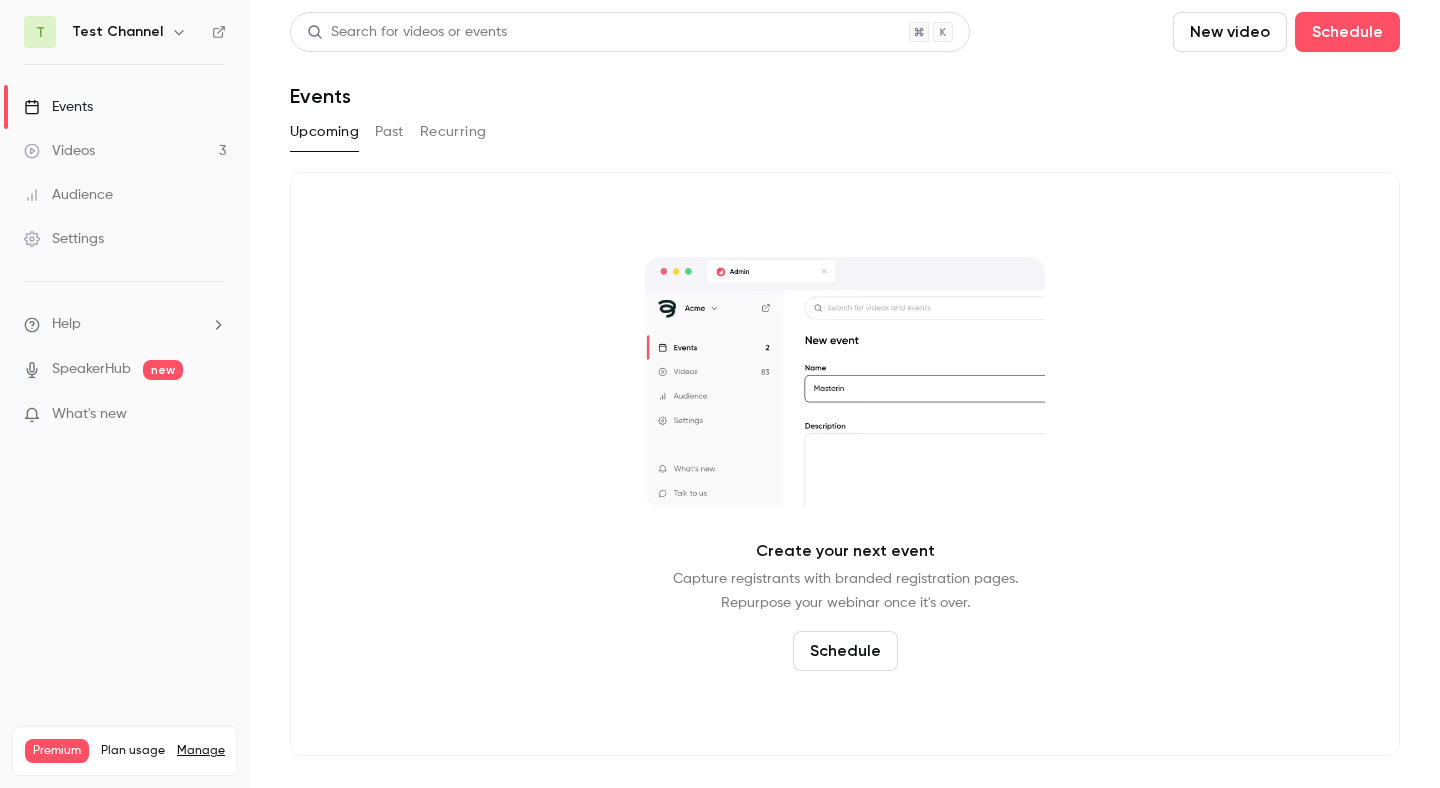 click on "Settings" at bounding box center (64, 239) 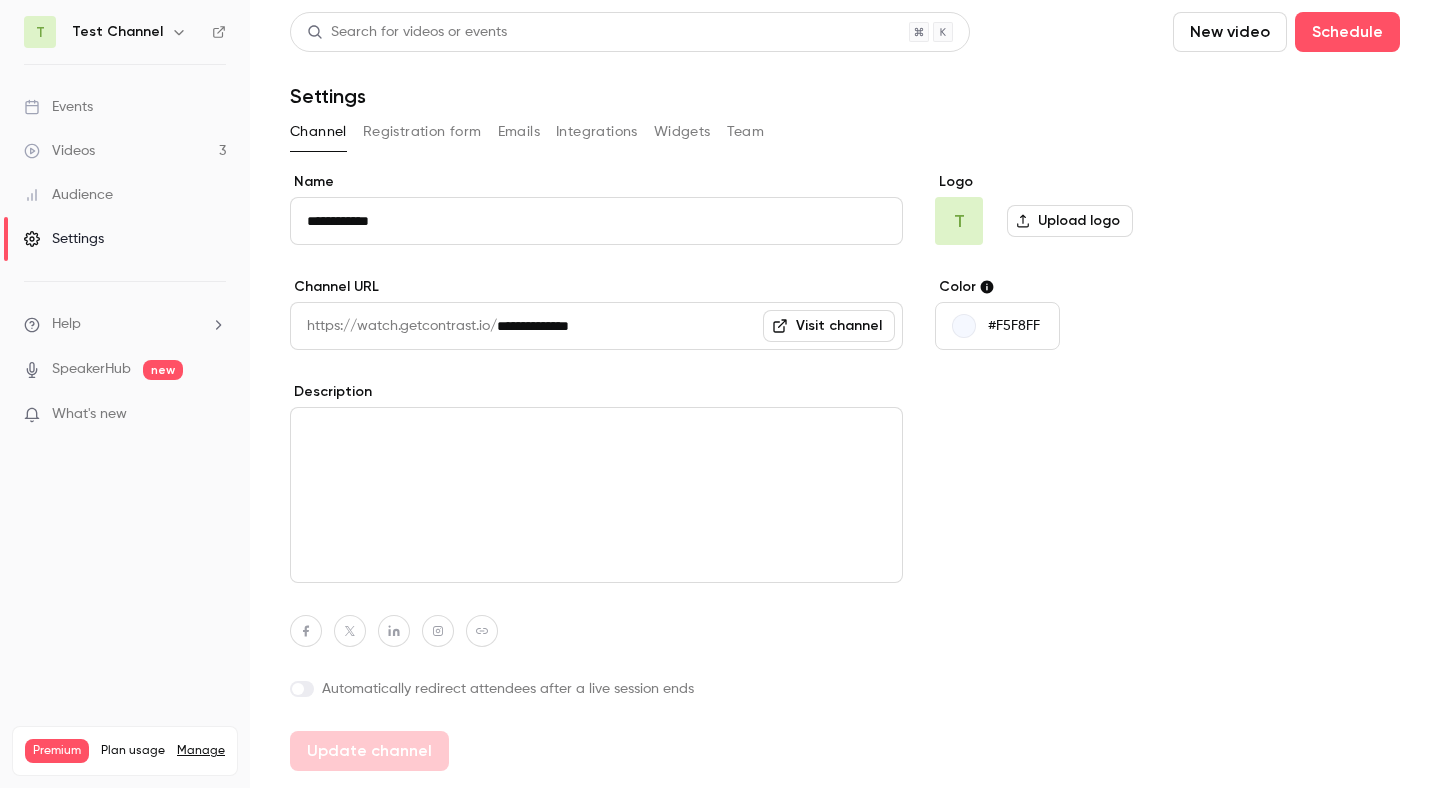 click on "**********" at bounding box center (596, 221) 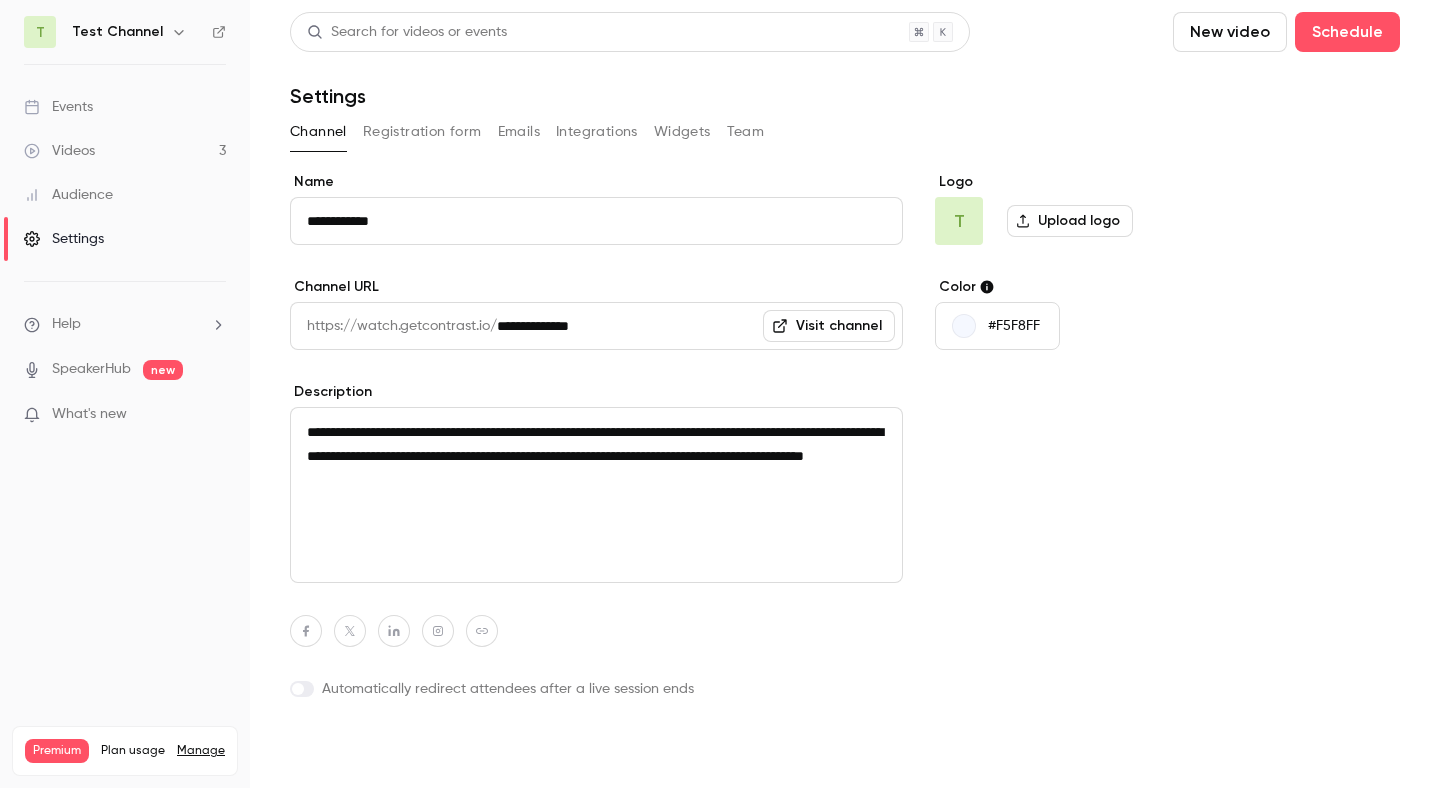 type on "**********" 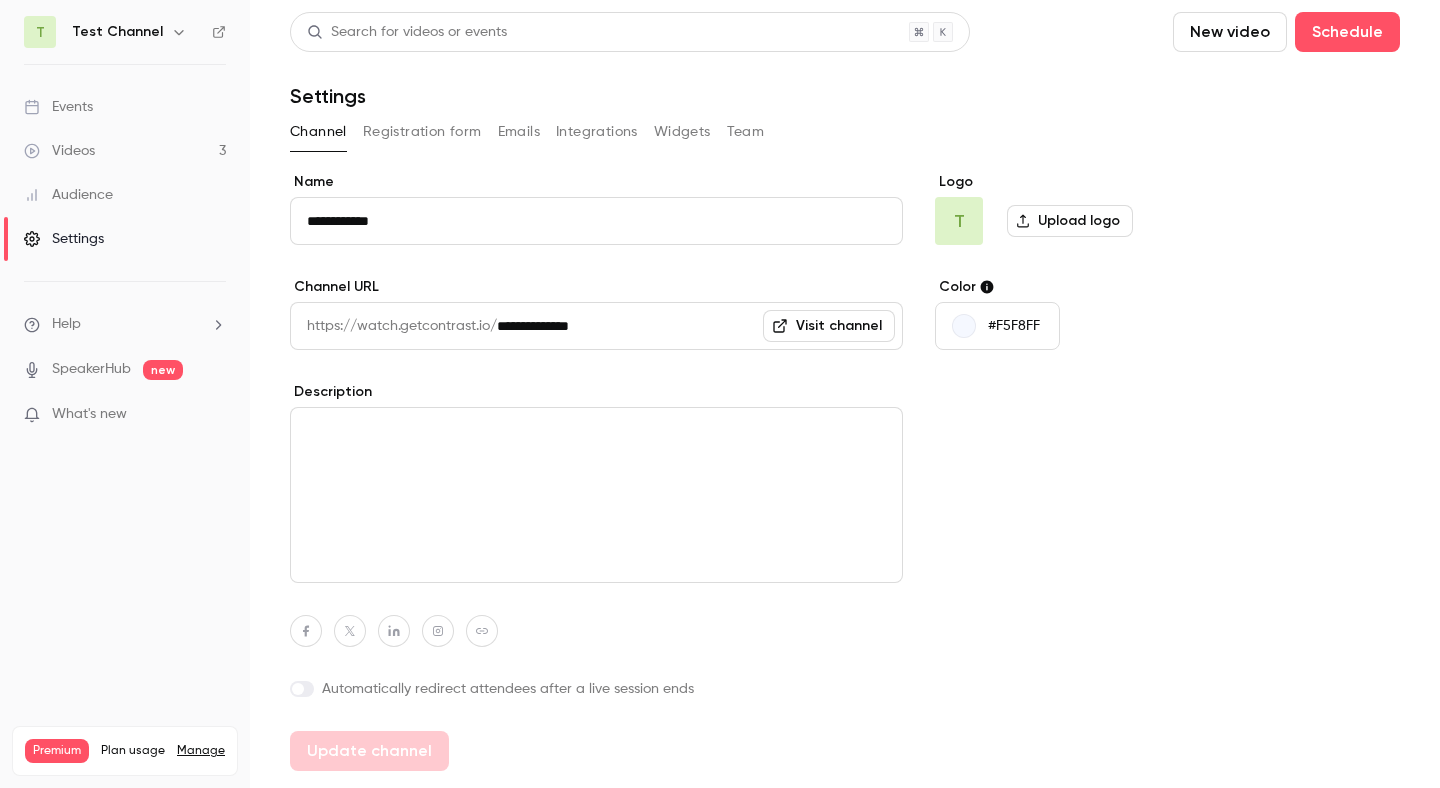 type on "**********" 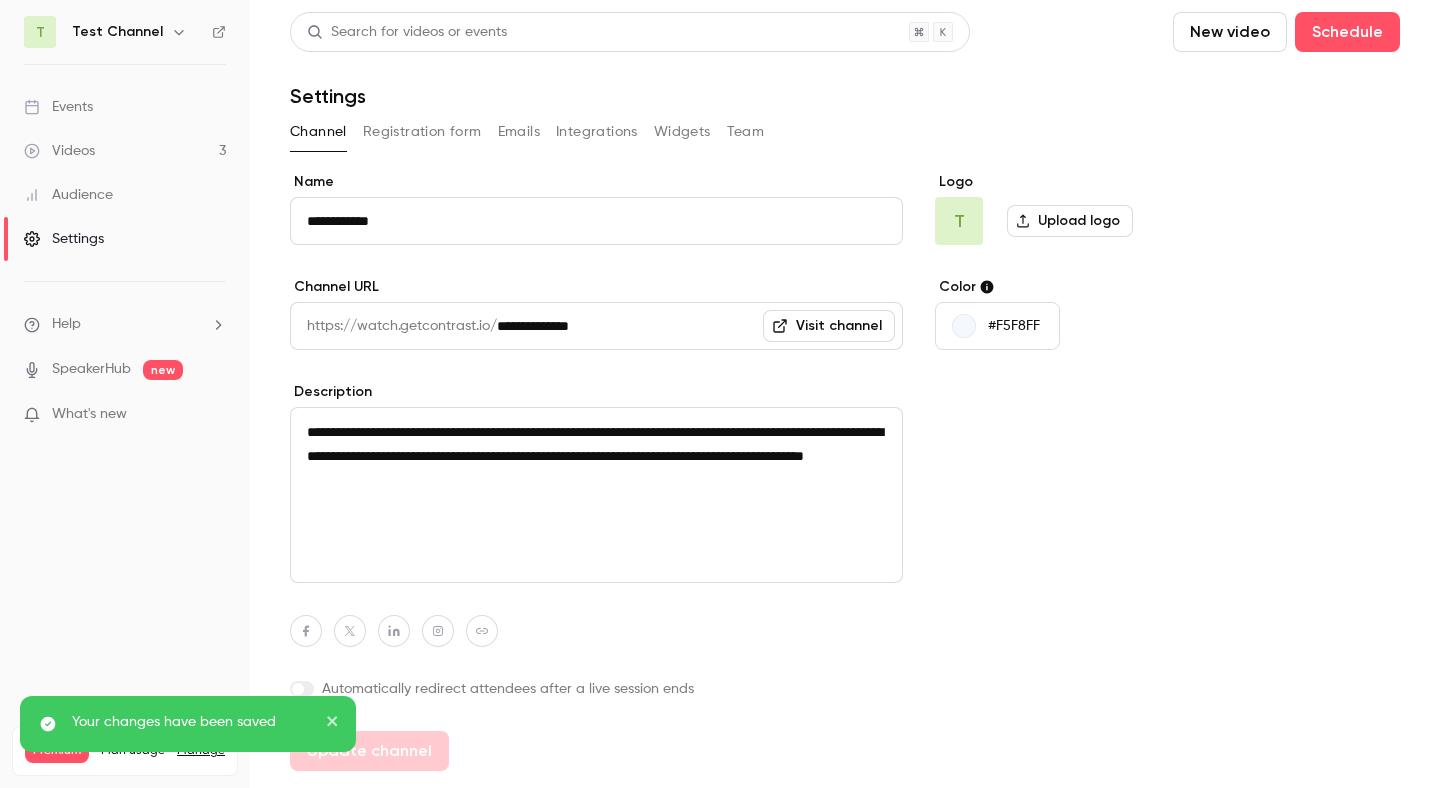 click on "Test Channel" at bounding box center [134, 32] 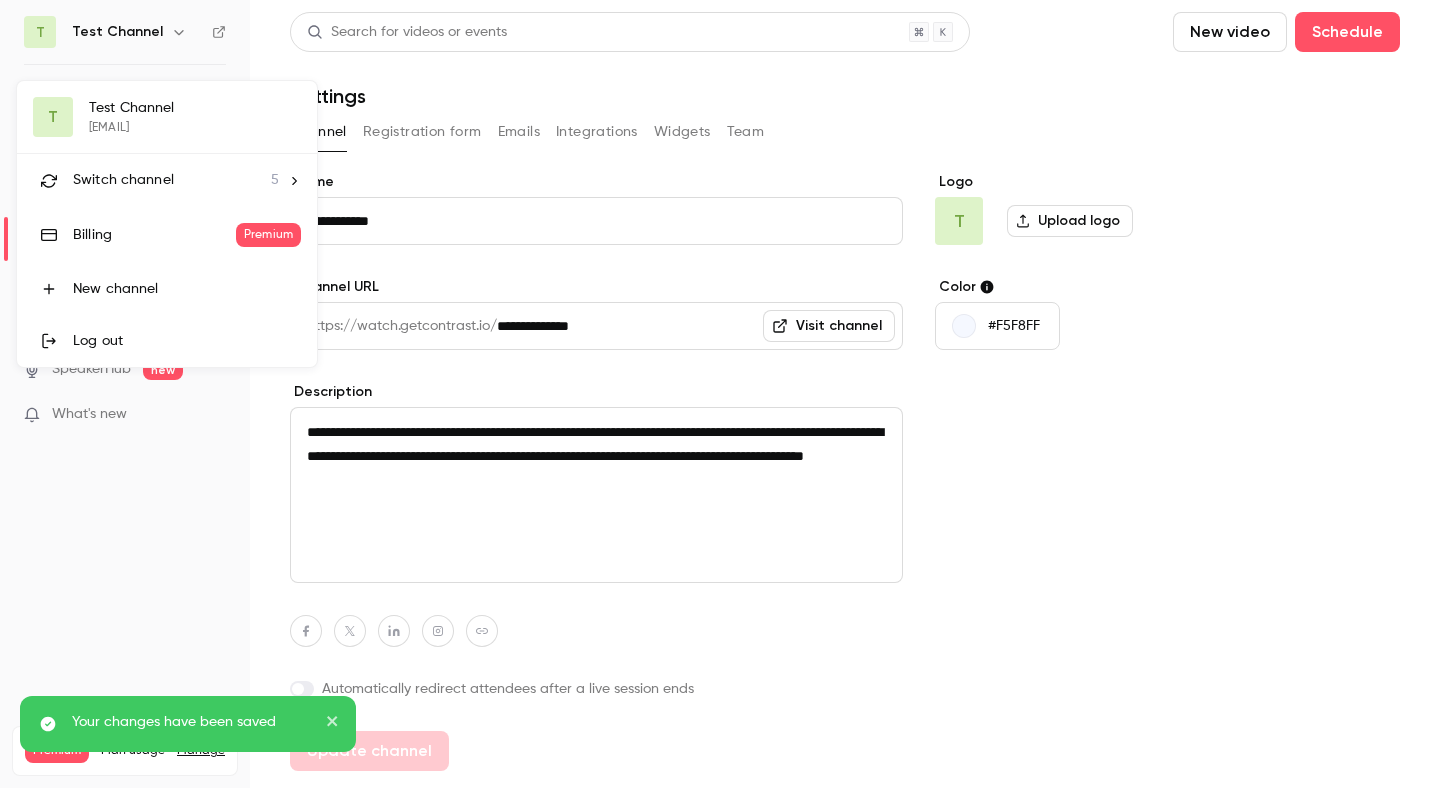 click on "Switch channel 5" at bounding box center [167, 180] 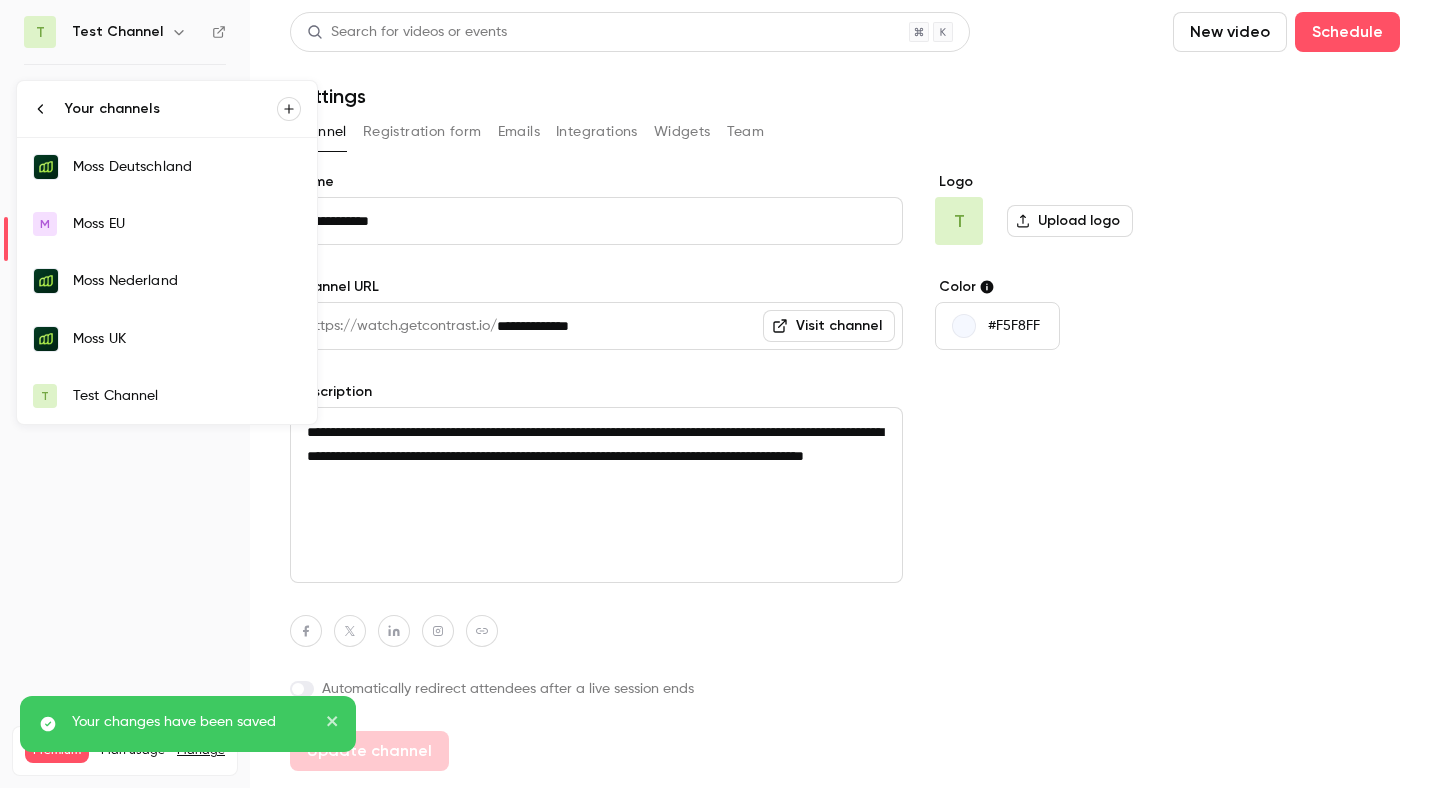click on "Moss Deutschland" at bounding box center (187, 167) 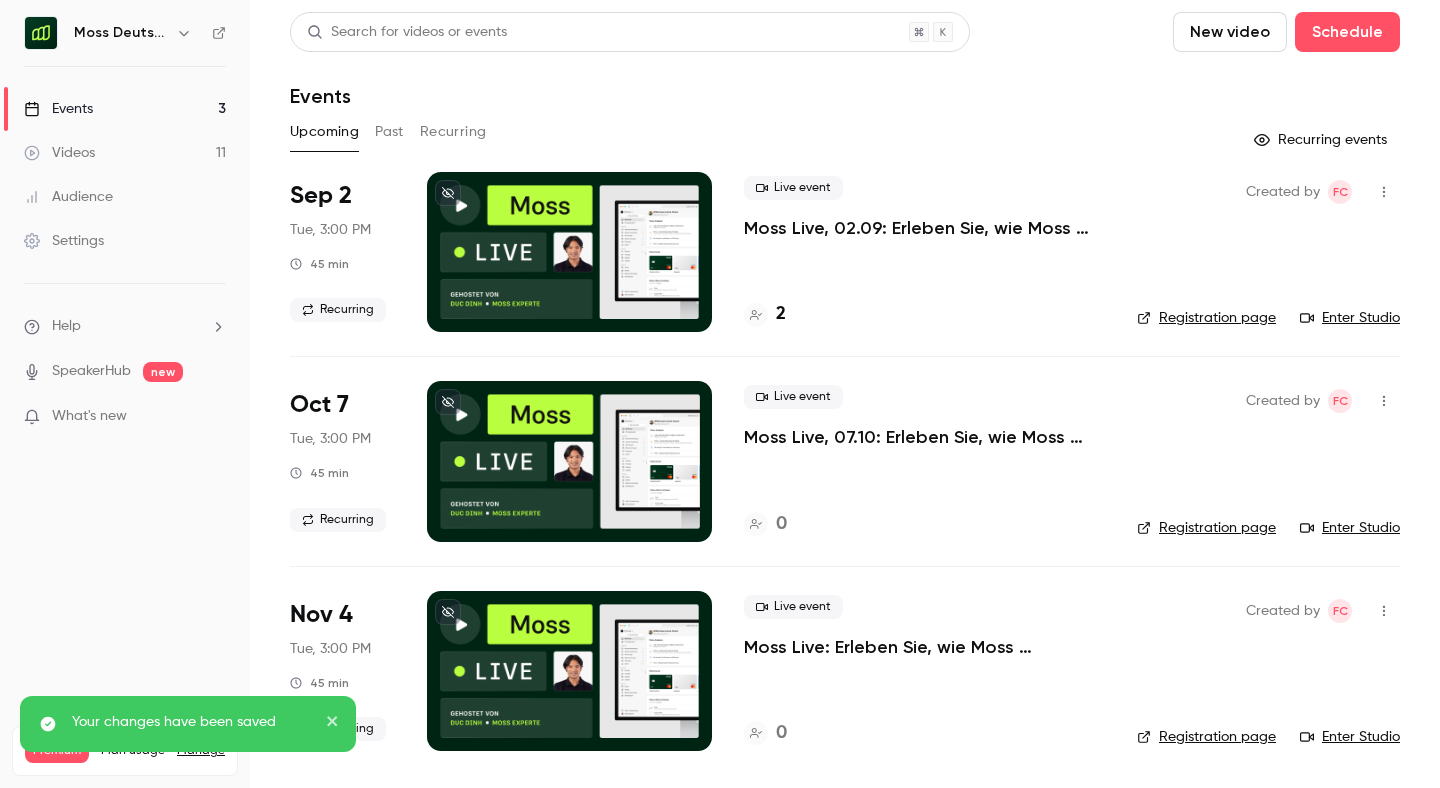 click on "Settings" at bounding box center [64, 241] 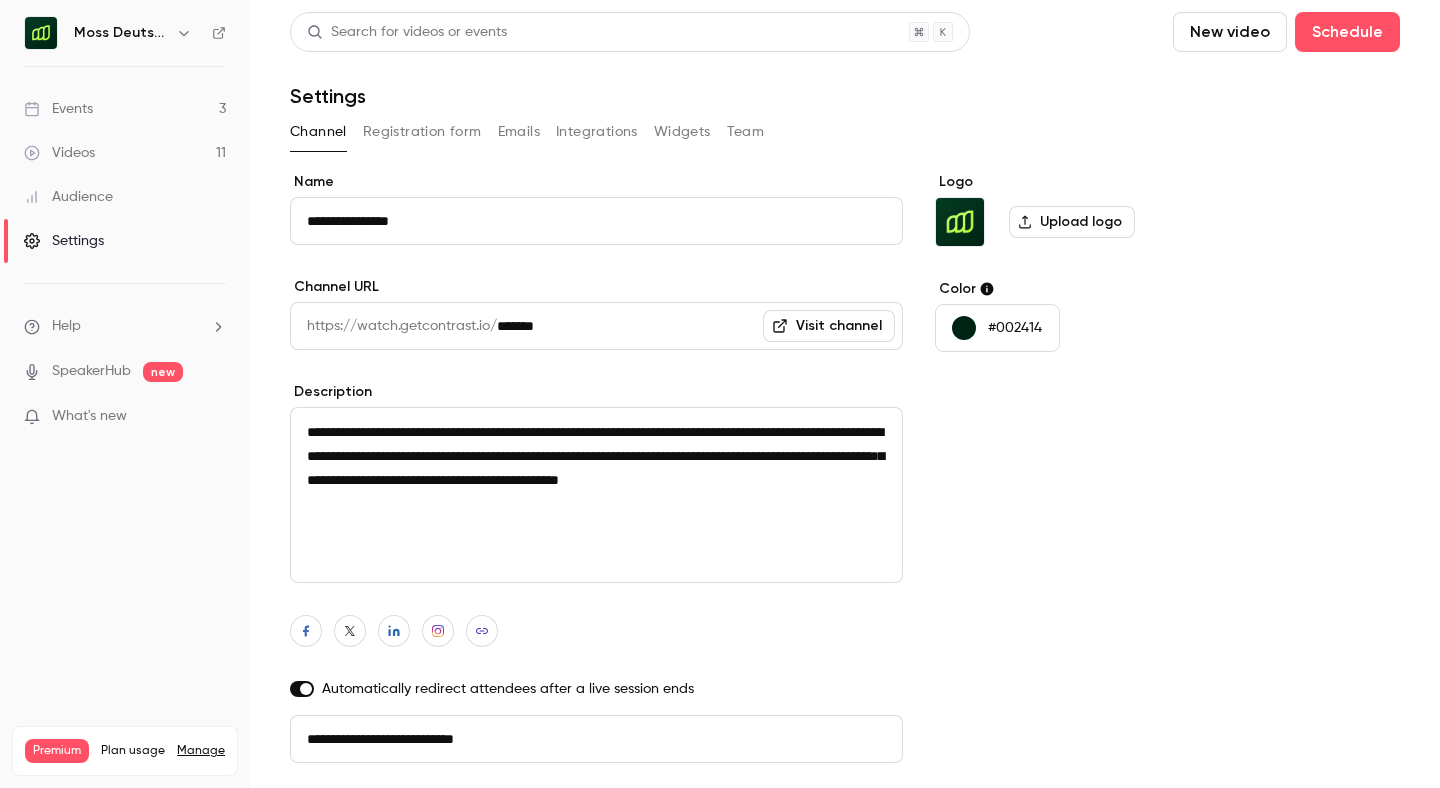 click on "#002414" at bounding box center (1015, 328) 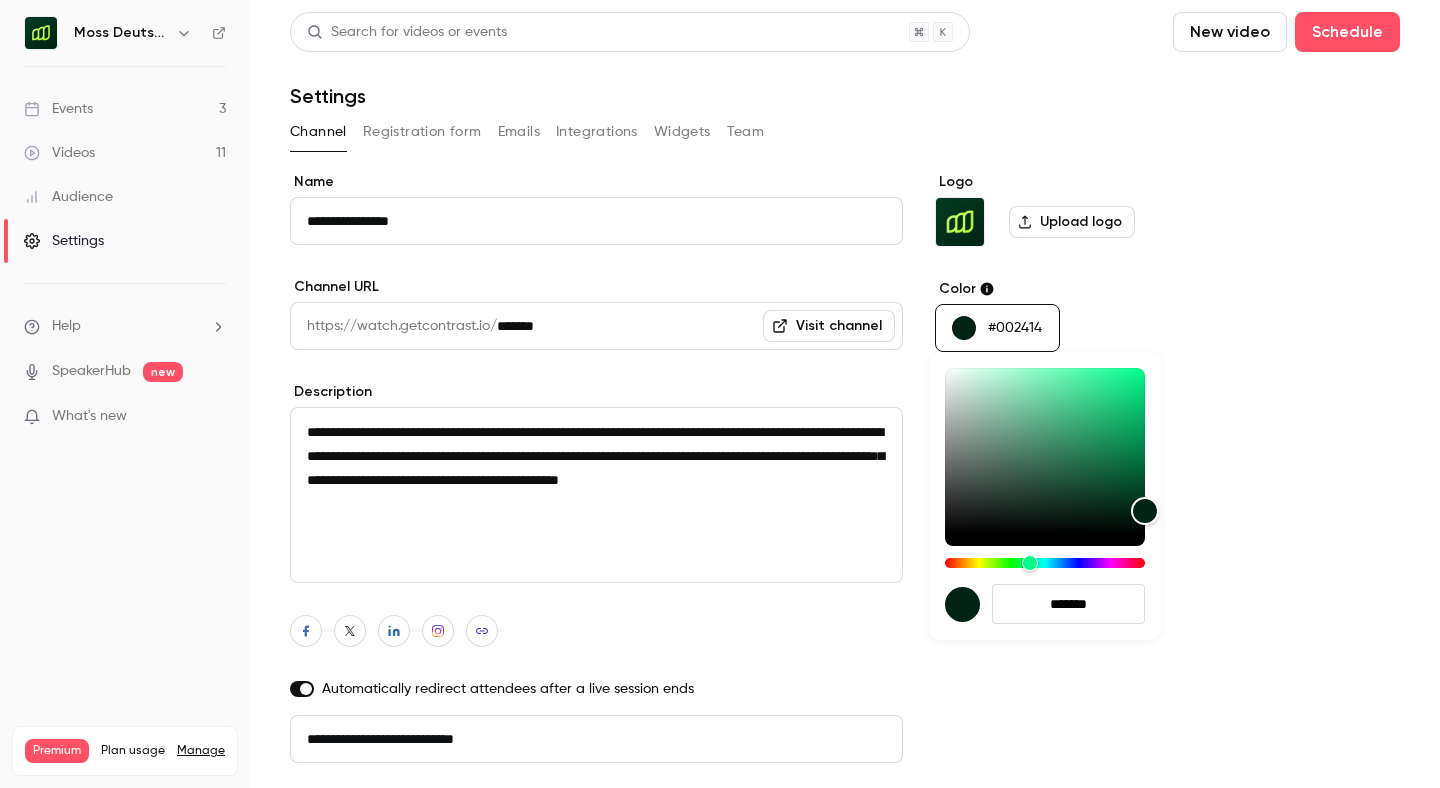 drag, startPoint x: 1107, startPoint y: 606, endPoint x: 1006, endPoint y: 601, distance: 101.12369 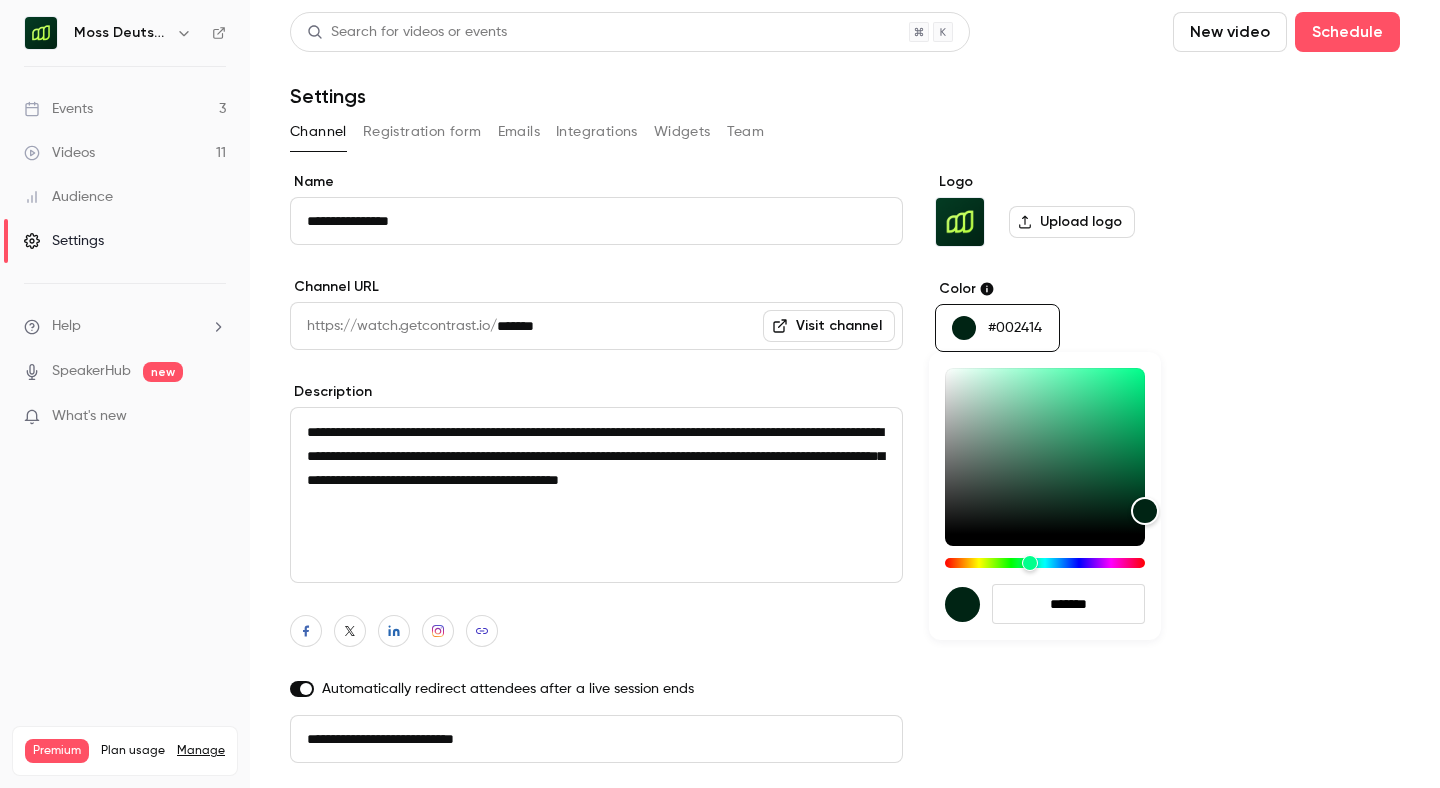 click at bounding box center (720, 394) 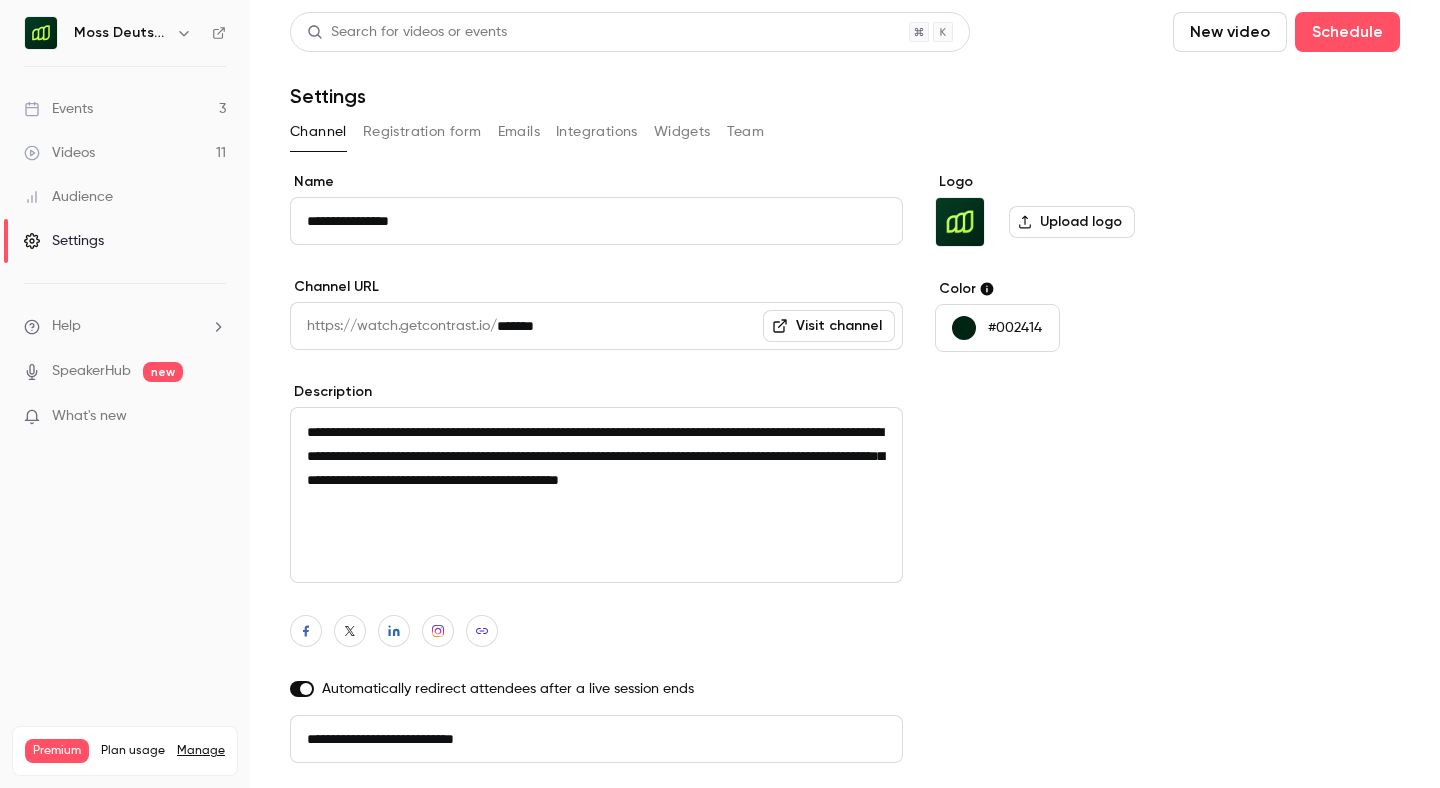 click 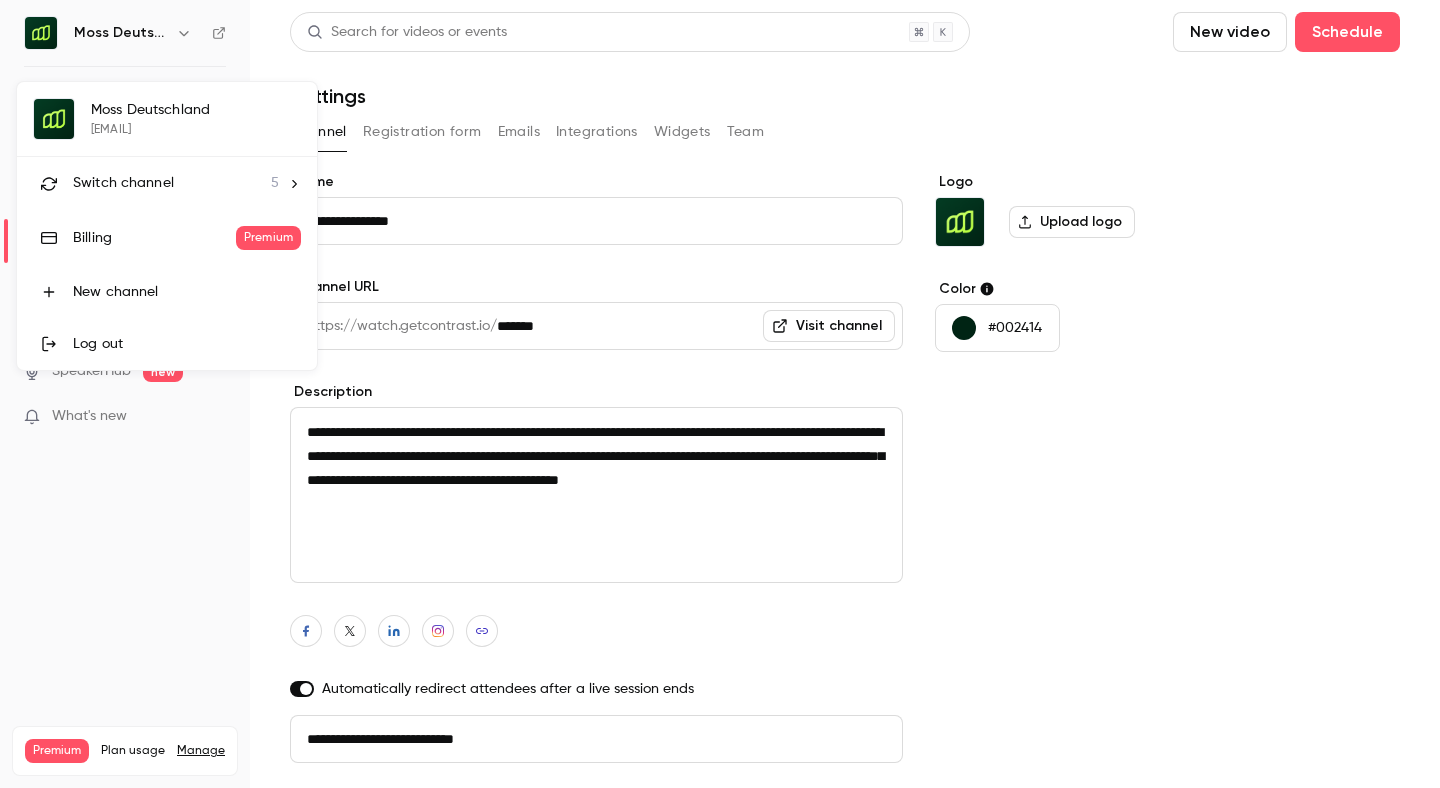click on "Switch channel" at bounding box center (123, 183) 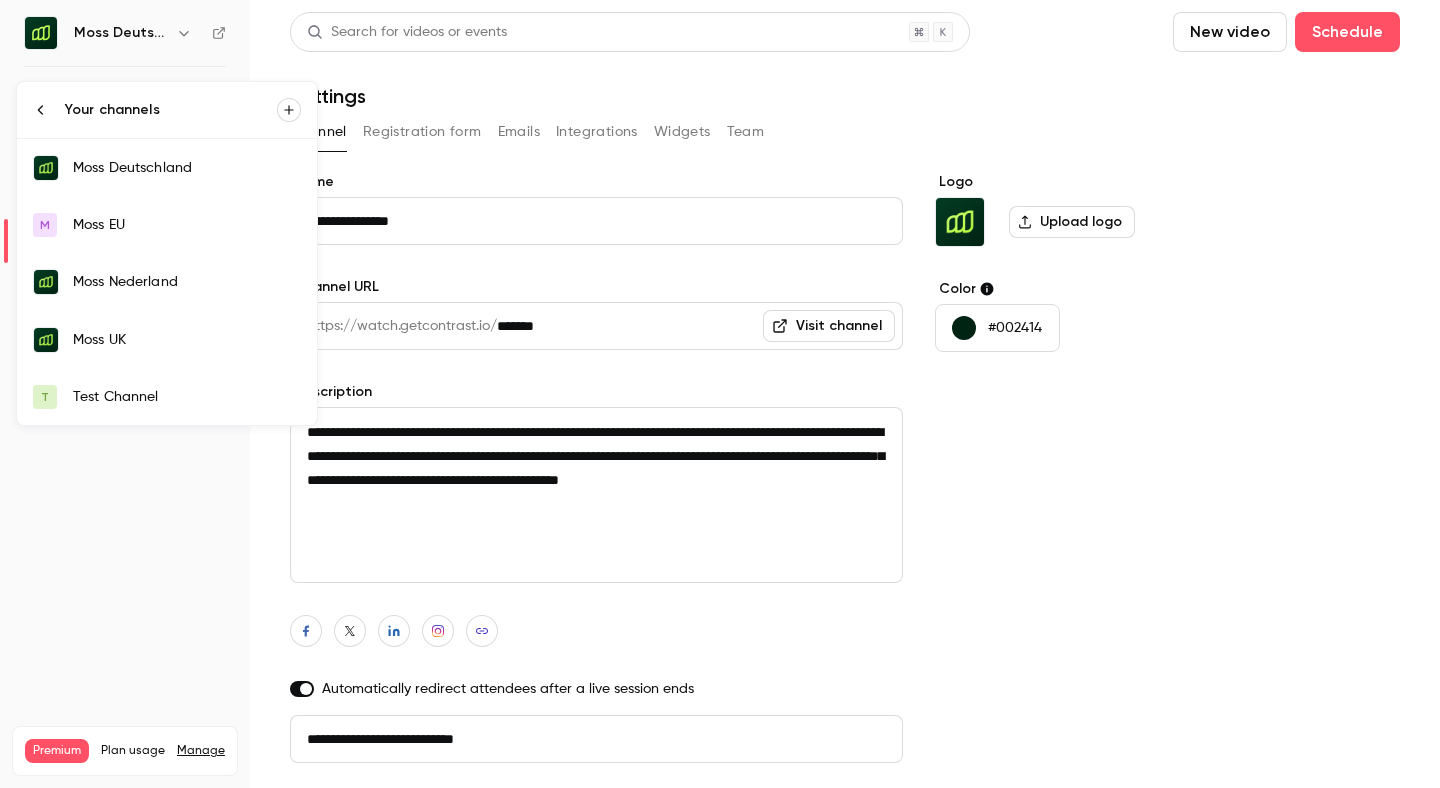 click on "T Test Channel" at bounding box center (167, 397) 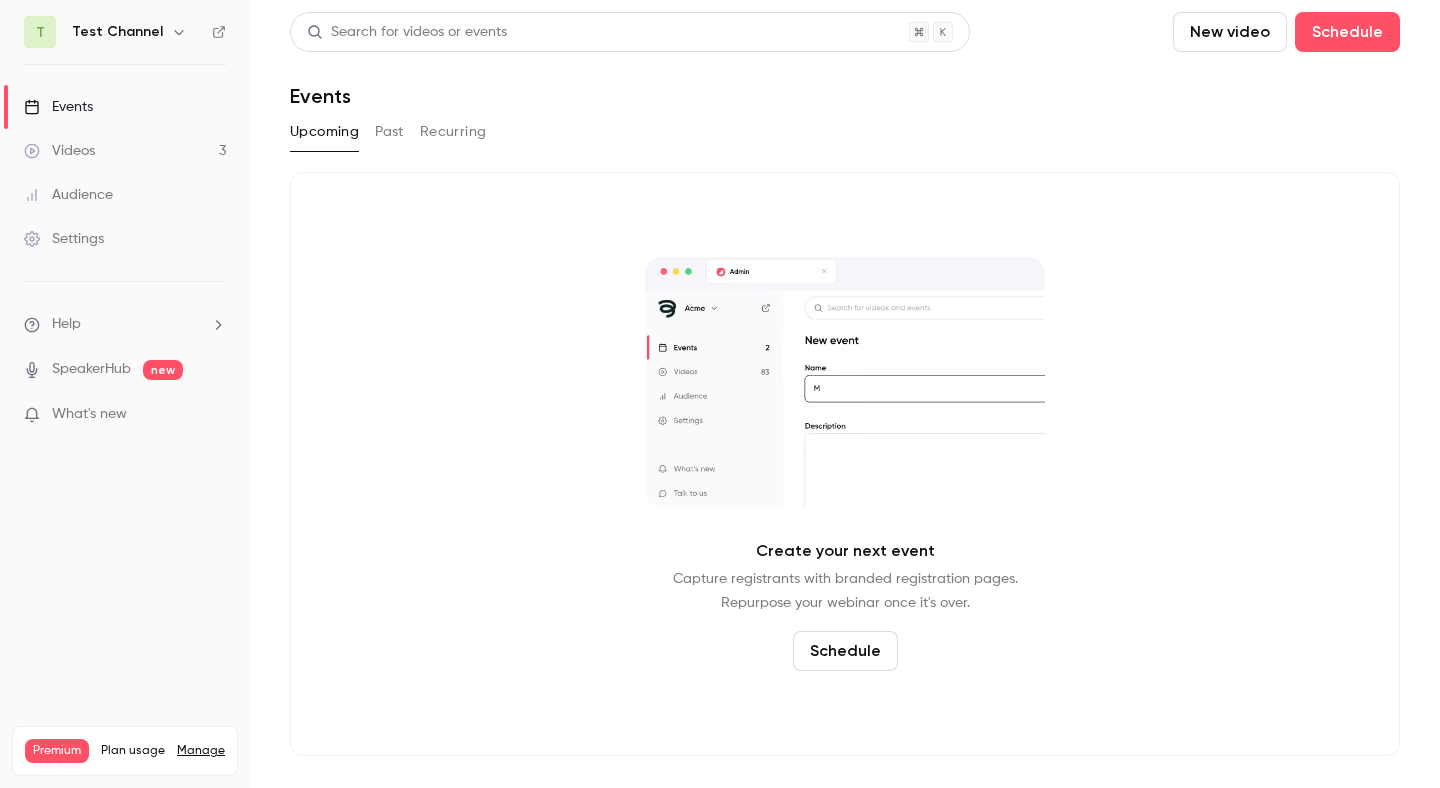 click on "Settings" at bounding box center (125, 239) 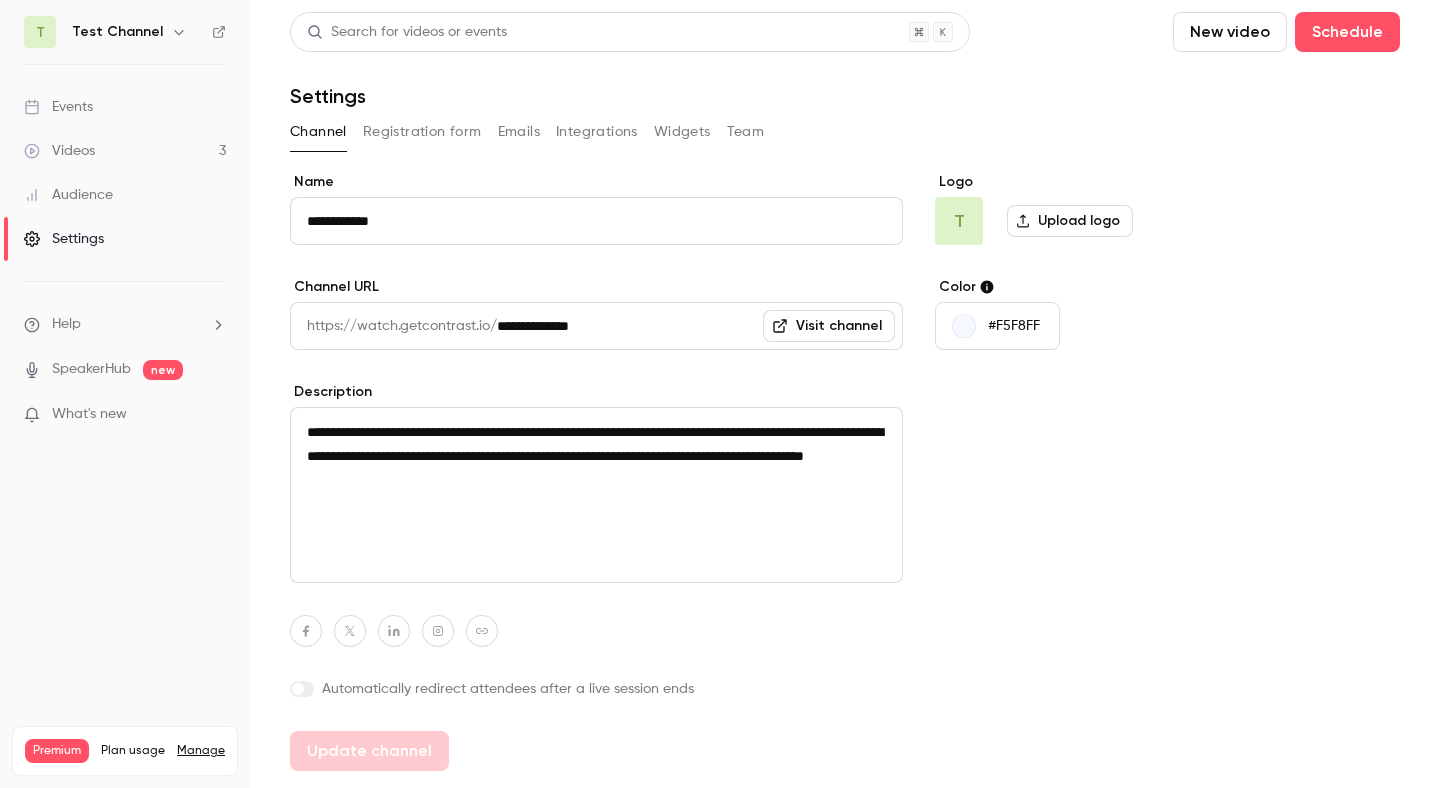 scroll, scrollTop: 59, scrollLeft: 0, axis: vertical 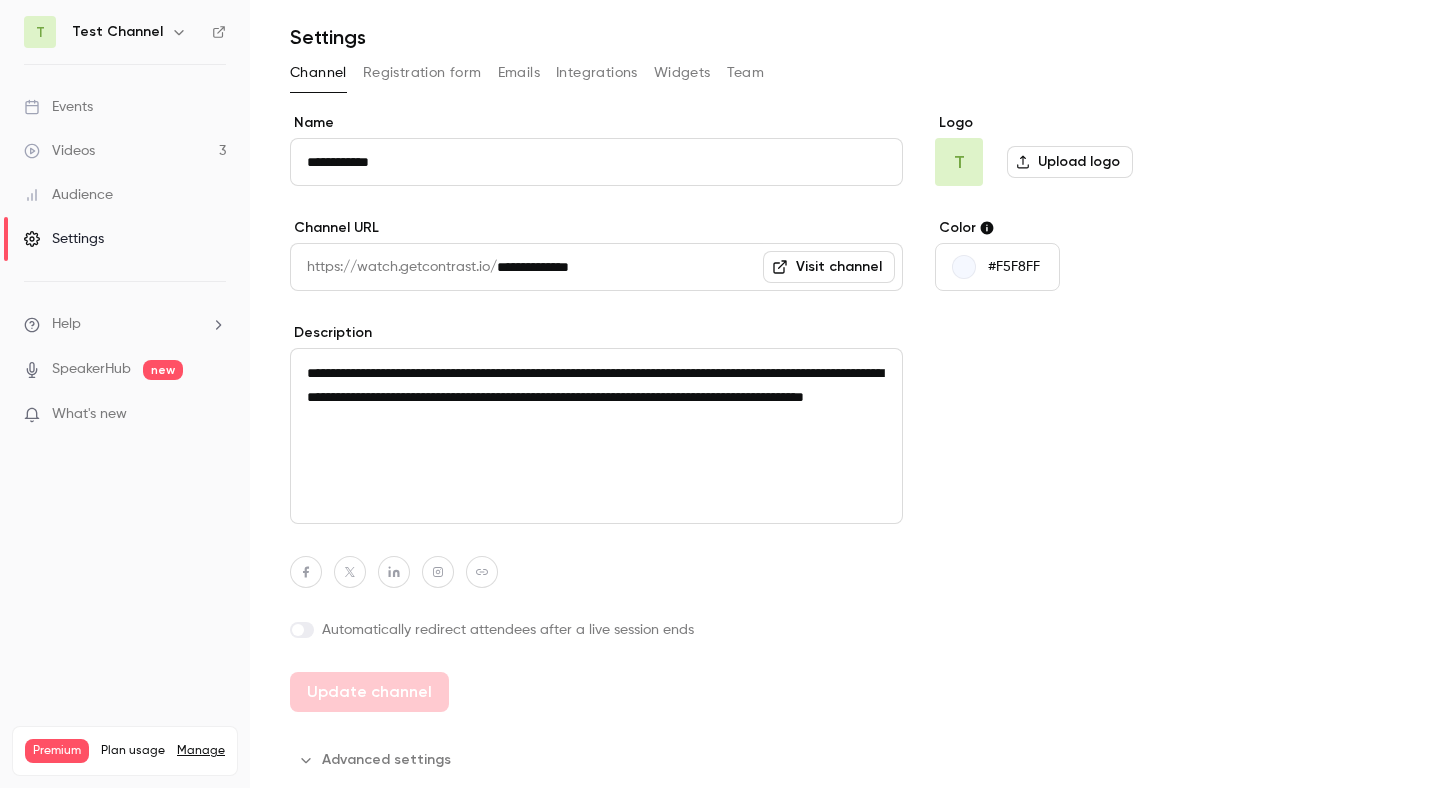 click on "#F5F8FF" at bounding box center [1014, 267] 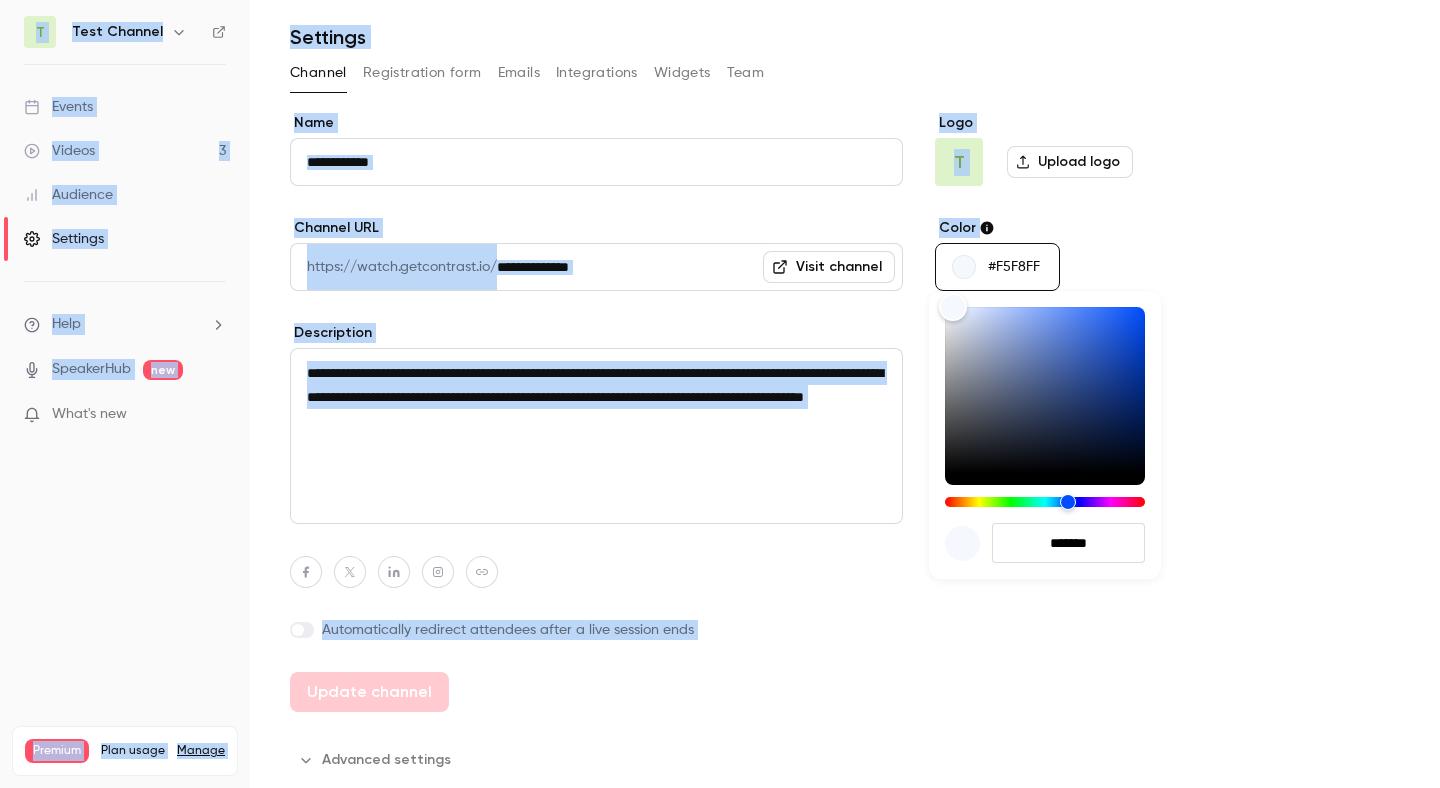 click at bounding box center [720, 394] 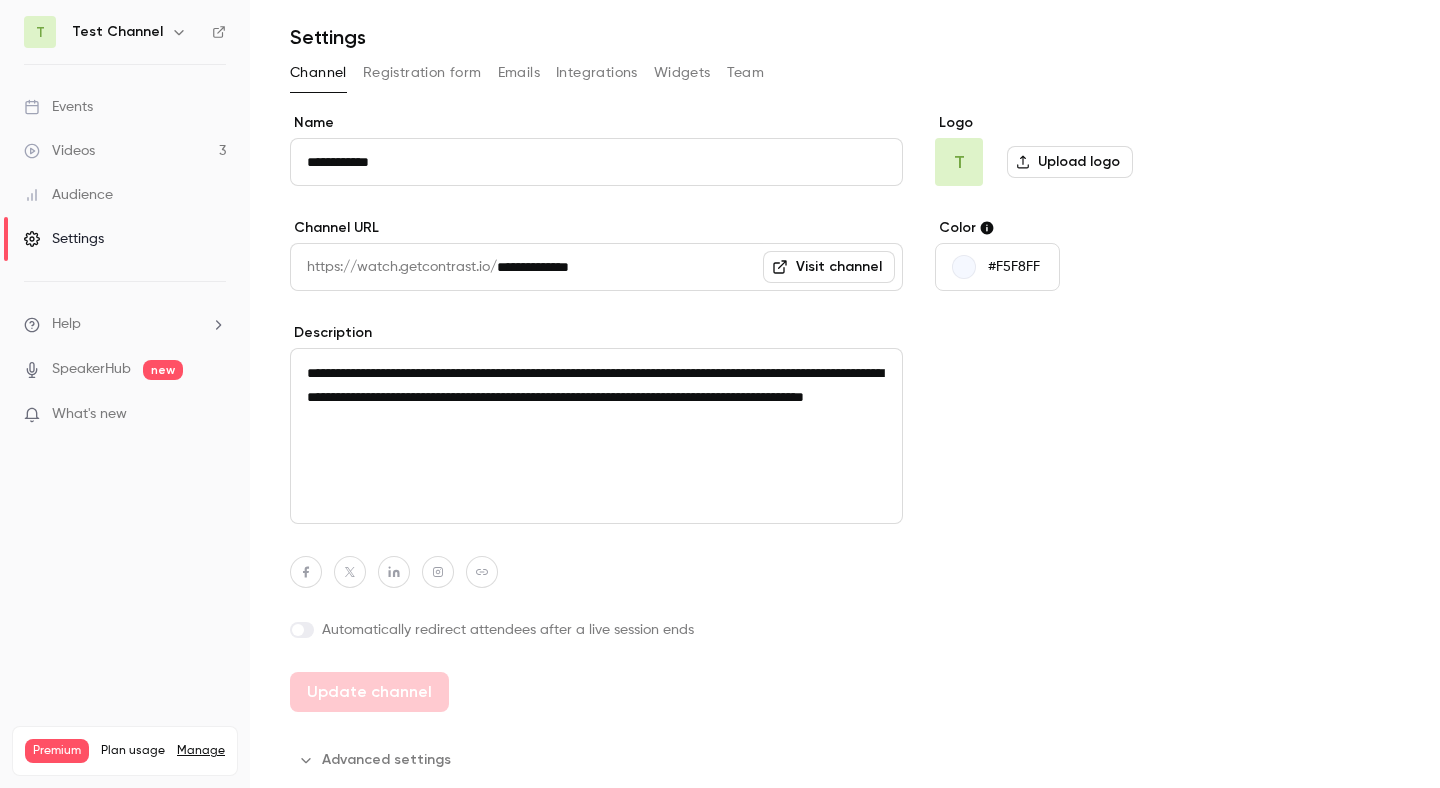 click on "#F5F8FF" at bounding box center (1014, 267) 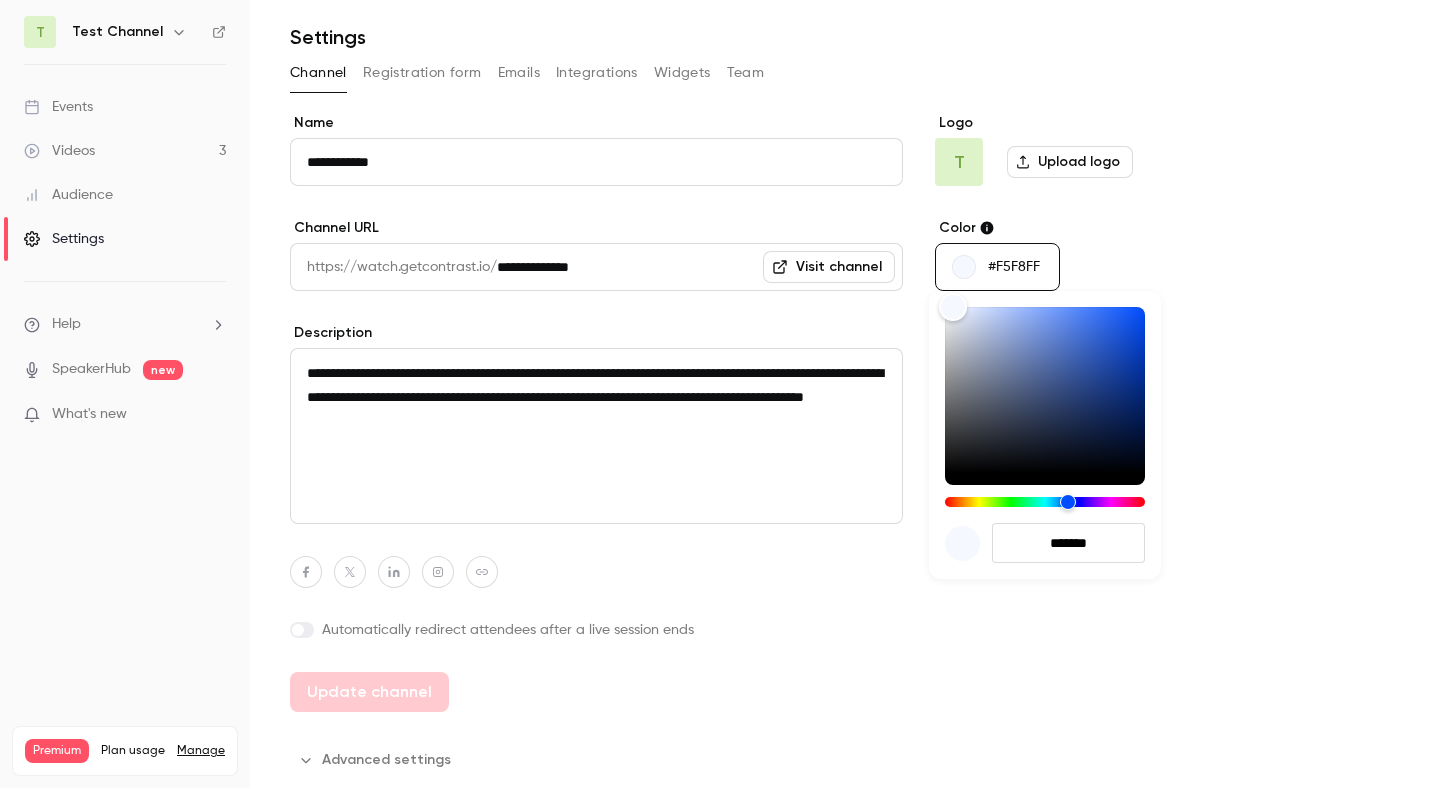 click on "*******" at bounding box center [1068, 543] 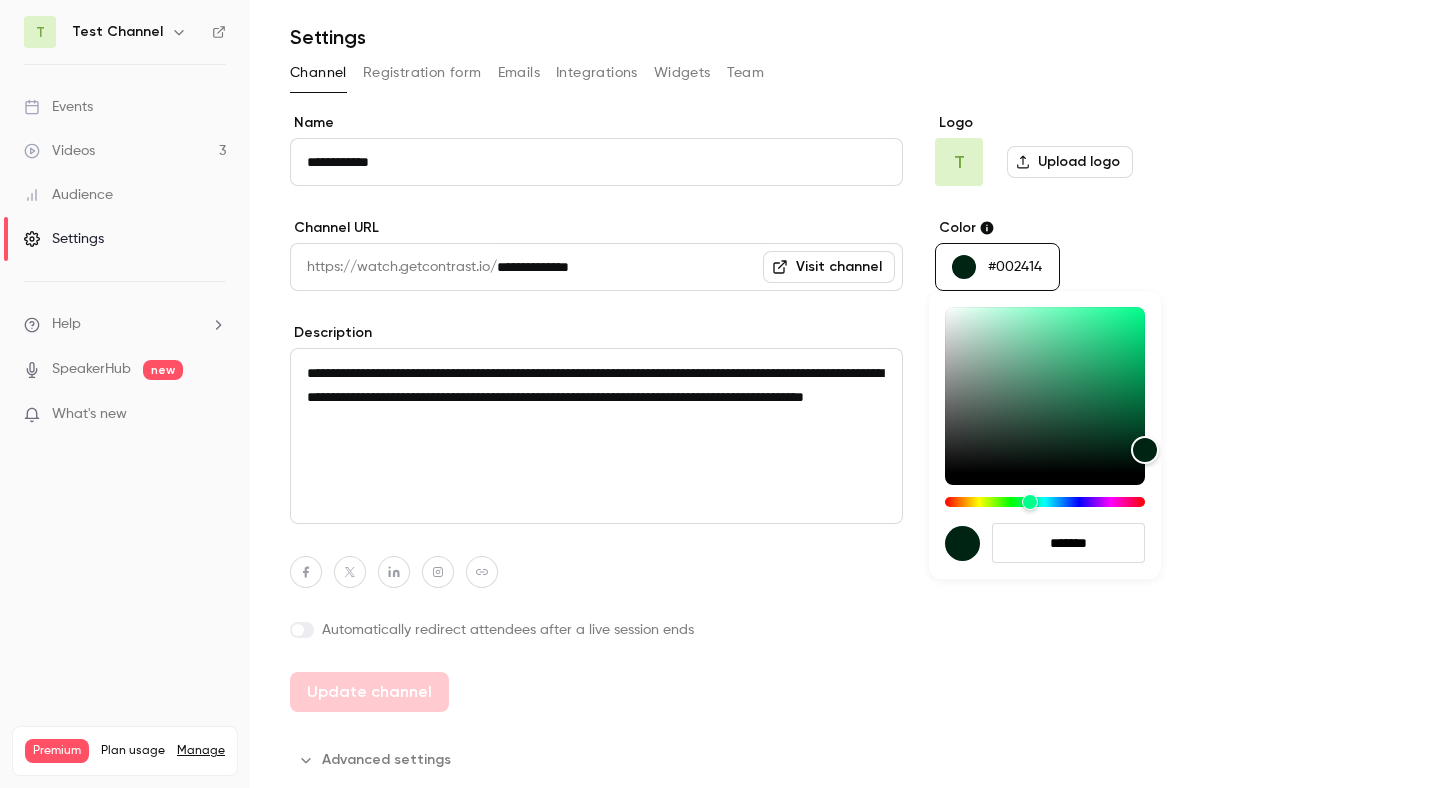 type on "*******" 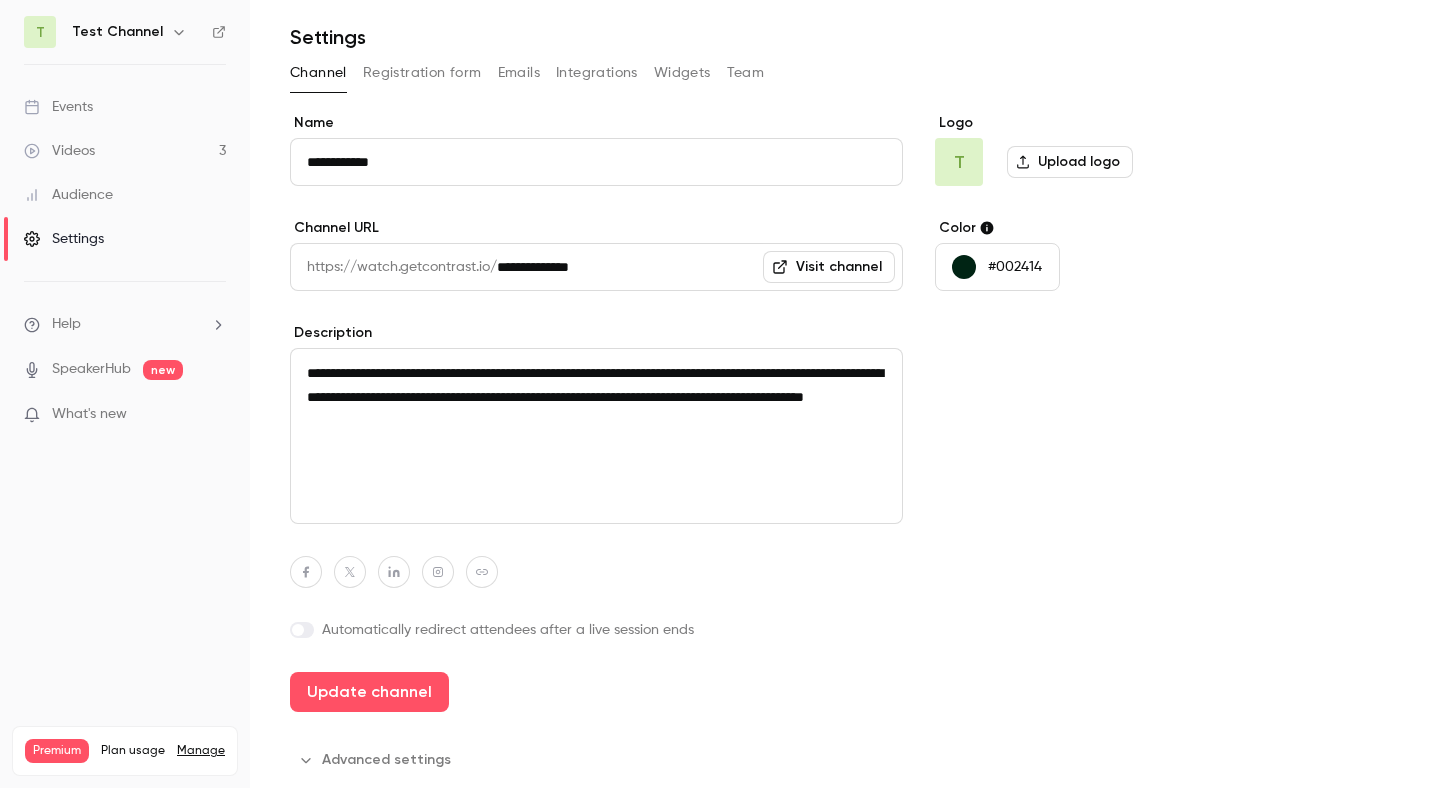 scroll, scrollTop: 0, scrollLeft: 0, axis: both 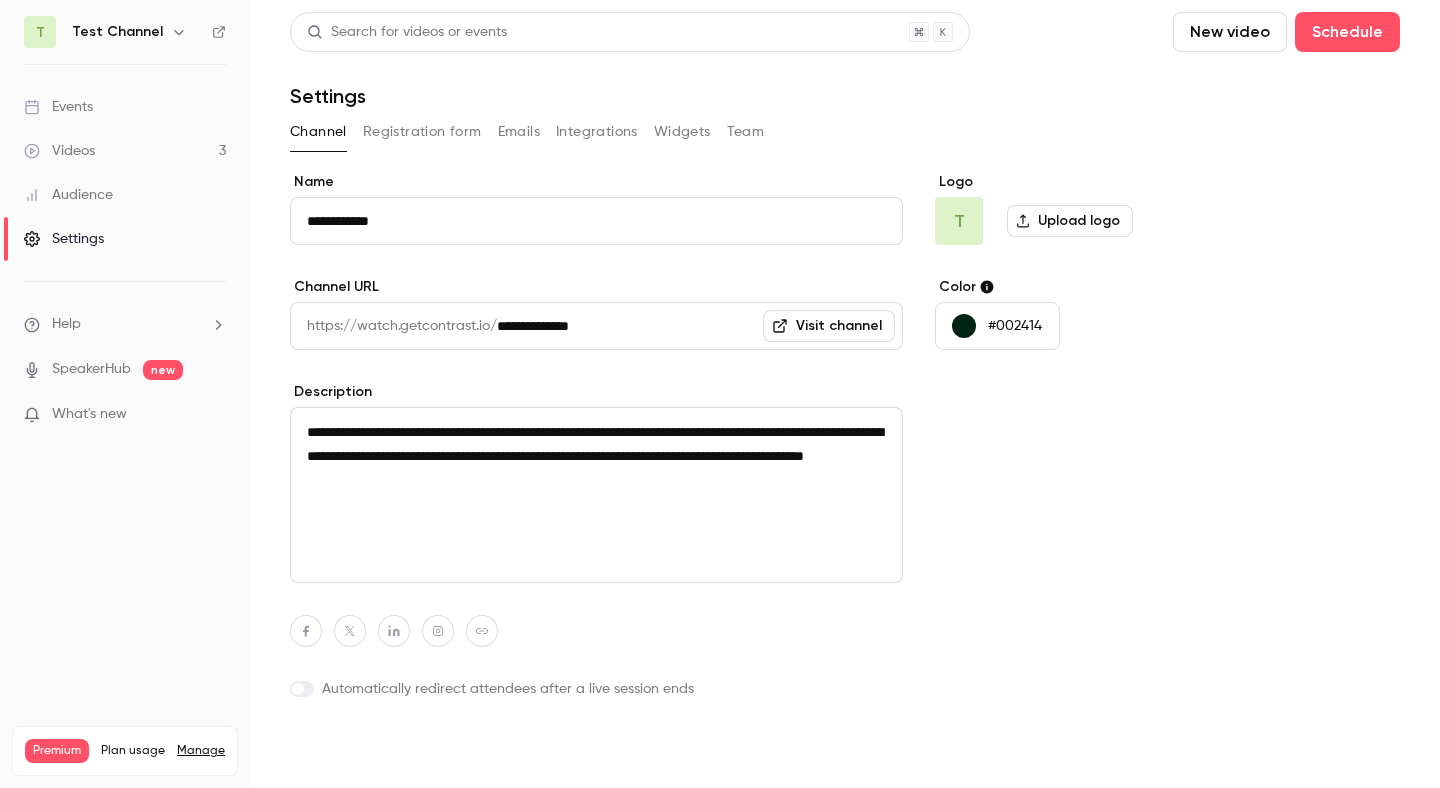 click on "Update channel" at bounding box center [369, 751] 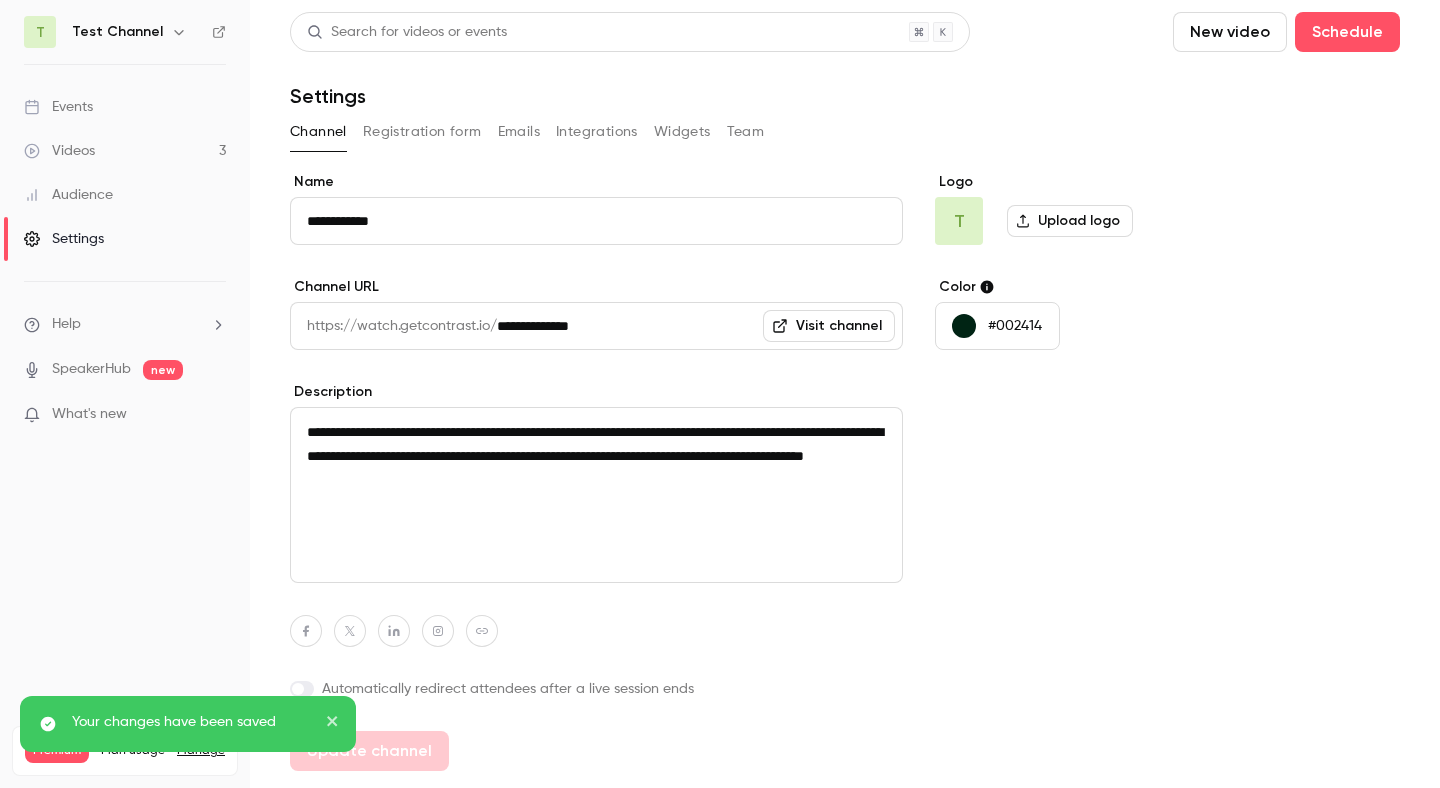 click on "Registration form" at bounding box center (422, 132) 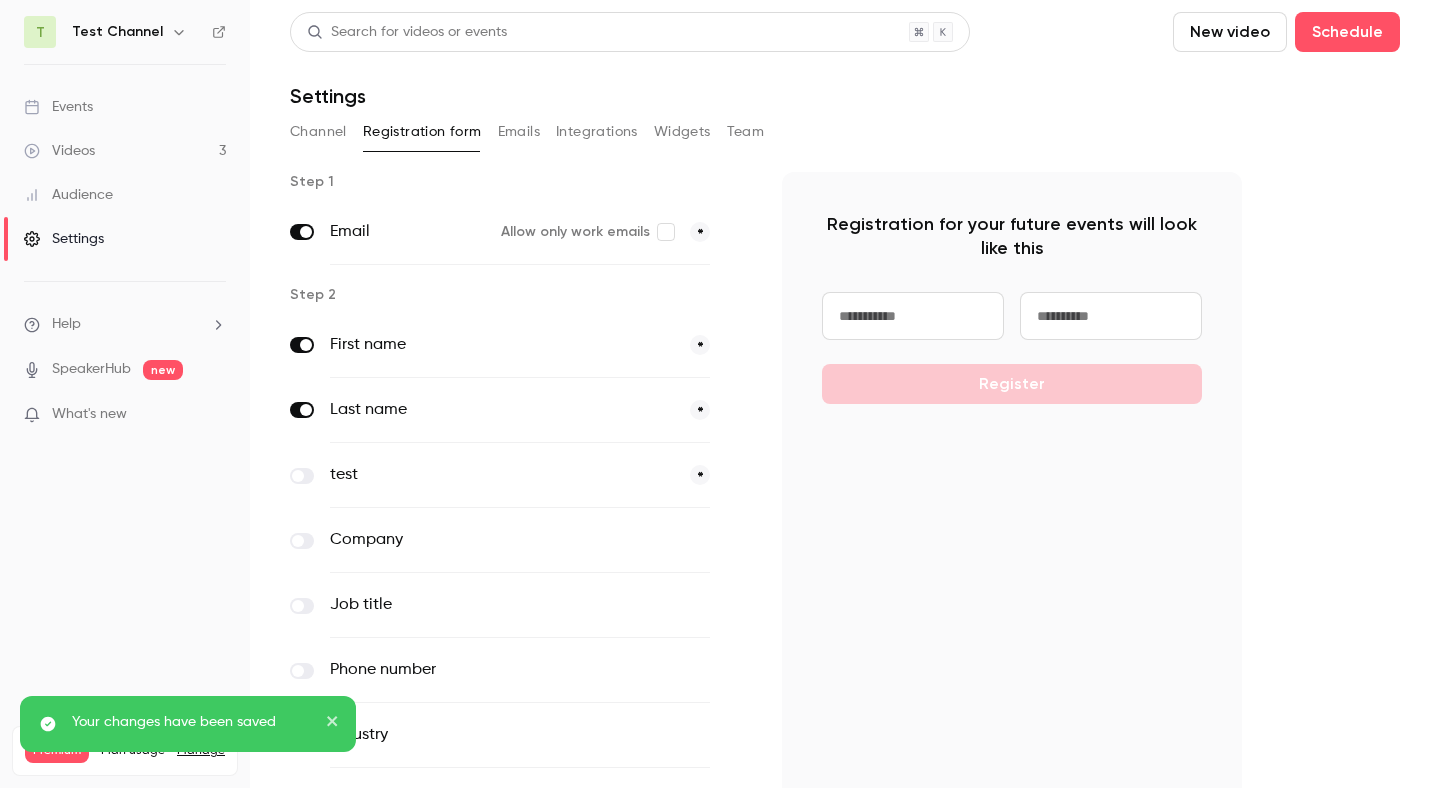 click on "Channel" at bounding box center [318, 132] 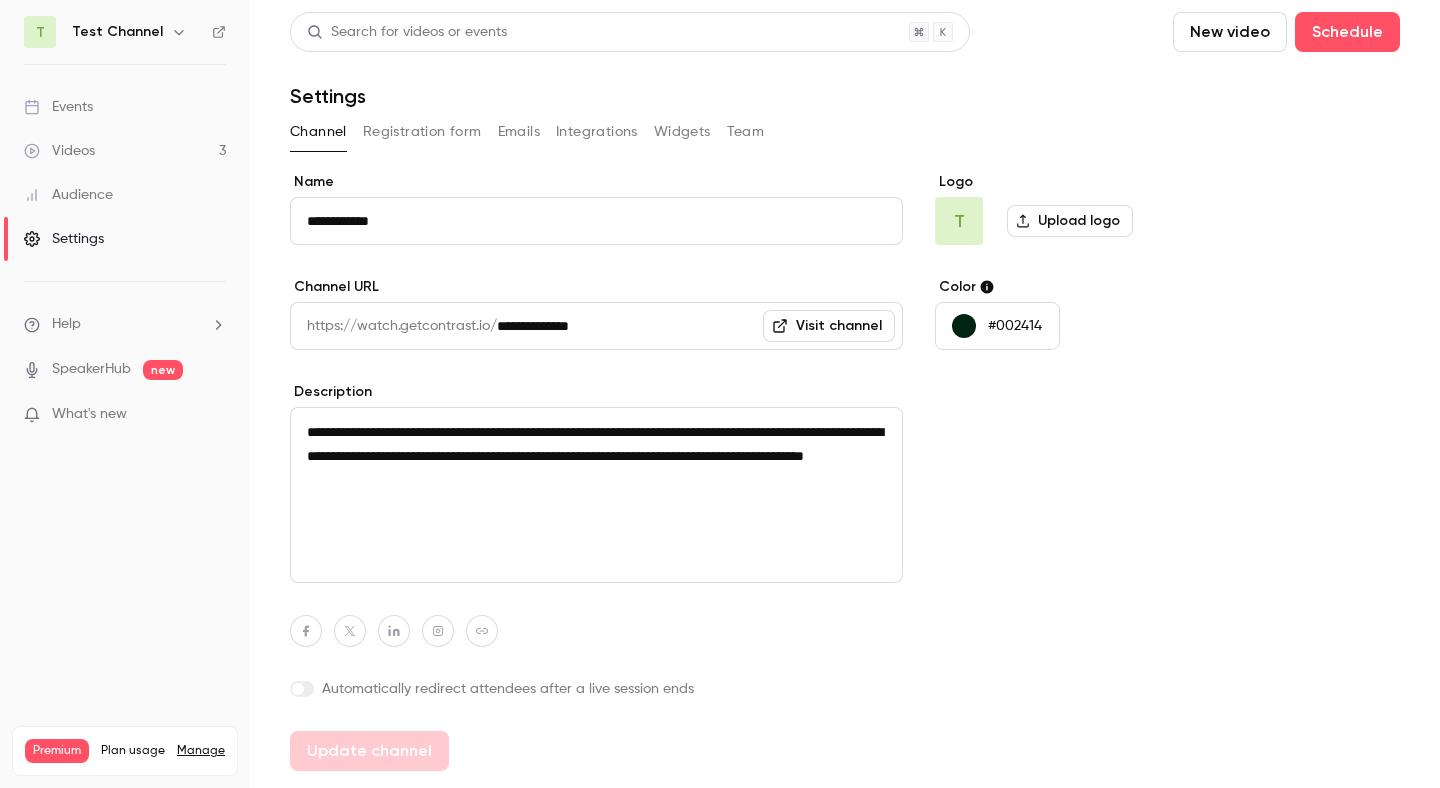 click on "Test Channel" at bounding box center [117, 32] 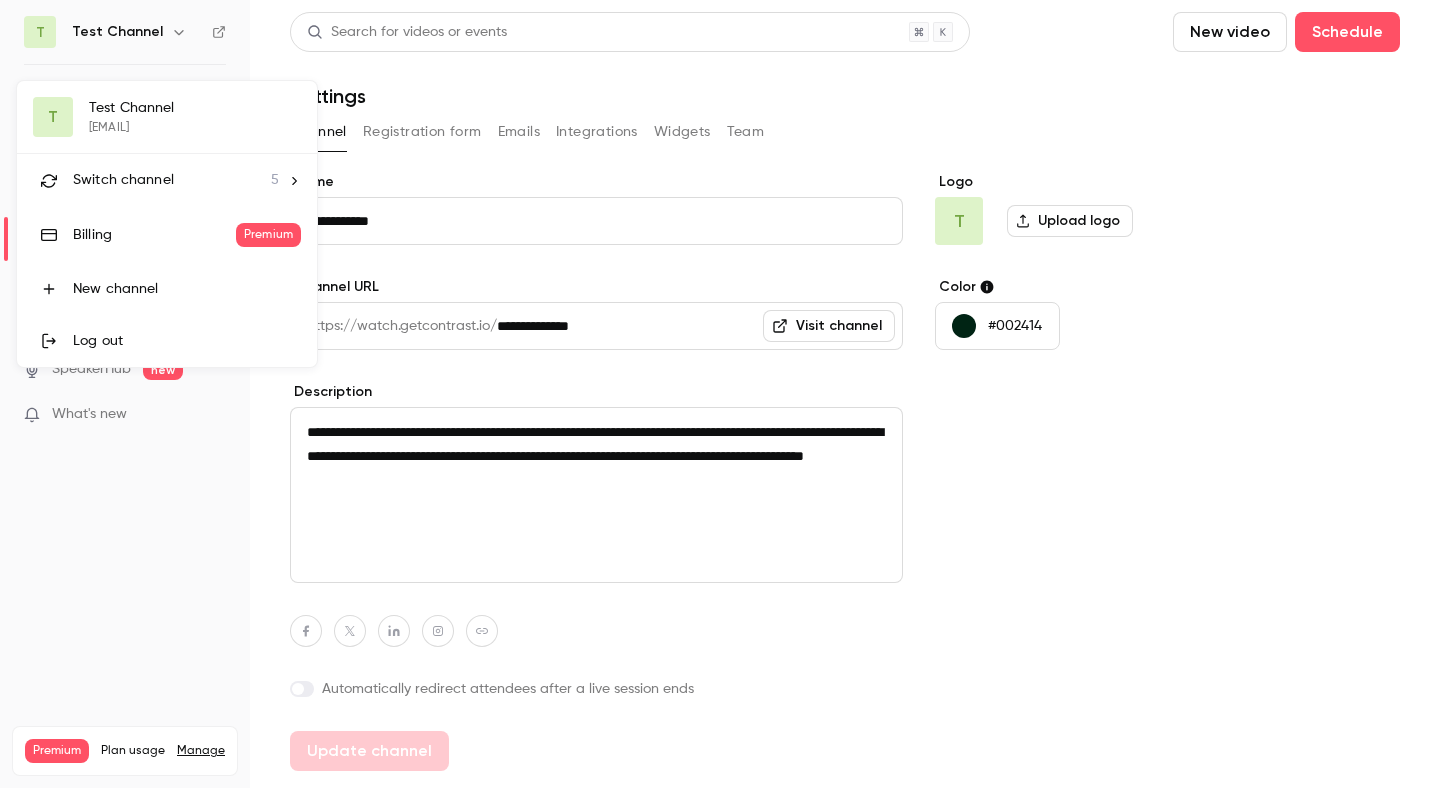 click on "Switch channel" at bounding box center [123, 180] 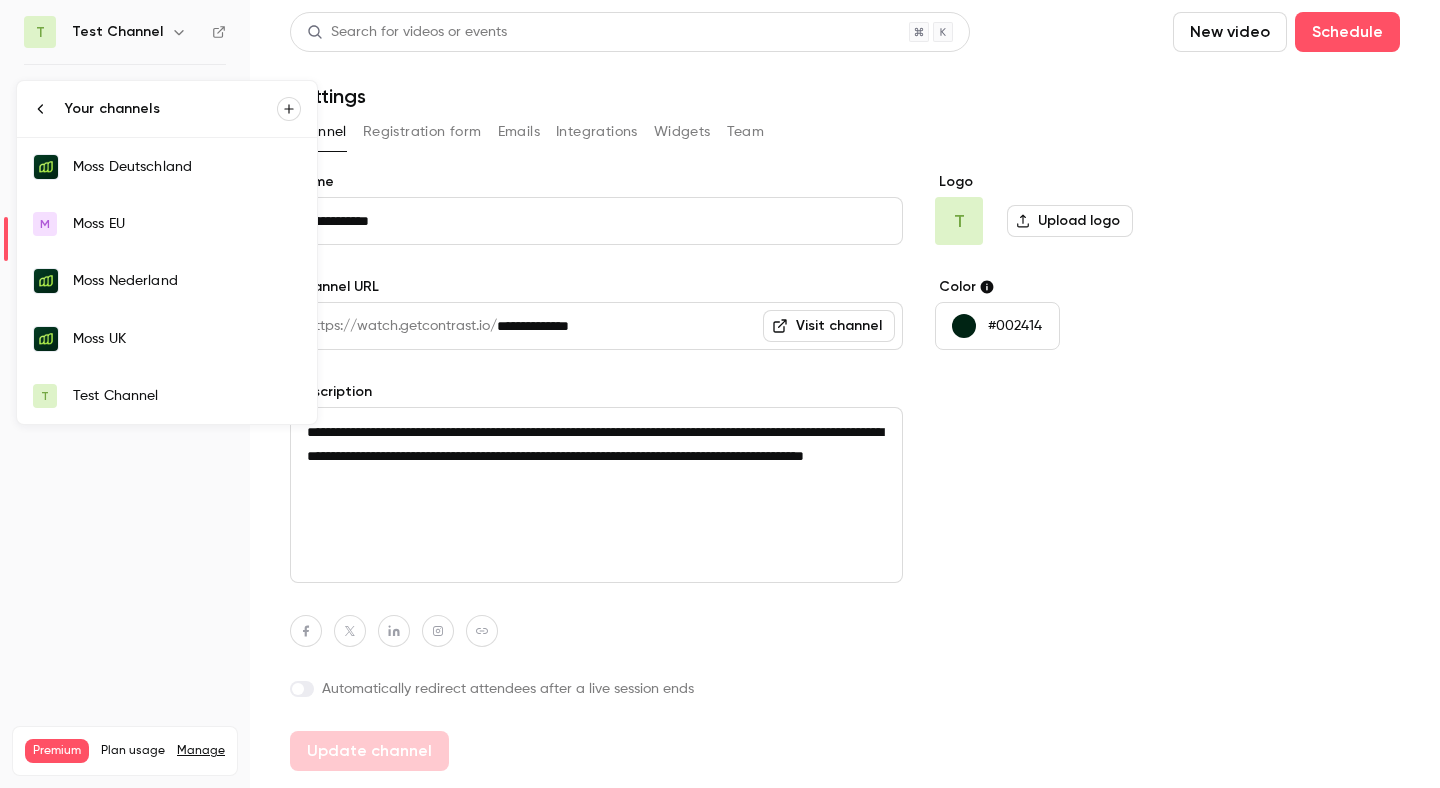 click on "Moss Deutschland" at bounding box center [187, 167] 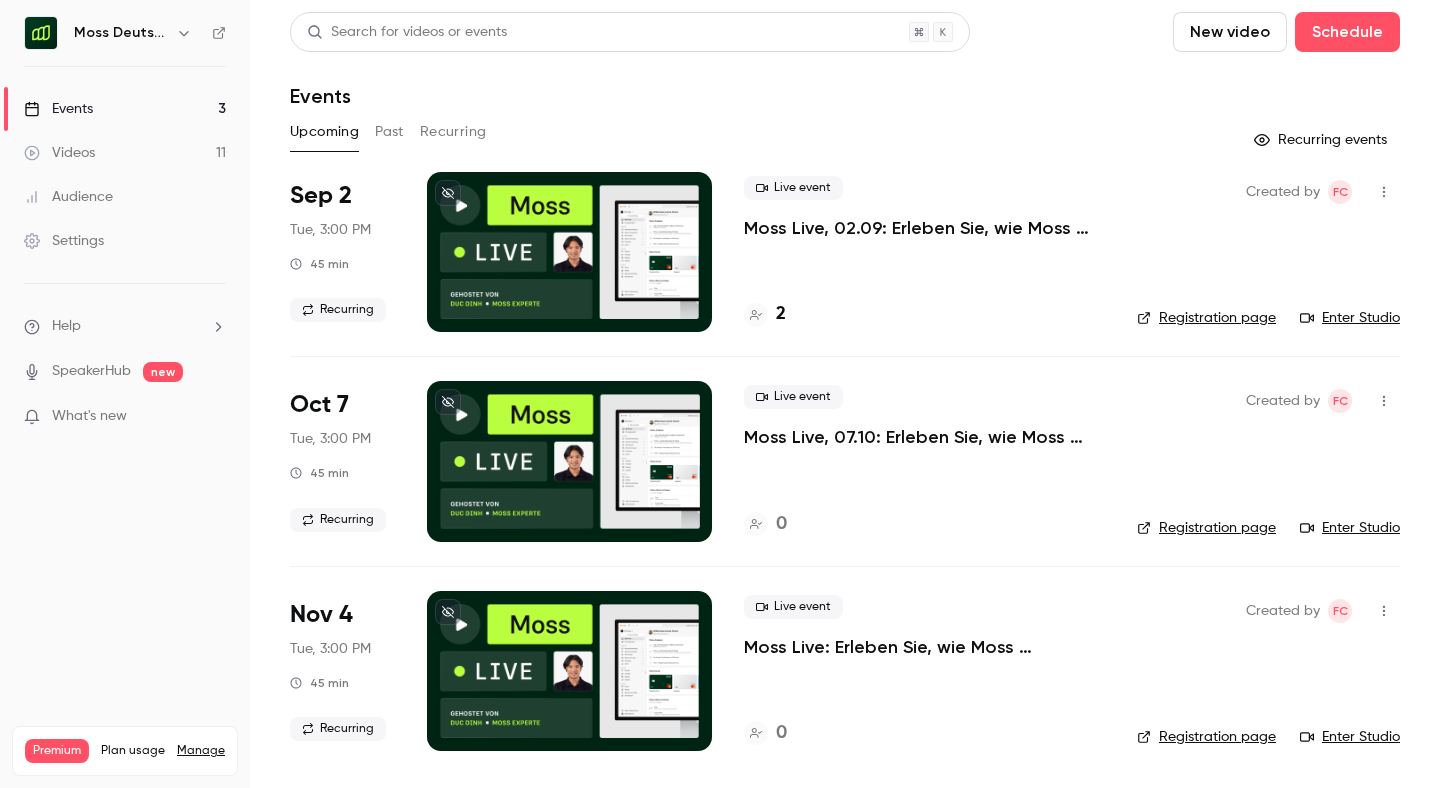 click on "Moss Deutschland" at bounding box center [135, 33] 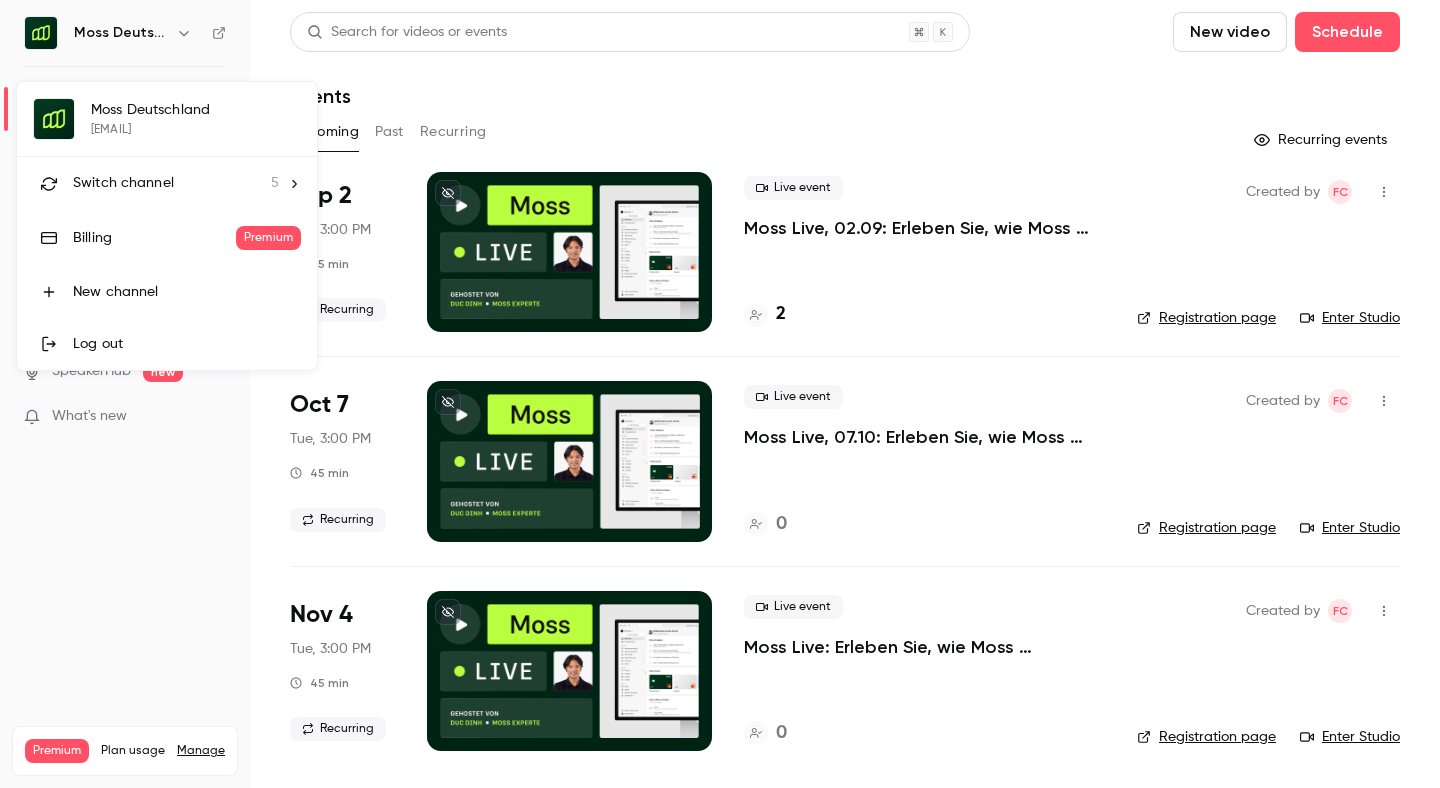 click on "Switch channel" at bounding box center [123, 183] 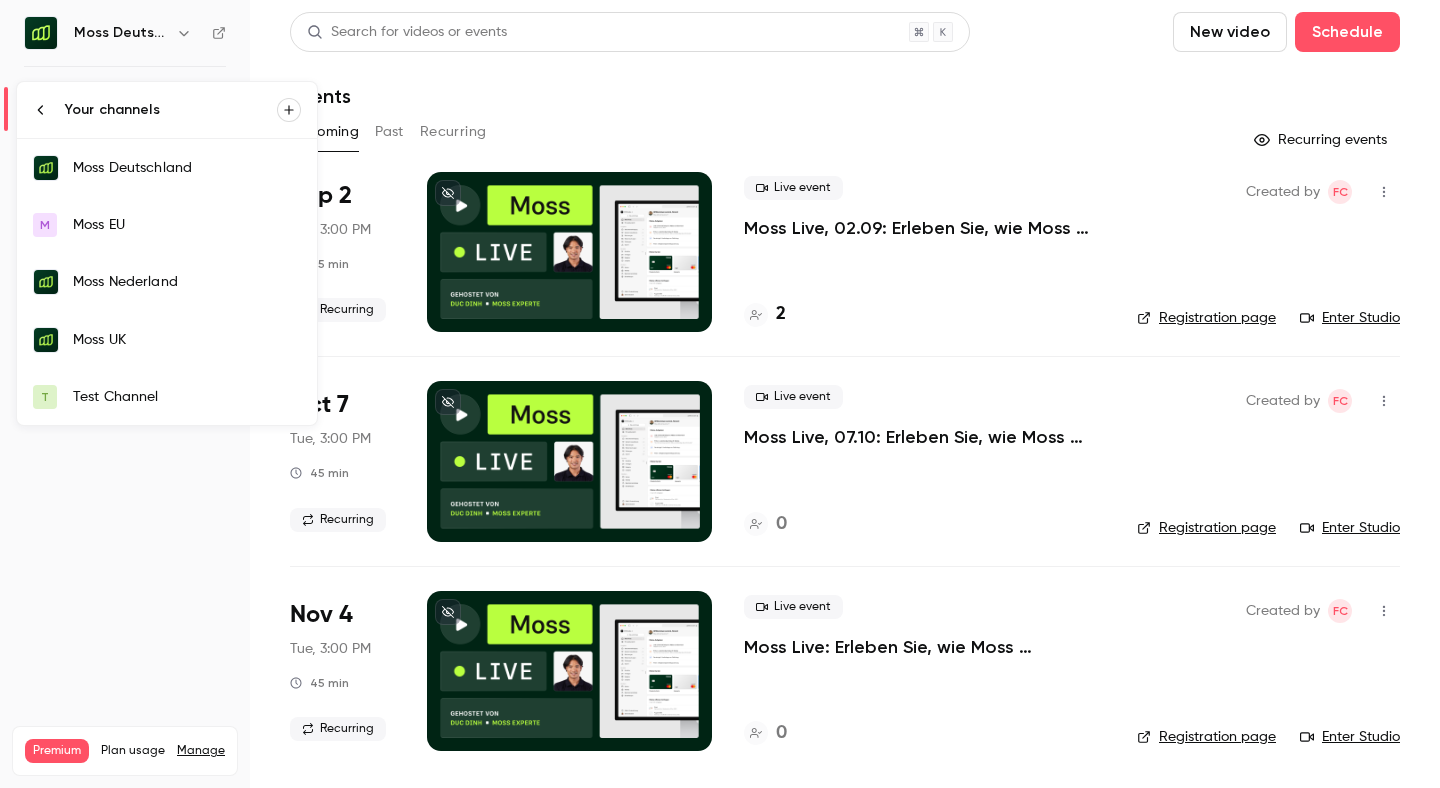 click on "Moss UK" at bounding box center (187, 340) 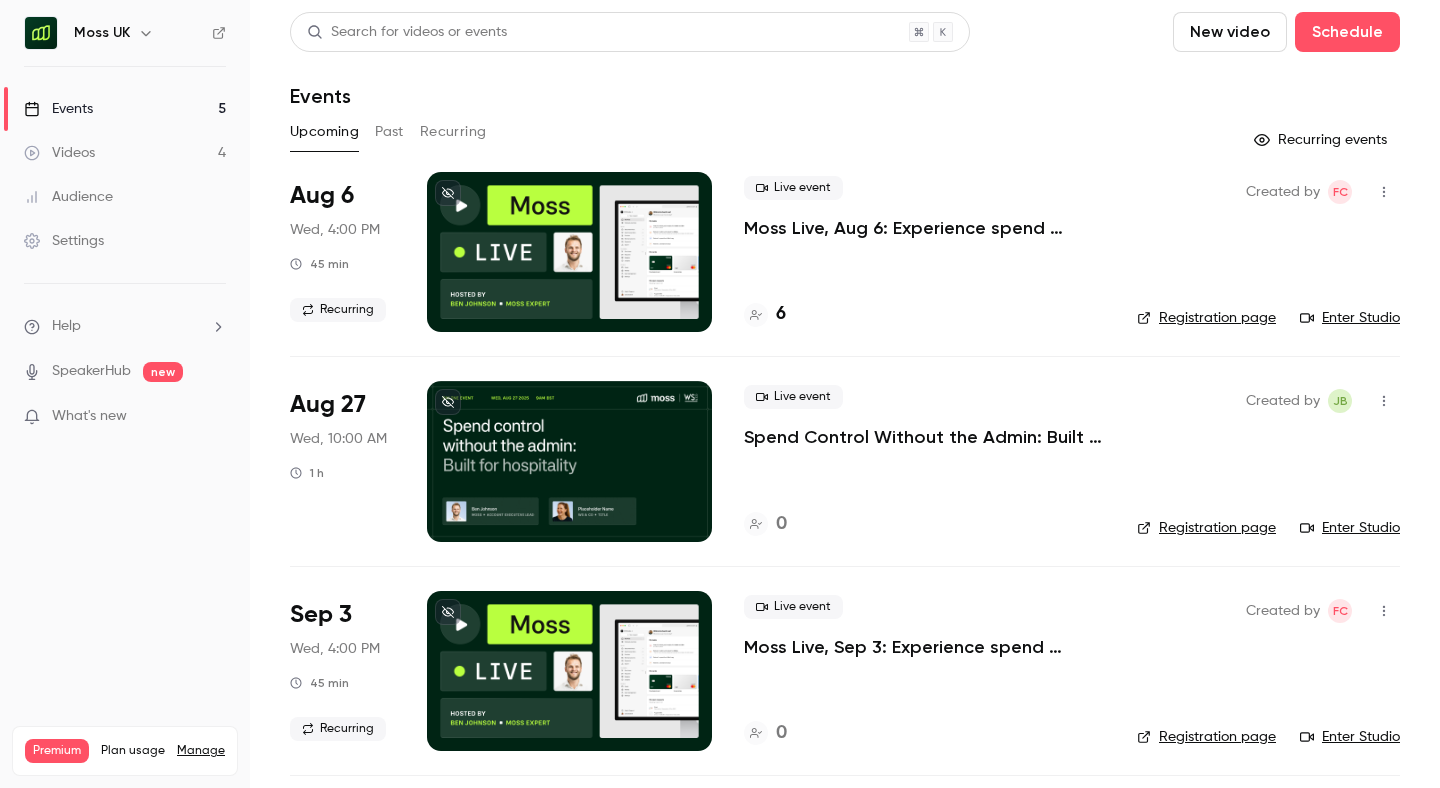 click on "Settings" at bounding box center (64, 241) 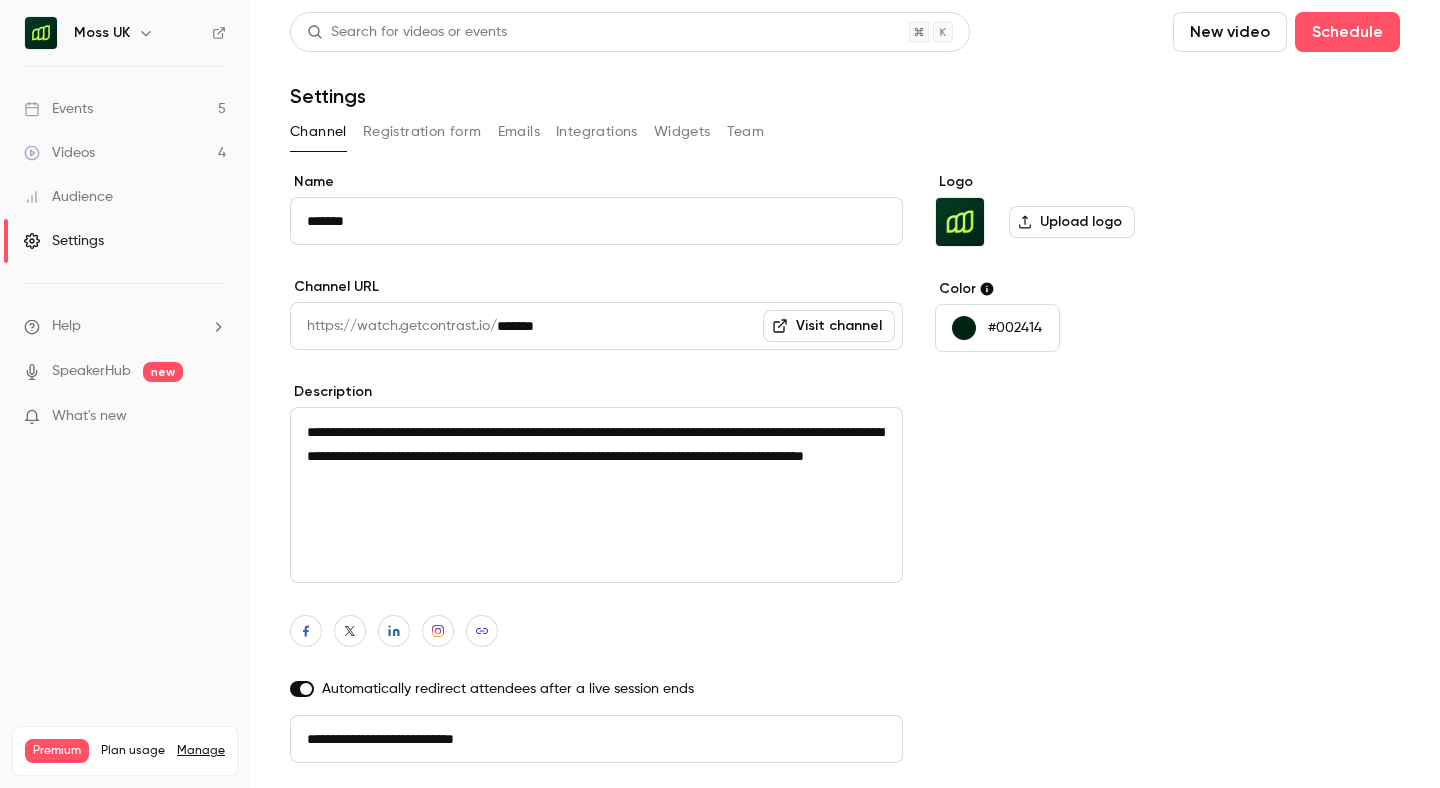 click on "Registration form" at bounding box center [422, 132] 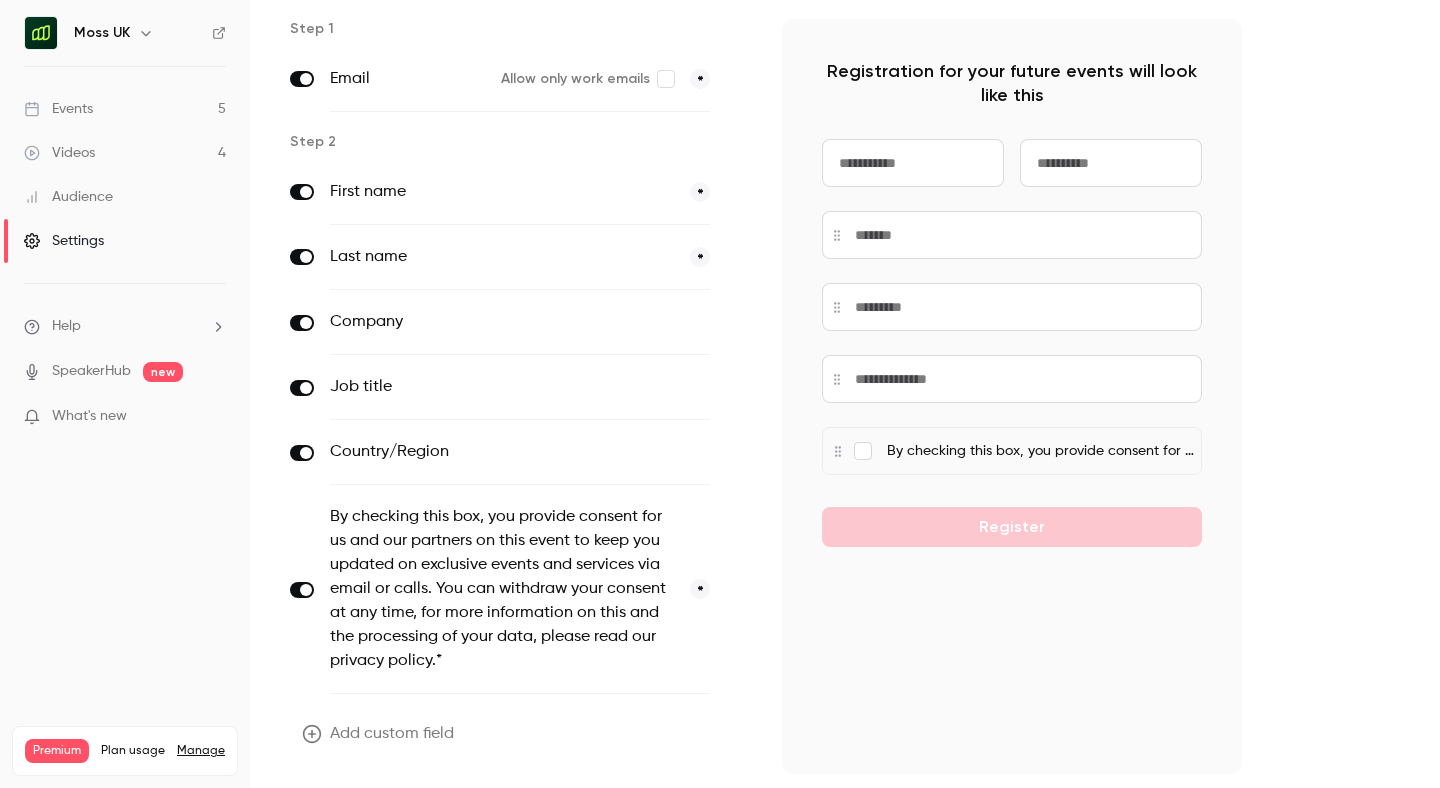 scroll, scrollTop: 158, scrollLeft: 0, axis: vertical 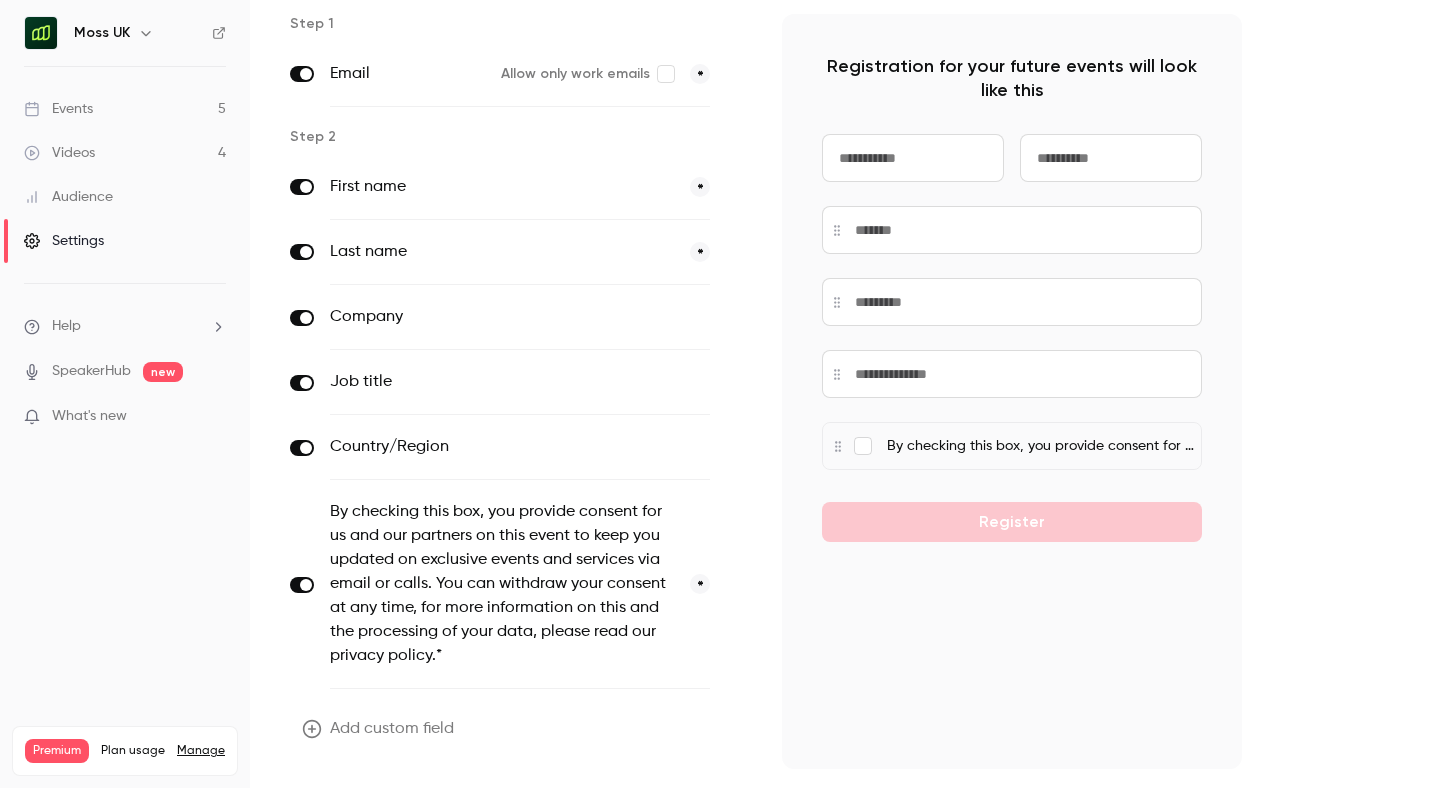 click on "By checking this box, you provide consent for us and our partners on this event to keep you updated on exclusive events and services via email or calls. You can withdraw your consent at any time, for more information on this and the processing of your data, please read our privacy policy.*" at bounding box center (502, 584) 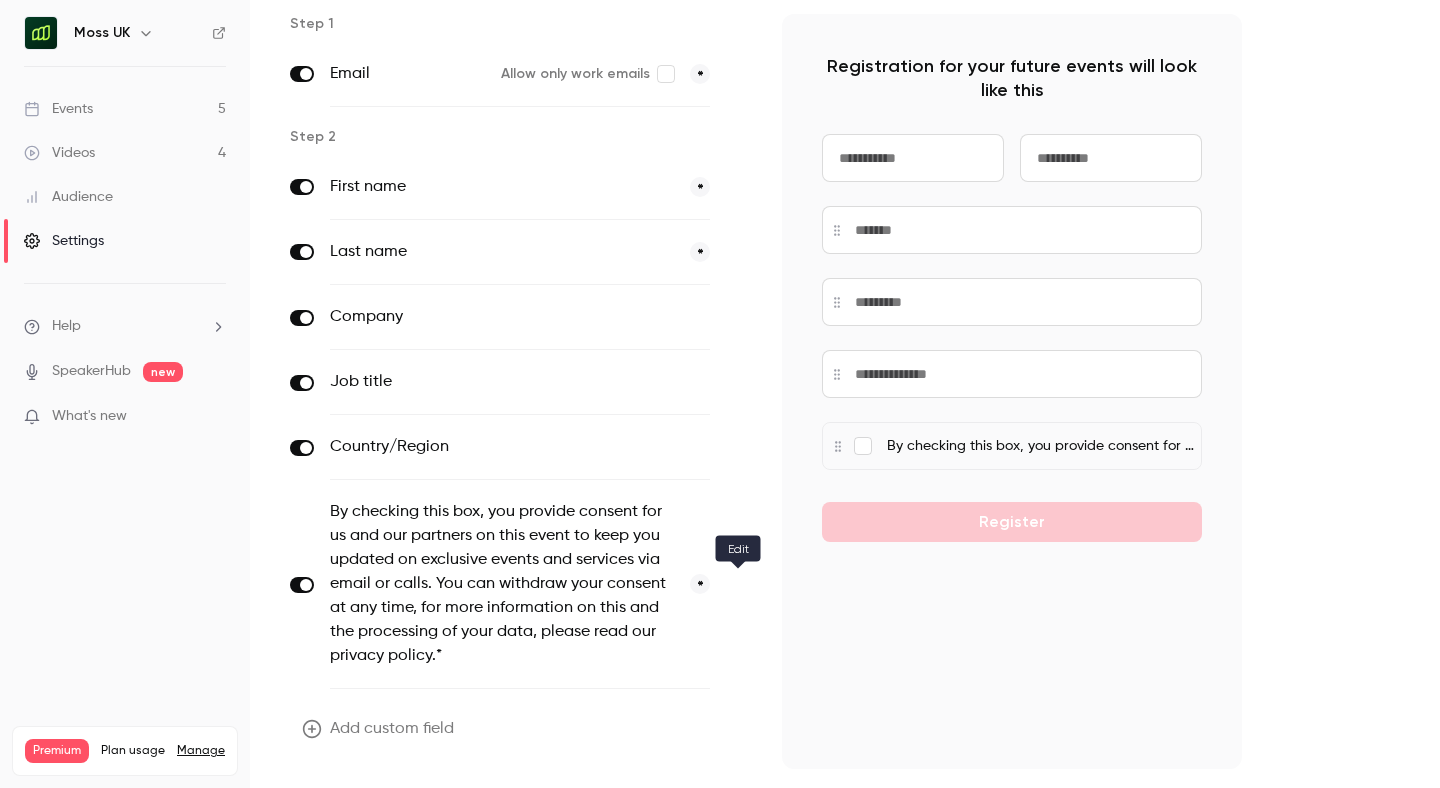 click 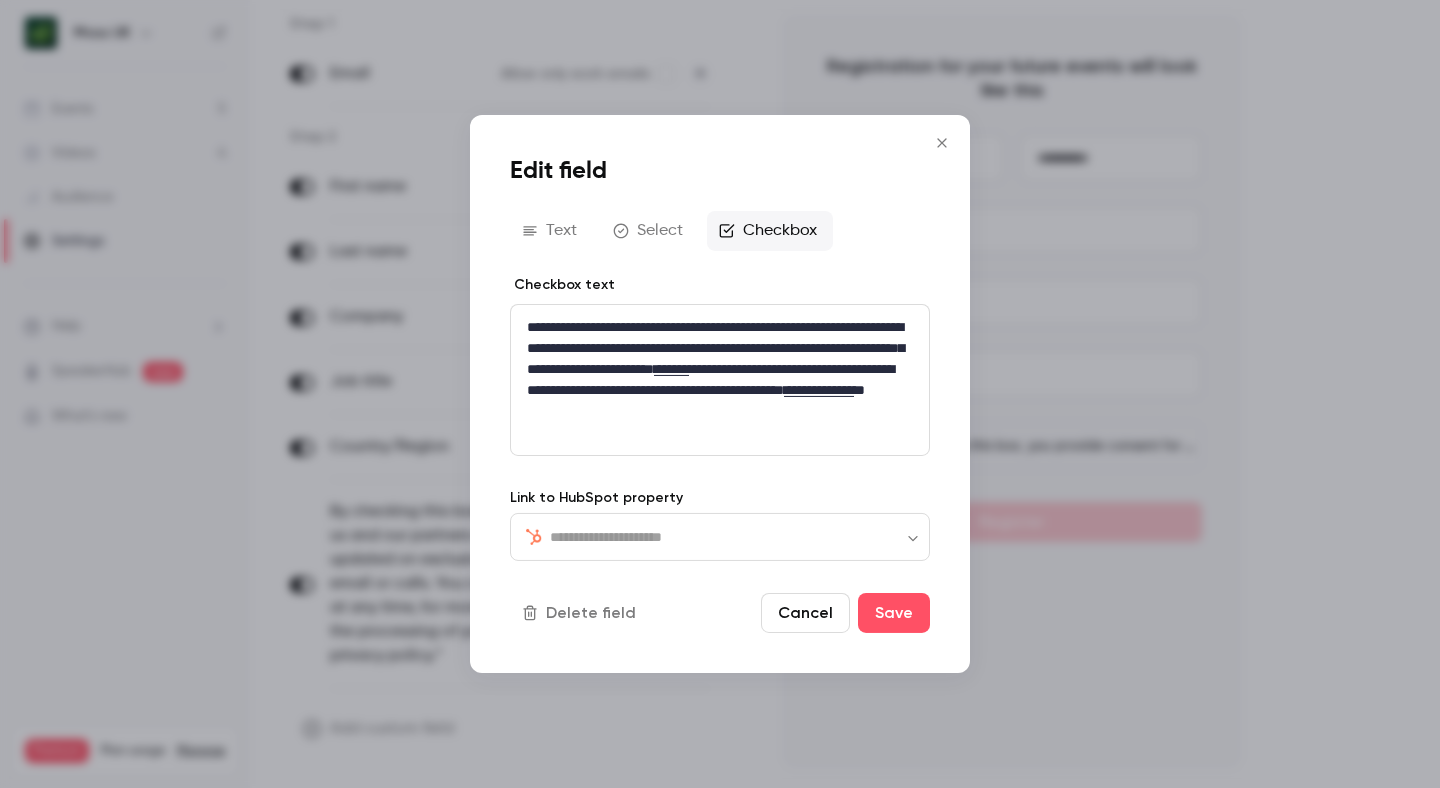 click on "**********" at bounding box center [720, 380] 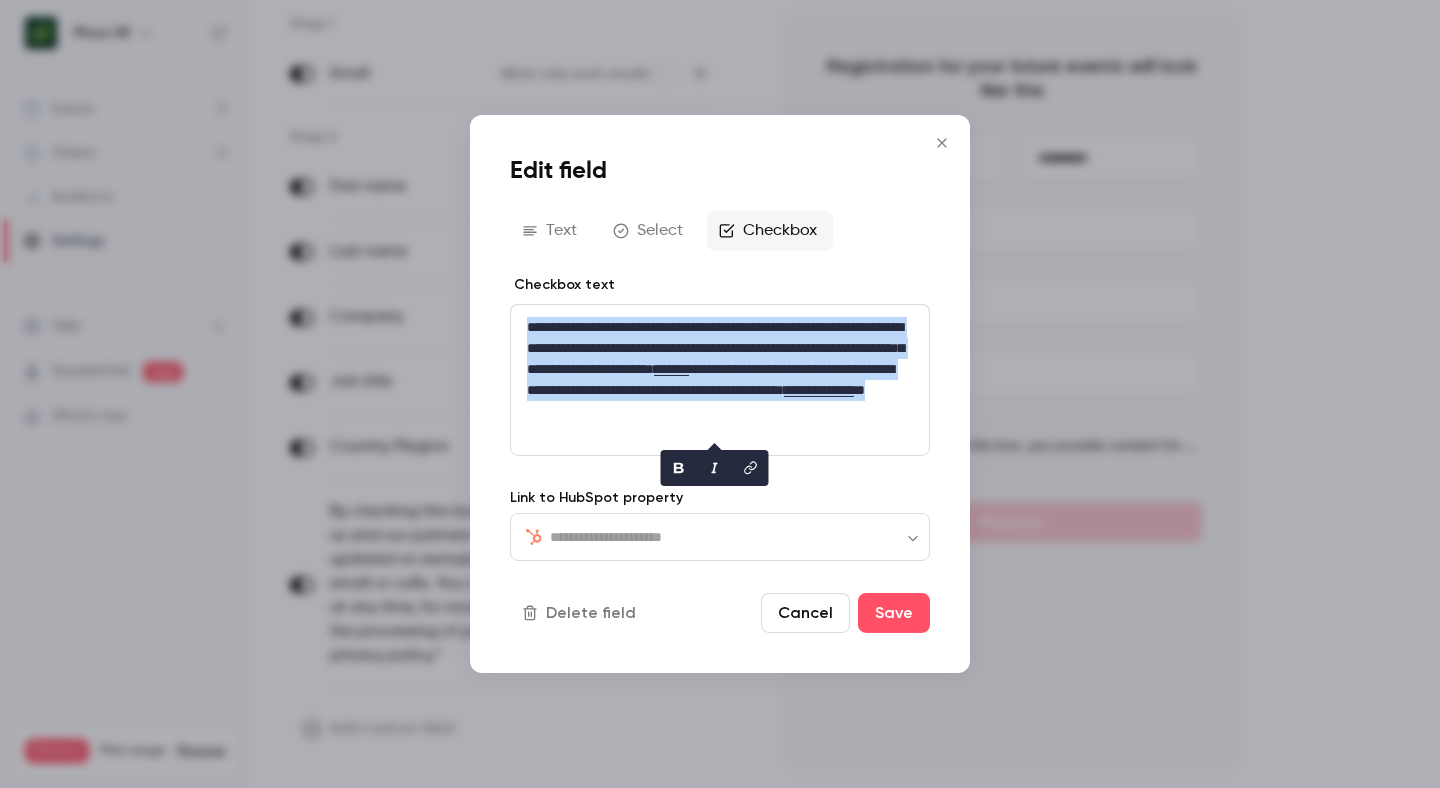 copy on "**********" 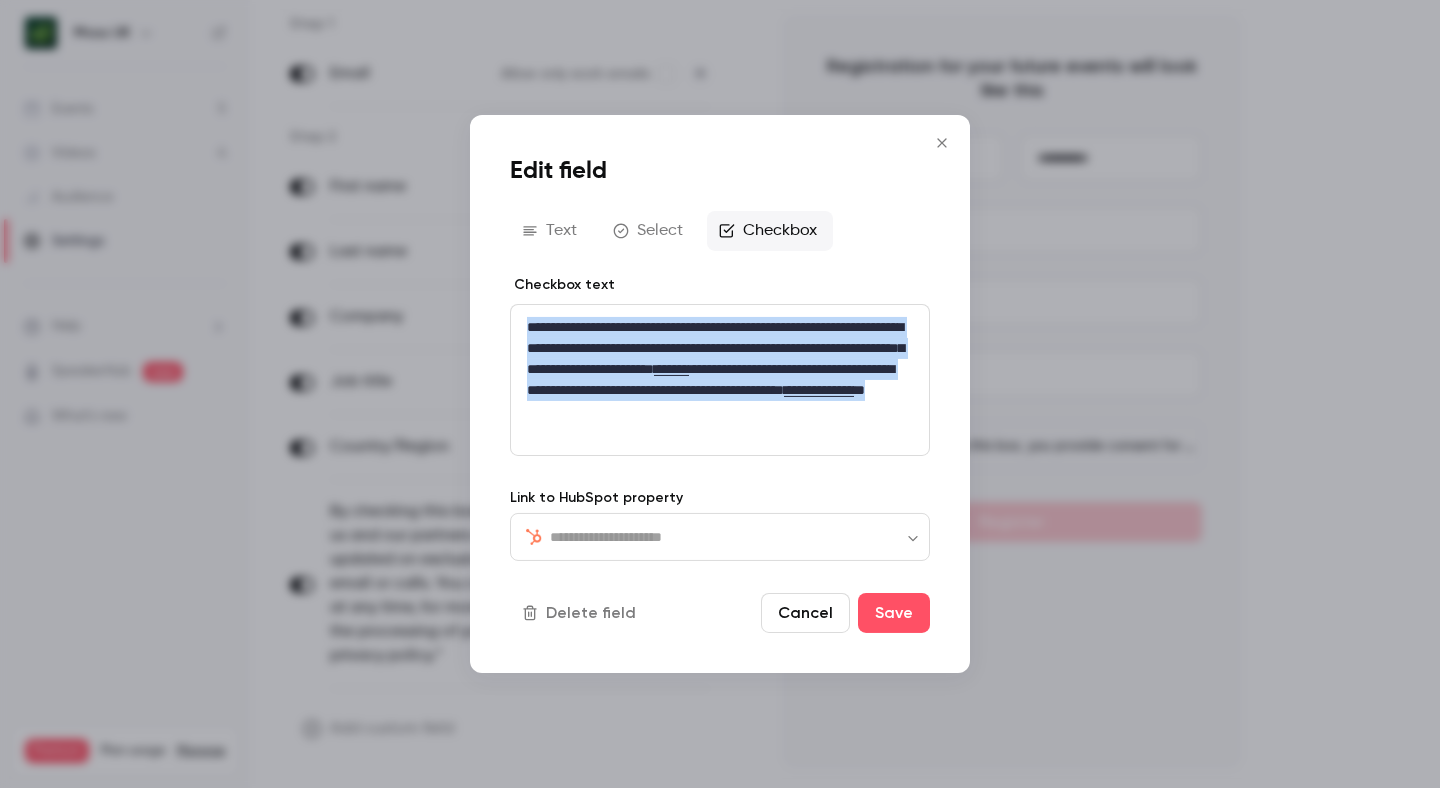 click on "Cancel" at bounding box center (805, 613) 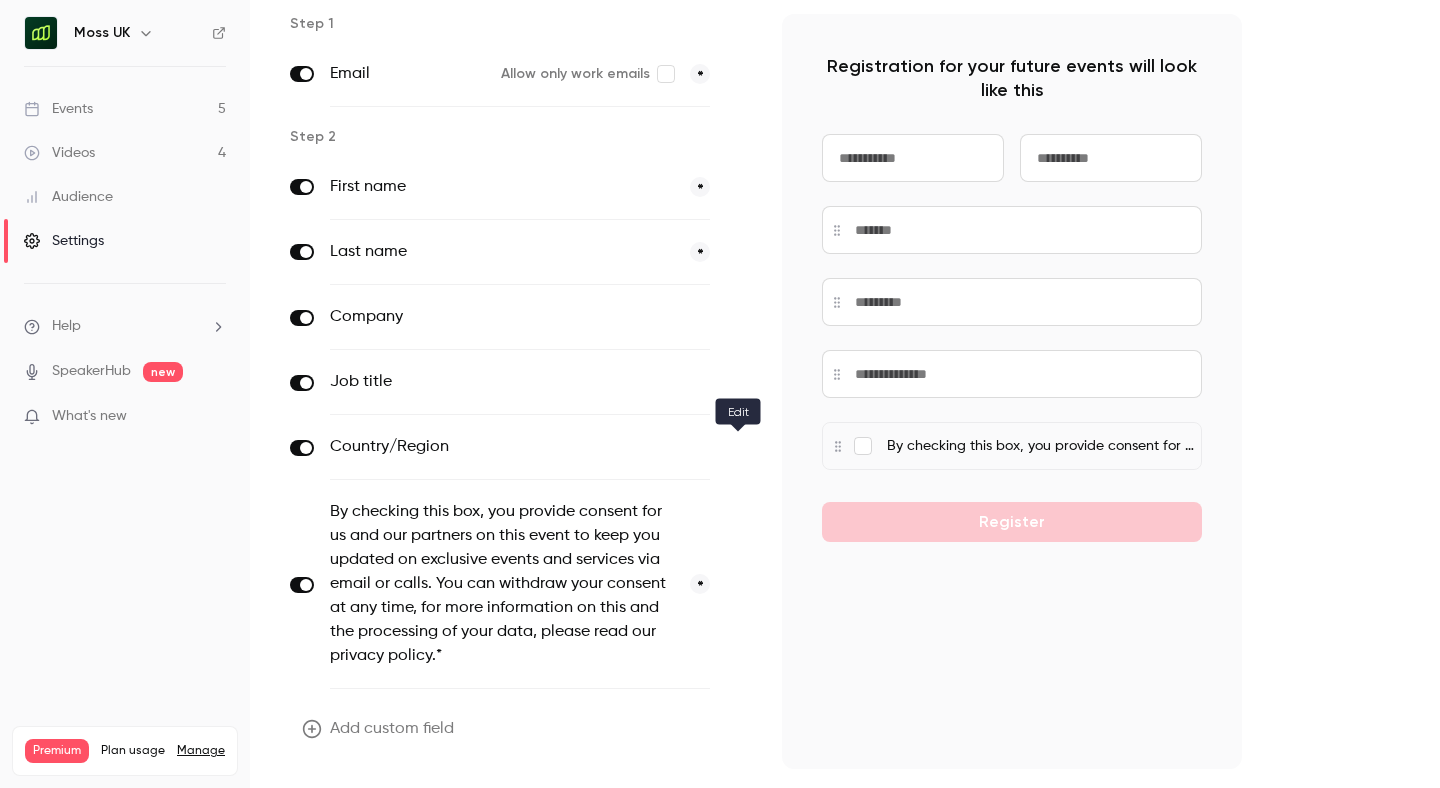 click 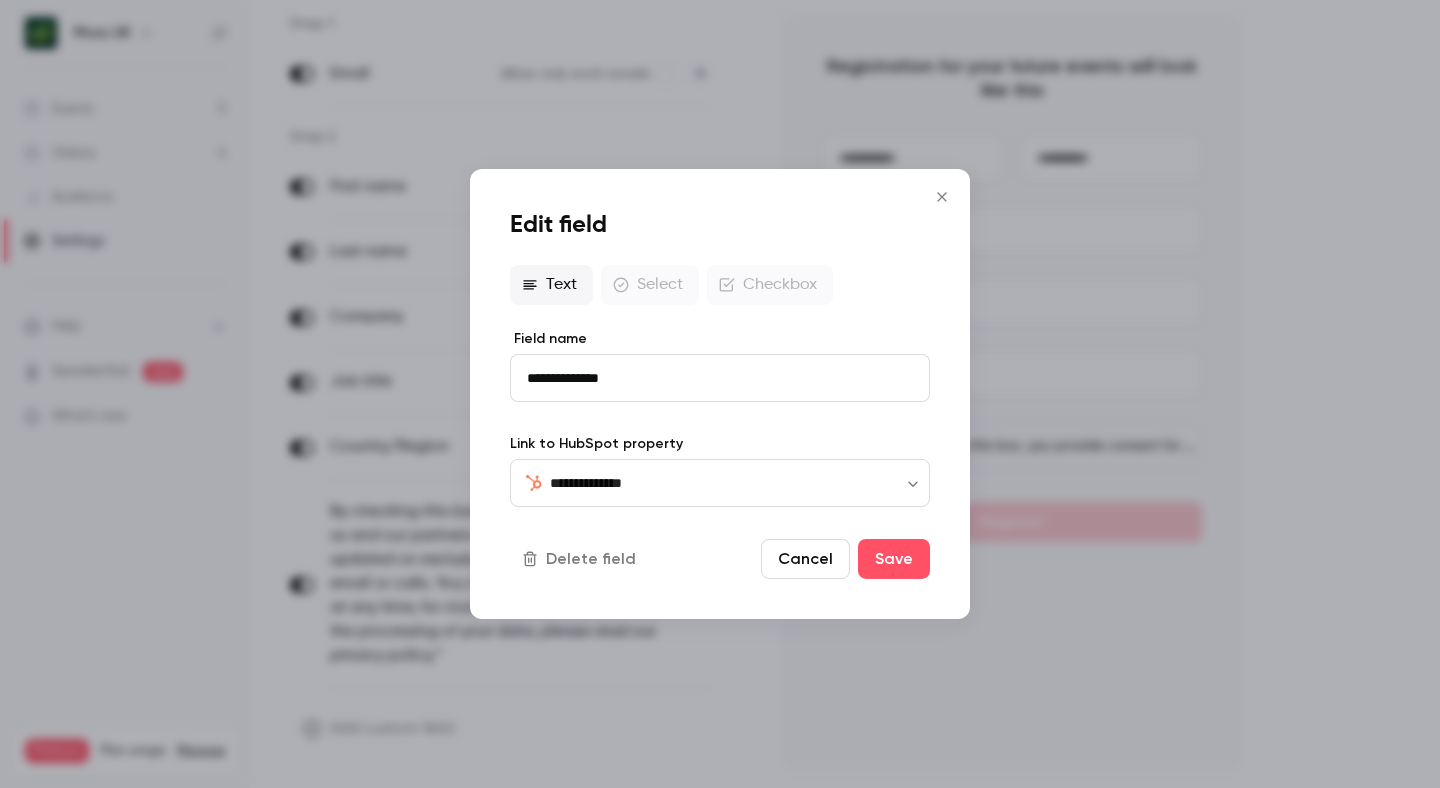 click on "Cancel" at bounding box center (805, 559) 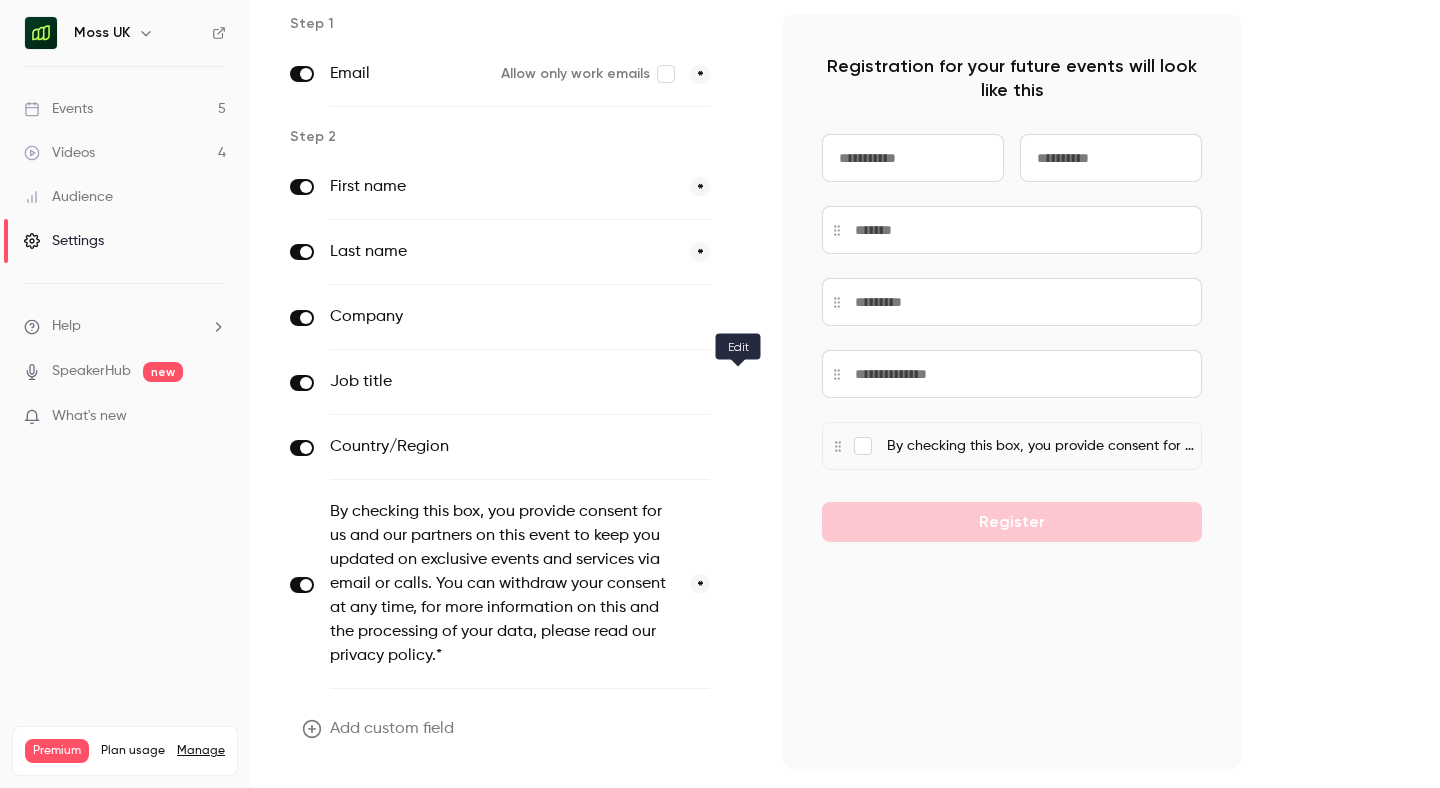 click at bounding box center [738, 383] 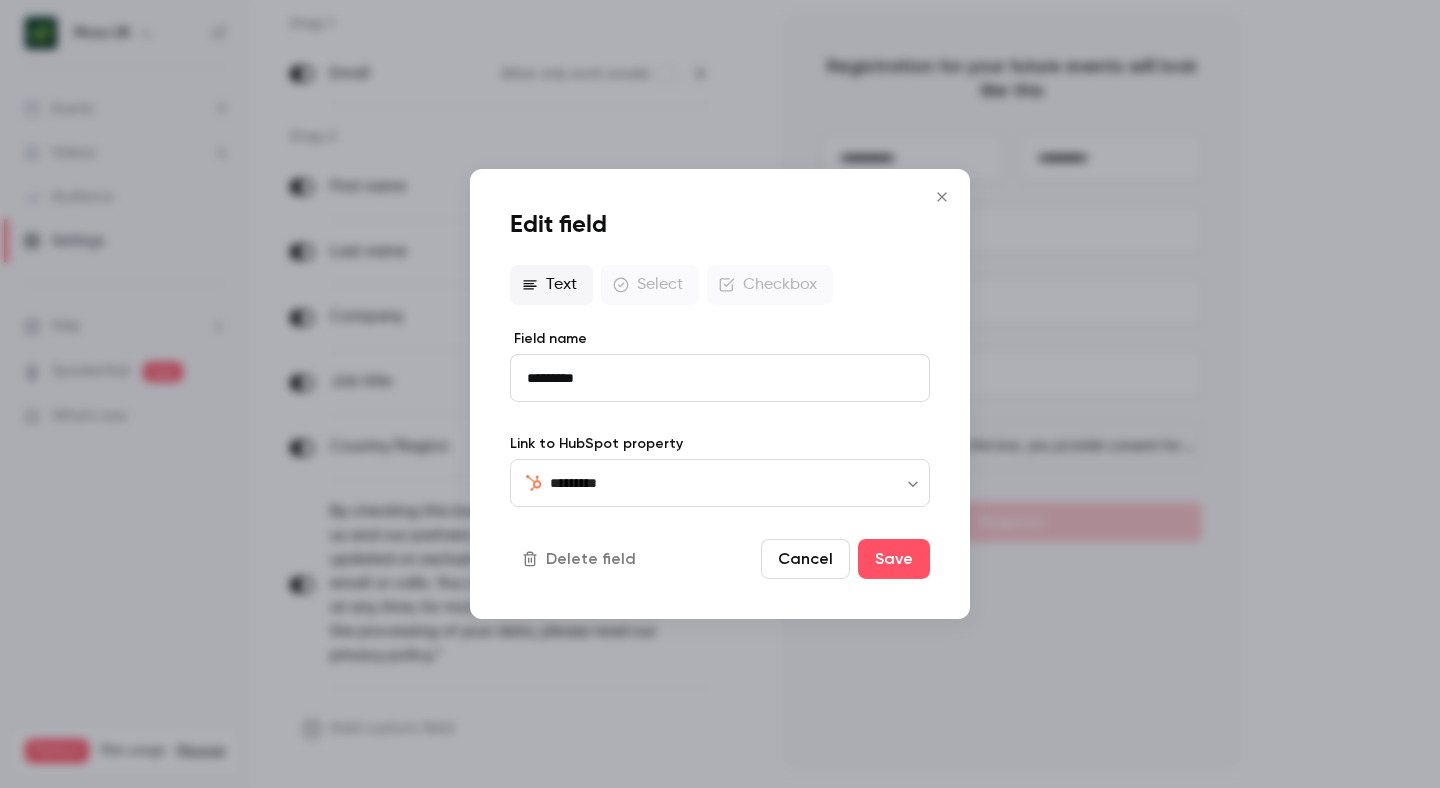 drag, startPoint x: 597, startPoint y: 373, endPoint x: 490, endPoint y: 373, distance: 107 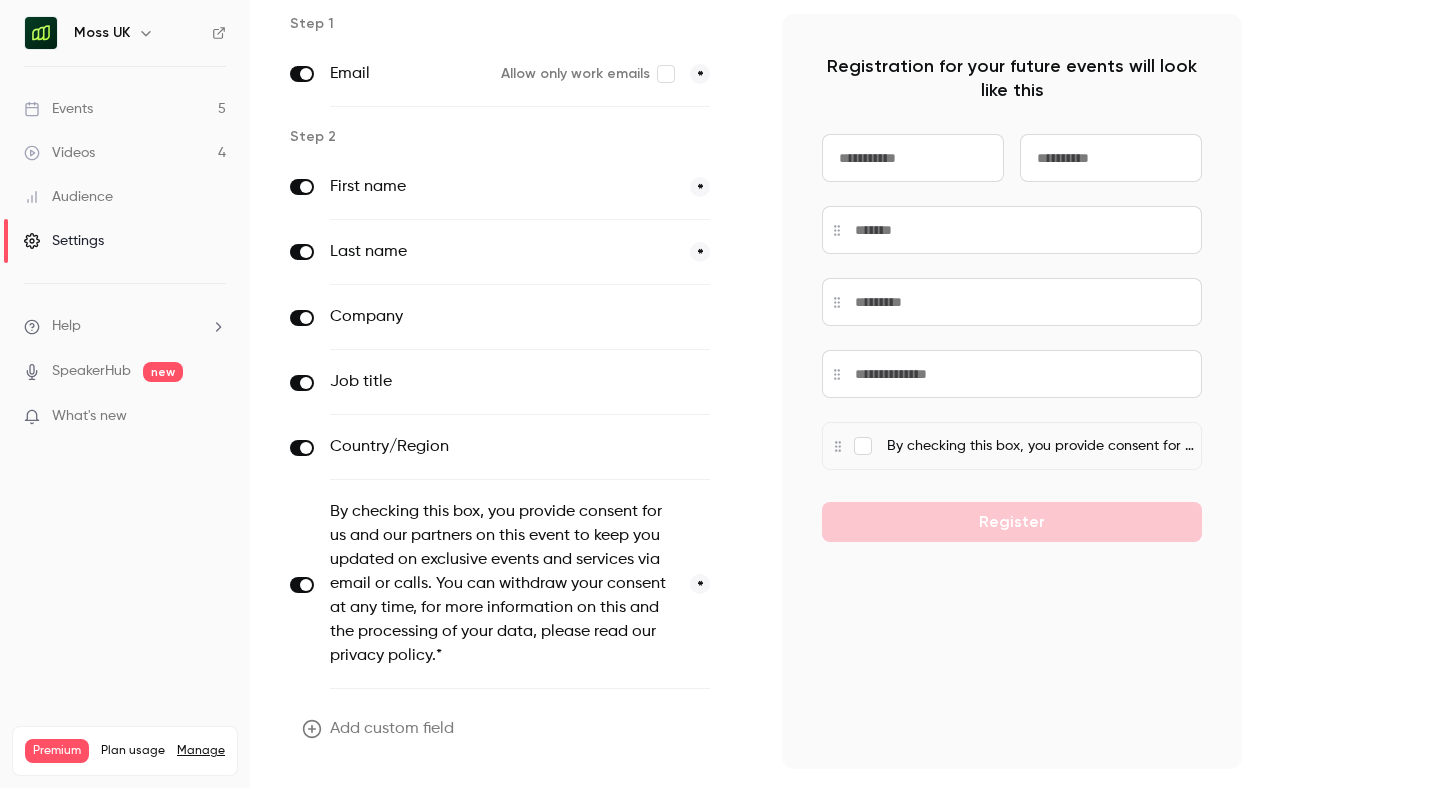 click 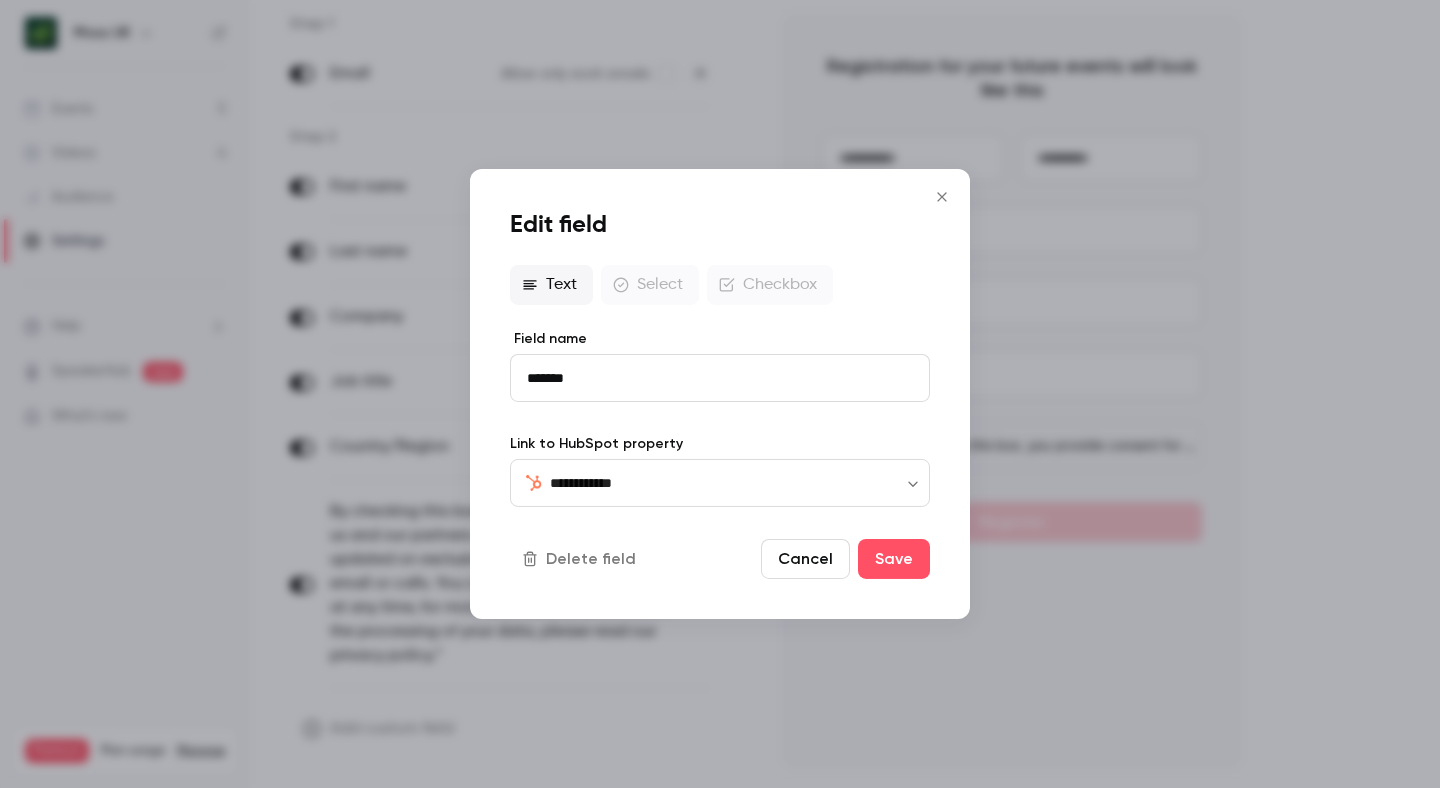 click on "Cancel" at bounding box center [805, 559] 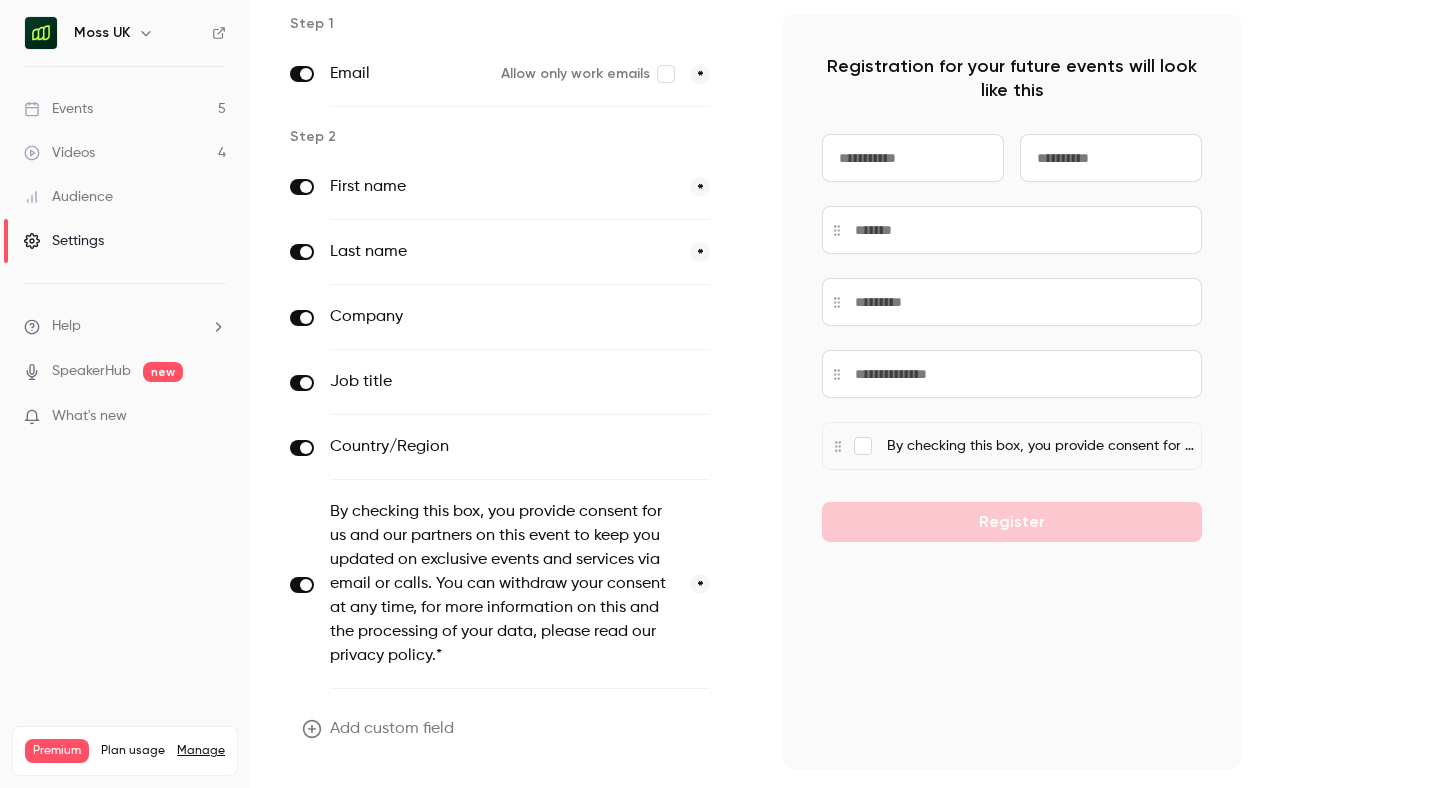 click 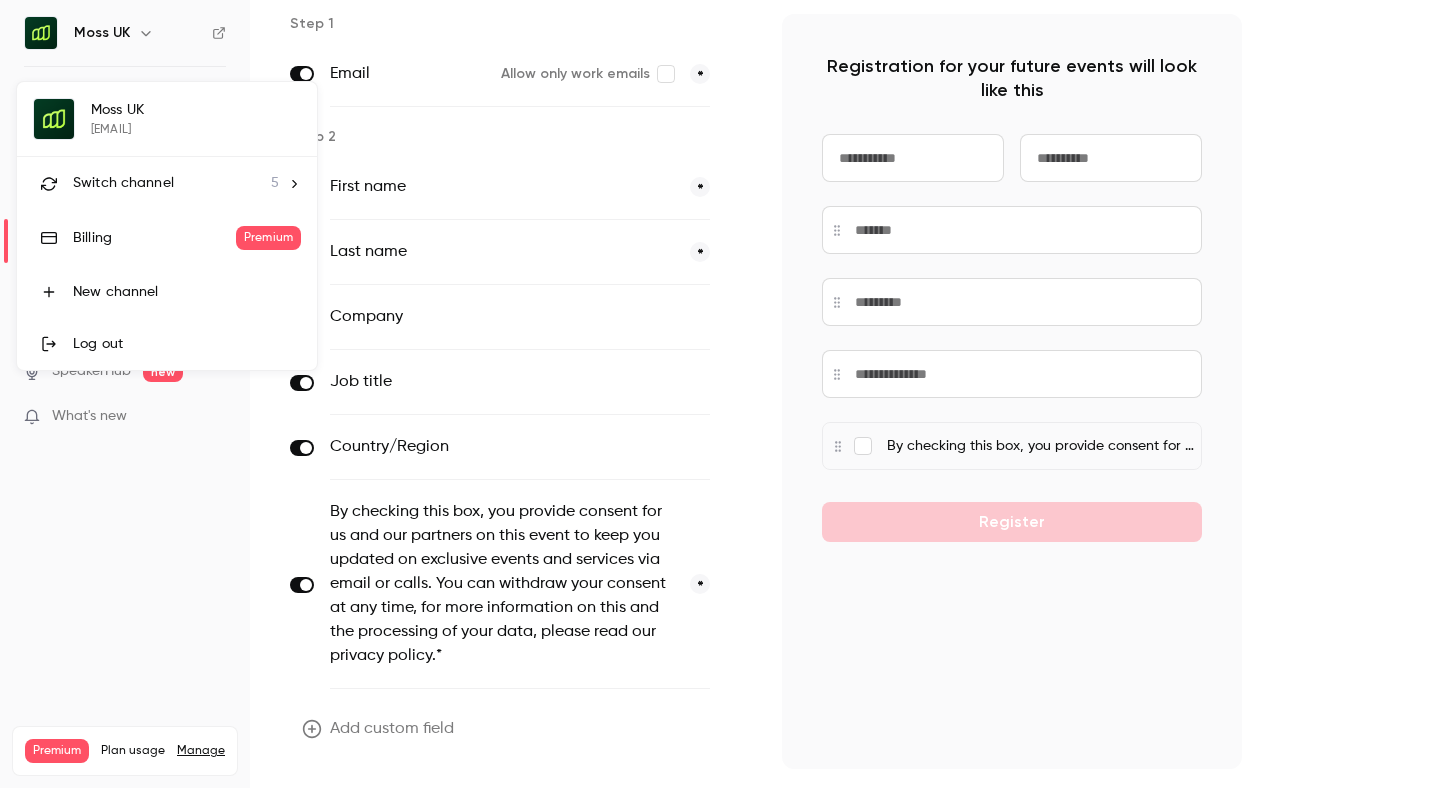 click on "Switch channel" at bounding box center [123, 183] 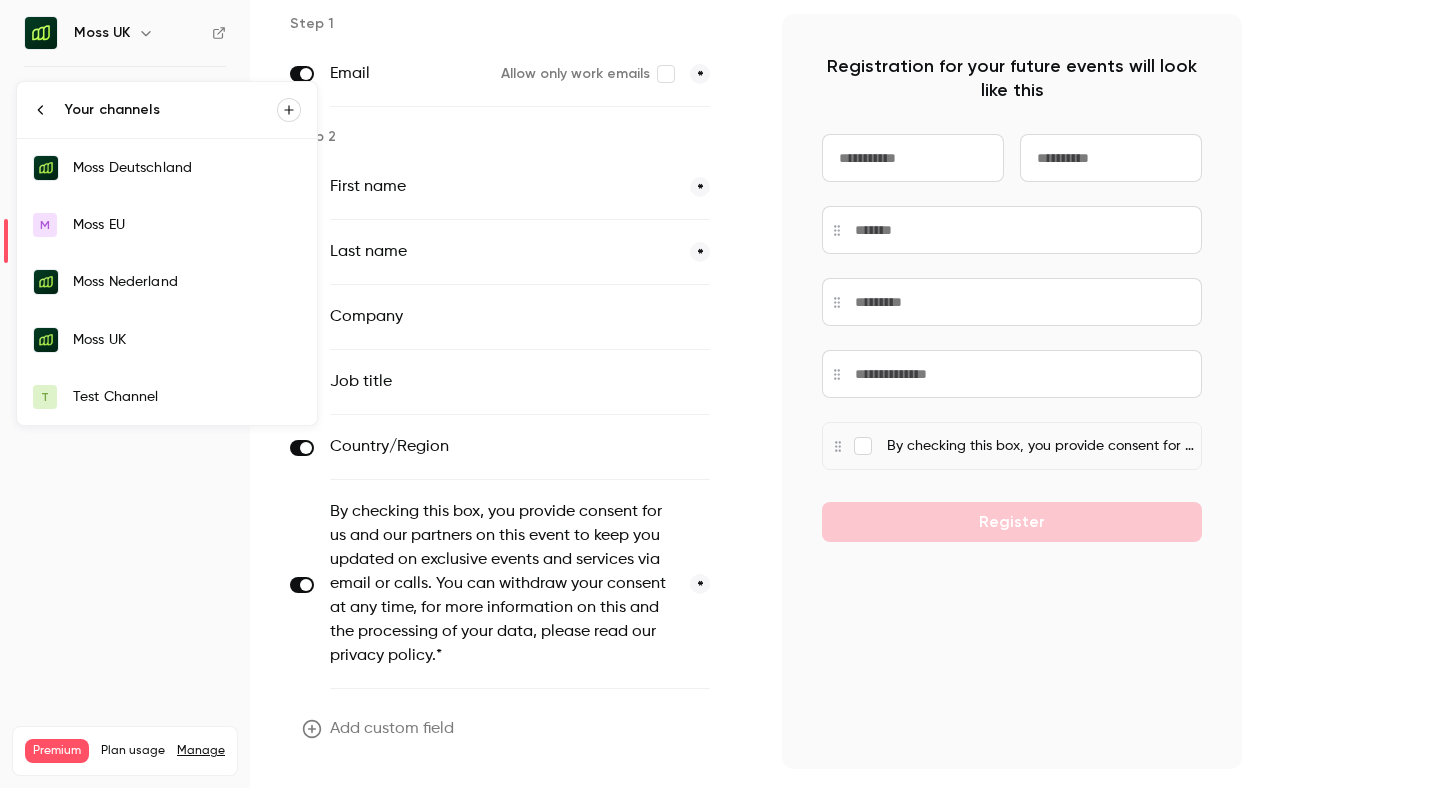 click on "Test Channel" at bounding box center (187, 397) 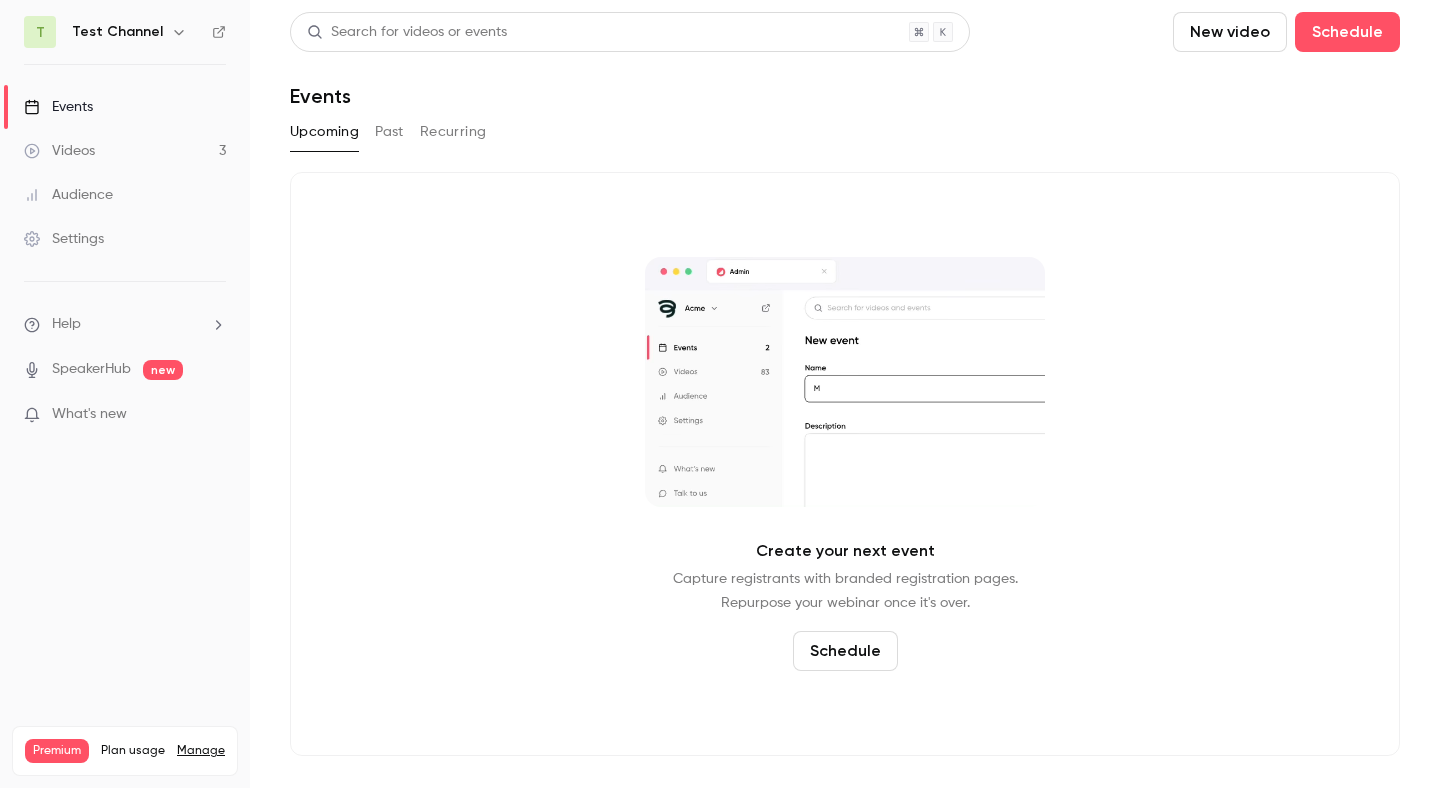 scroll, scrollTop: 0, scrollLeft: 0, axis: both 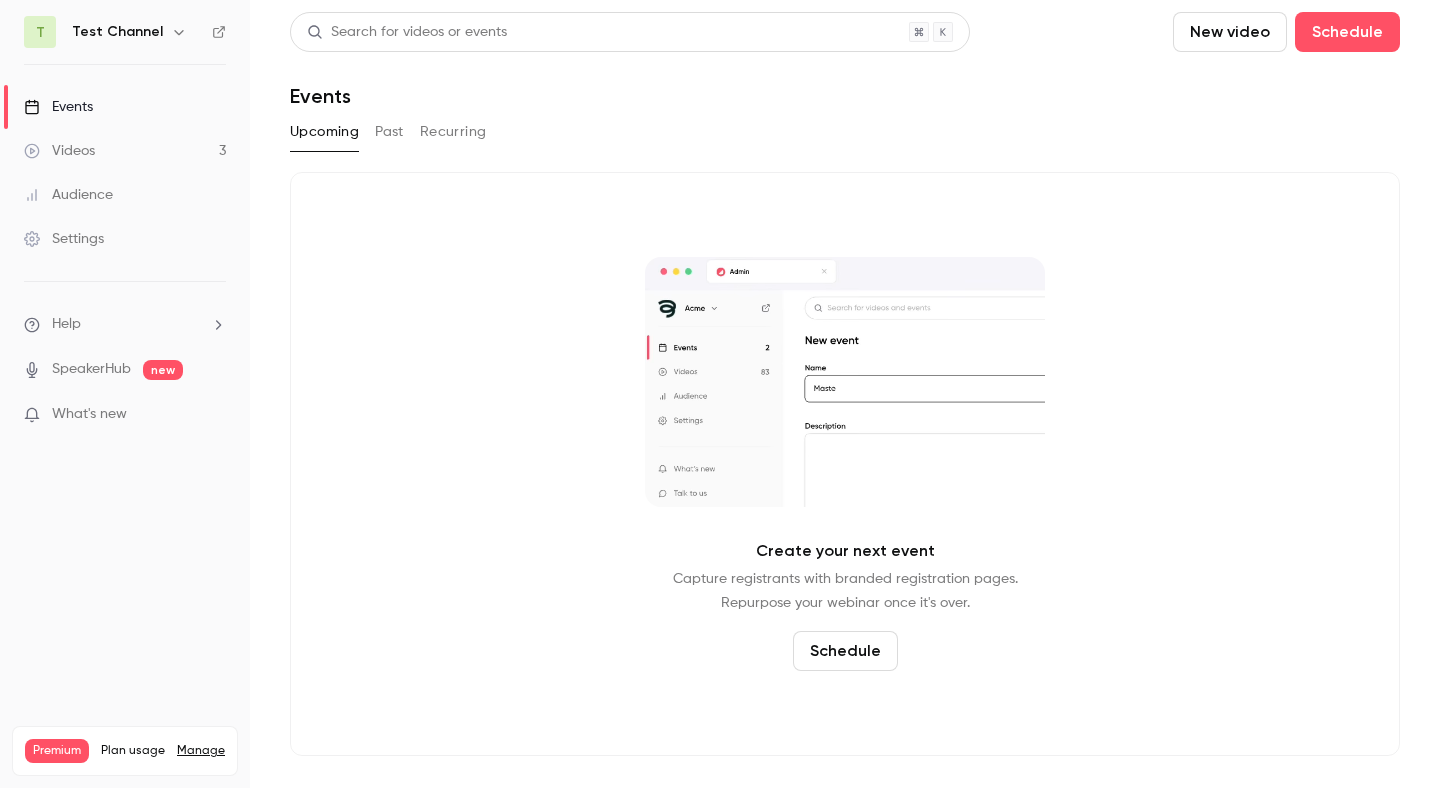click on "Settings" at bounding box center (64, 239) 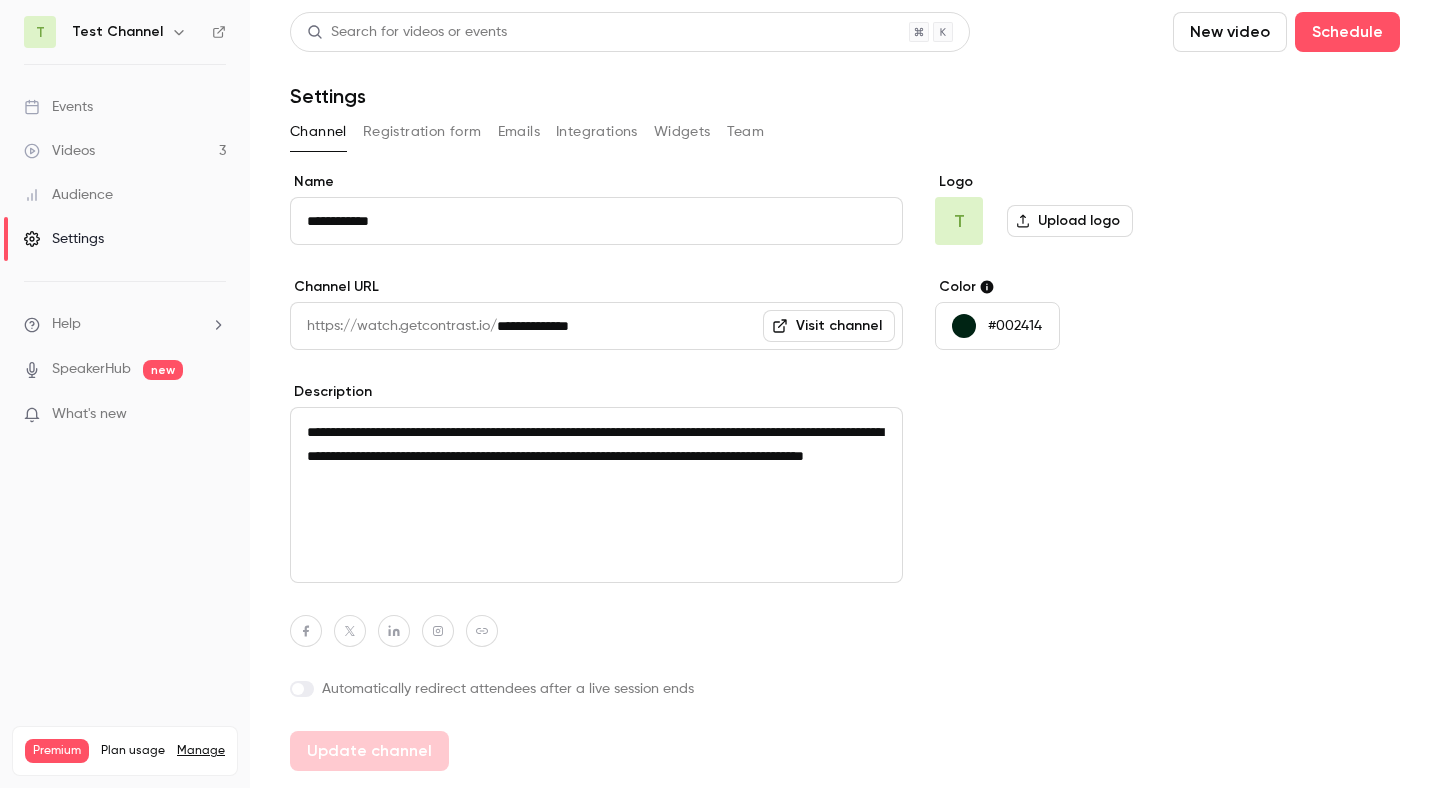 click on "Registration form" at bounding box center [422, 132] 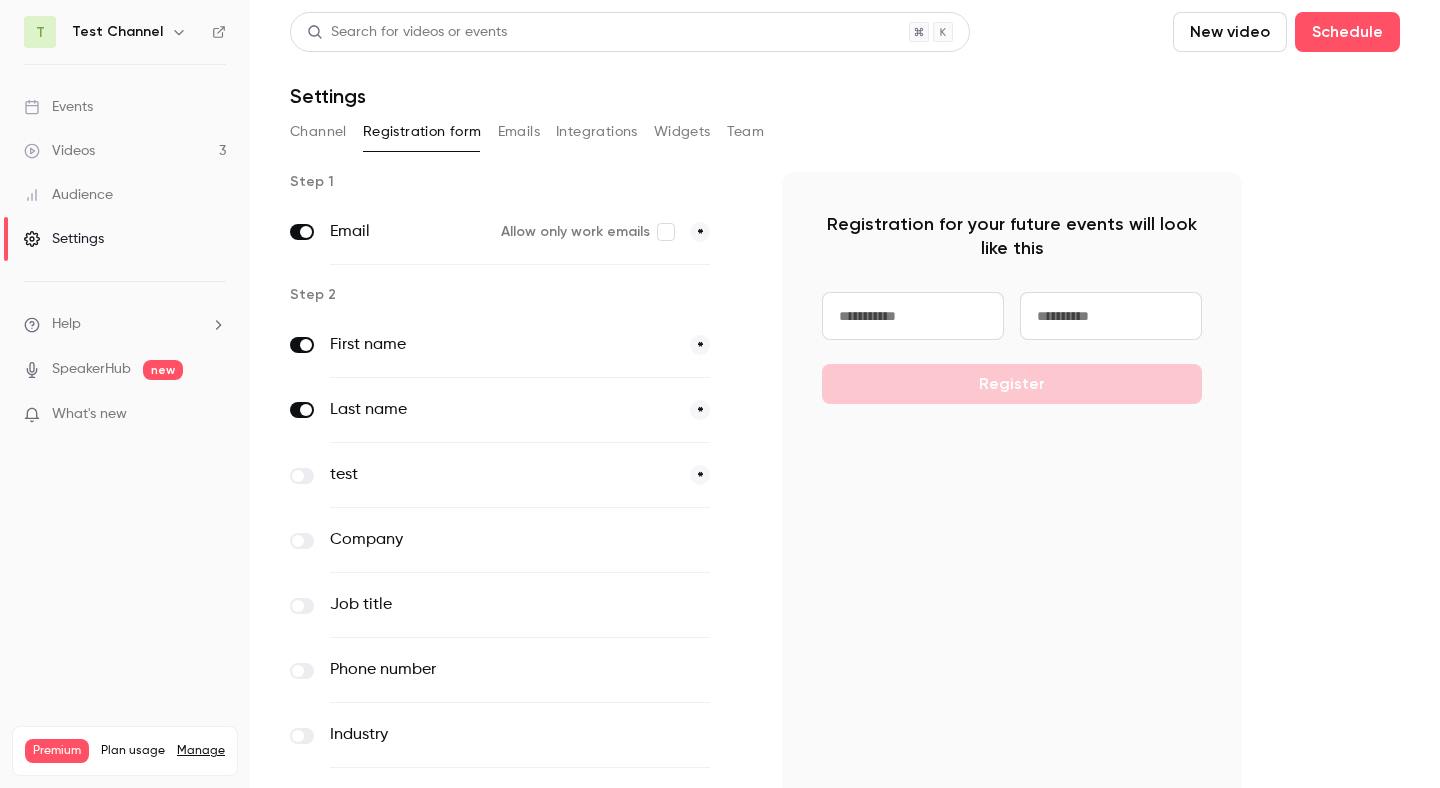 click 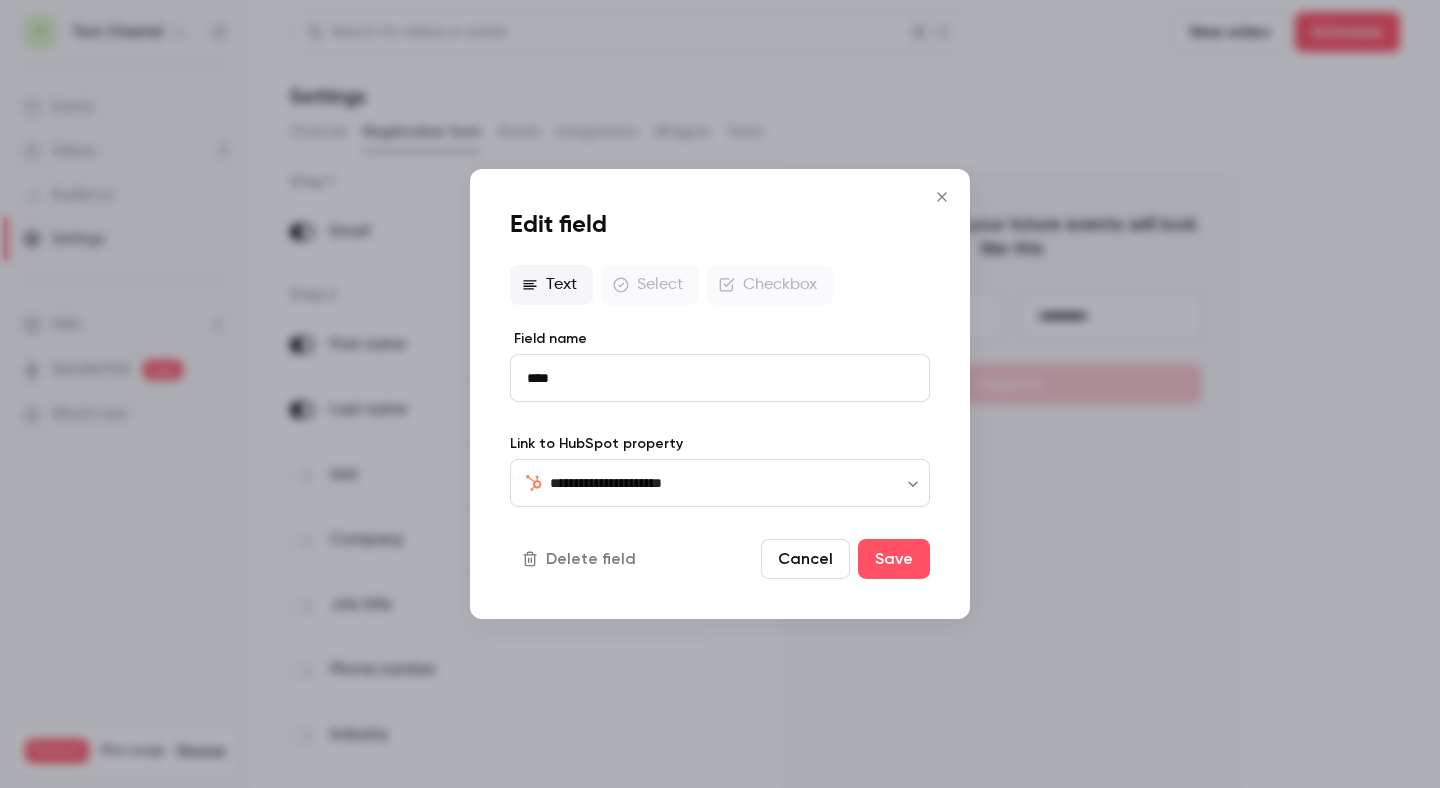 click on "Cancel" at bounding box center [805, 559] 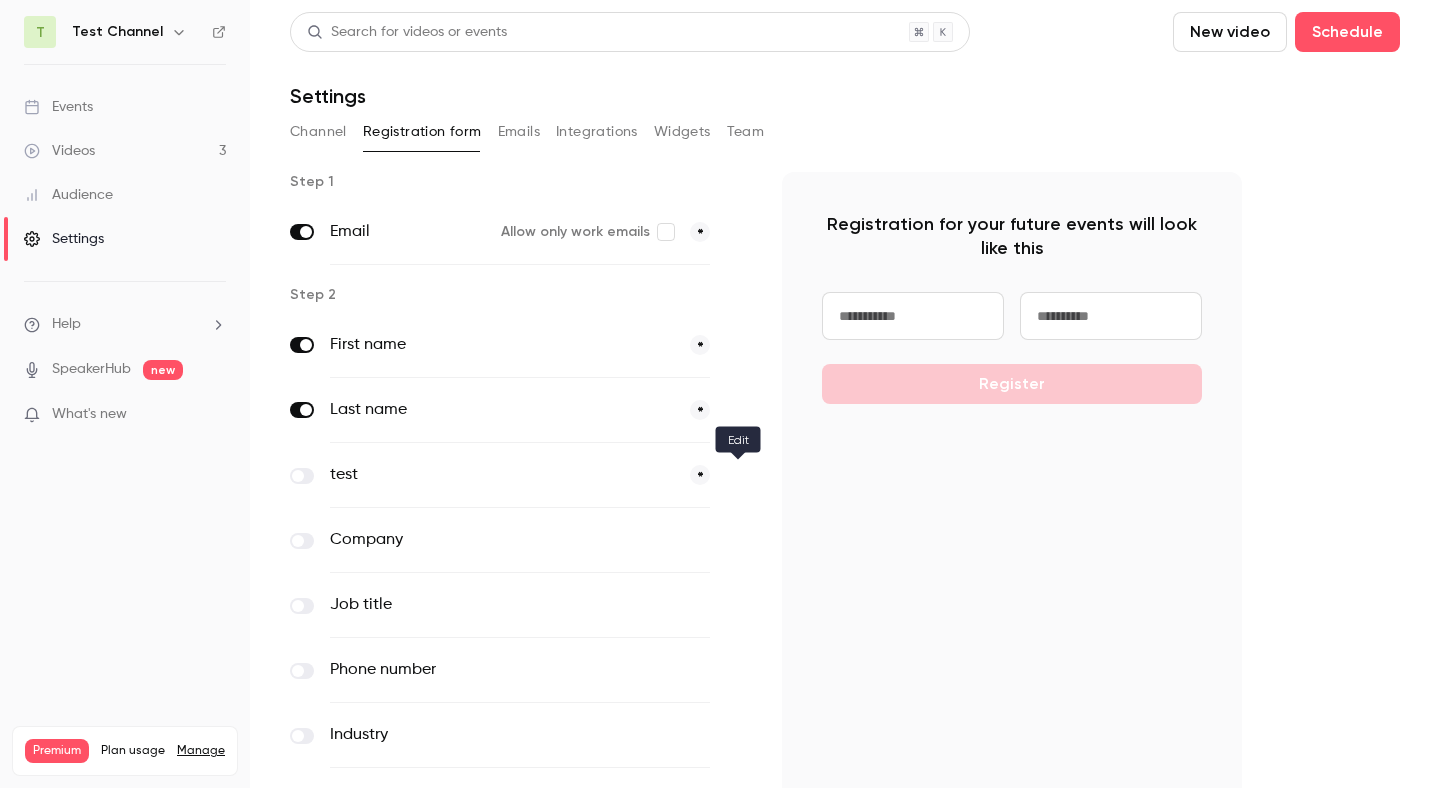 click 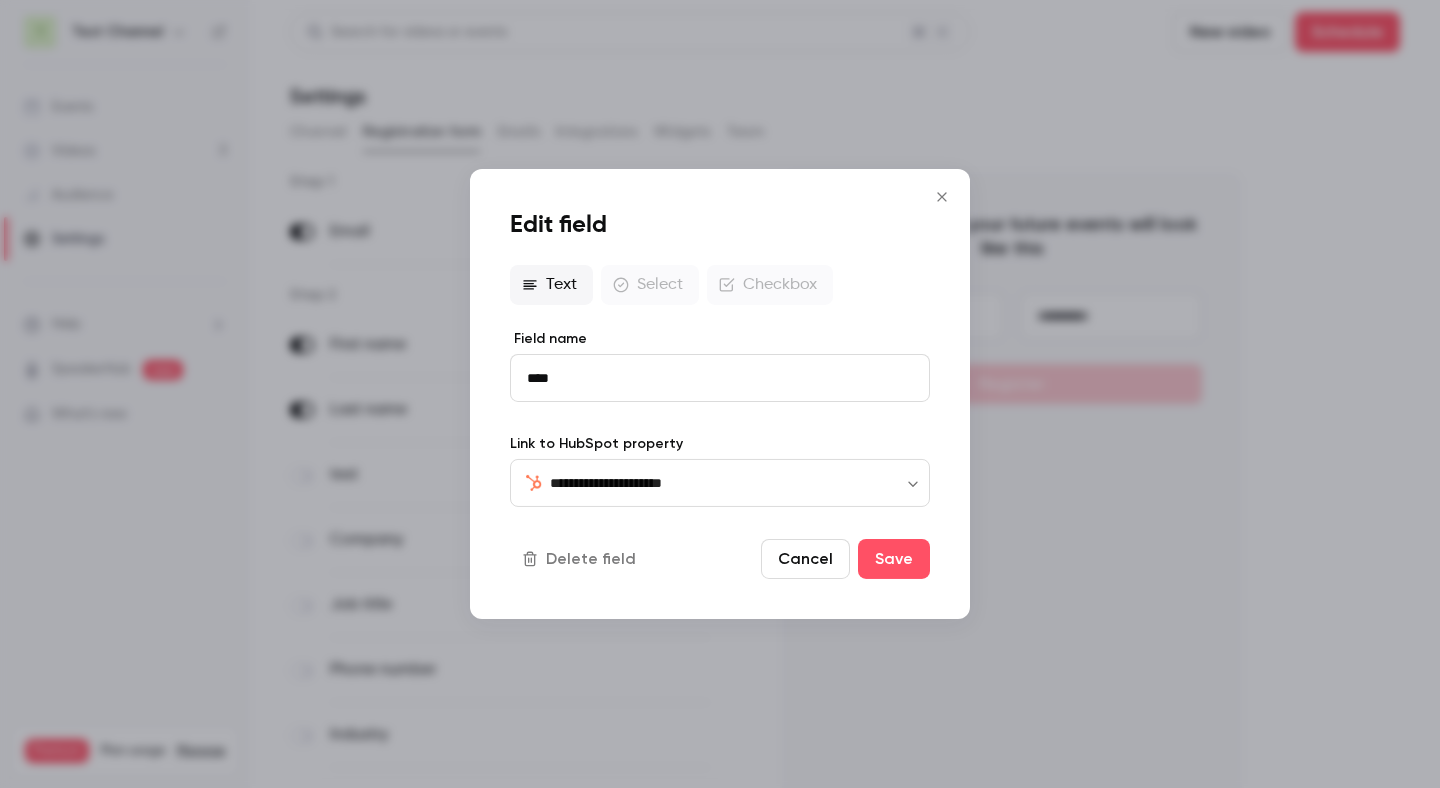 click on "Delete field" at bounding box center (581, 559) 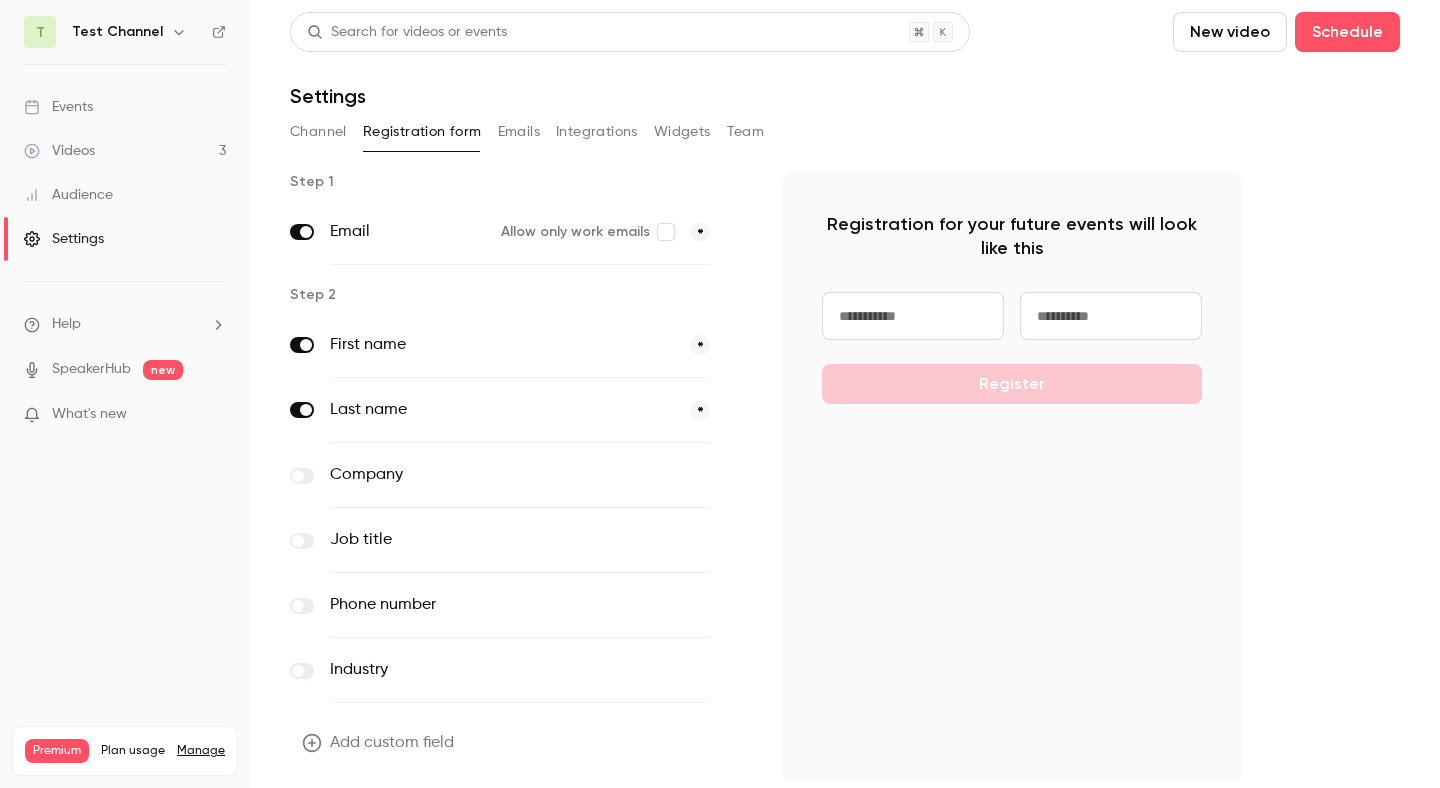 click 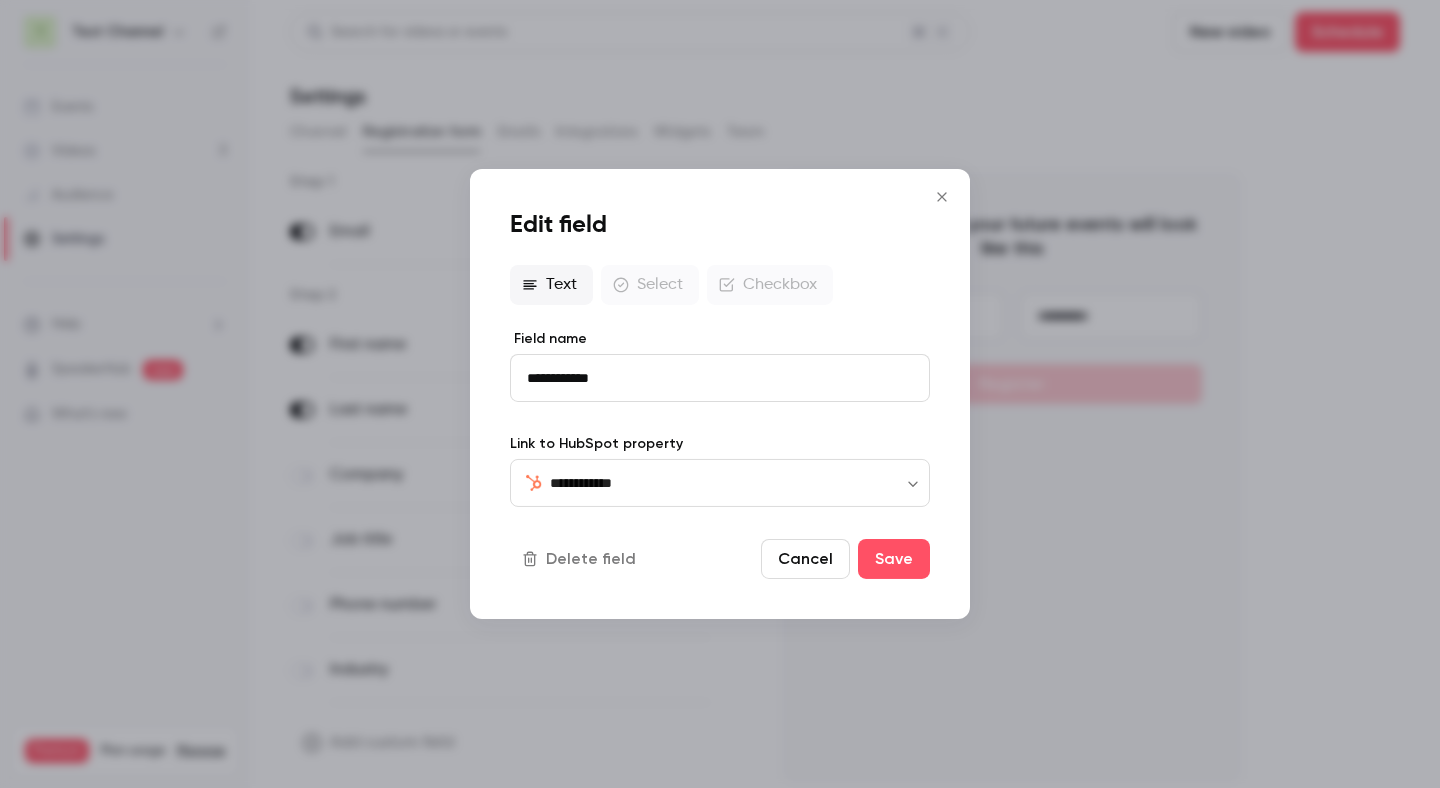 click on "Delete field" at bounding box center (581, 559) 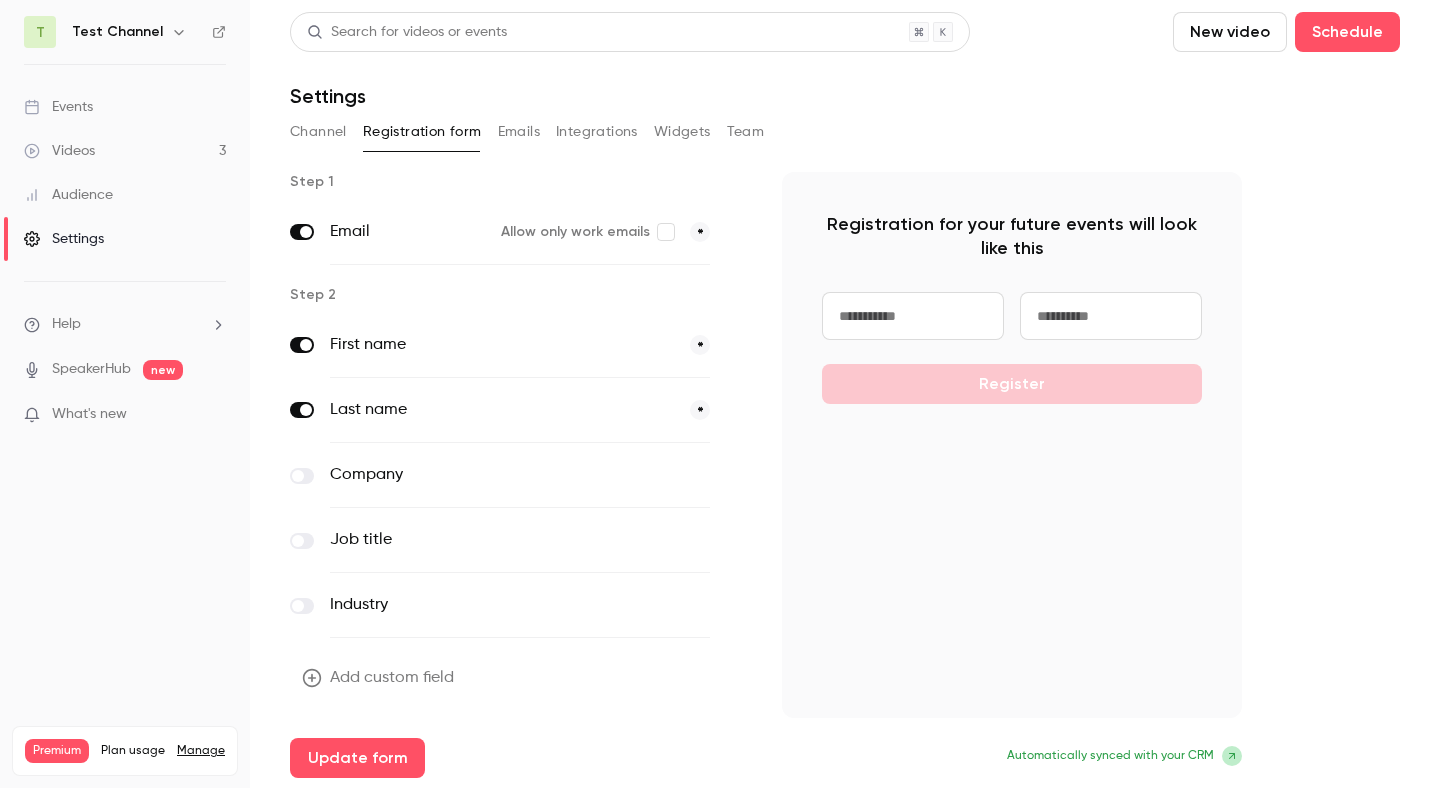 click 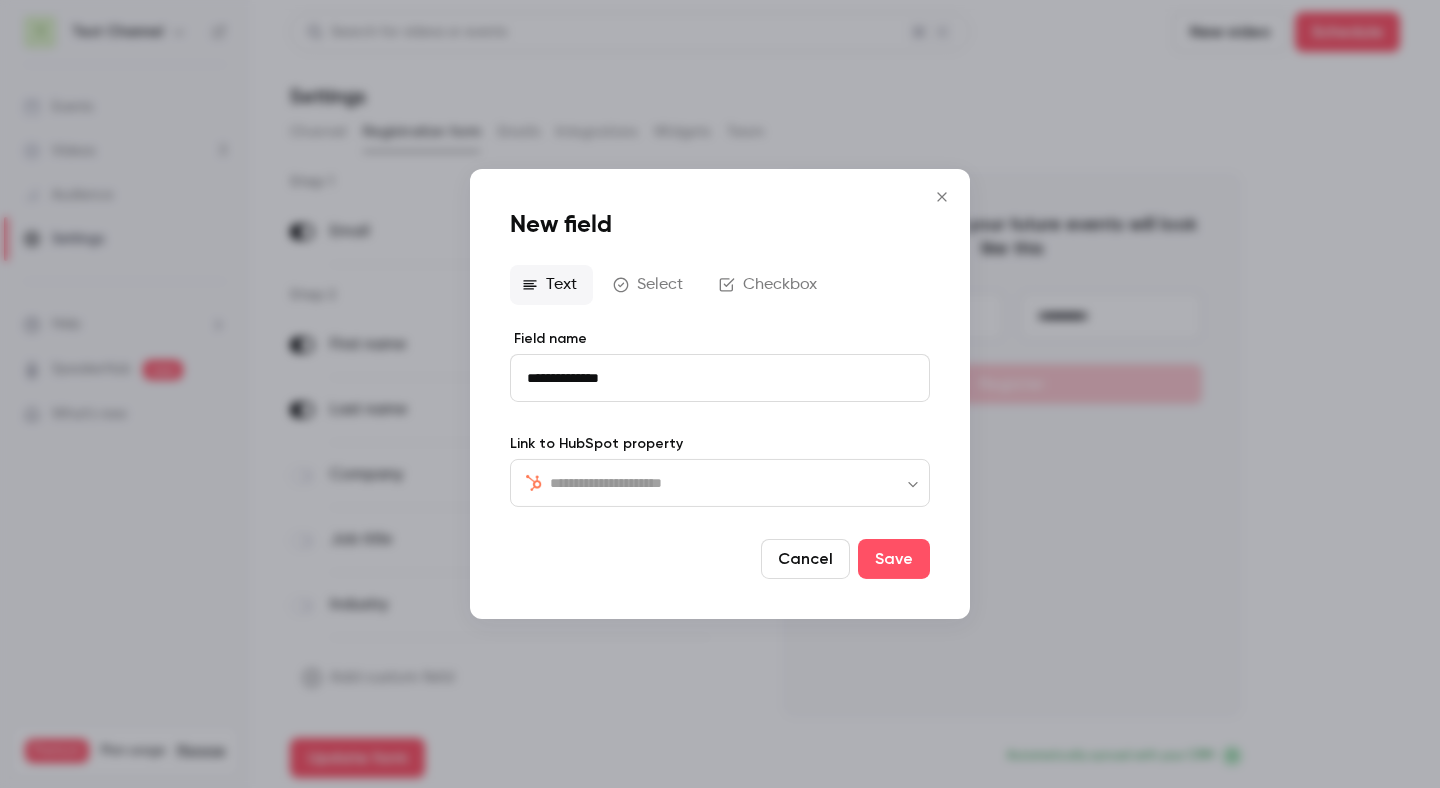 type on "**********" 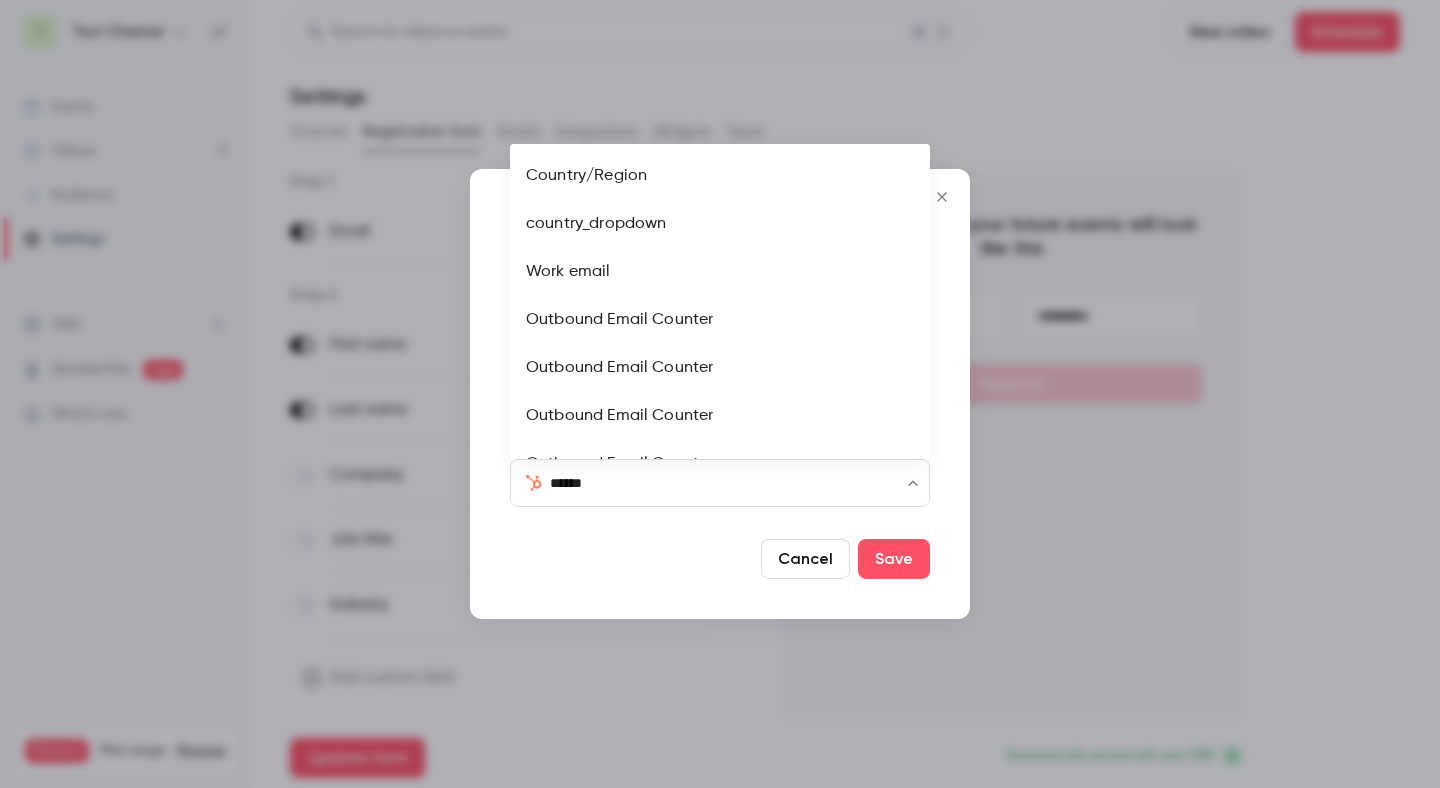 click on "Country/Region" at bounding box center (720, 176) 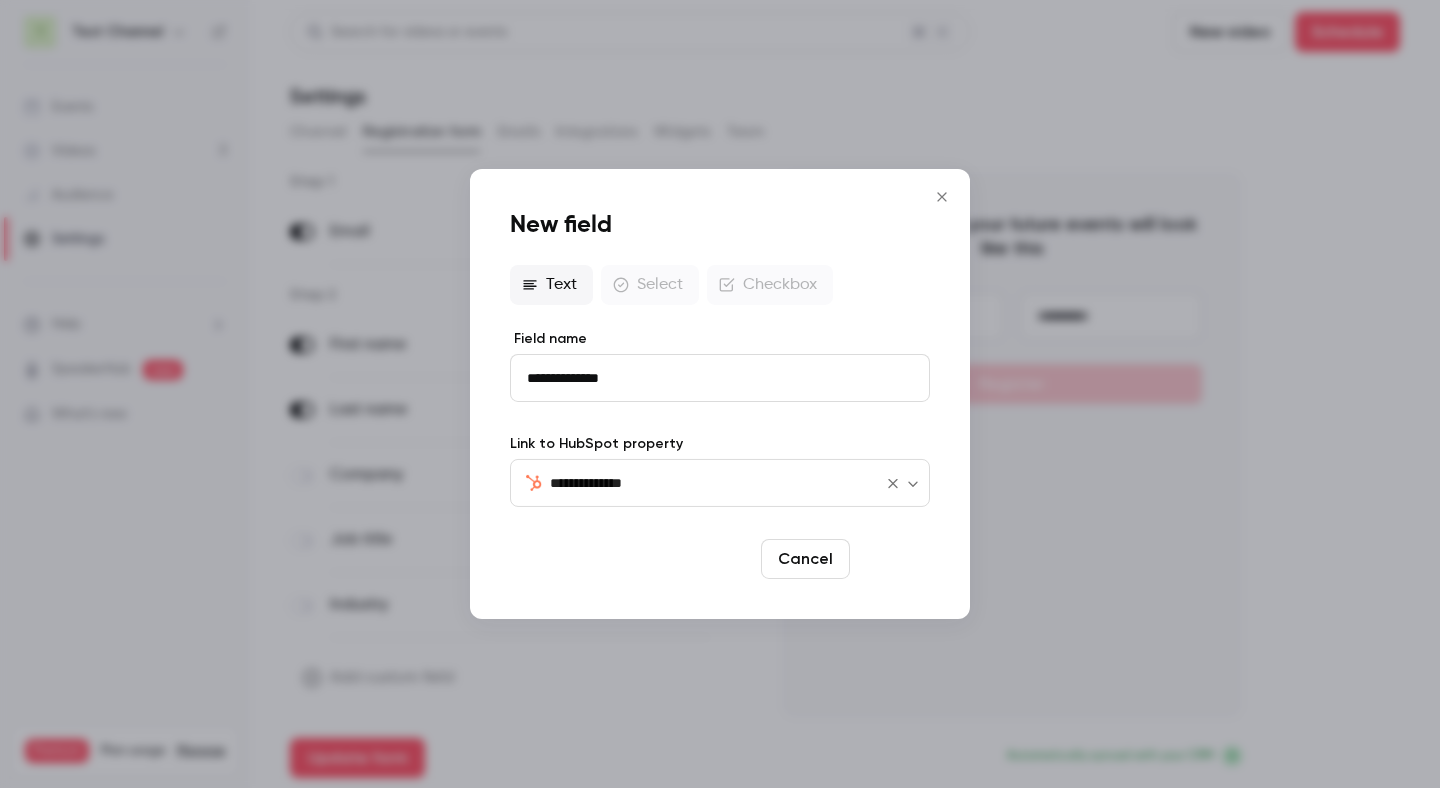 type on "**********" 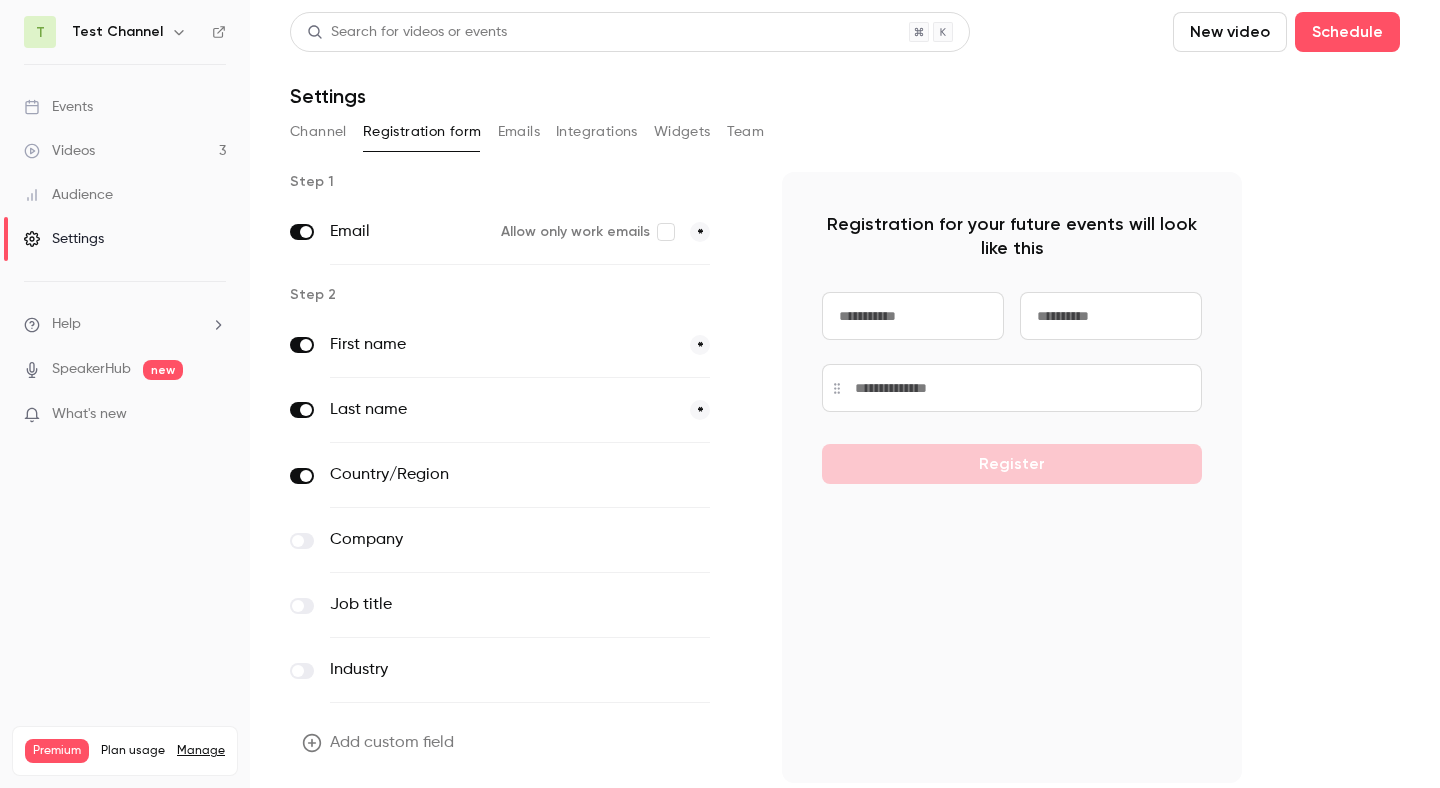 click at bounding box center (298, 541) 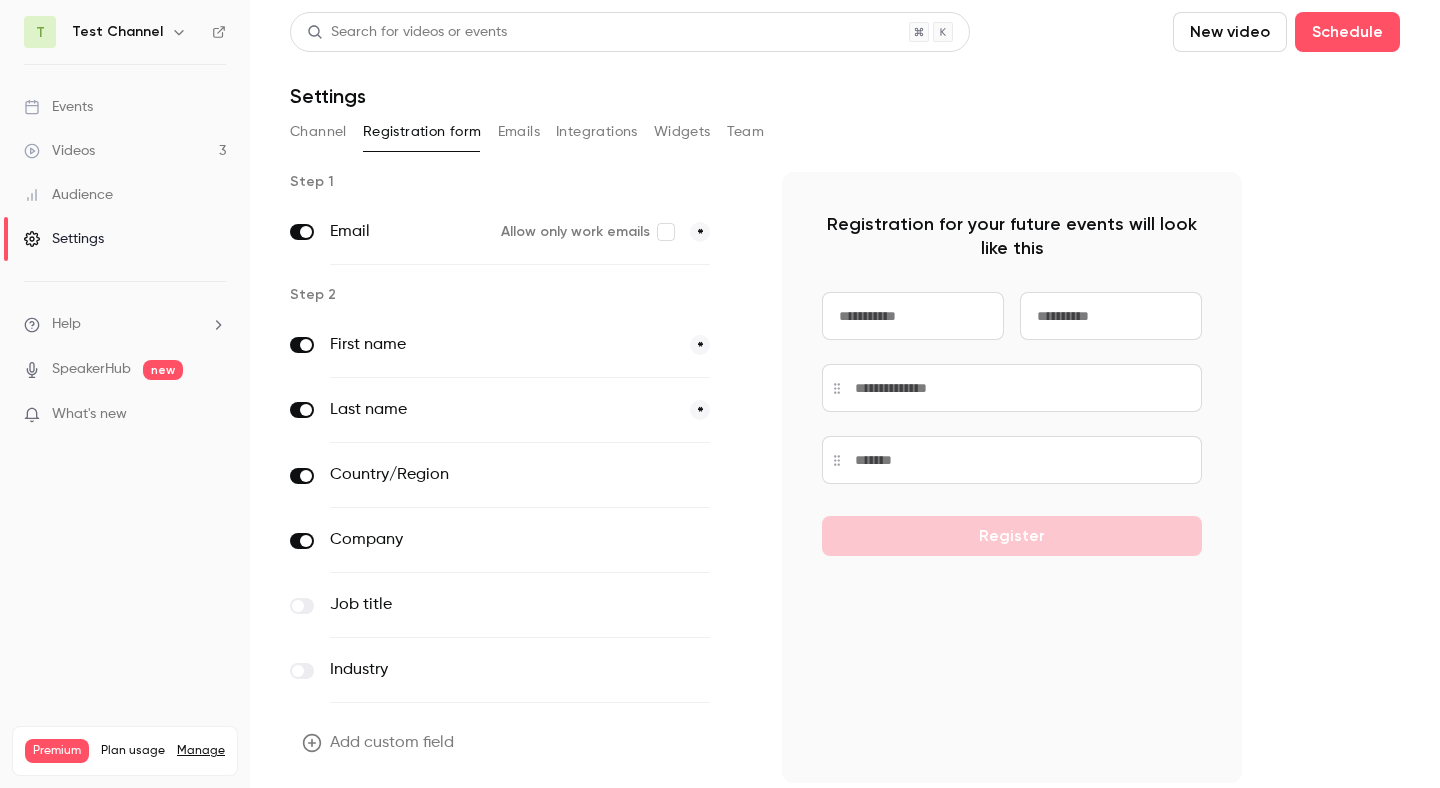click at bounding box center (302, 476) 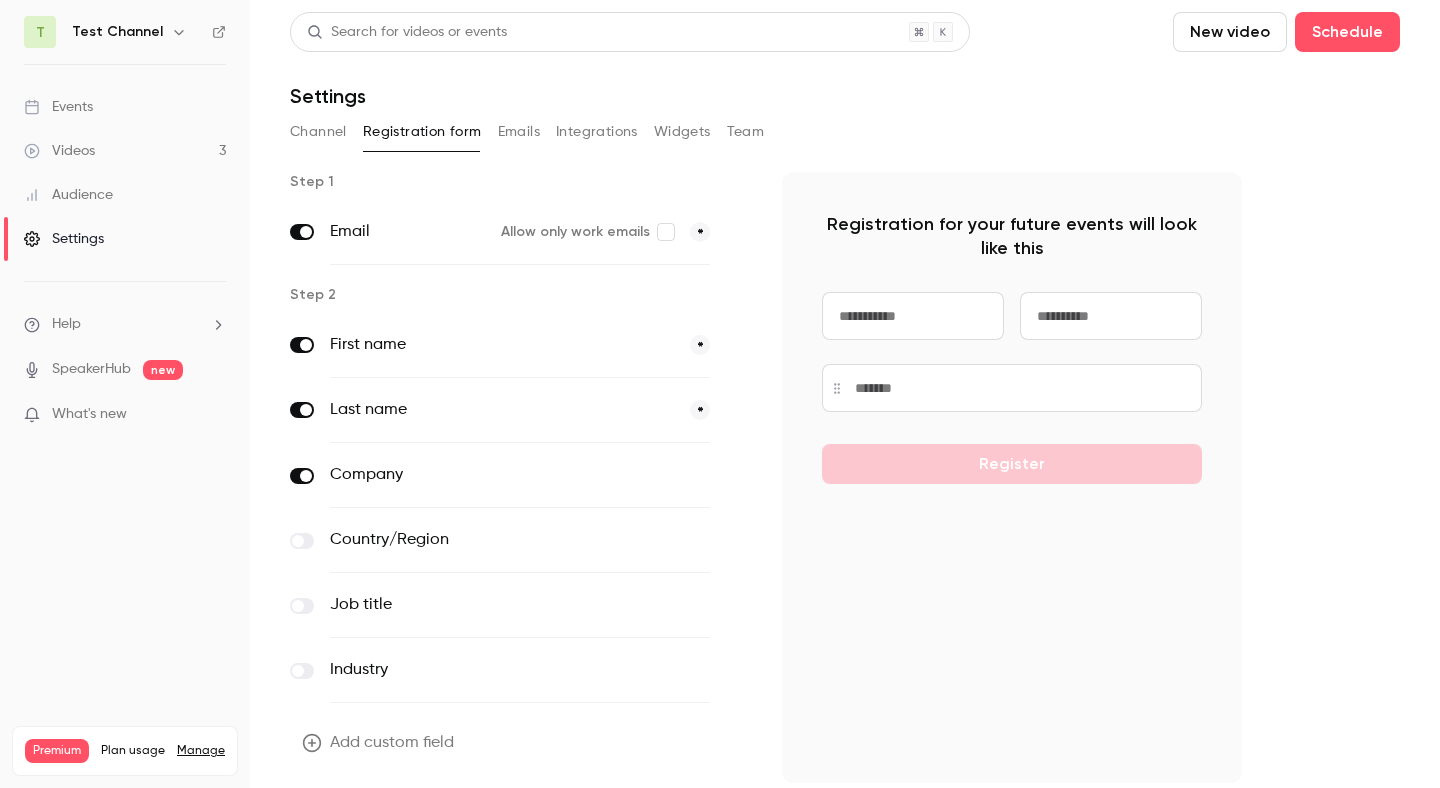 click at bounding box center [298, 541] 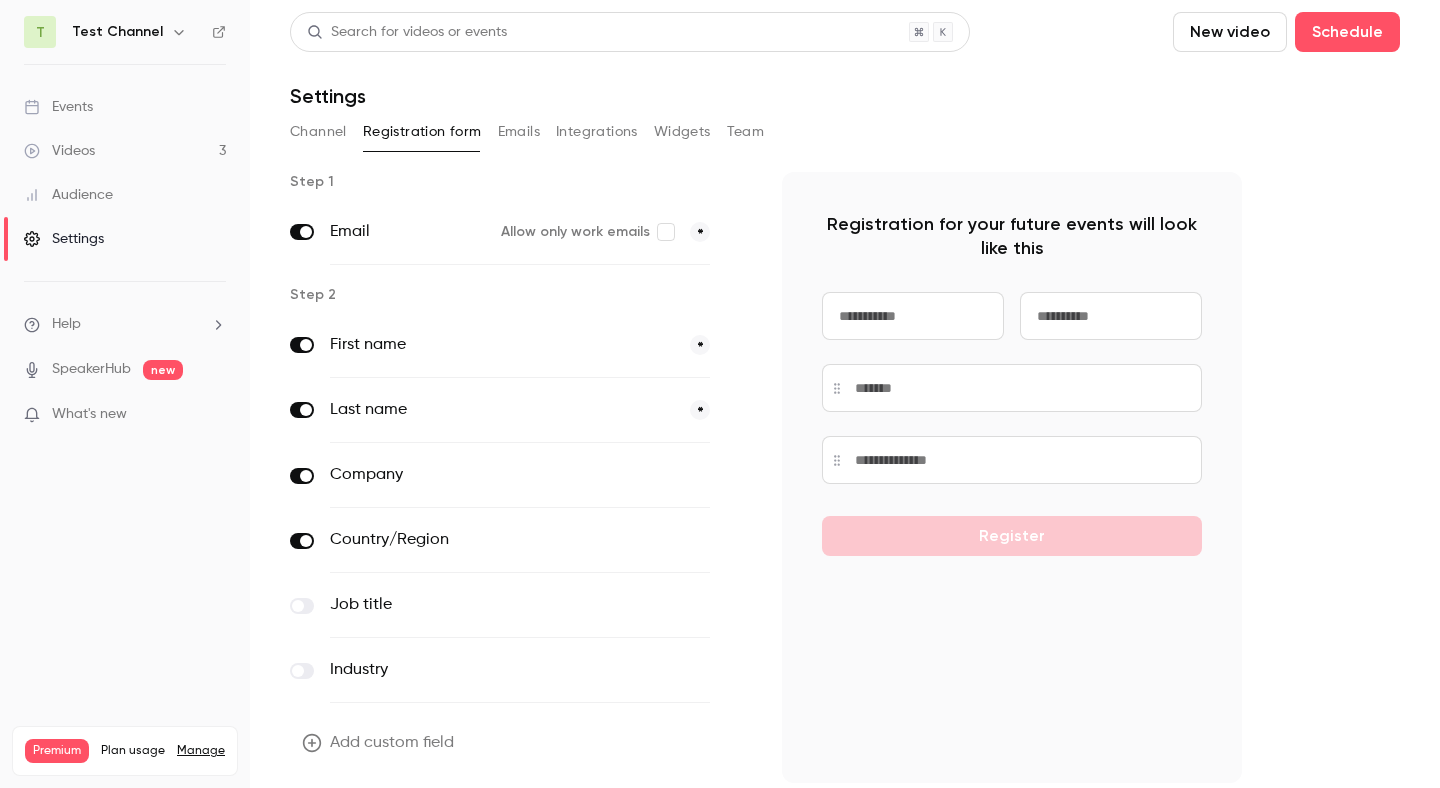 click at bounding box center (306, 541) 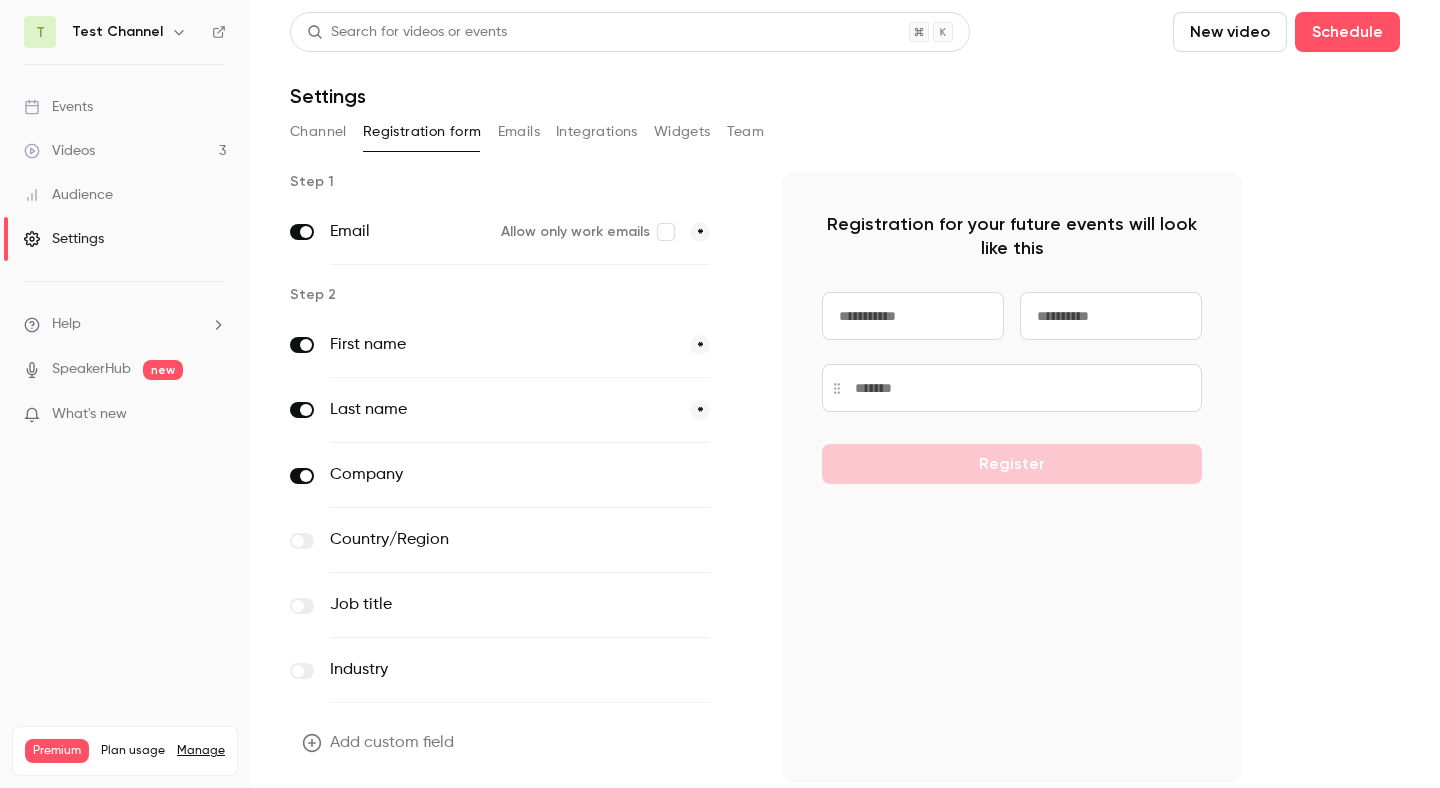 click at bounding box center [302, 606] 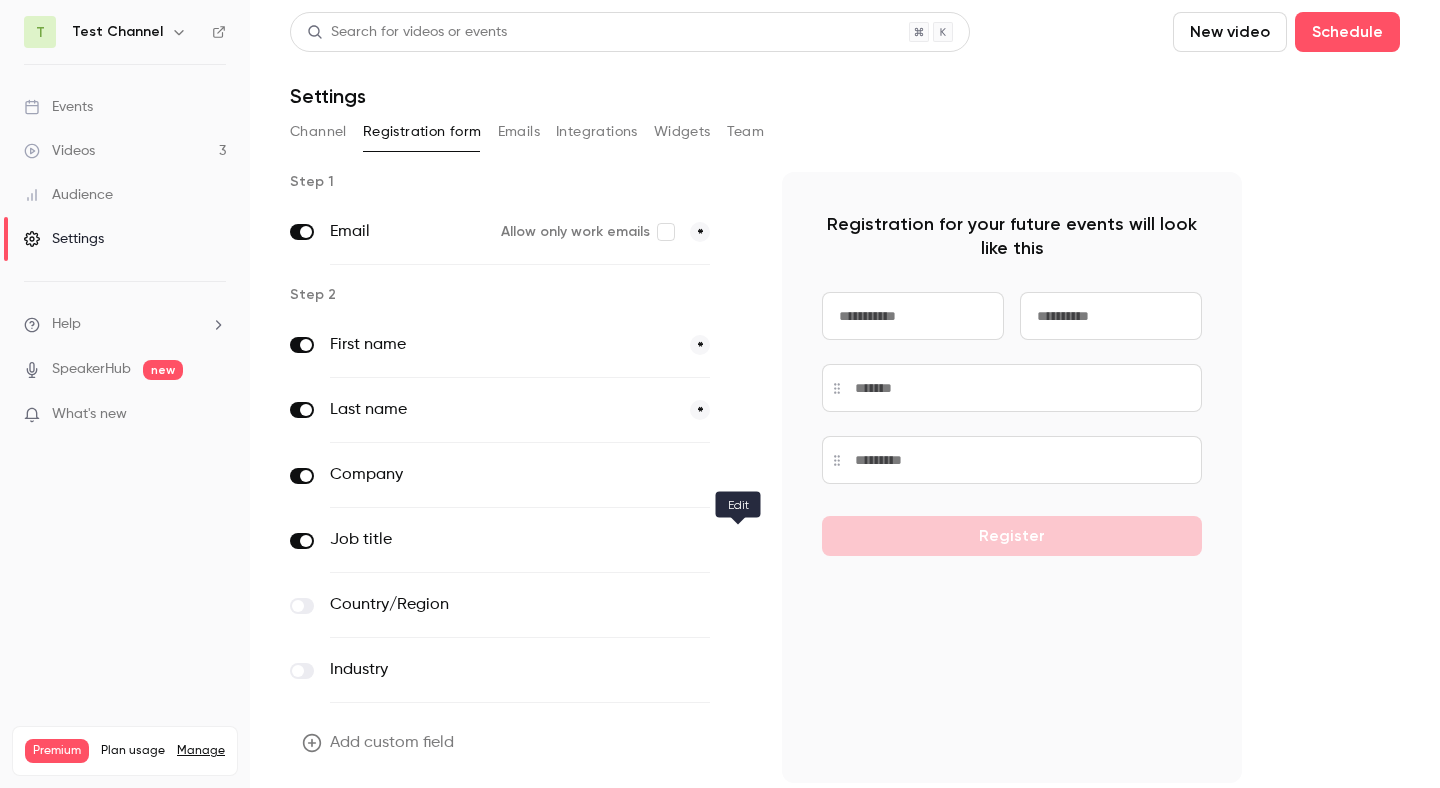 click at bounding box center (738, 541) 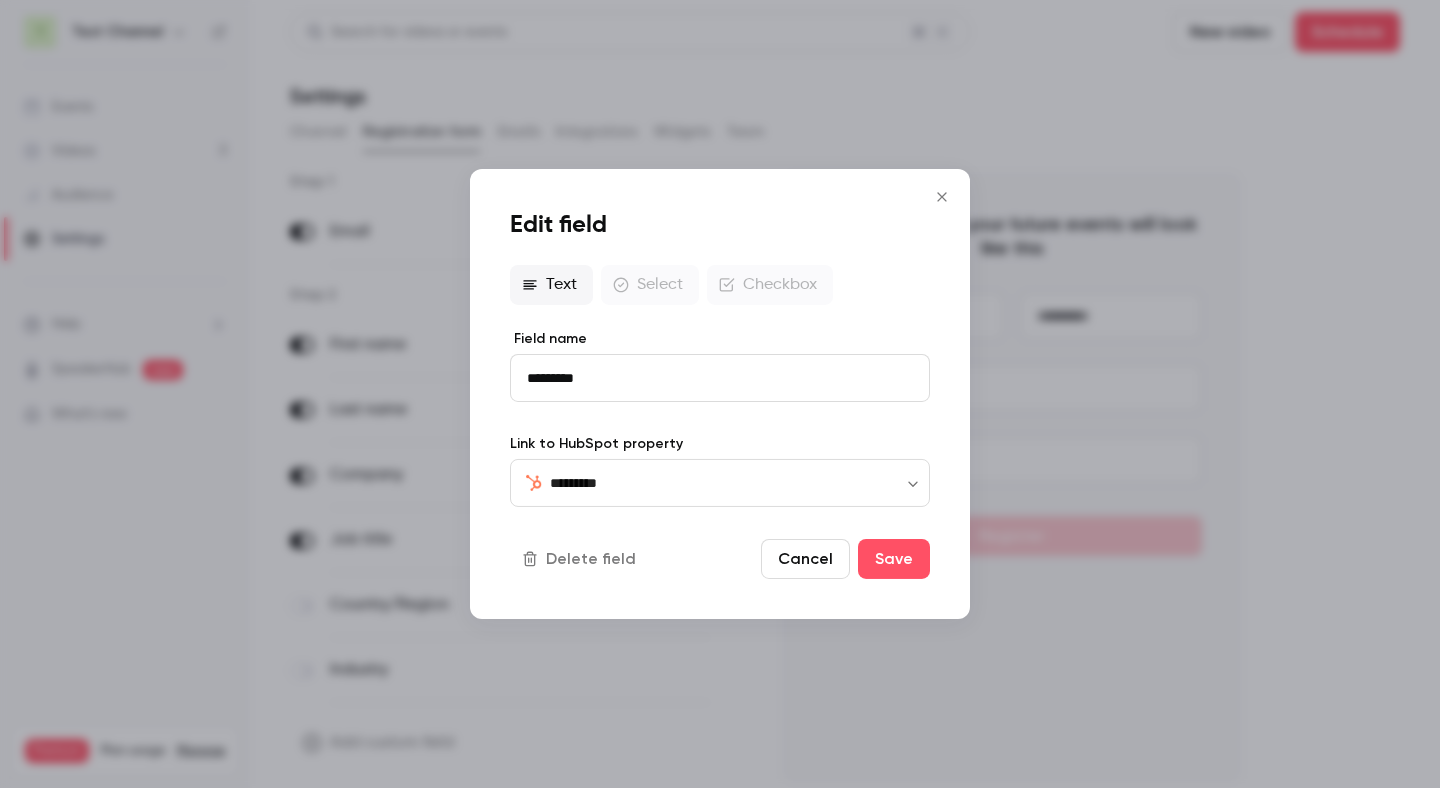click on "Cancel" at bounding box center (805, 559) 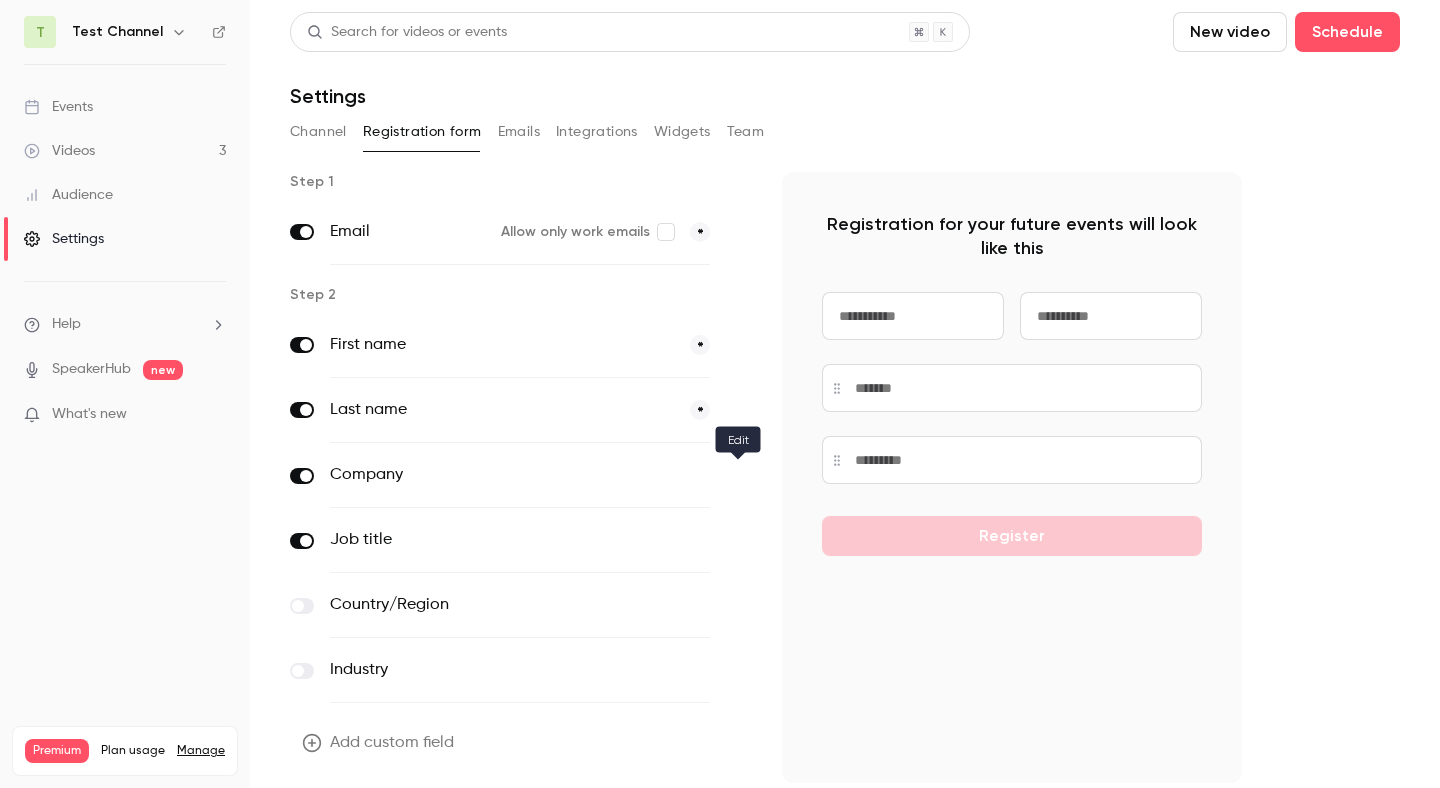 click 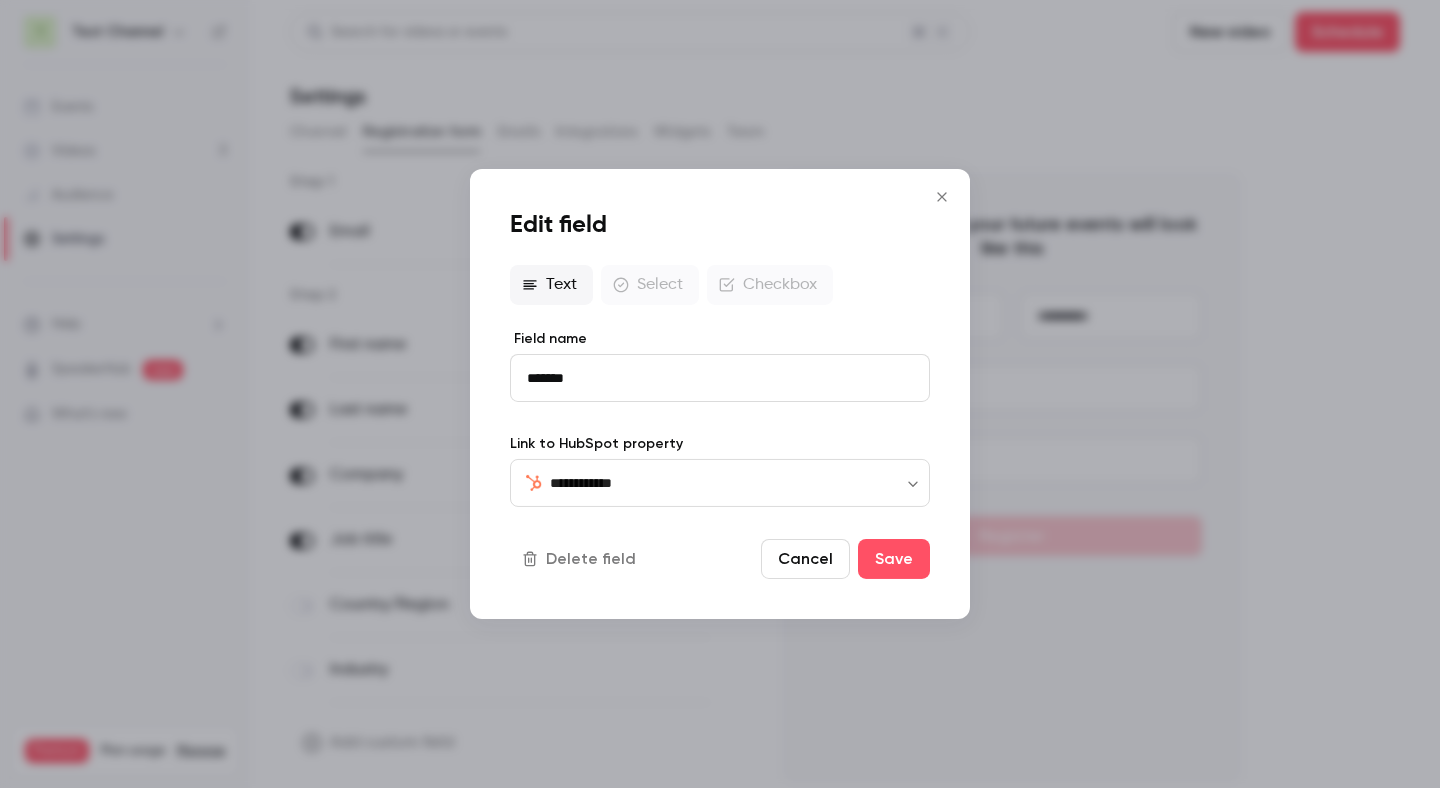 click on "Cancel" at bounding box center [805, 559] 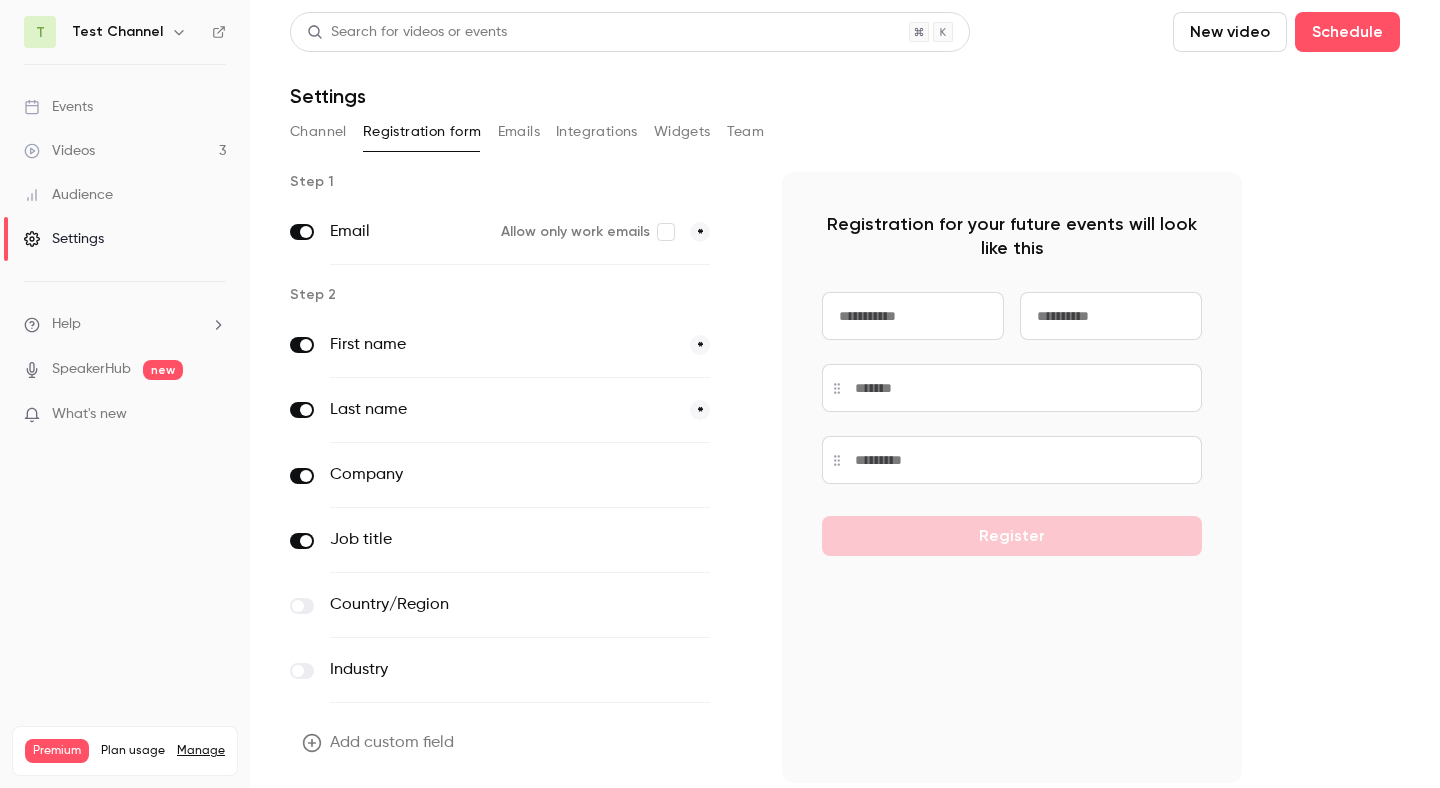 click at bounding box center [298, 606] 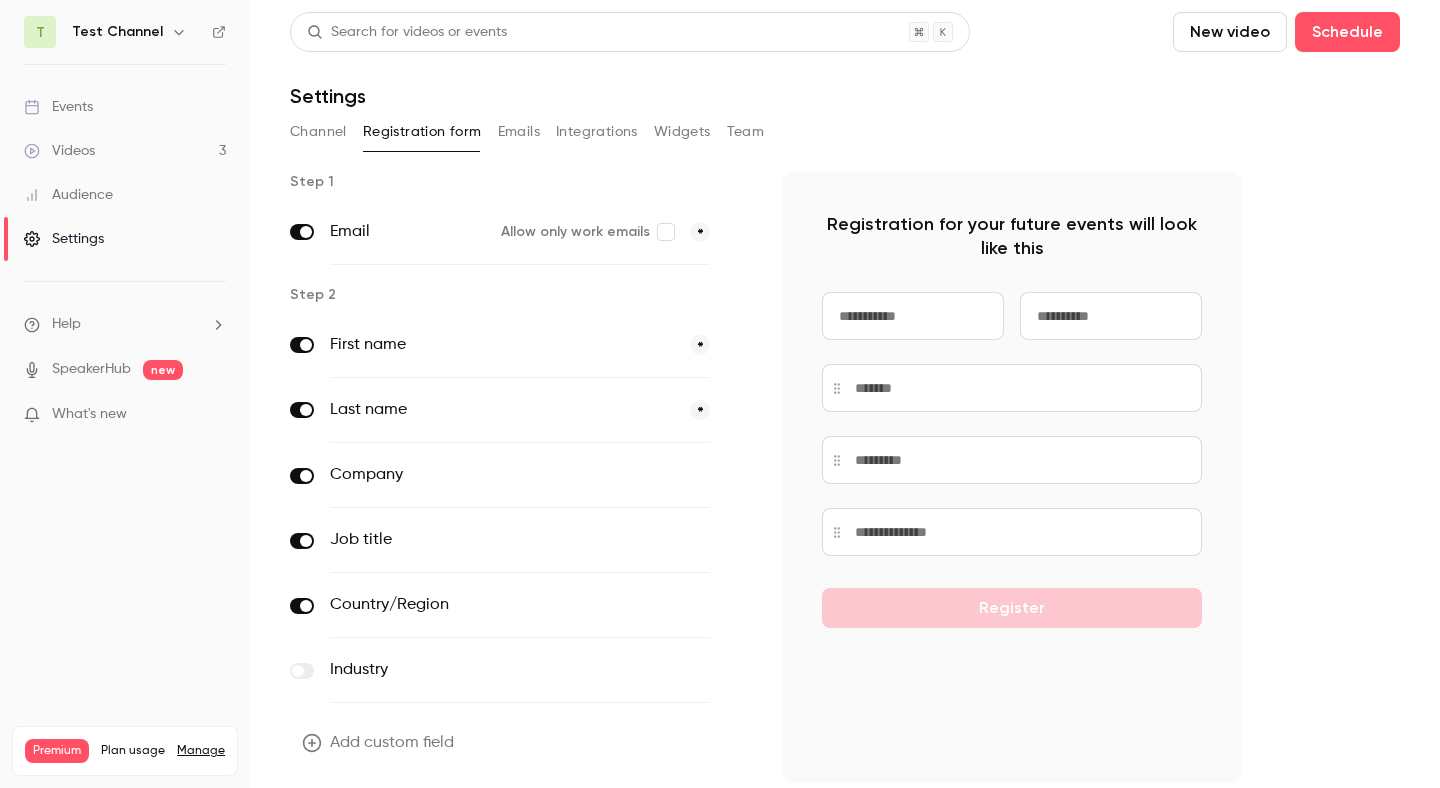 click 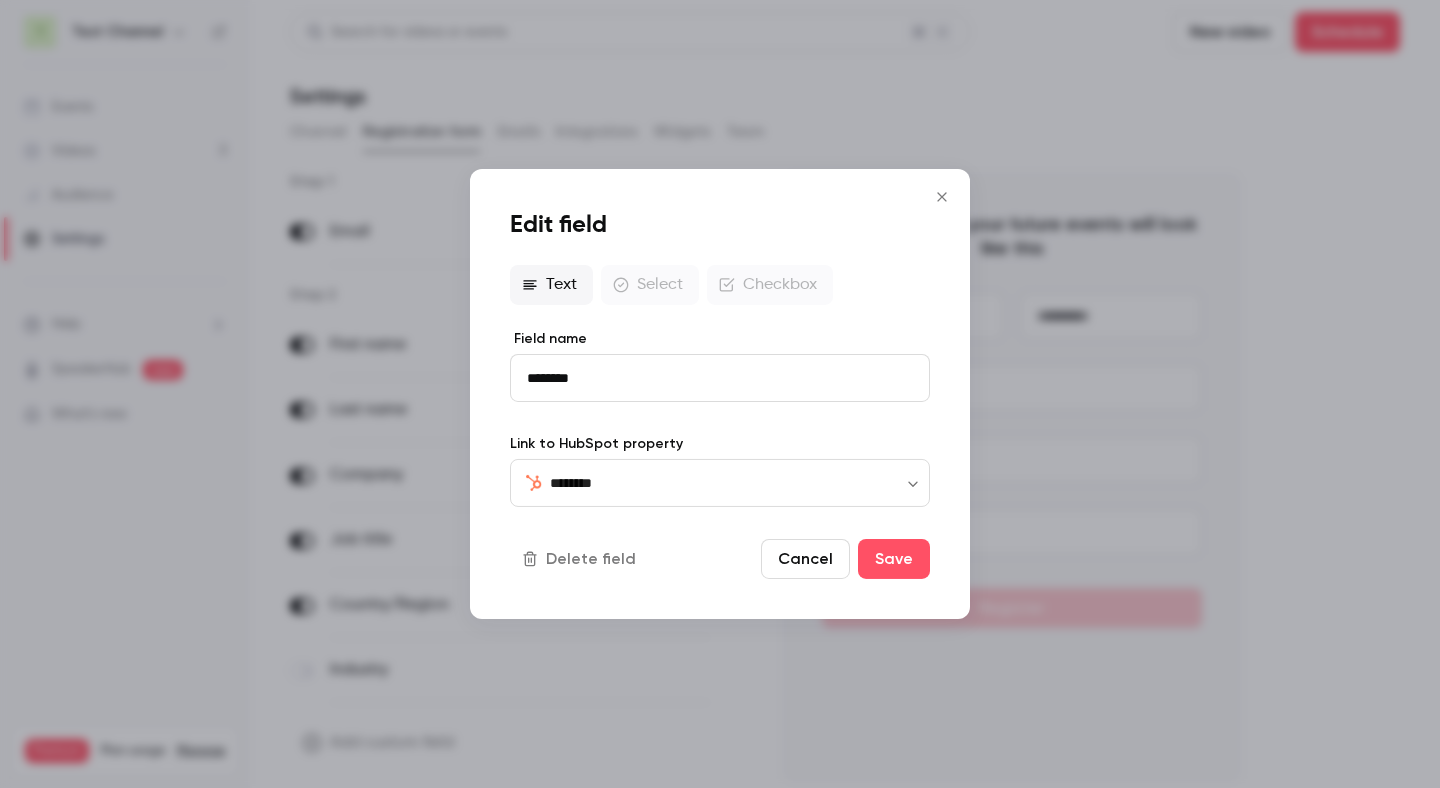 click on "Delete field" at bounding box center (581, 559) 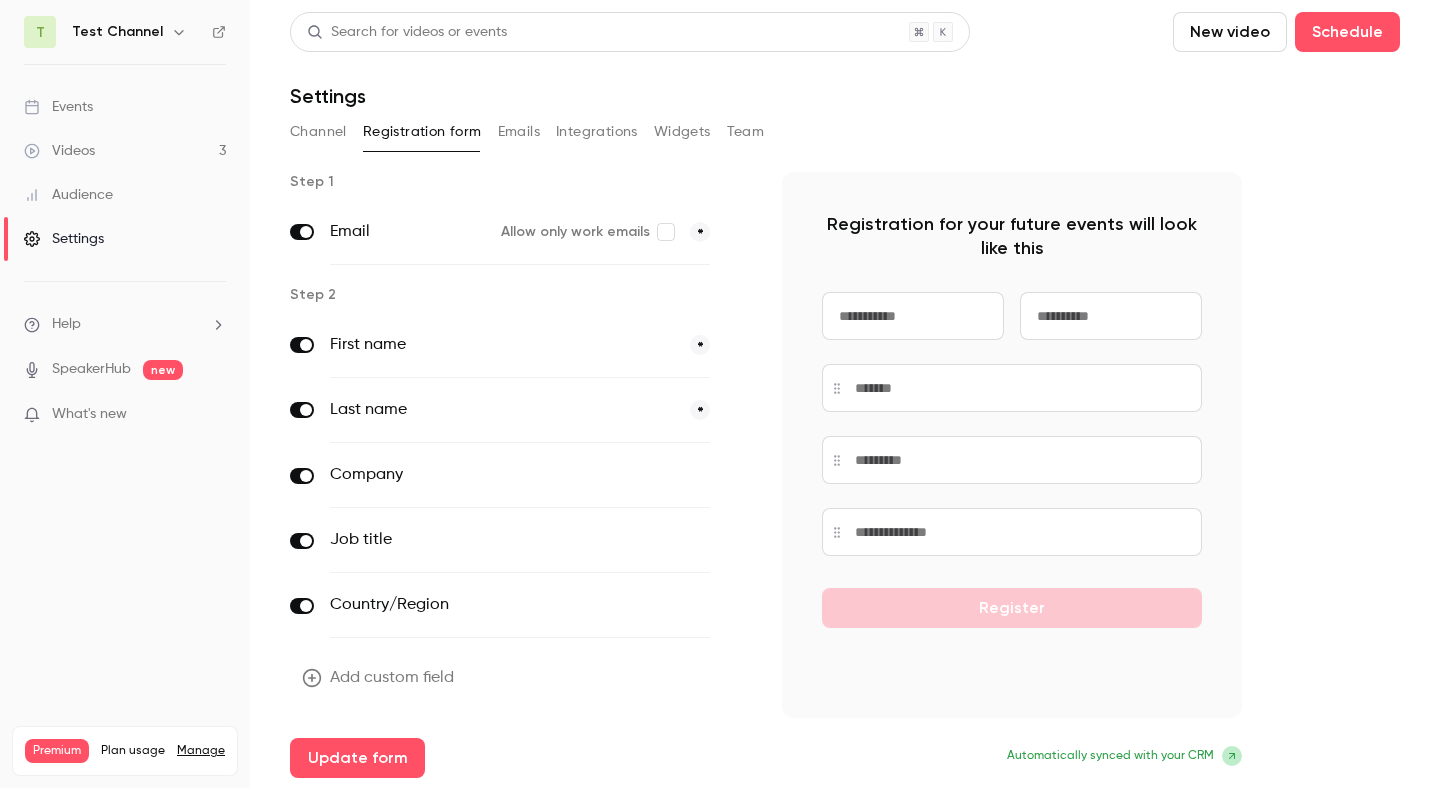 click on "Add custom field" at bounding box center (380, 678) 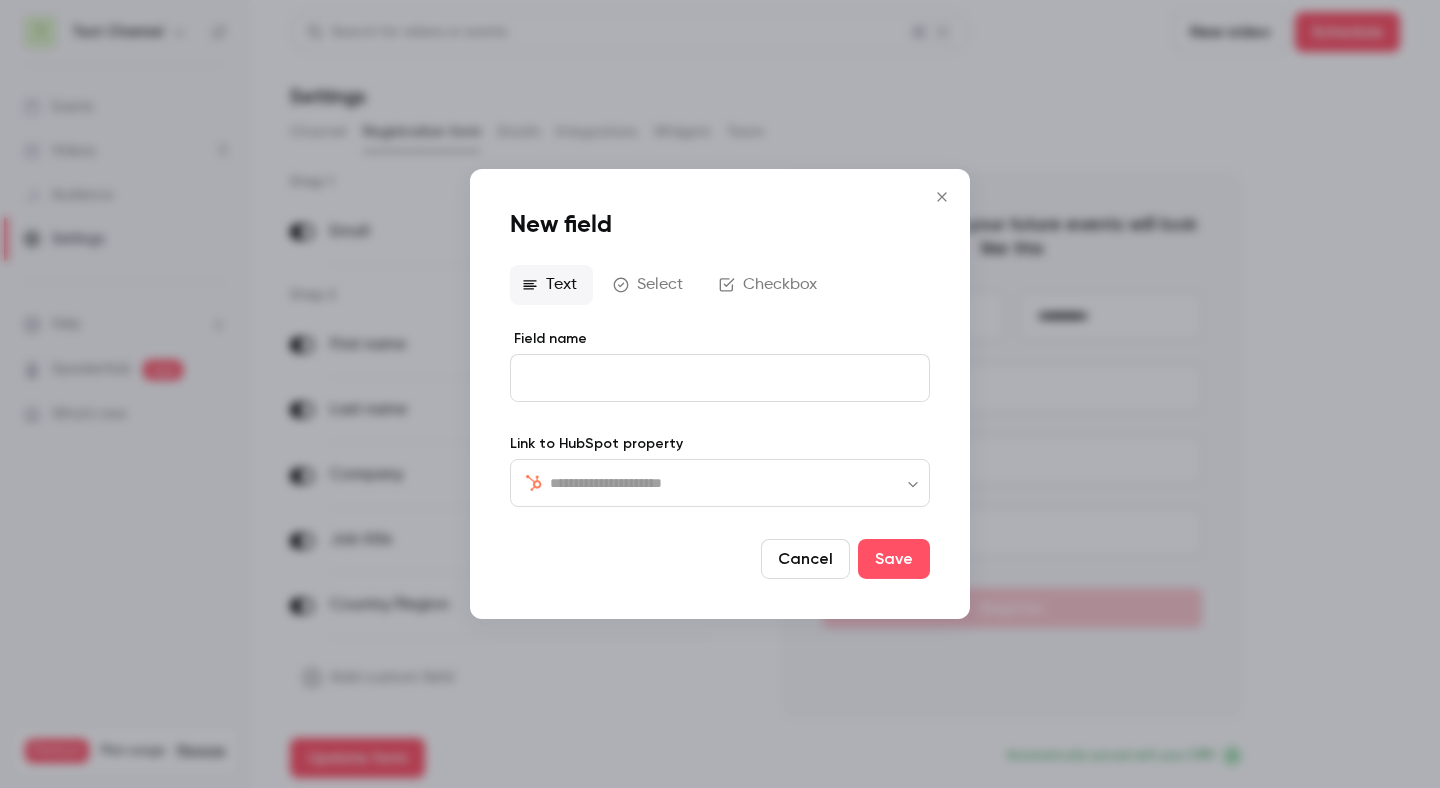 click on "Checkbox" at bounding box center [770, 285] 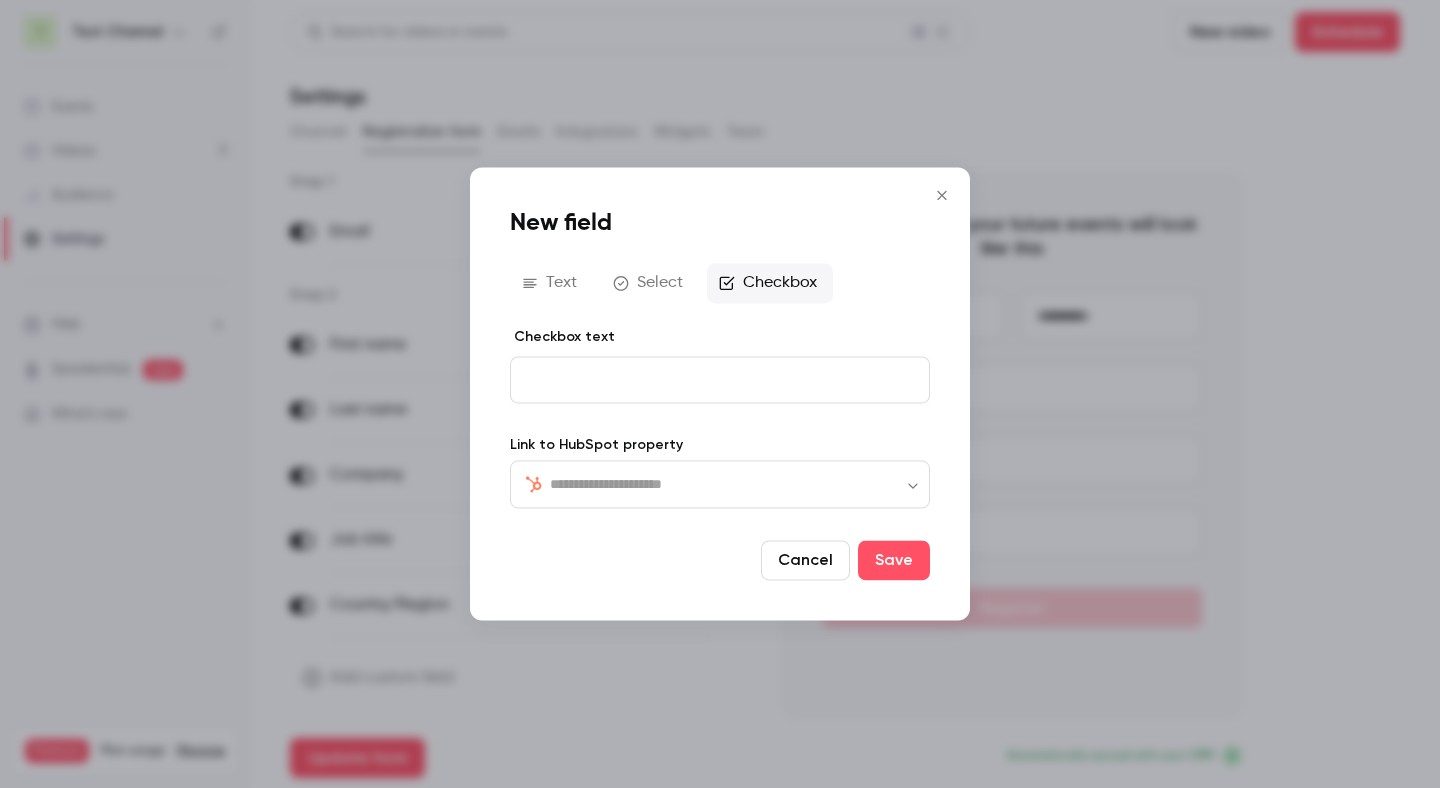 click at bounding box center (720, 379) 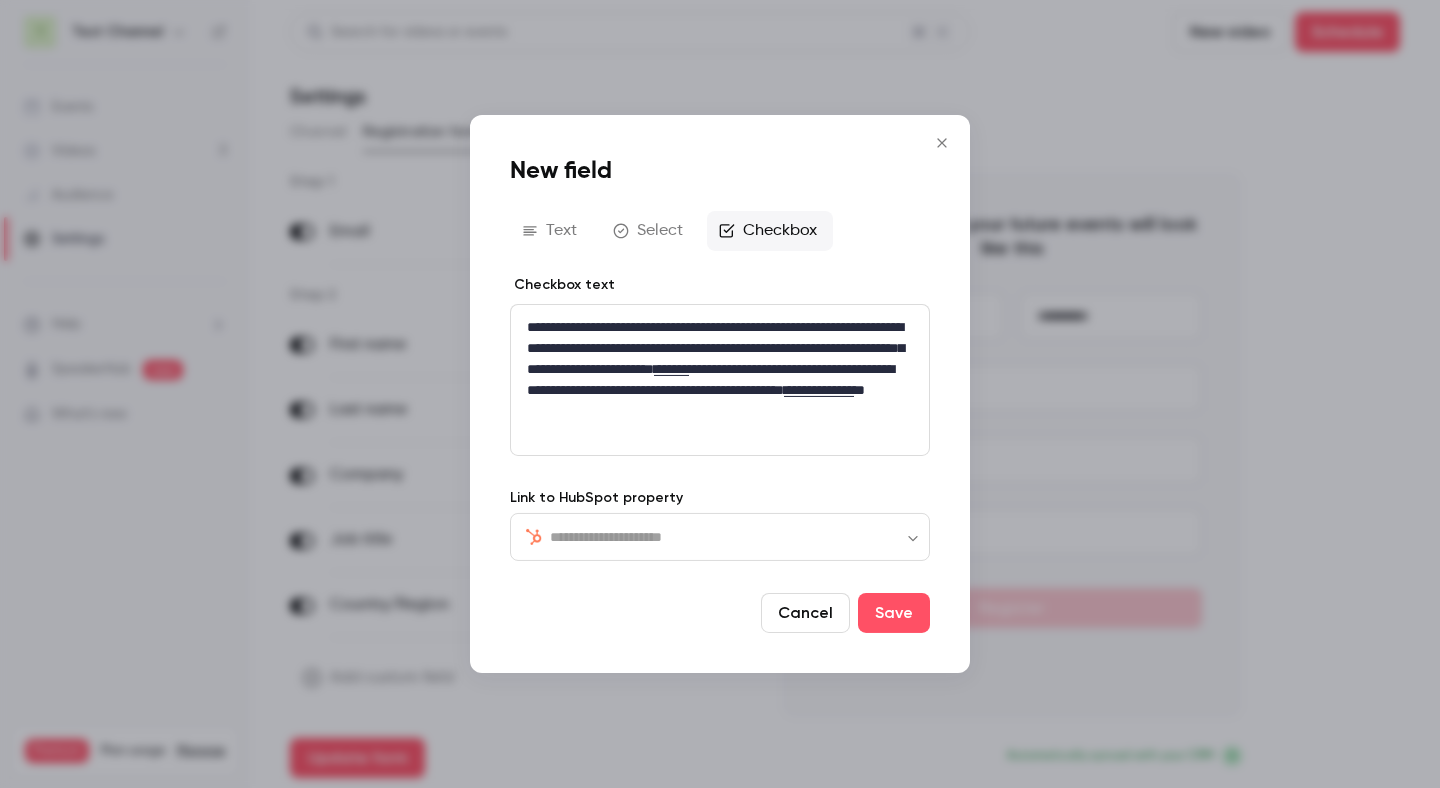 click at bounding box center [732, 537] 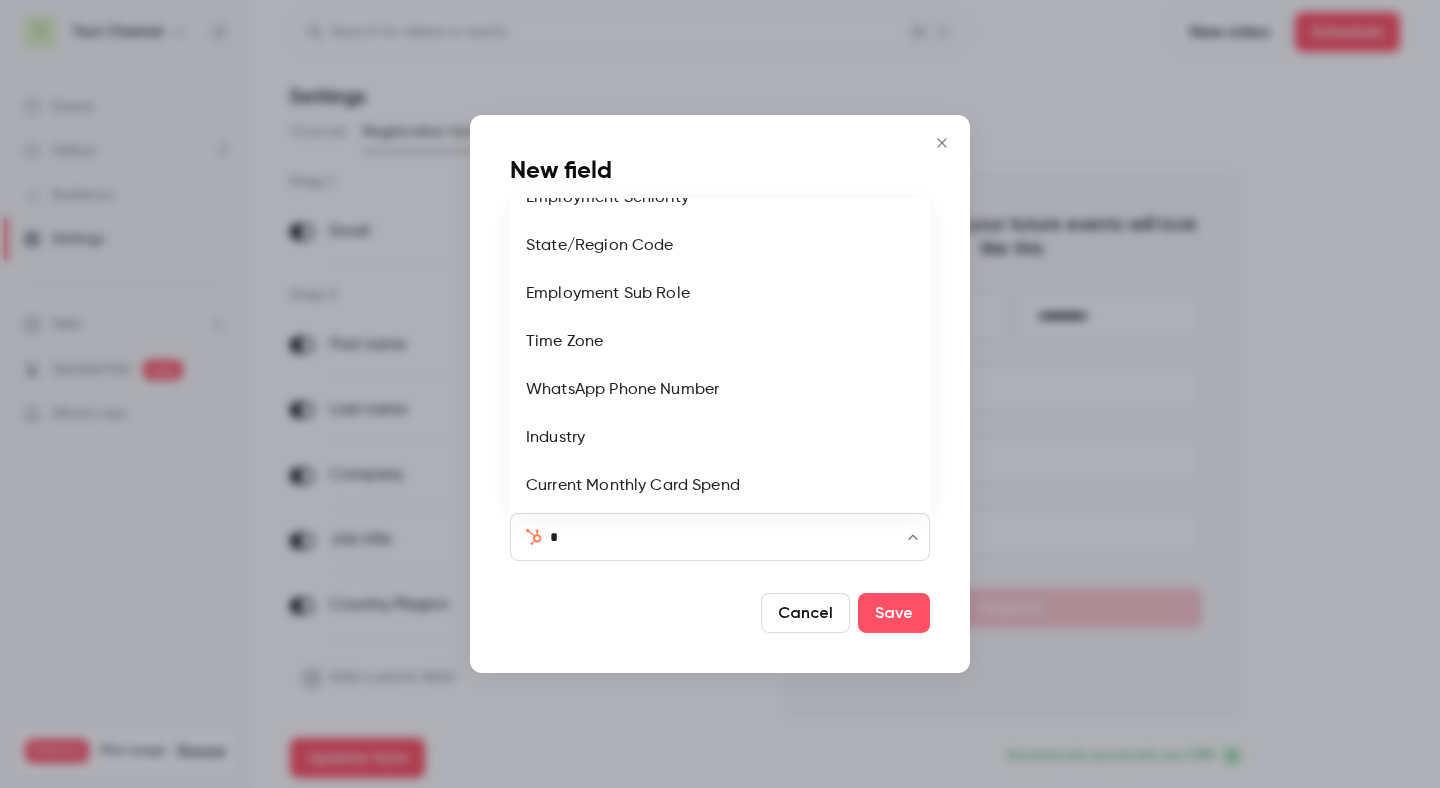 scroll, scrollTop: 0, scrollLeft: 0, axis: both 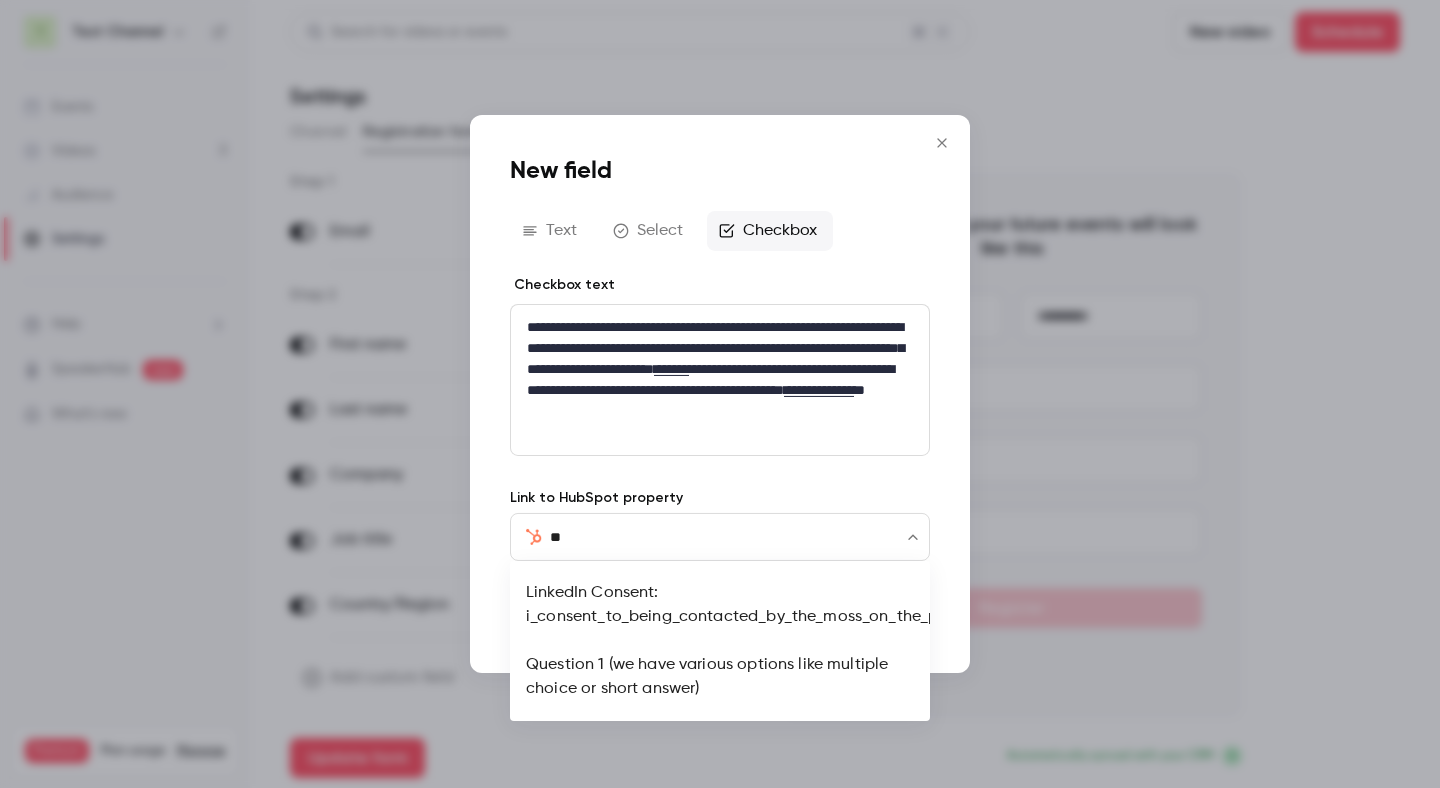 type on "*" 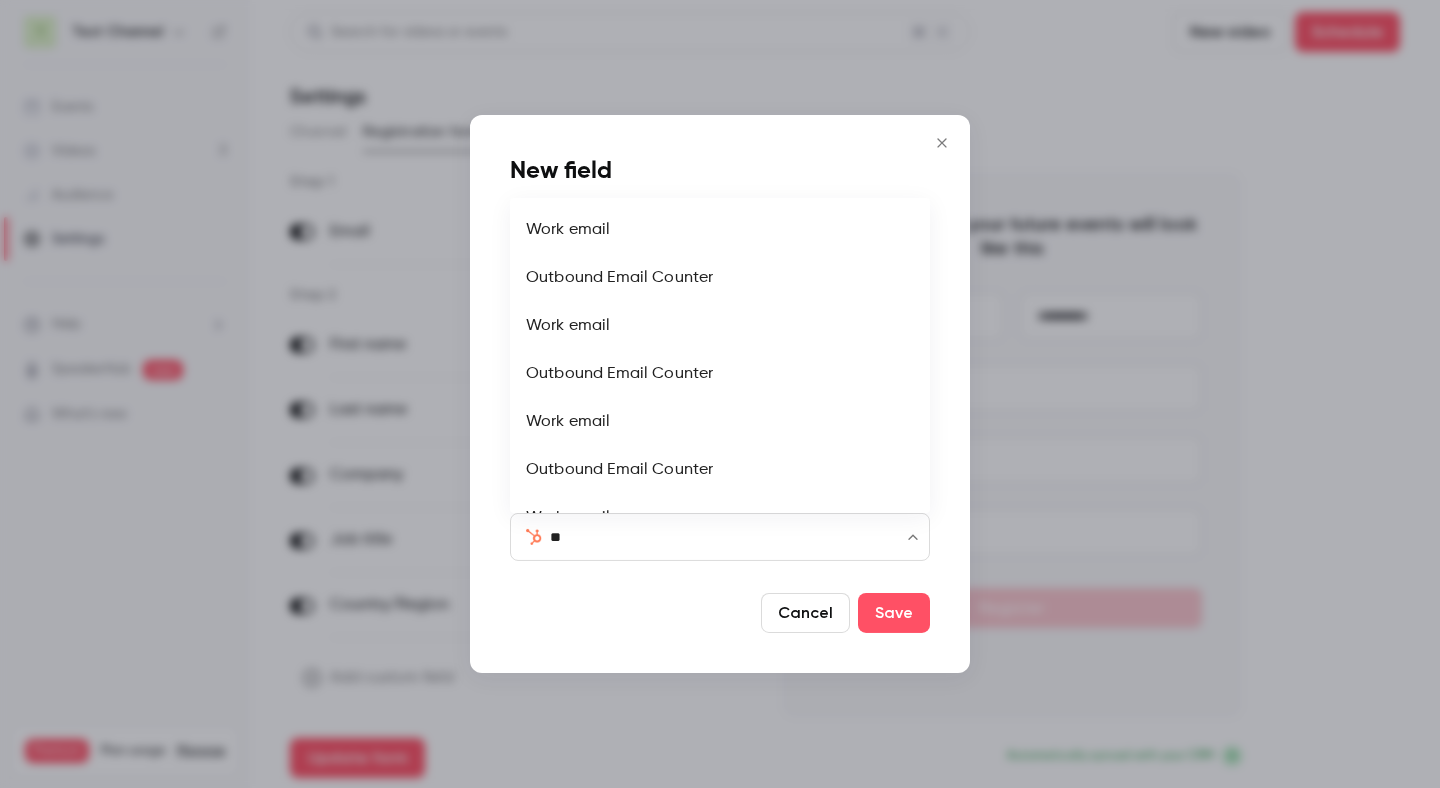 type on "*" 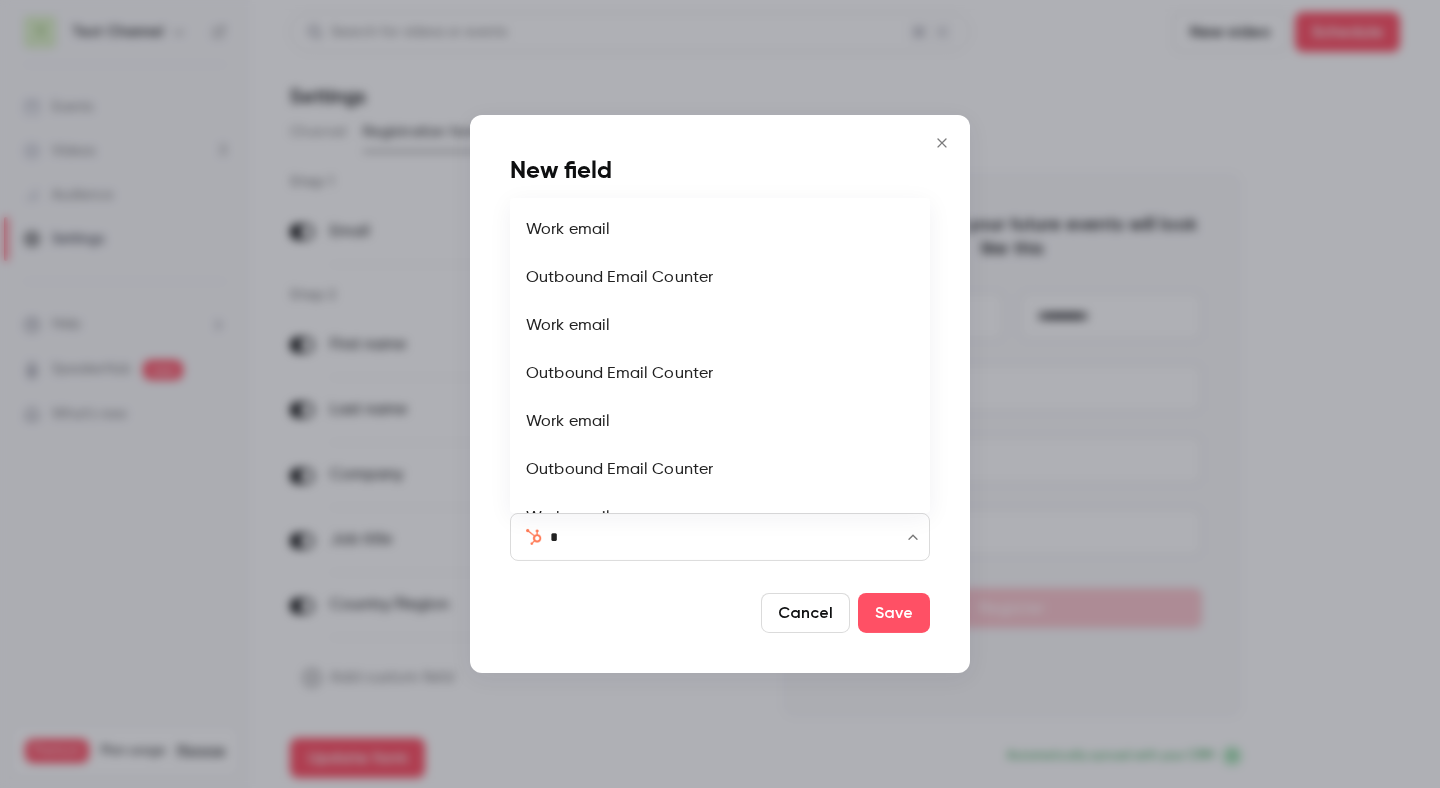 type 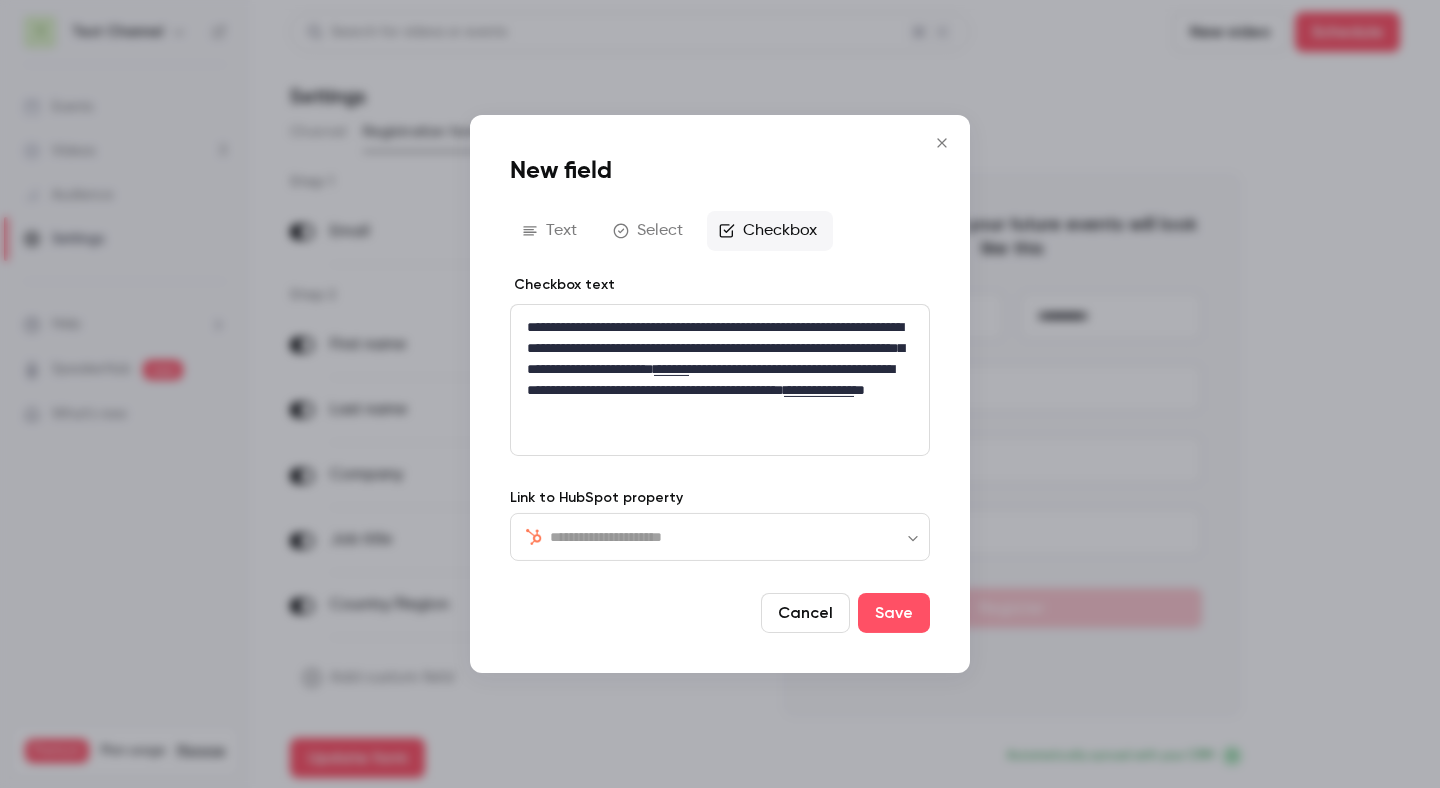 click on "**********" at bounding box center (720, 454) 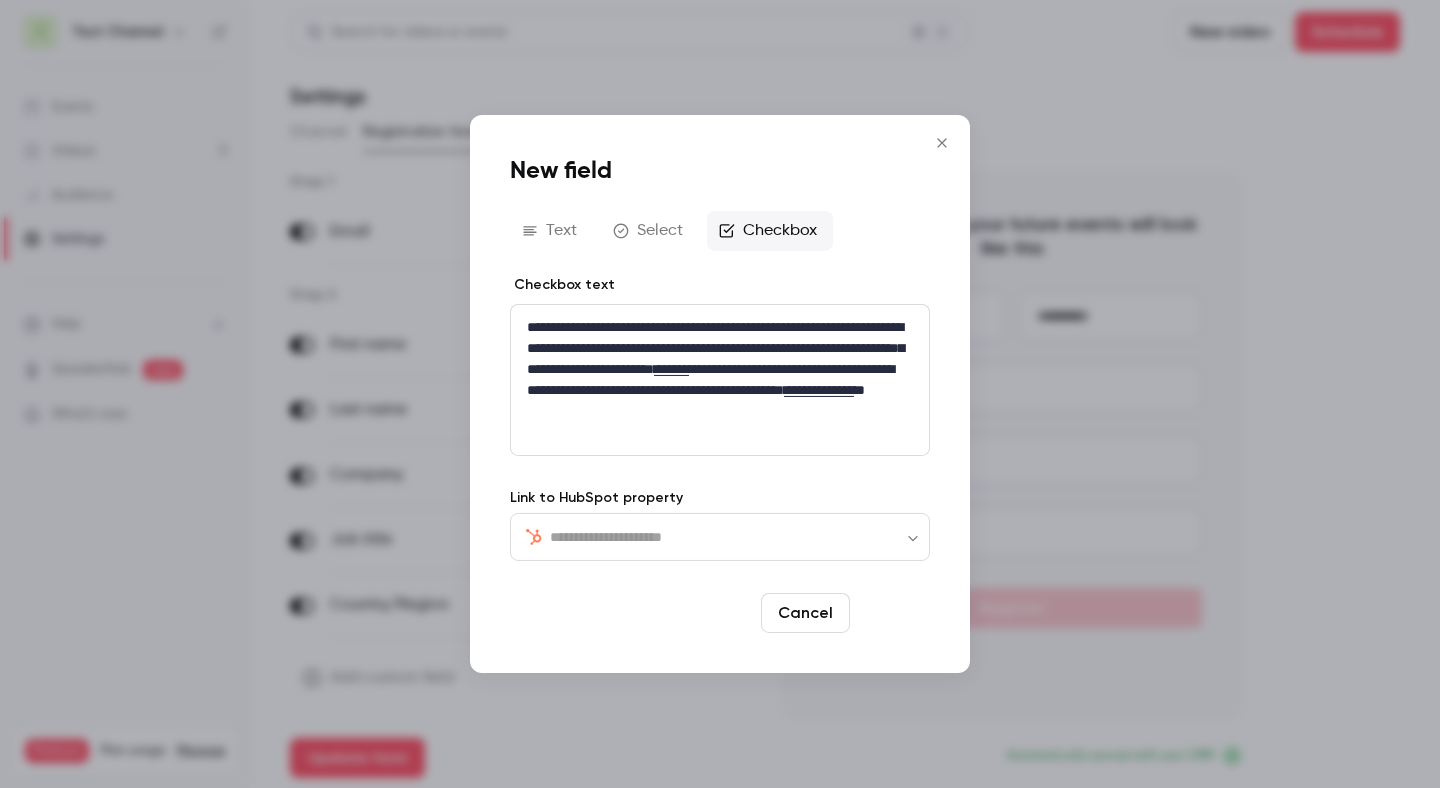 click on "Save" at bounding box center (894, 613) 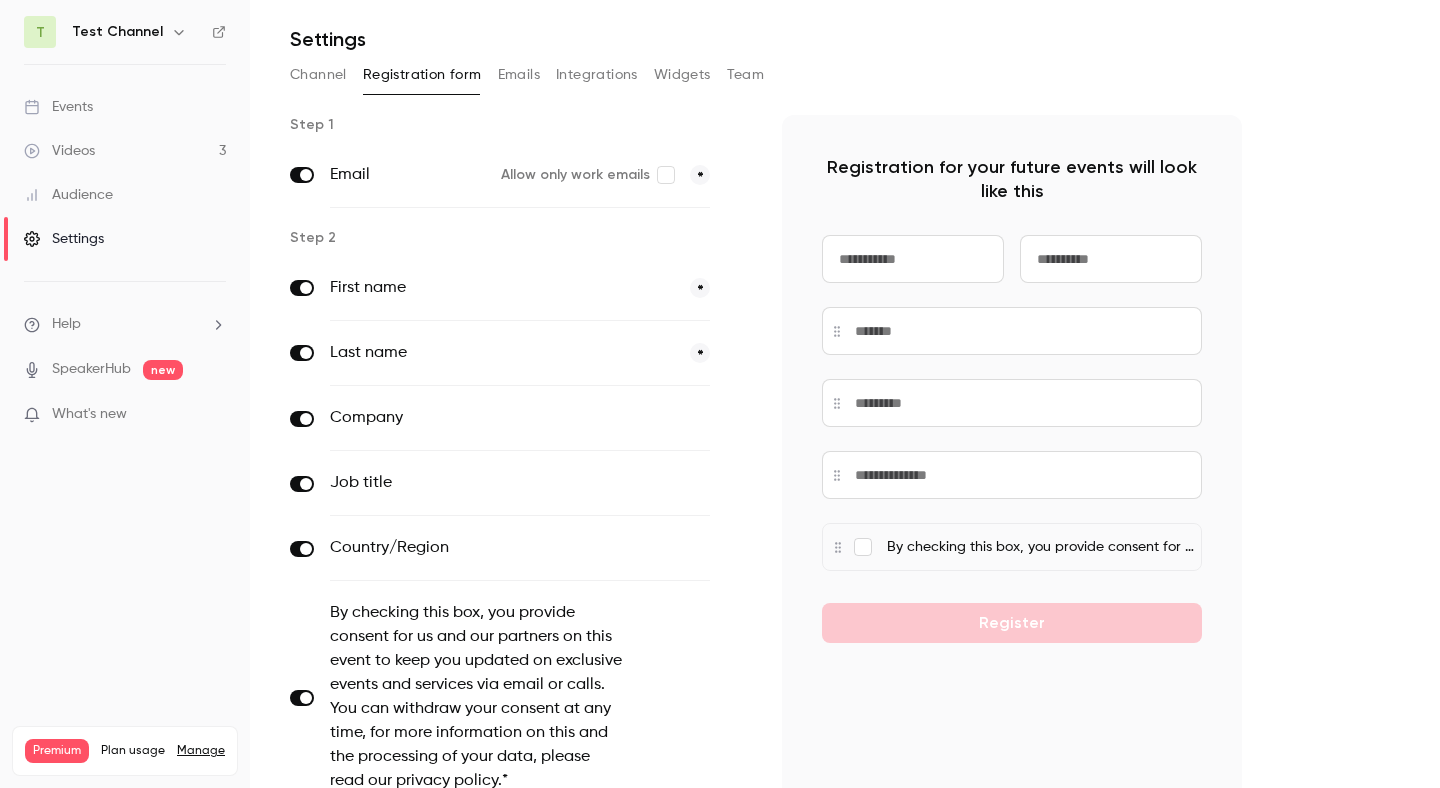 scroll, scrollTop: 0, scrollLeft: 0, axis: both 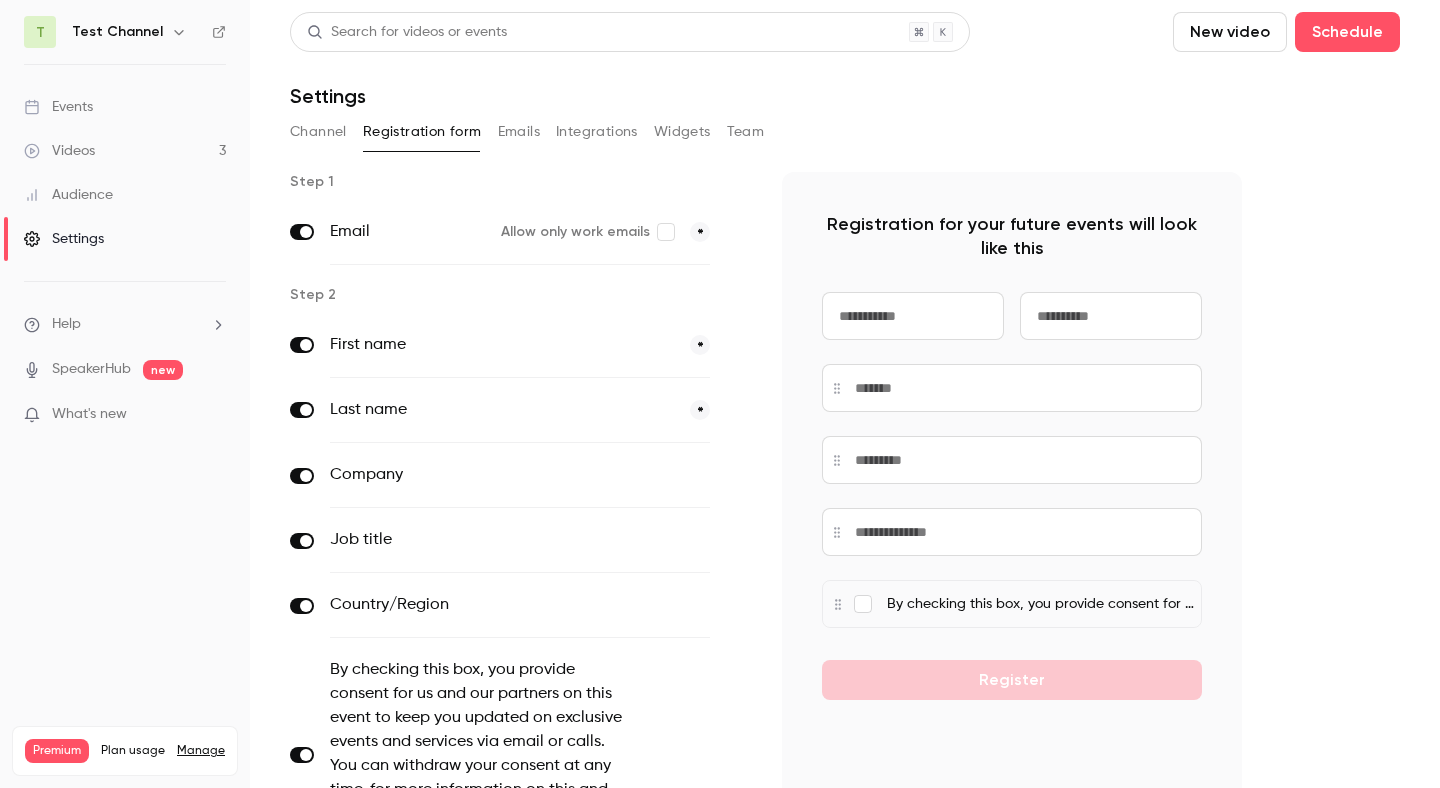 click on "Emails" at bounding box center (519, 132) 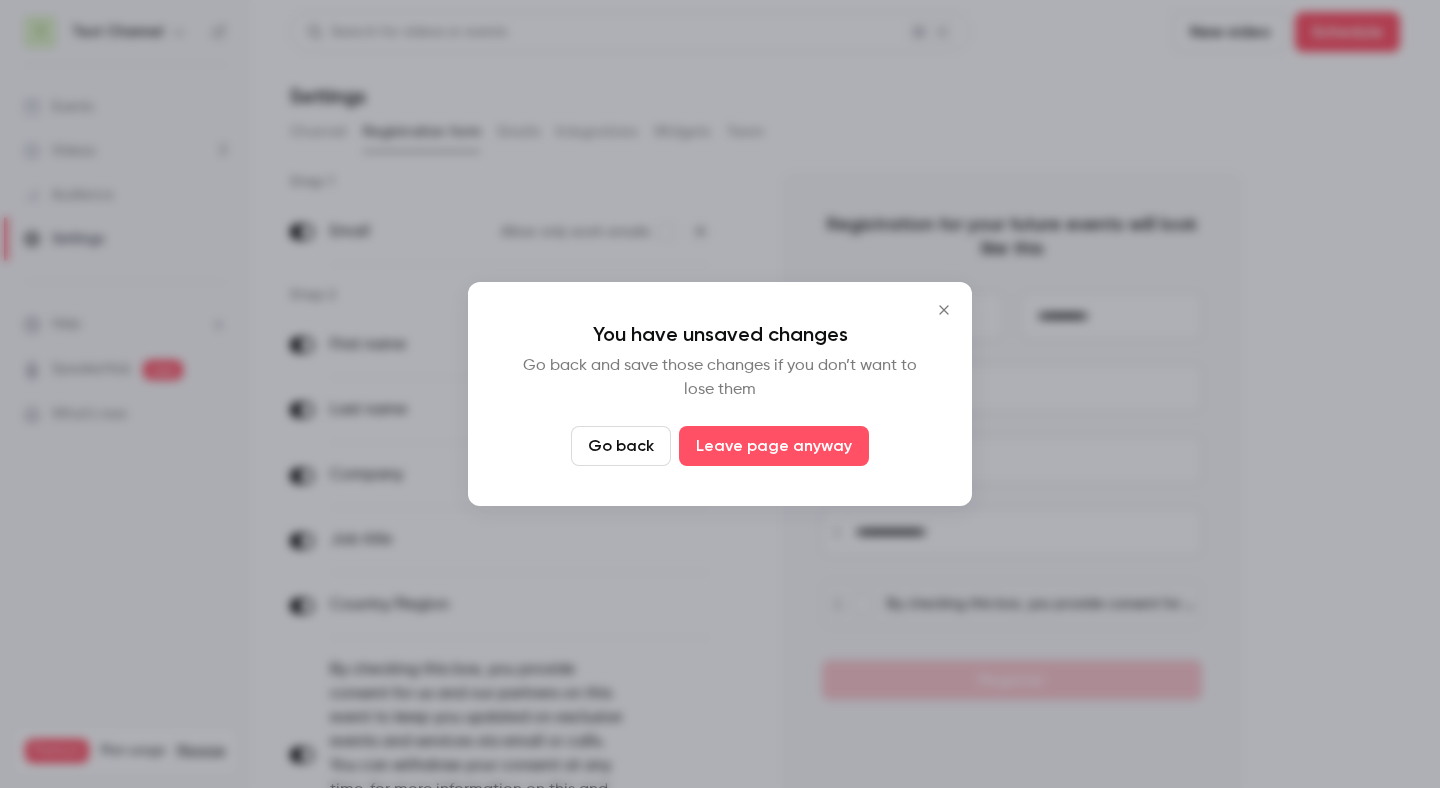 click on "Go back" at bounding box center (621, 446) 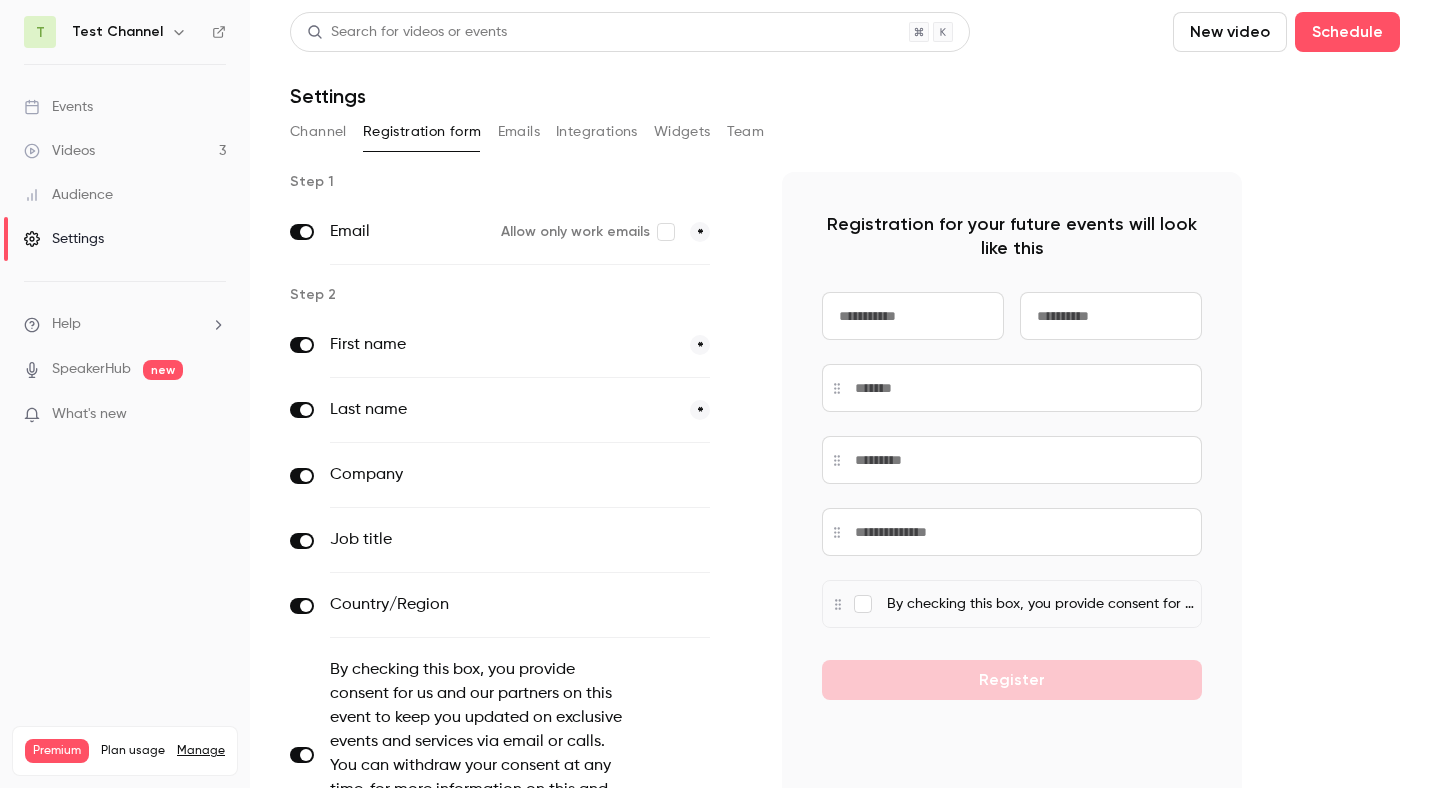 scroll, scrollTop: 235, scrollLeft: 0, axis: vertical 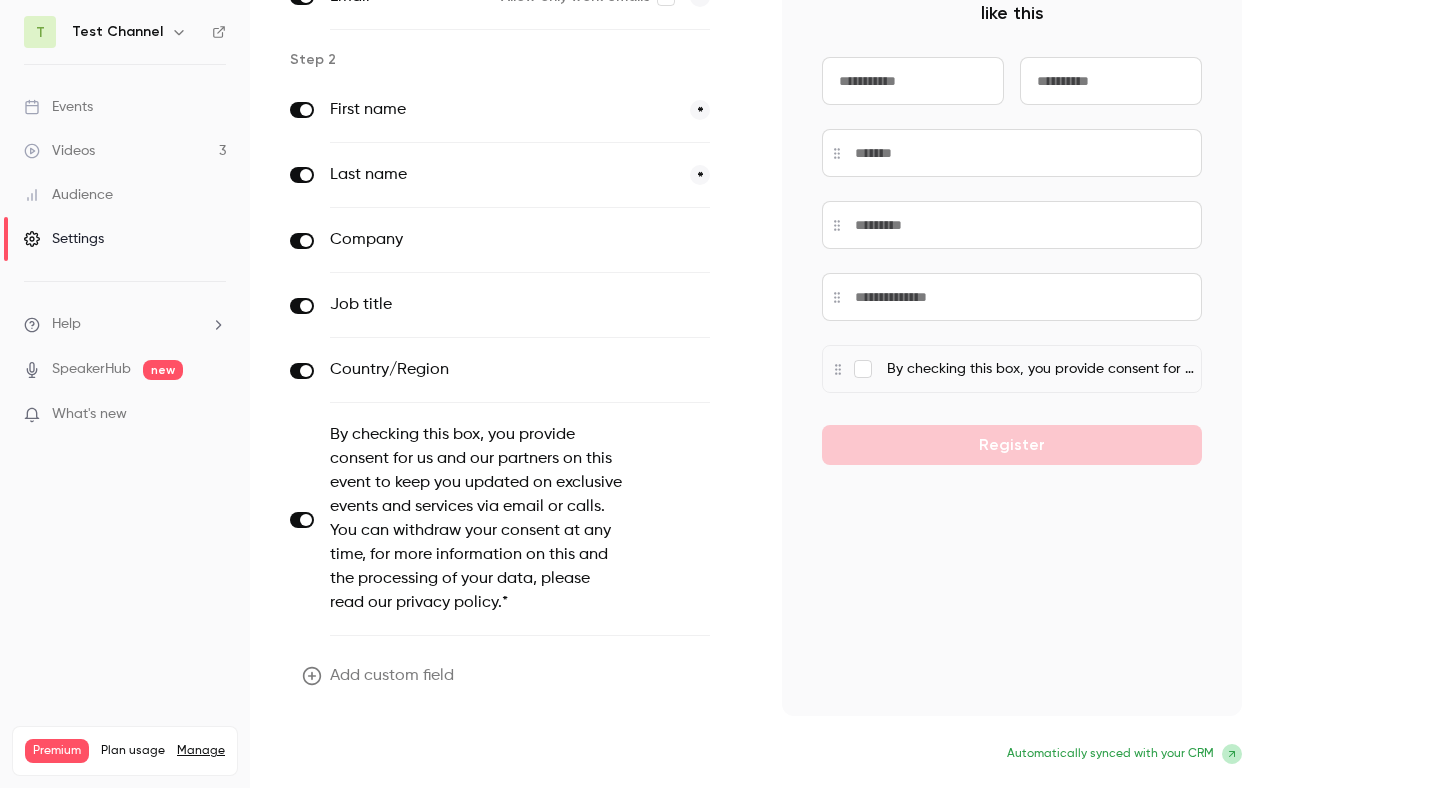 click on "Update form" at bounding box center (357, 756) 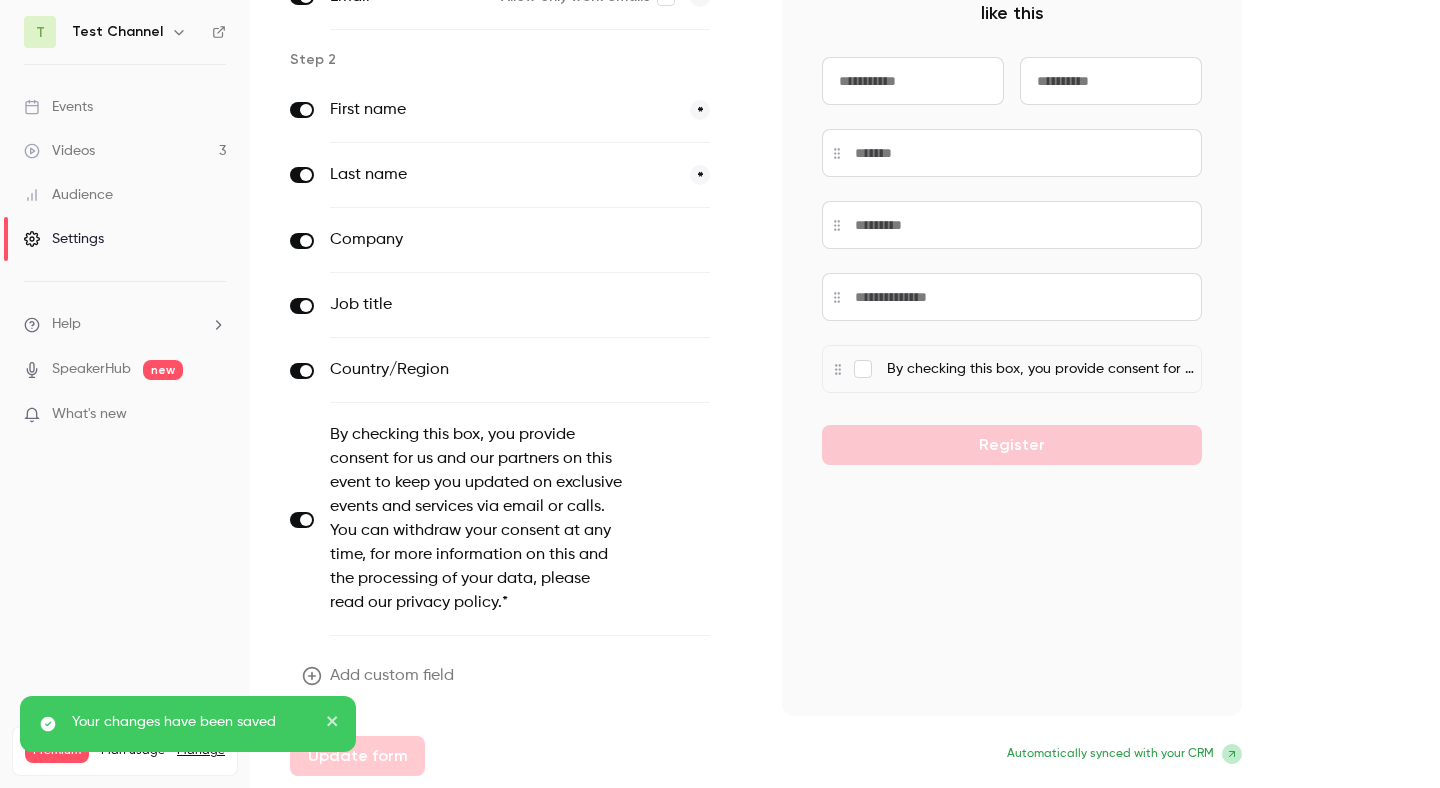 scroll, scrollTop: 0, scrollLeft: 0, axis: both 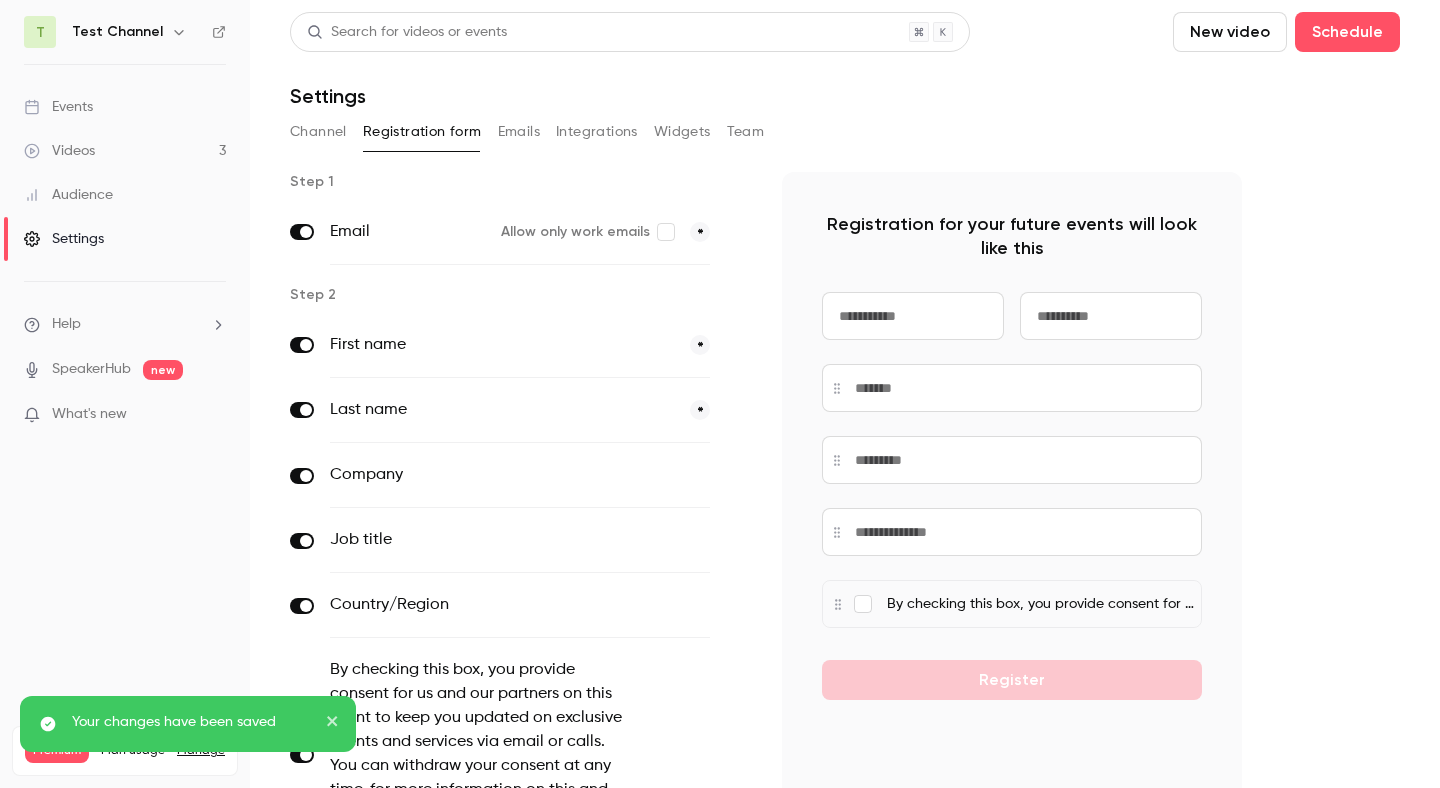 click on "Emails" at bounding box center [519, 132] 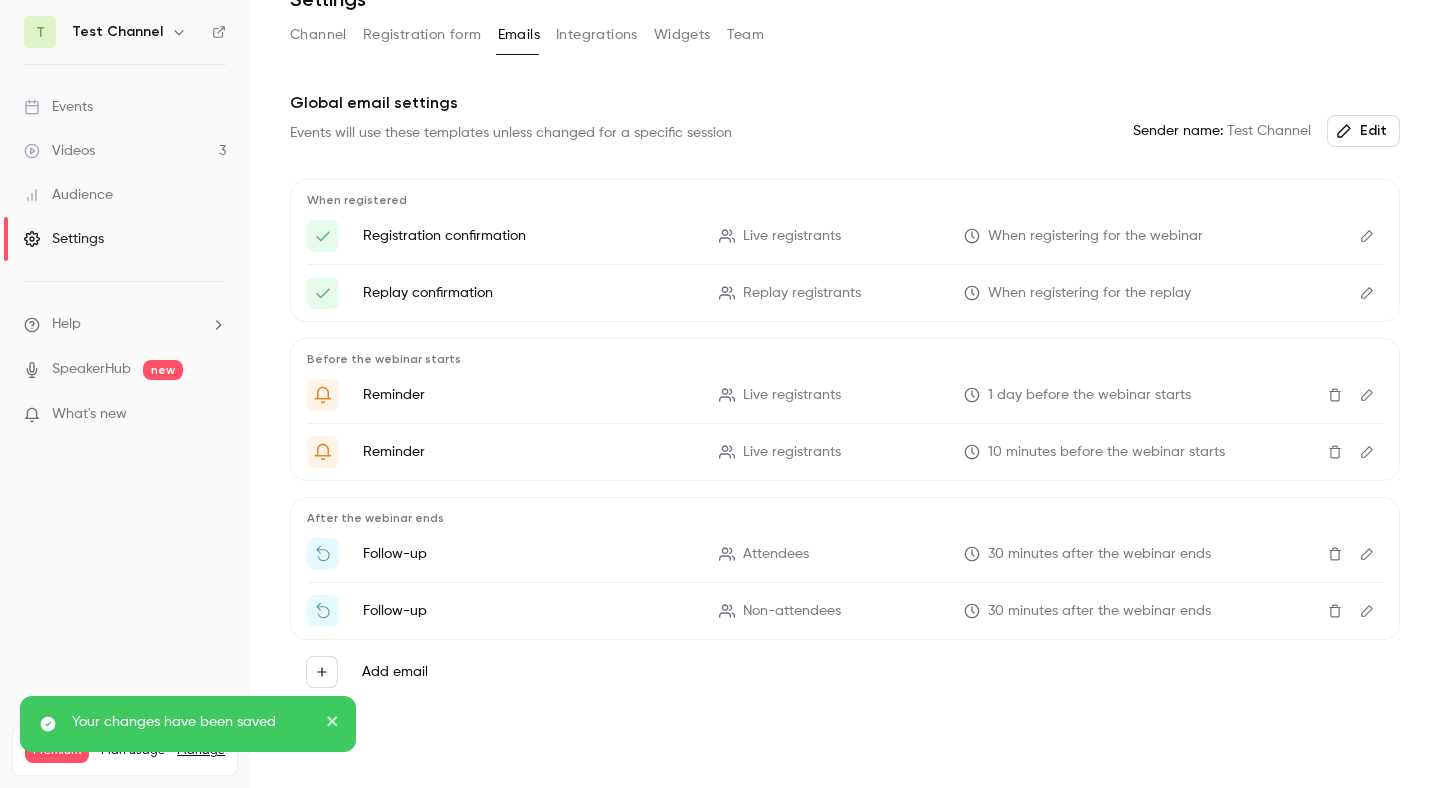 scroll, scrollTop: 0, scrollLeft: 0, axis: both 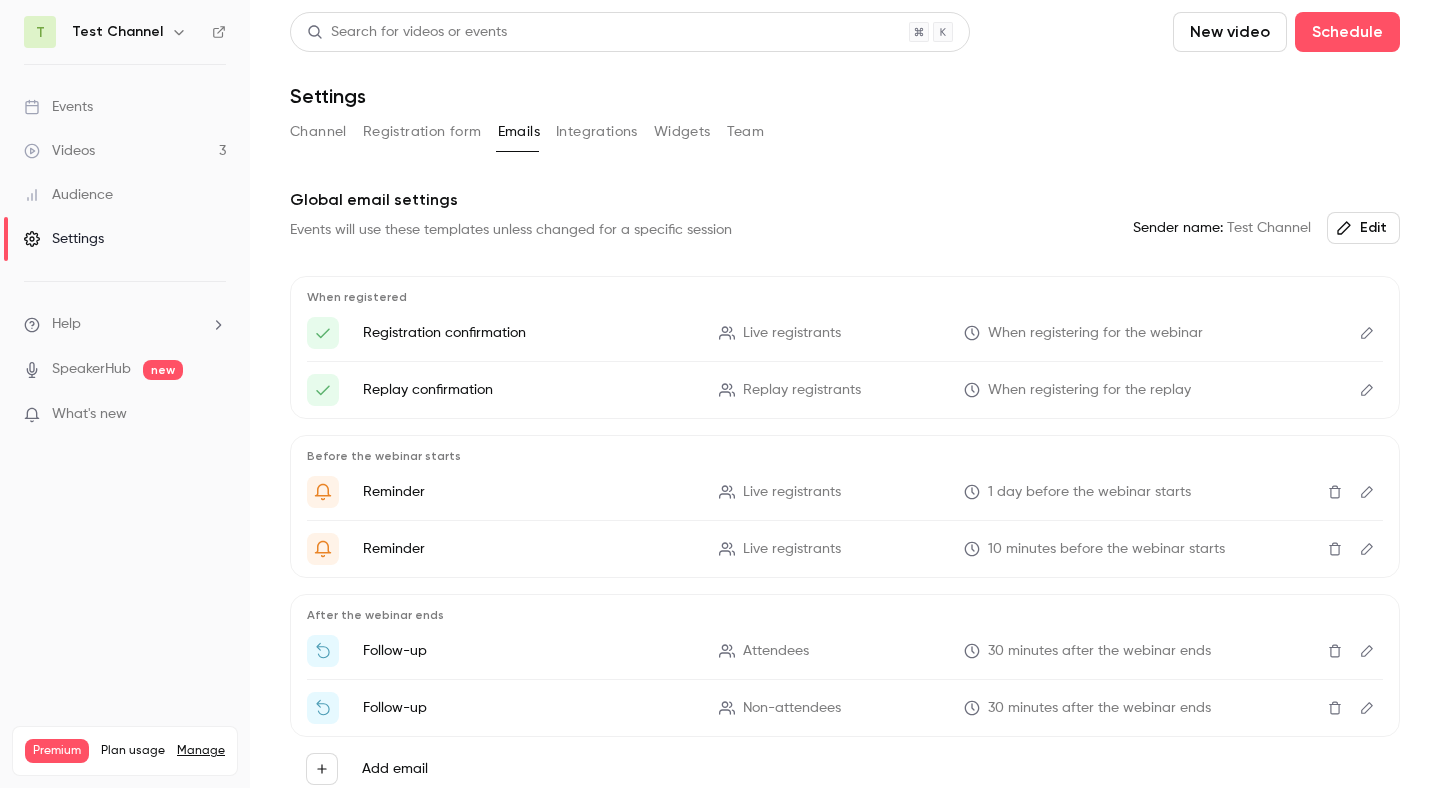 click on "Integrations" at bounding box center (597, 132) 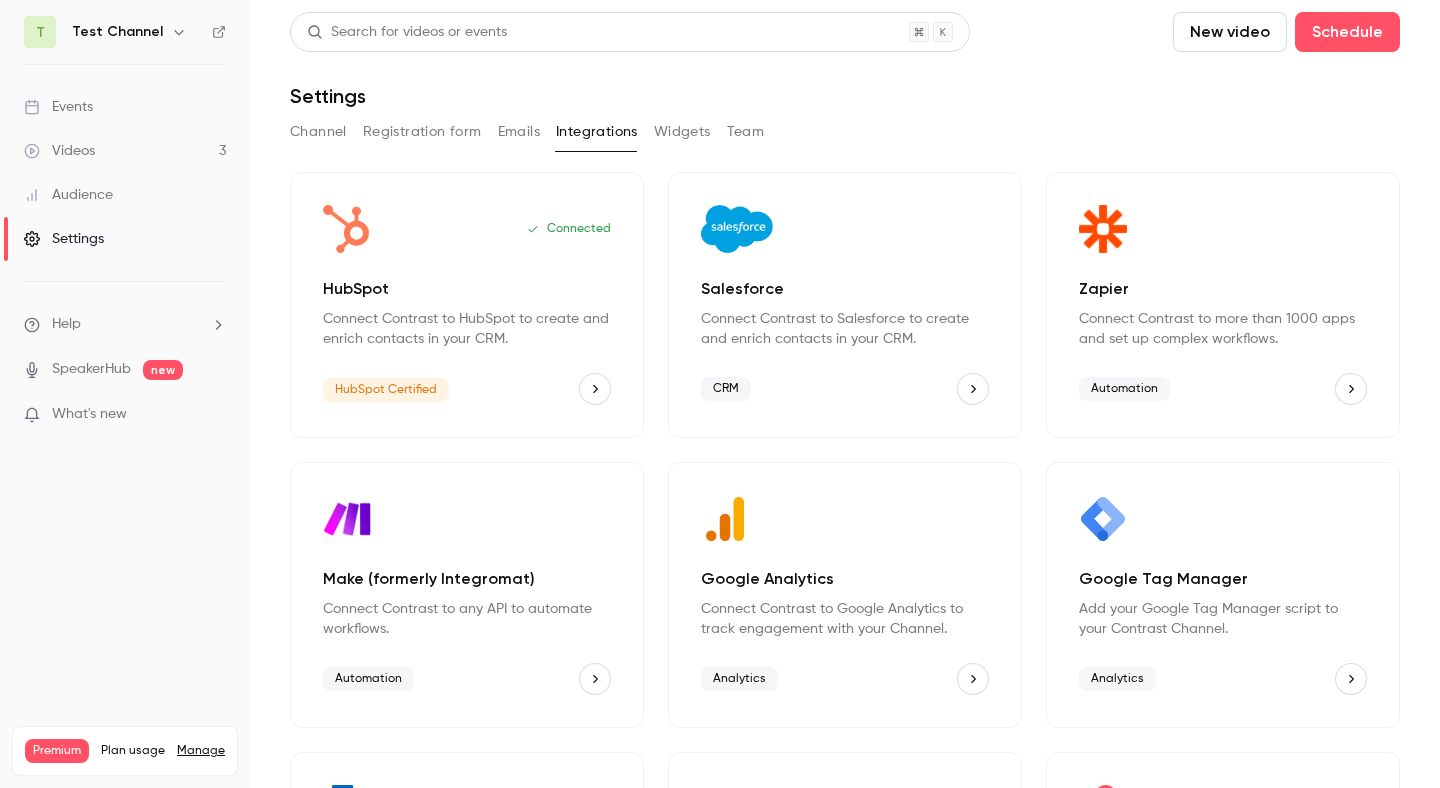 click on "Widgets" at bounding box center (682, 132) 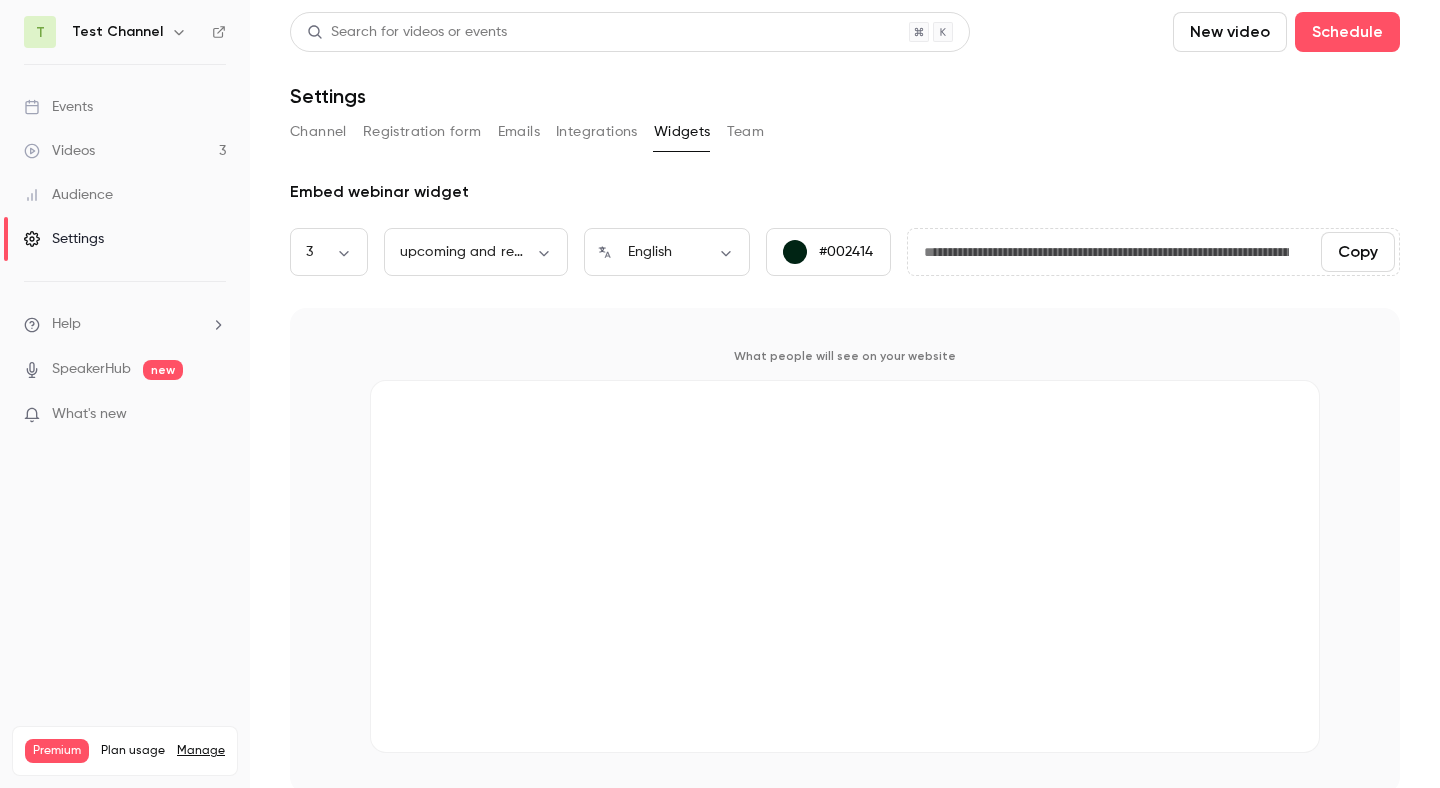 click on "Team" at bounding box center [746, 132] 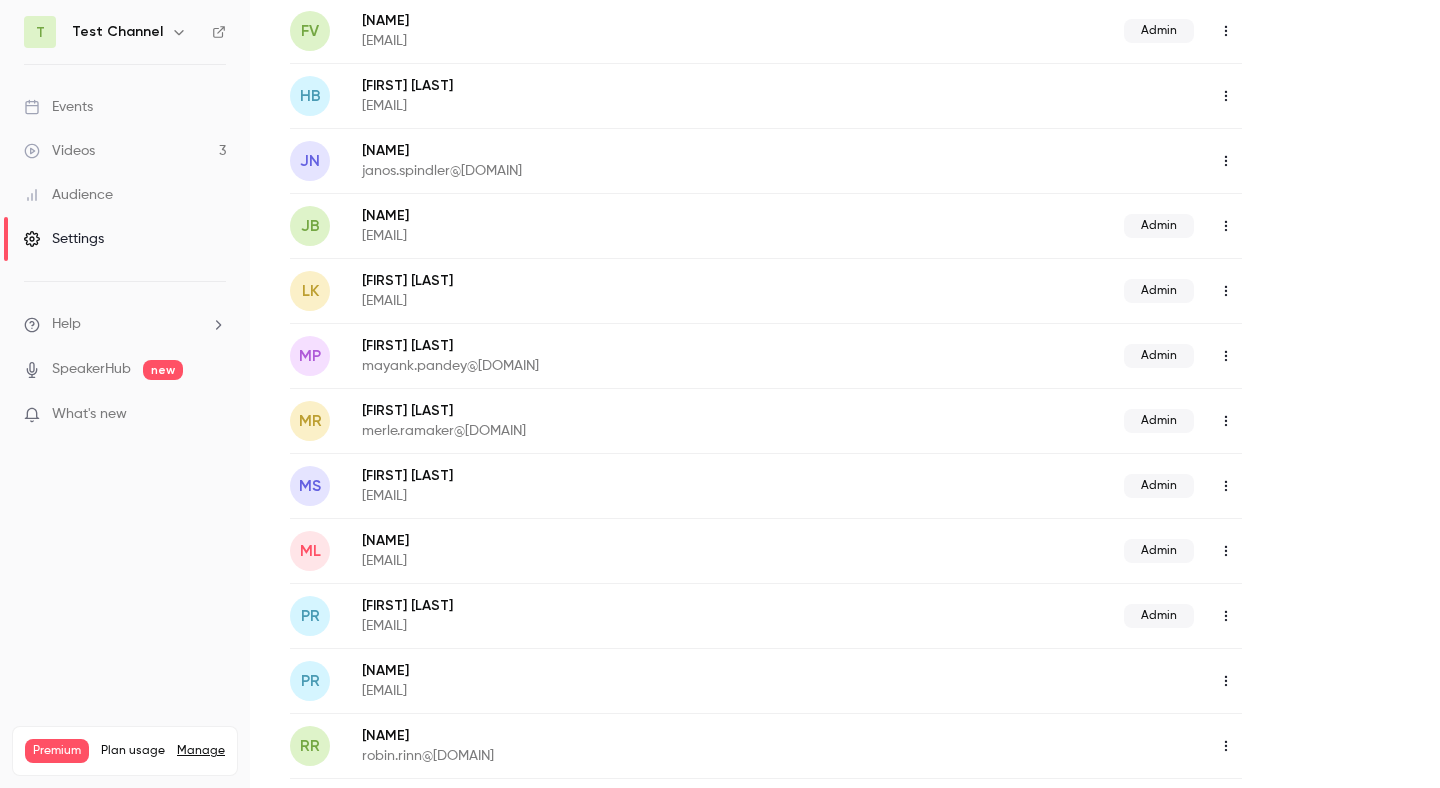 scroll, scrollTop: 577, scrollLeft: 0, axis: vertical 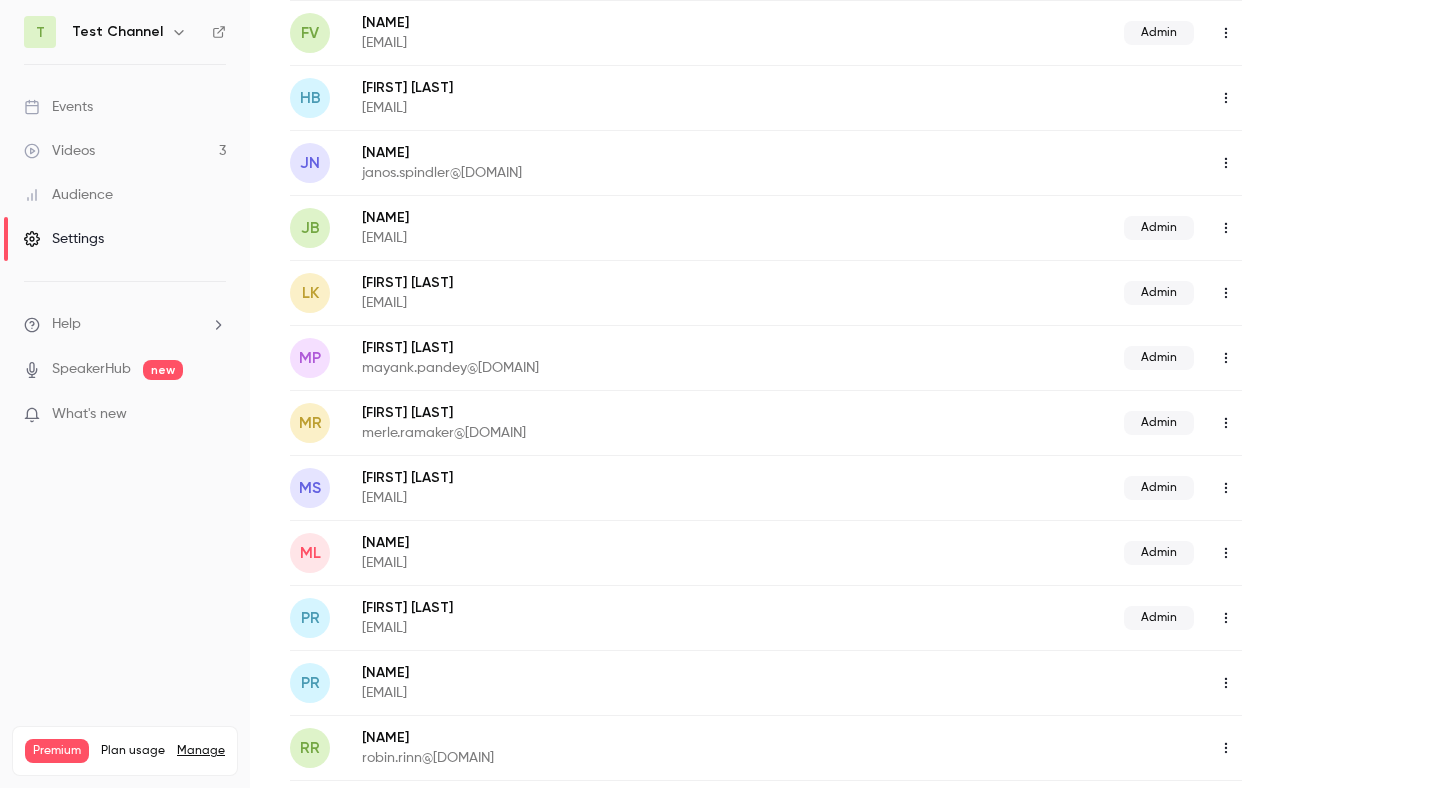 click 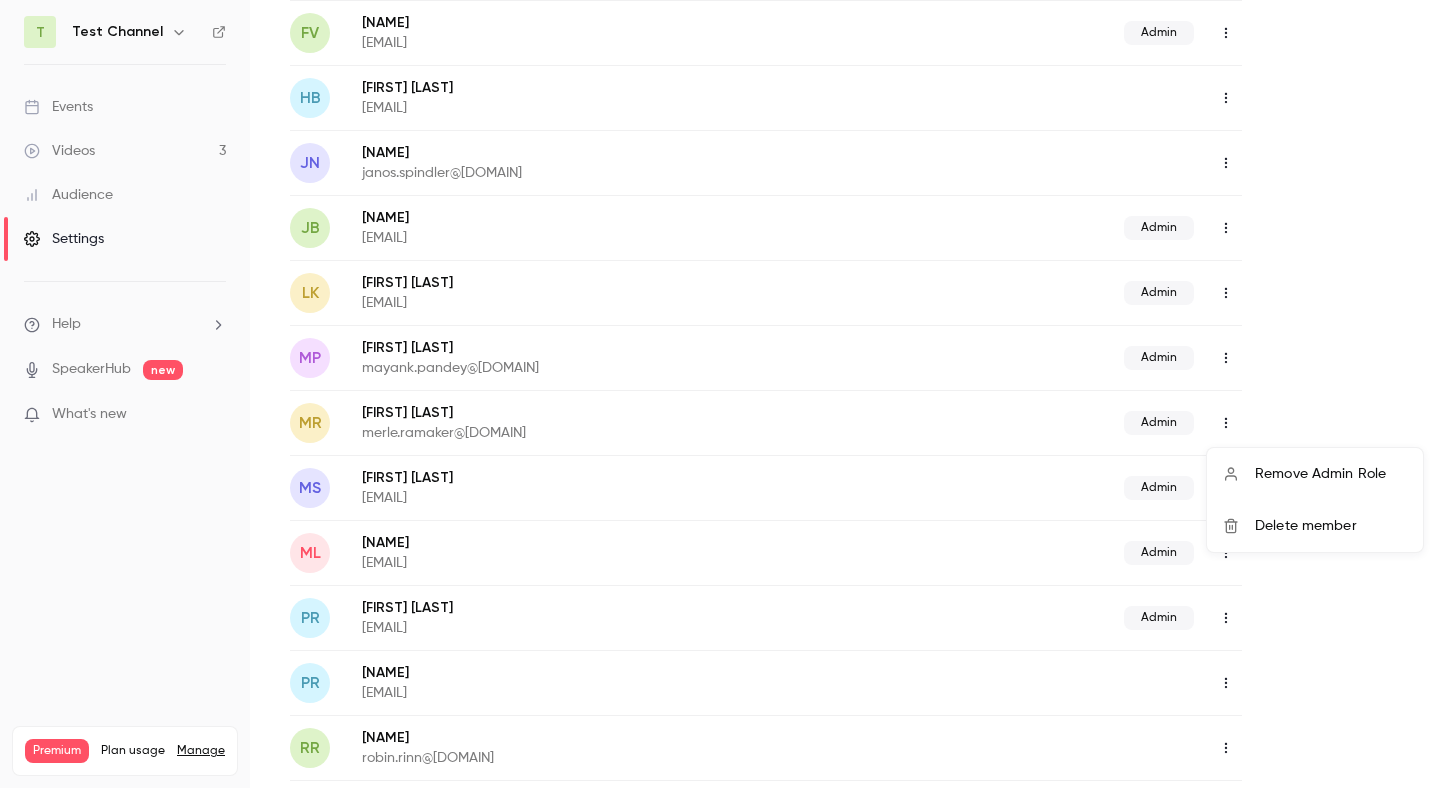 click on "Delete member" at bounding box center (1331, 526) 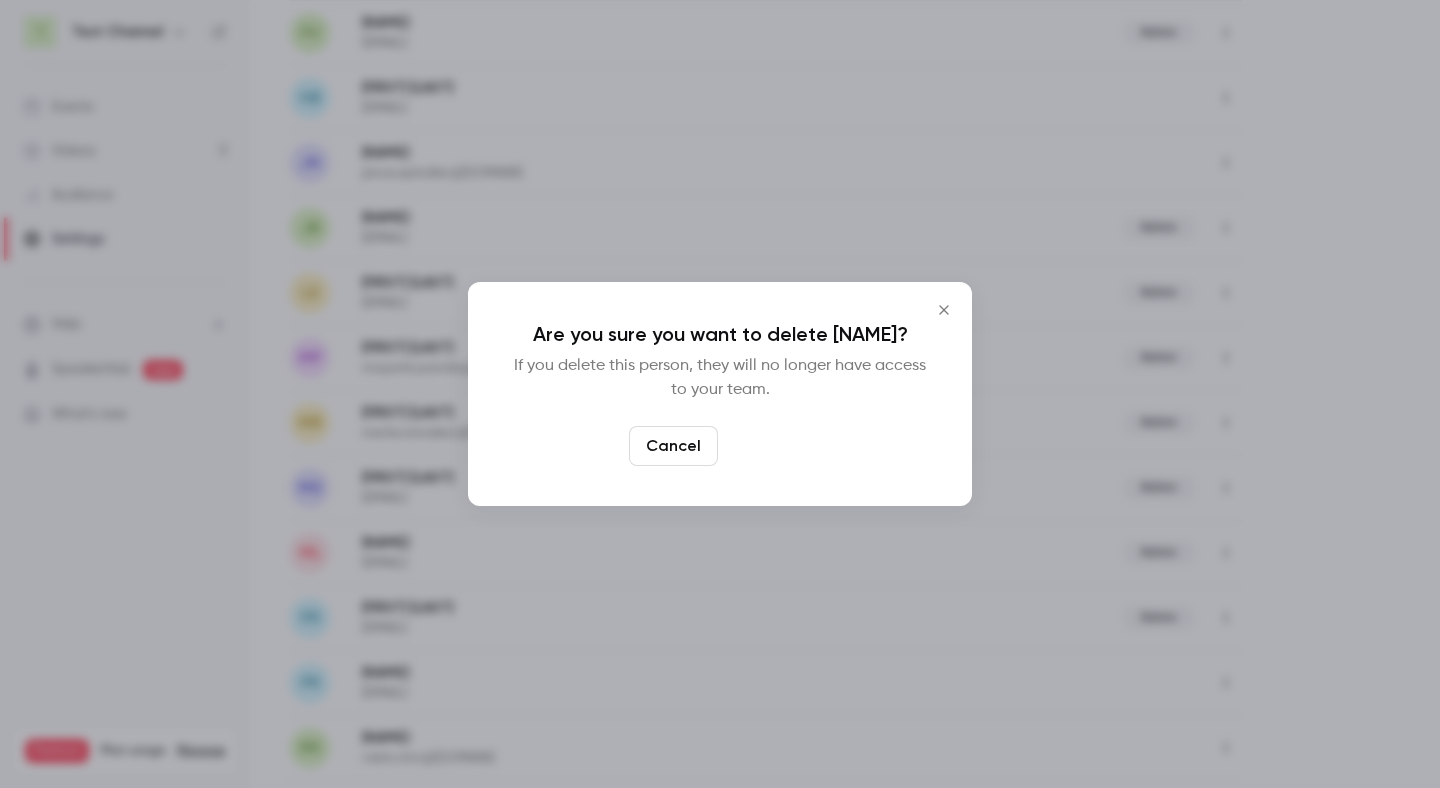 click on "Delete" at bounding box center (769, 446) 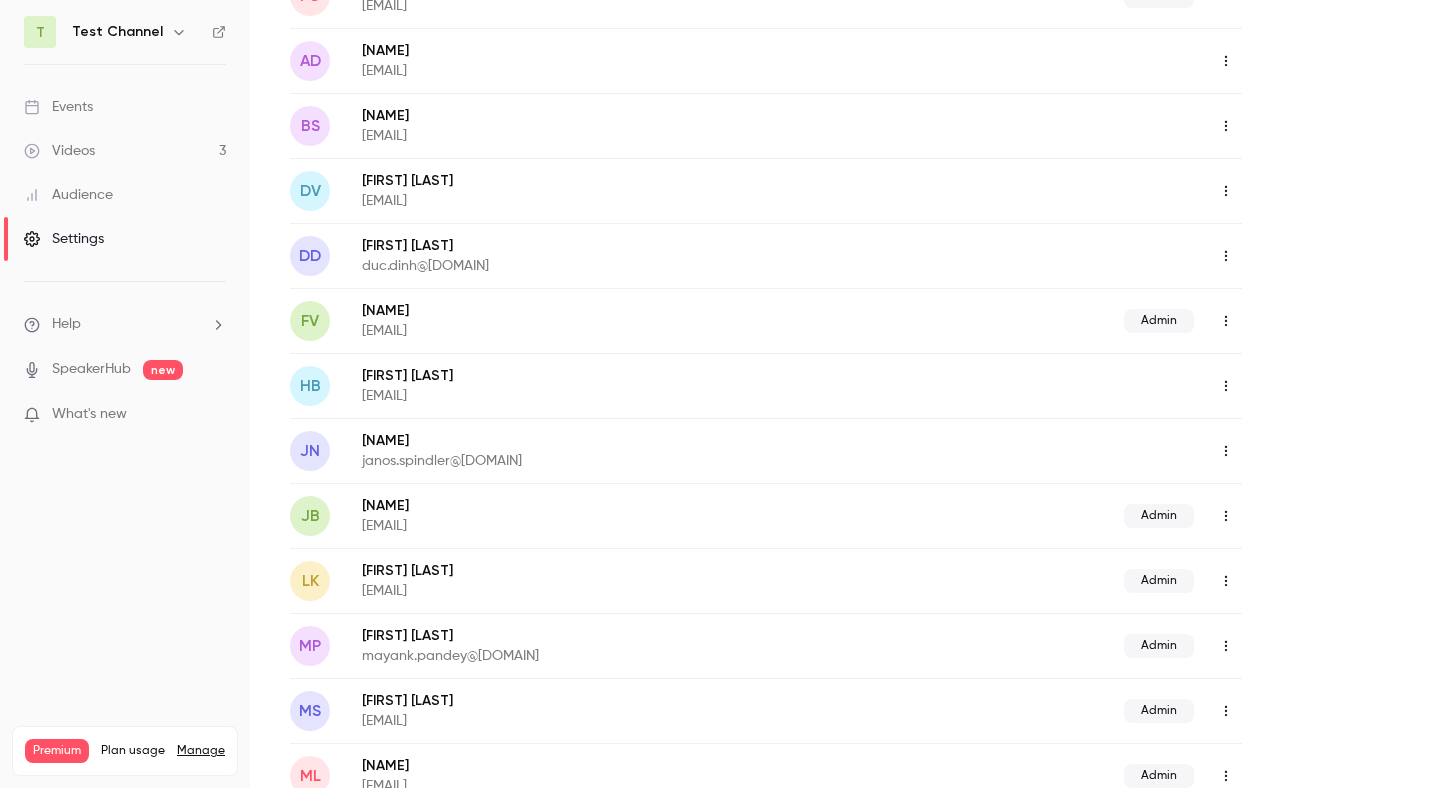 scroll, scrollTop: 263, scrollLeft: 0, axis: vertical 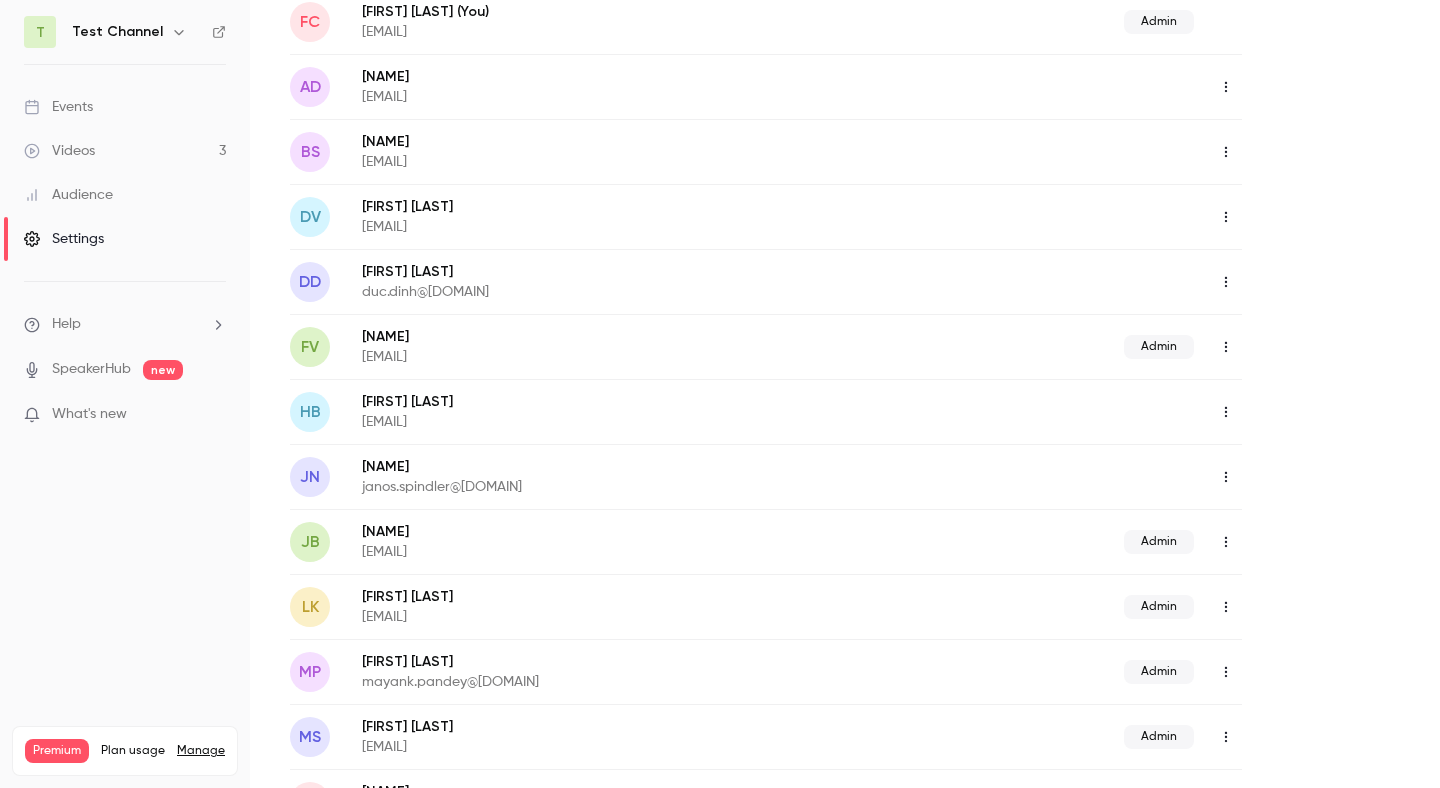 click 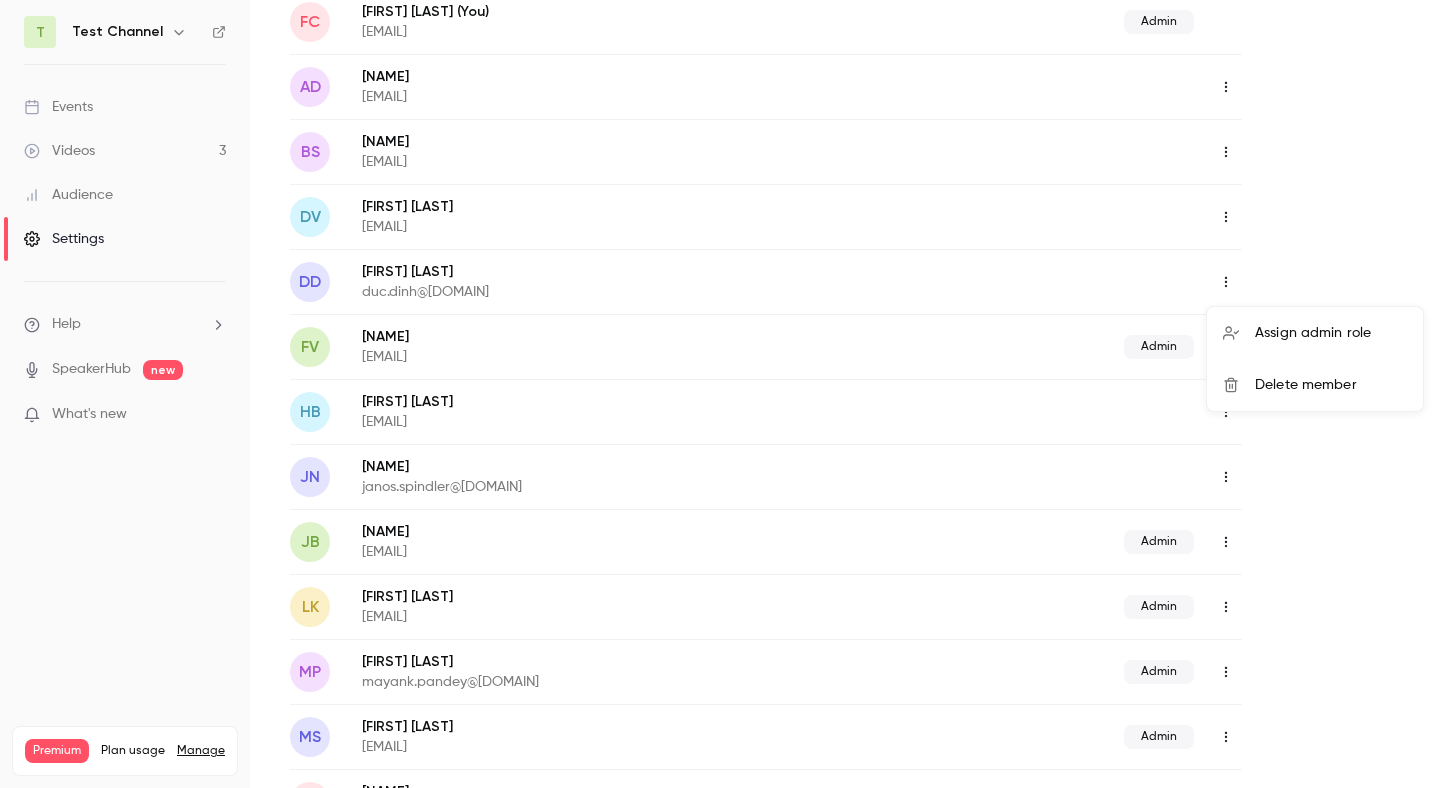 click on "Assign admin role" at bounding box center [1331, 333] 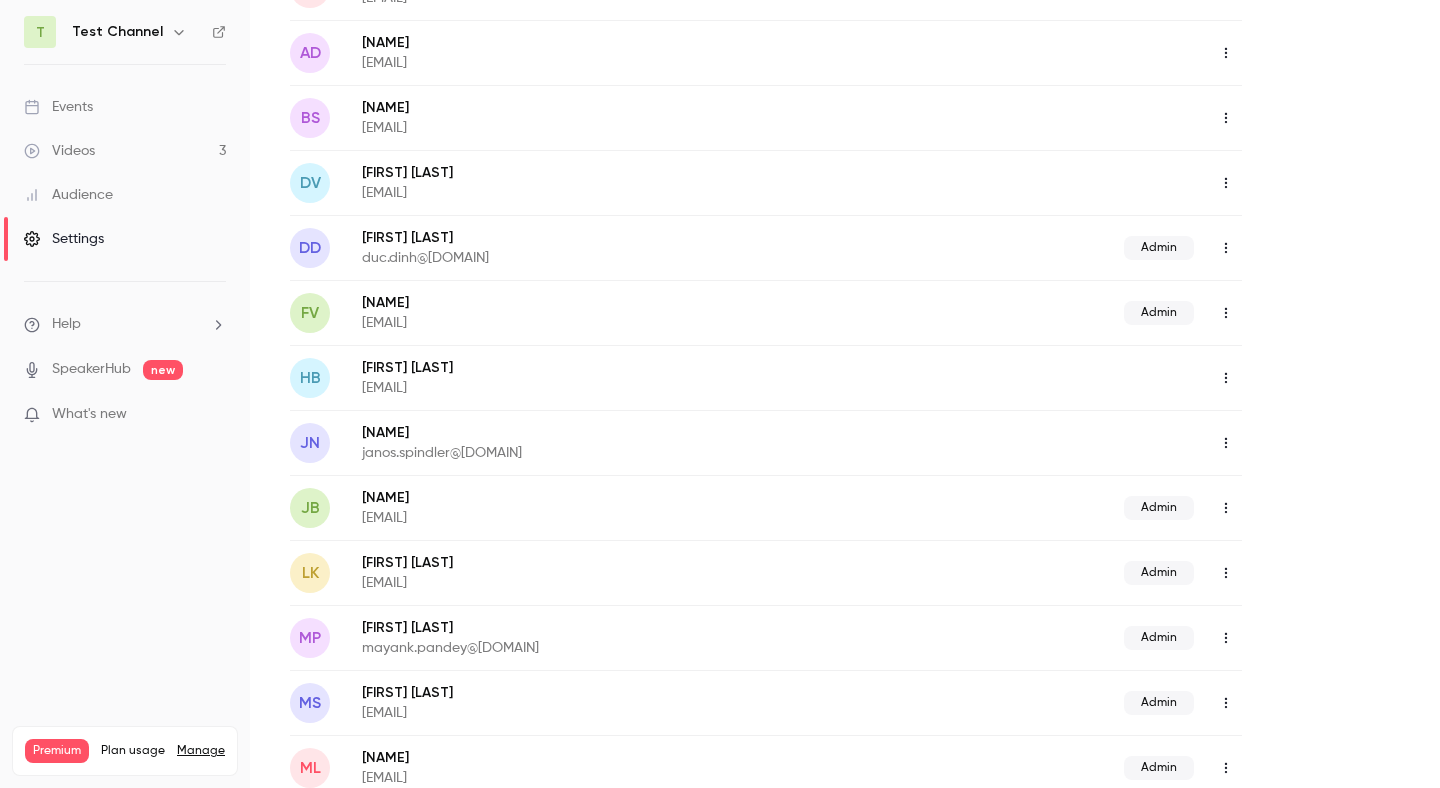 scroll, scrollTop: 0, scrollLeft: 0, axis: both 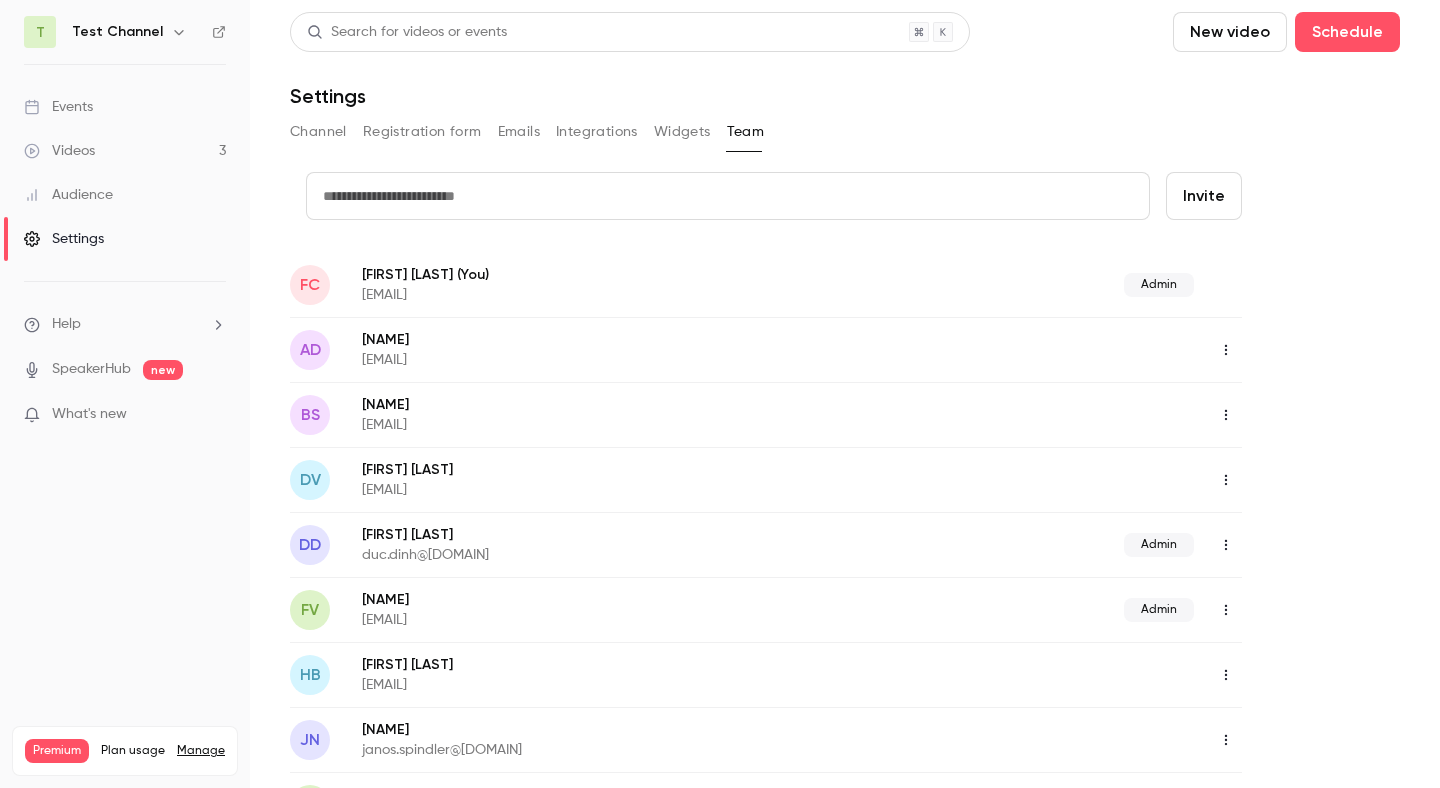 click at bounding box center (728, 196) 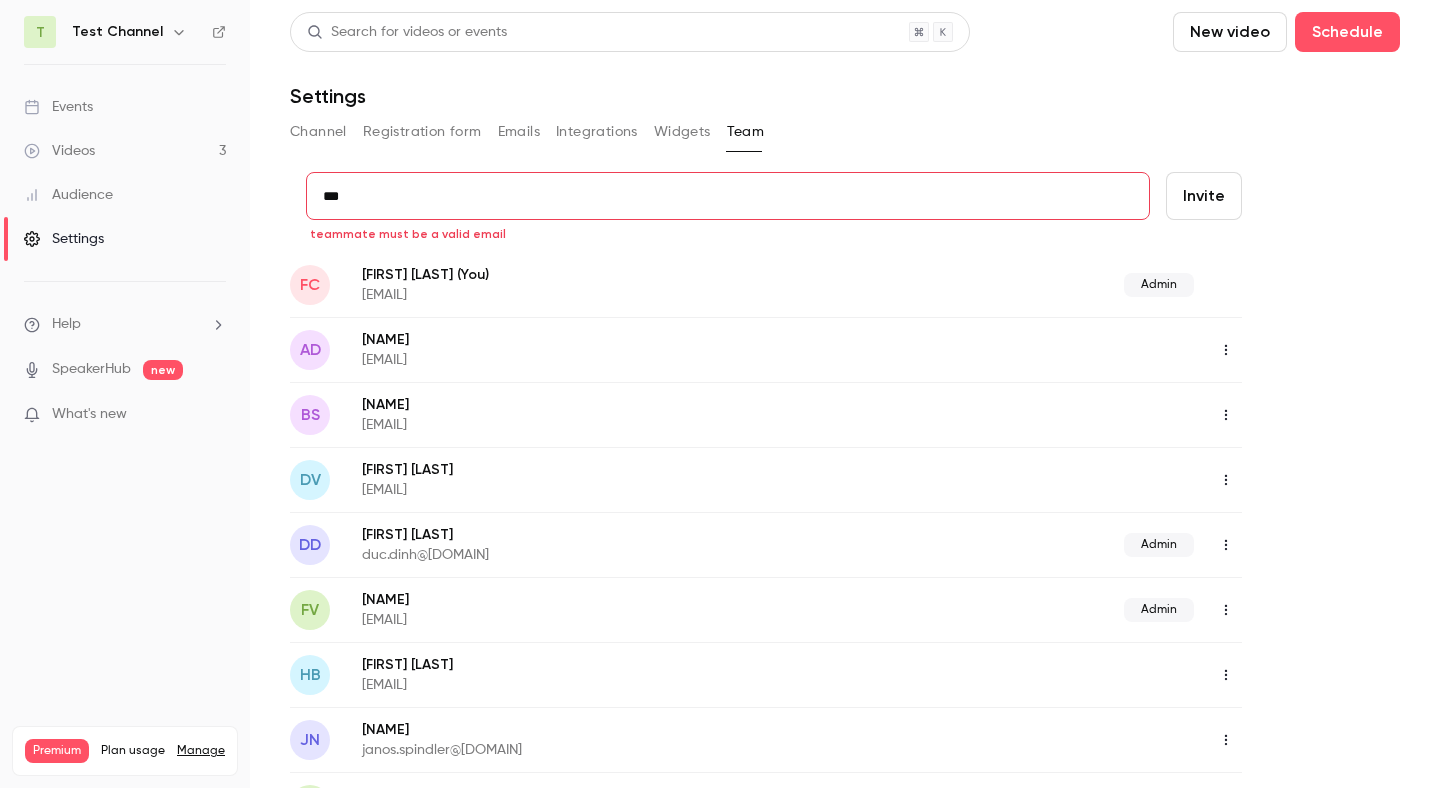 paste on "**********" 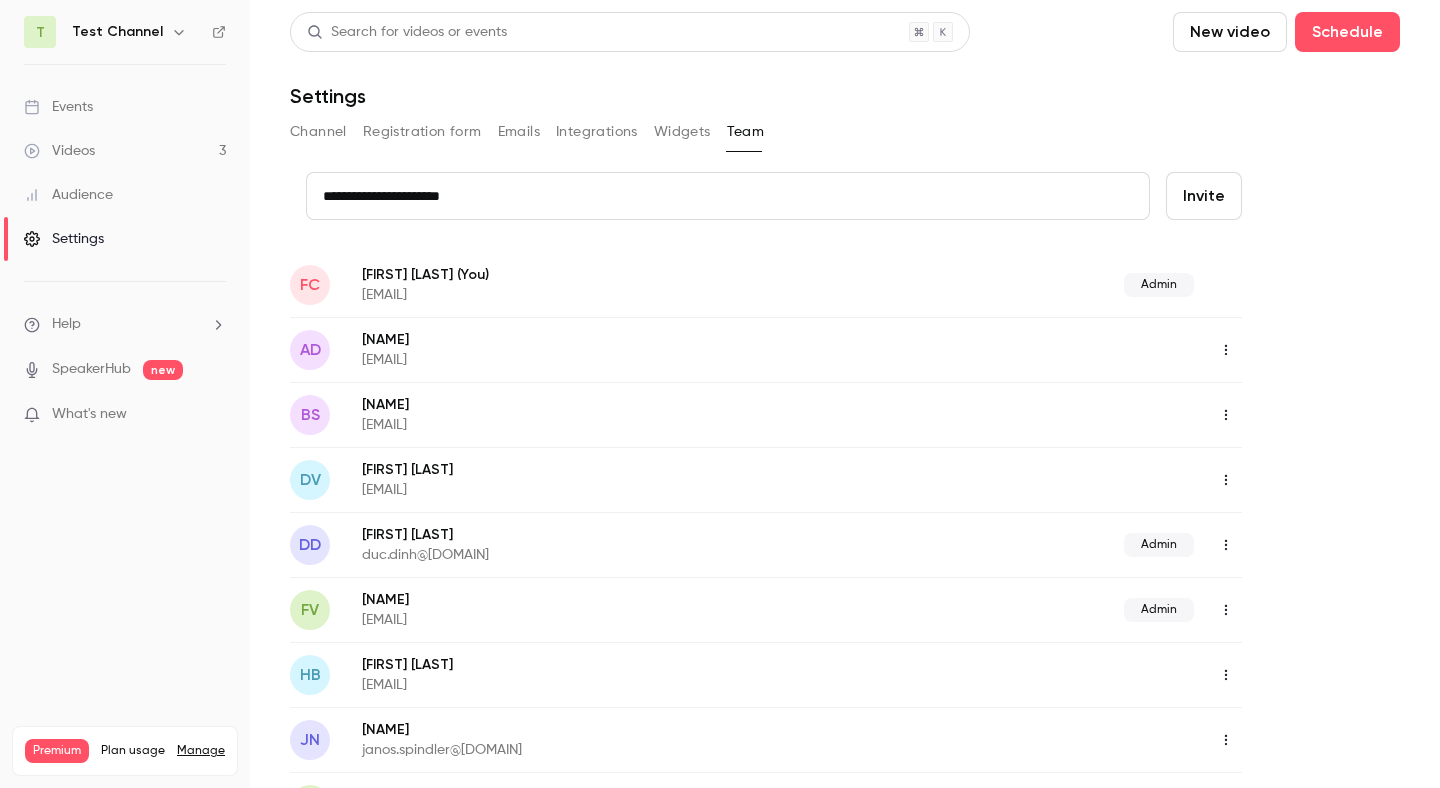 type on "**********" 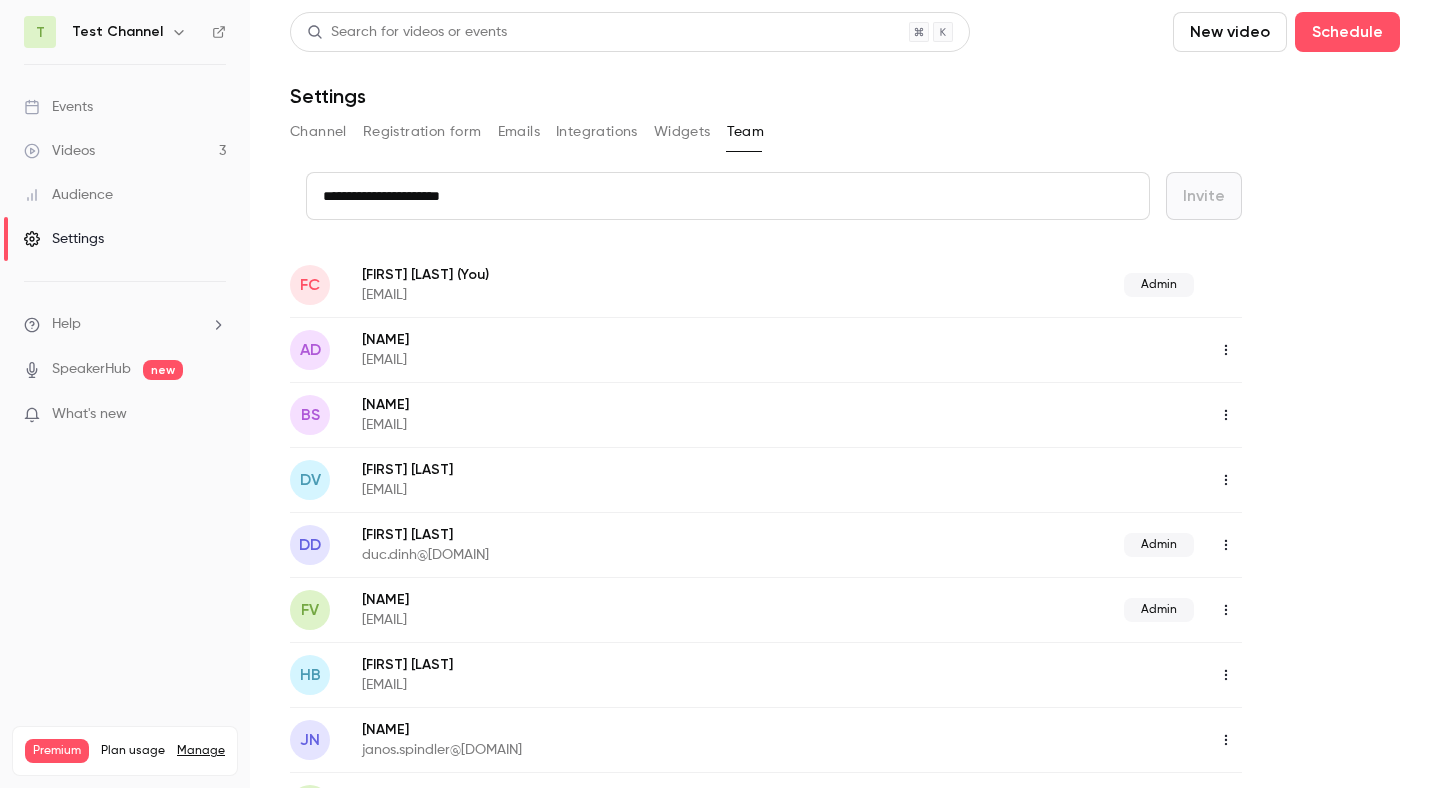 type 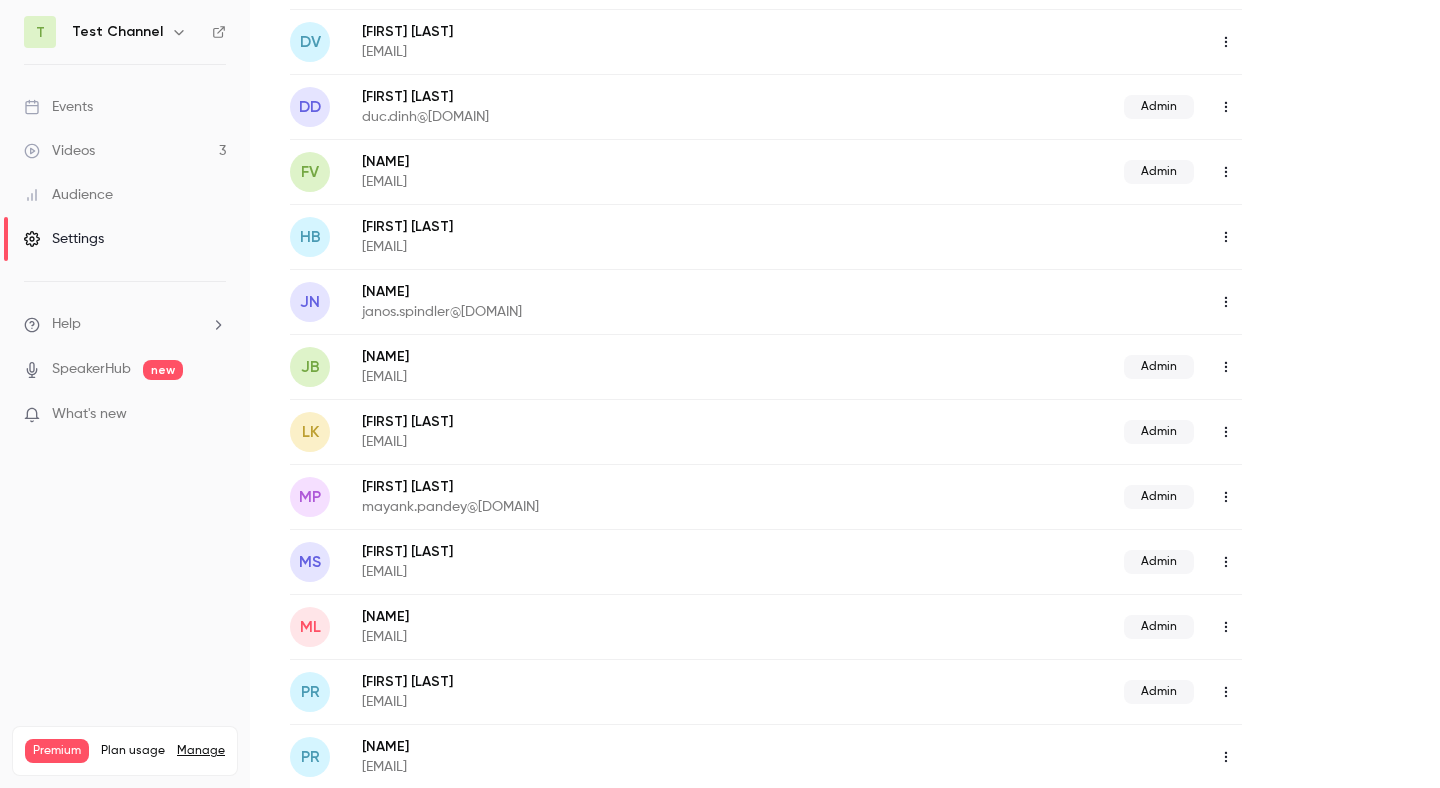 scroll, scrollTop: 0, scrollLeft: 0, axis: both 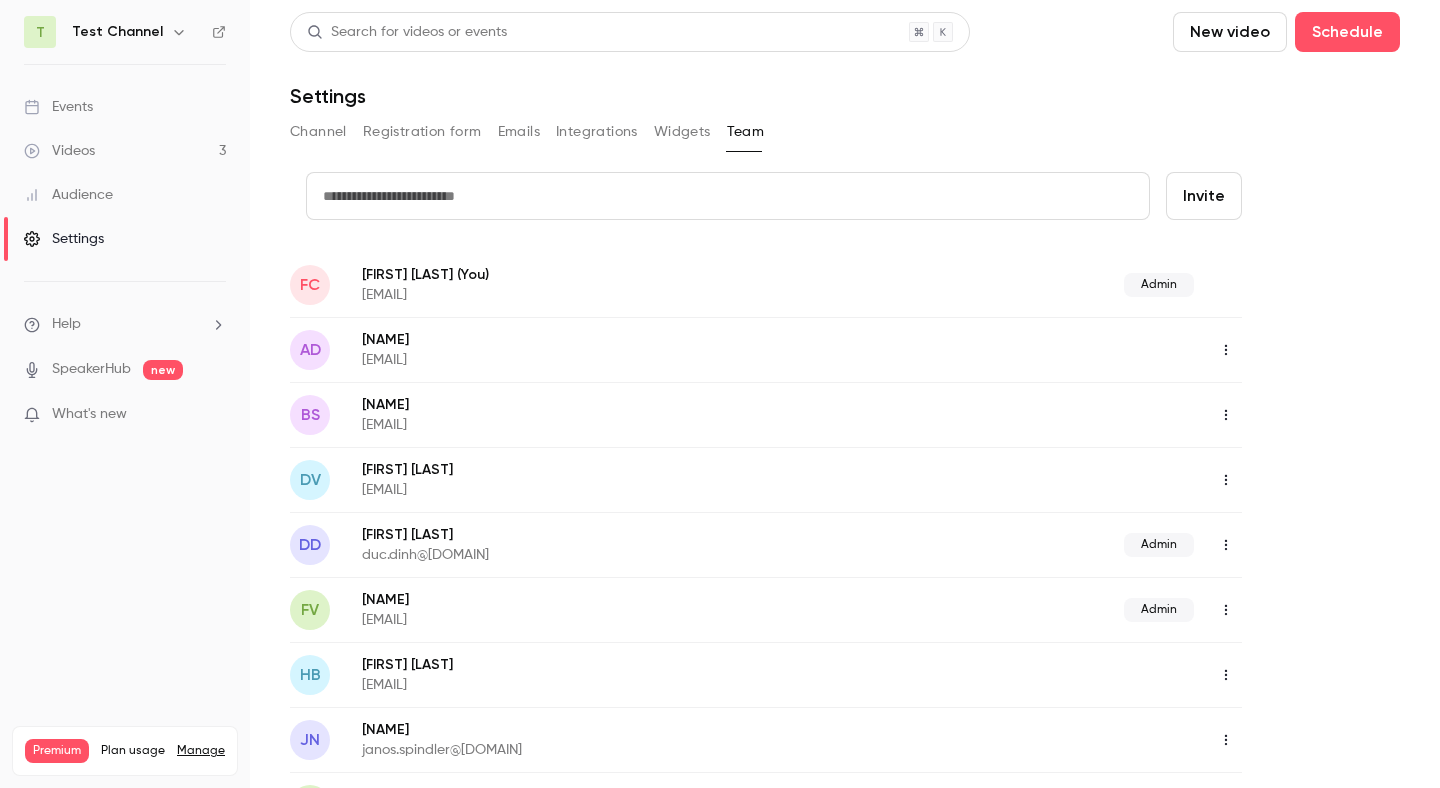 click on "Events" at bounding box center [58, 107] 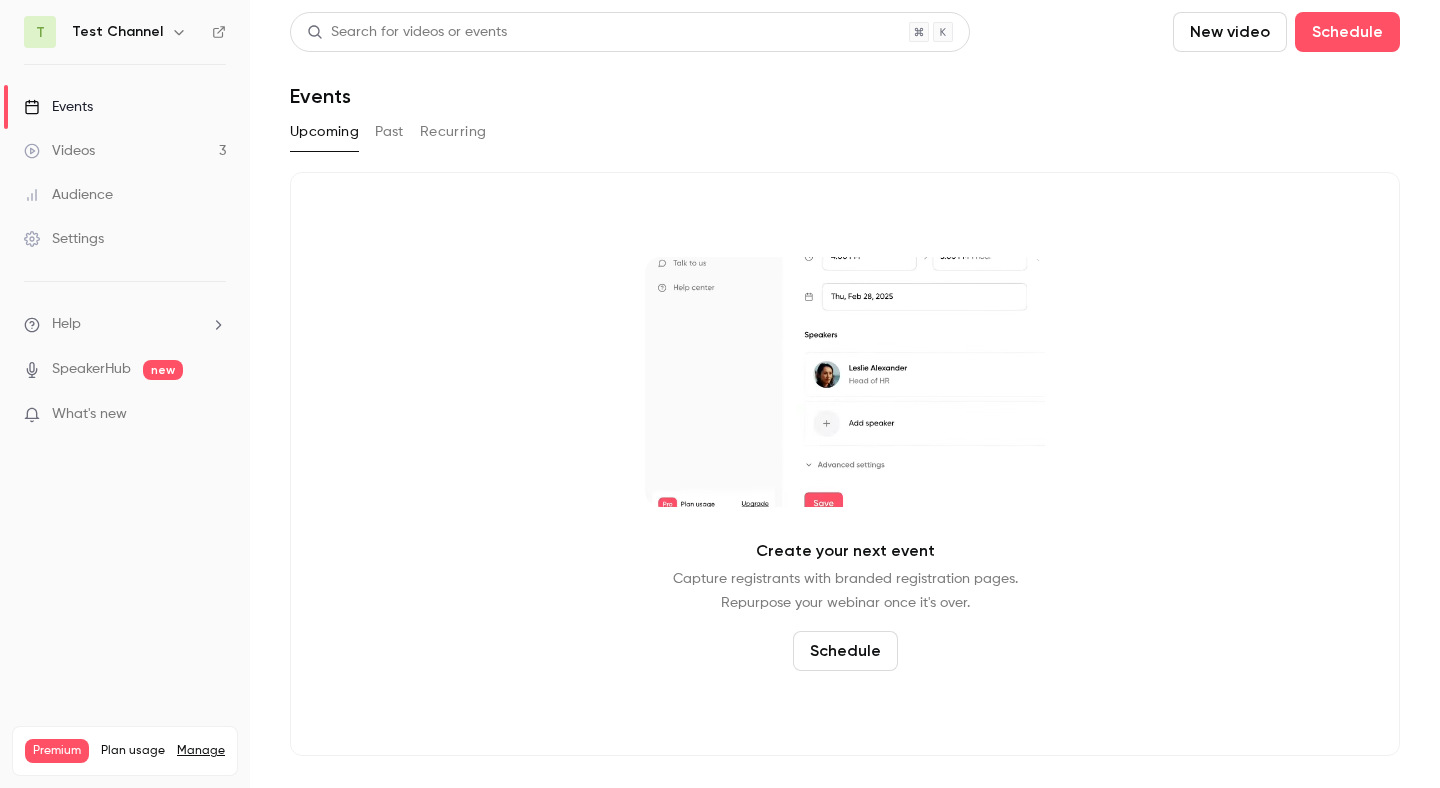 click on "Settings" at bounding box center [64, 239] 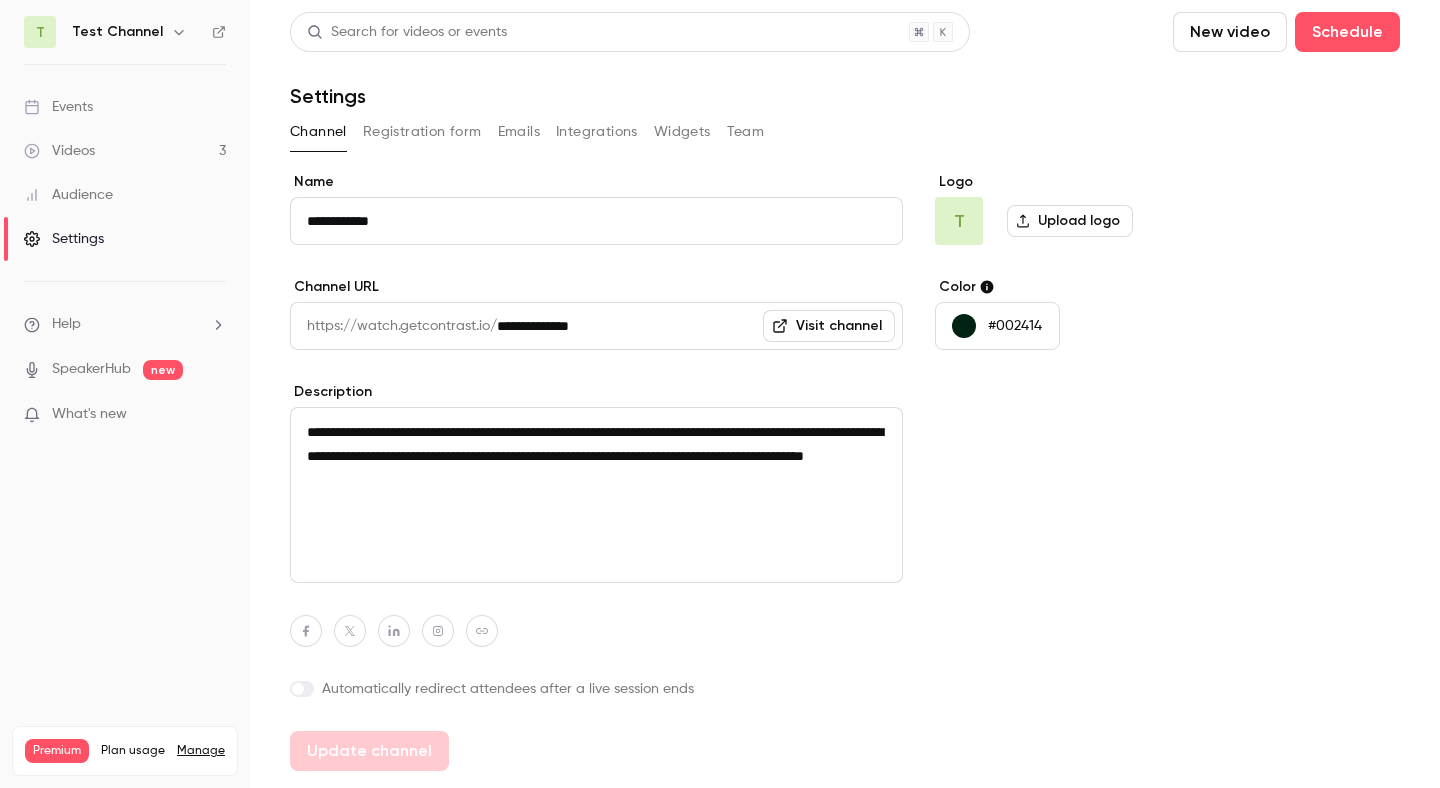 click on "Channel Registration form Emails Integrations Widgets Team" at bounding box center (845, 132) 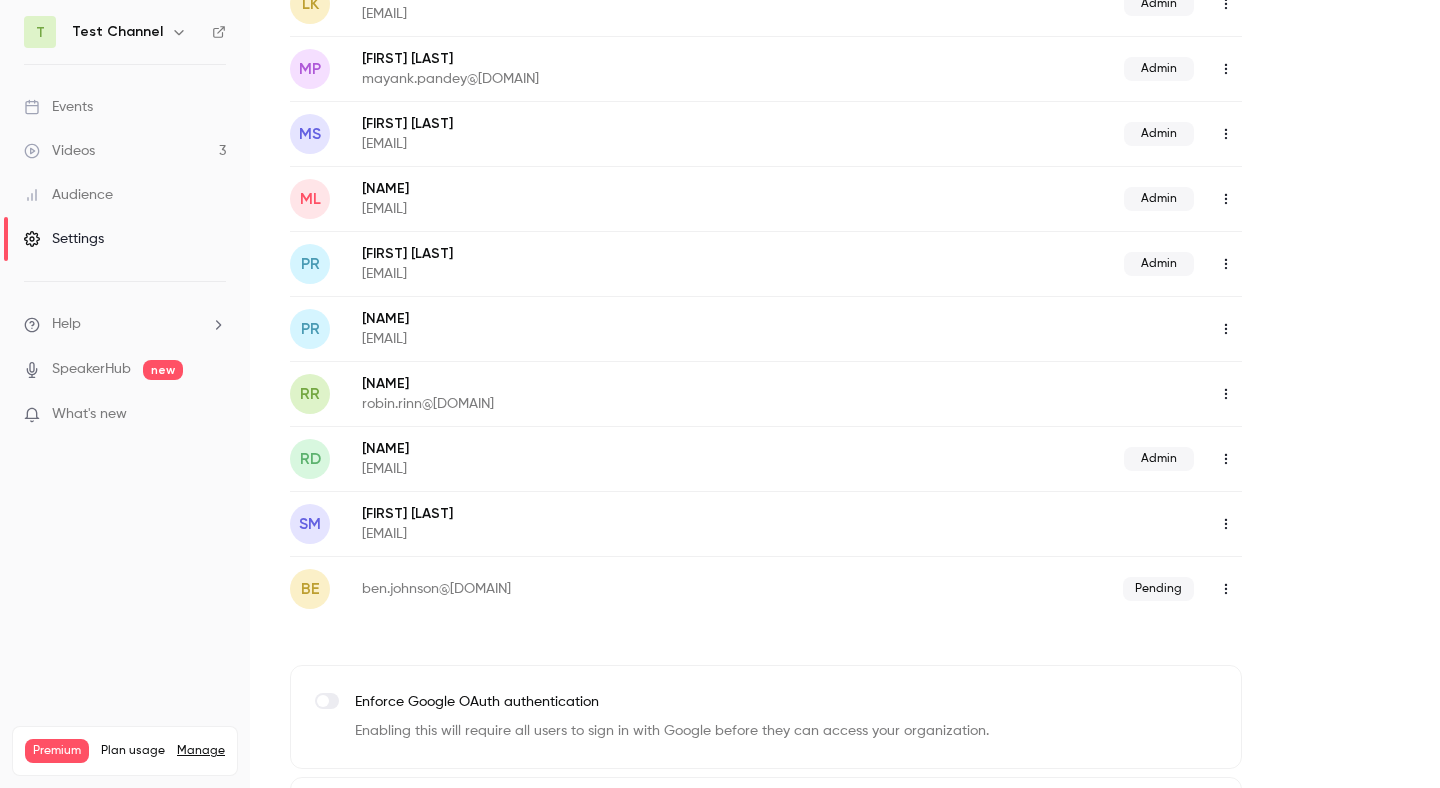 scroll, scrollTop: 859, scrollLeft: 0, axis: vertical 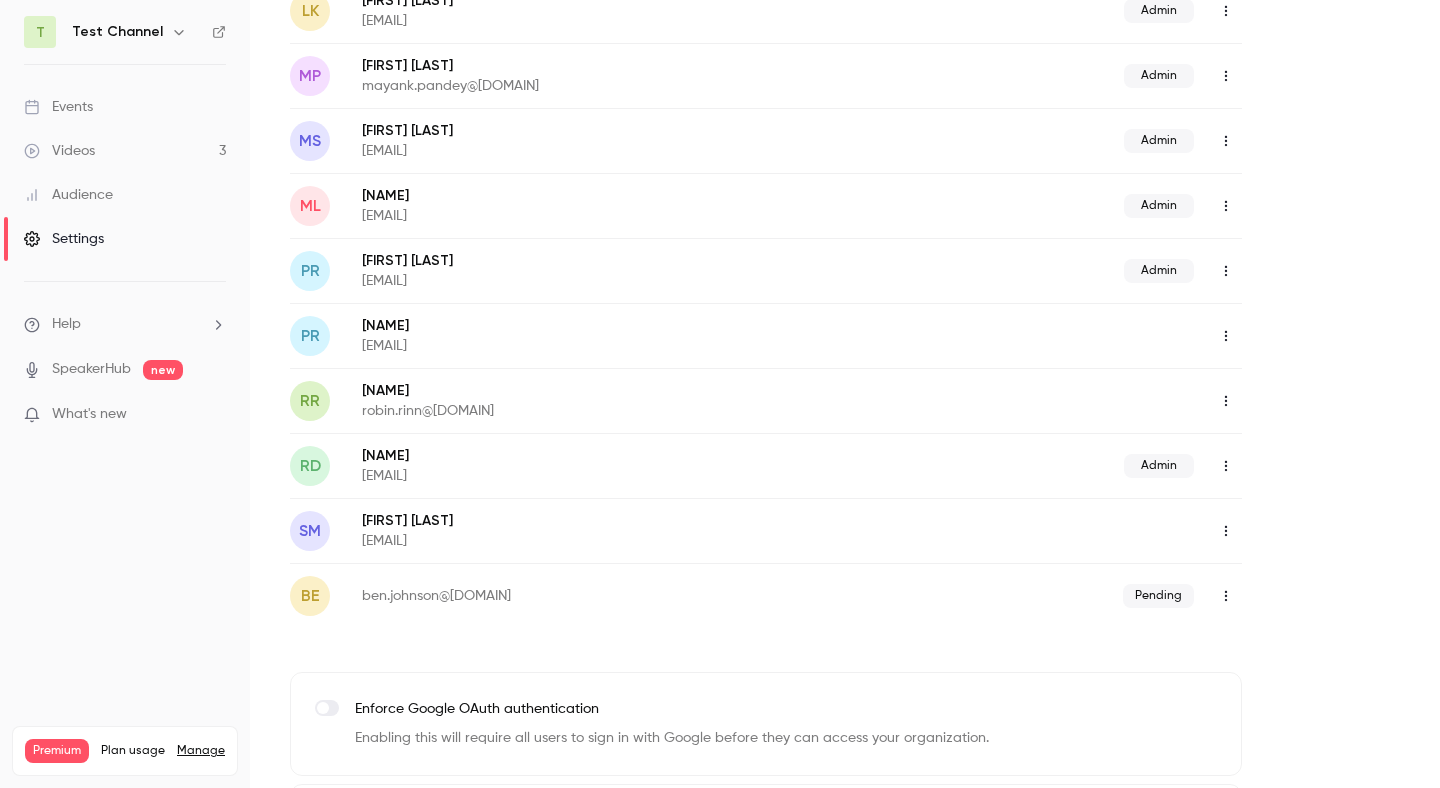 click 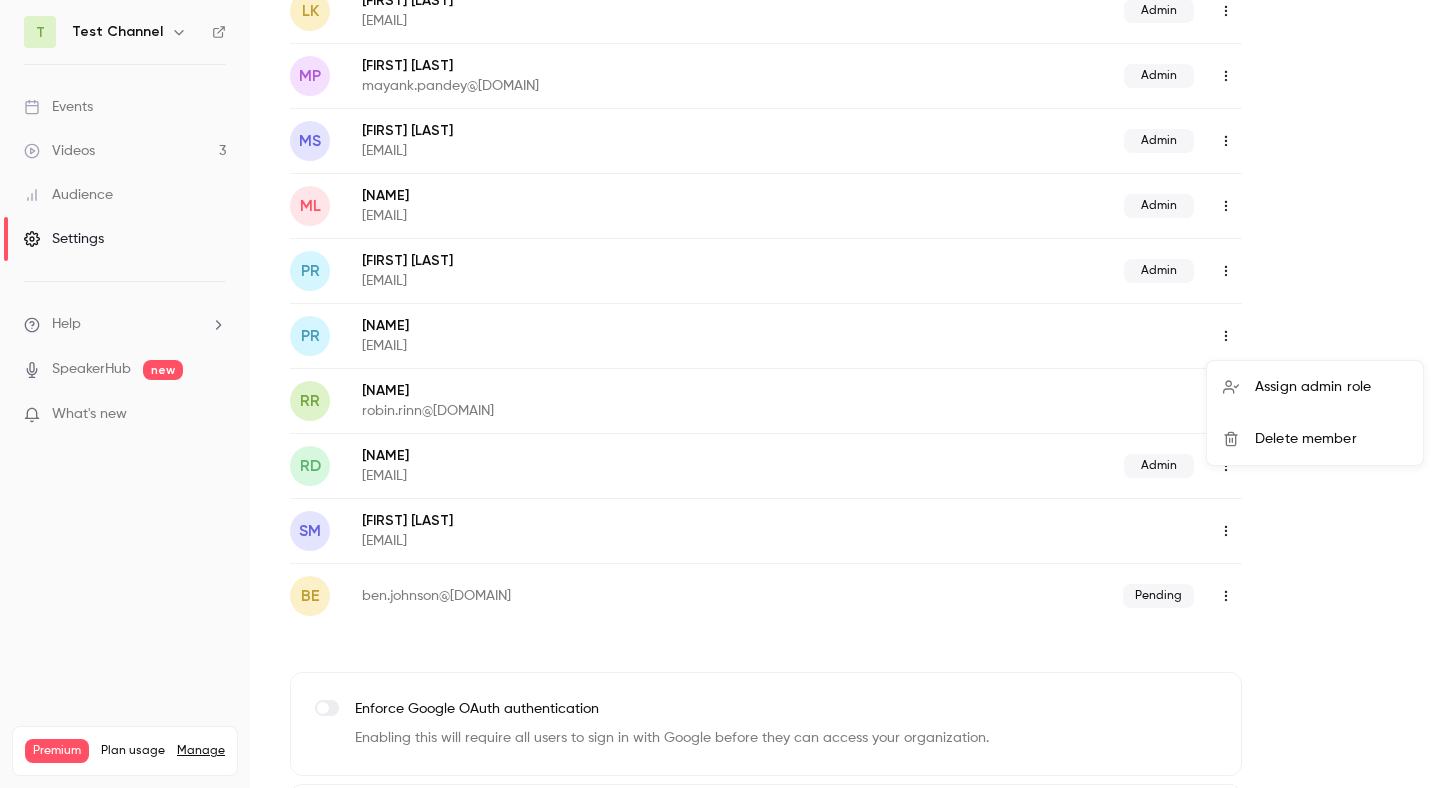click at bounding box center [1239, 387] 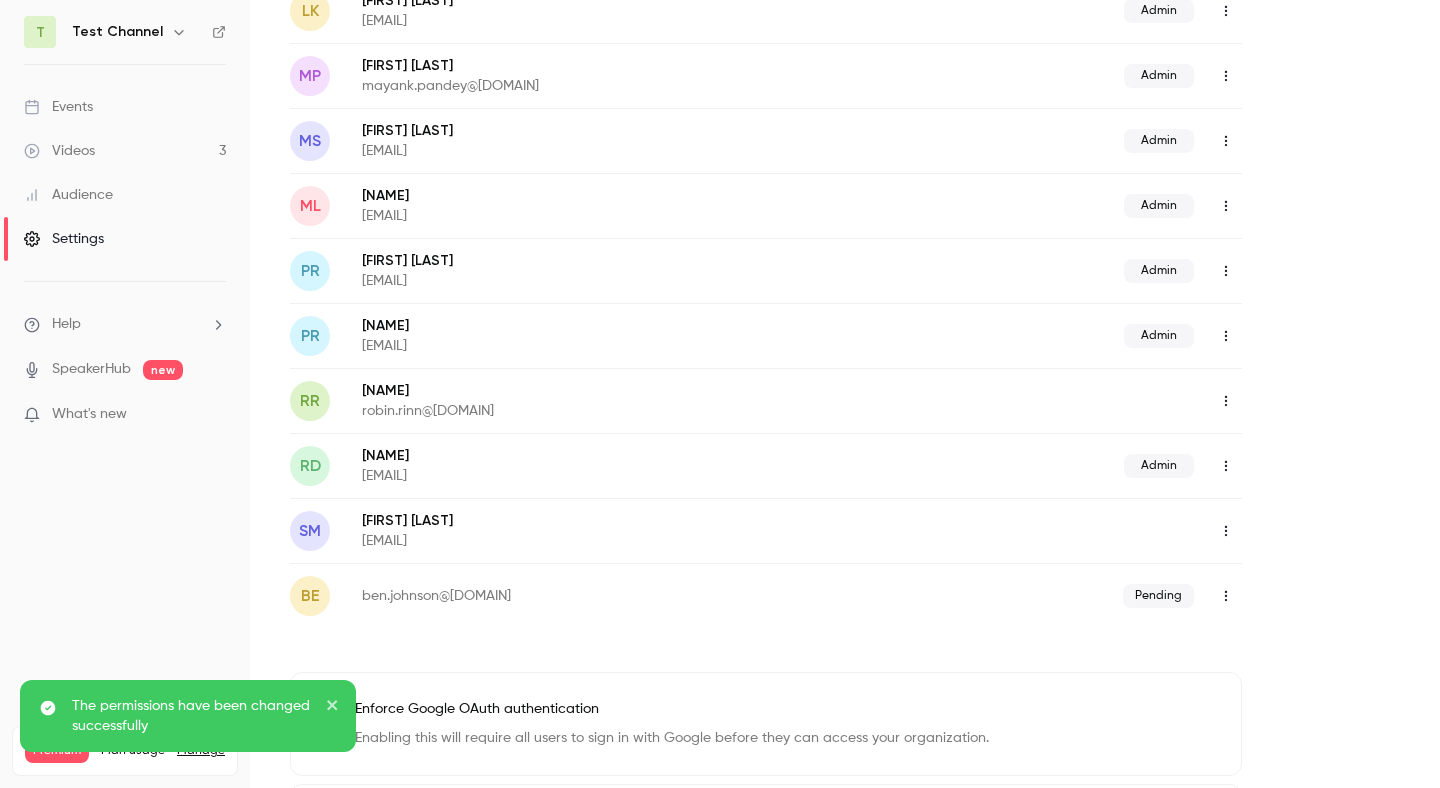 type 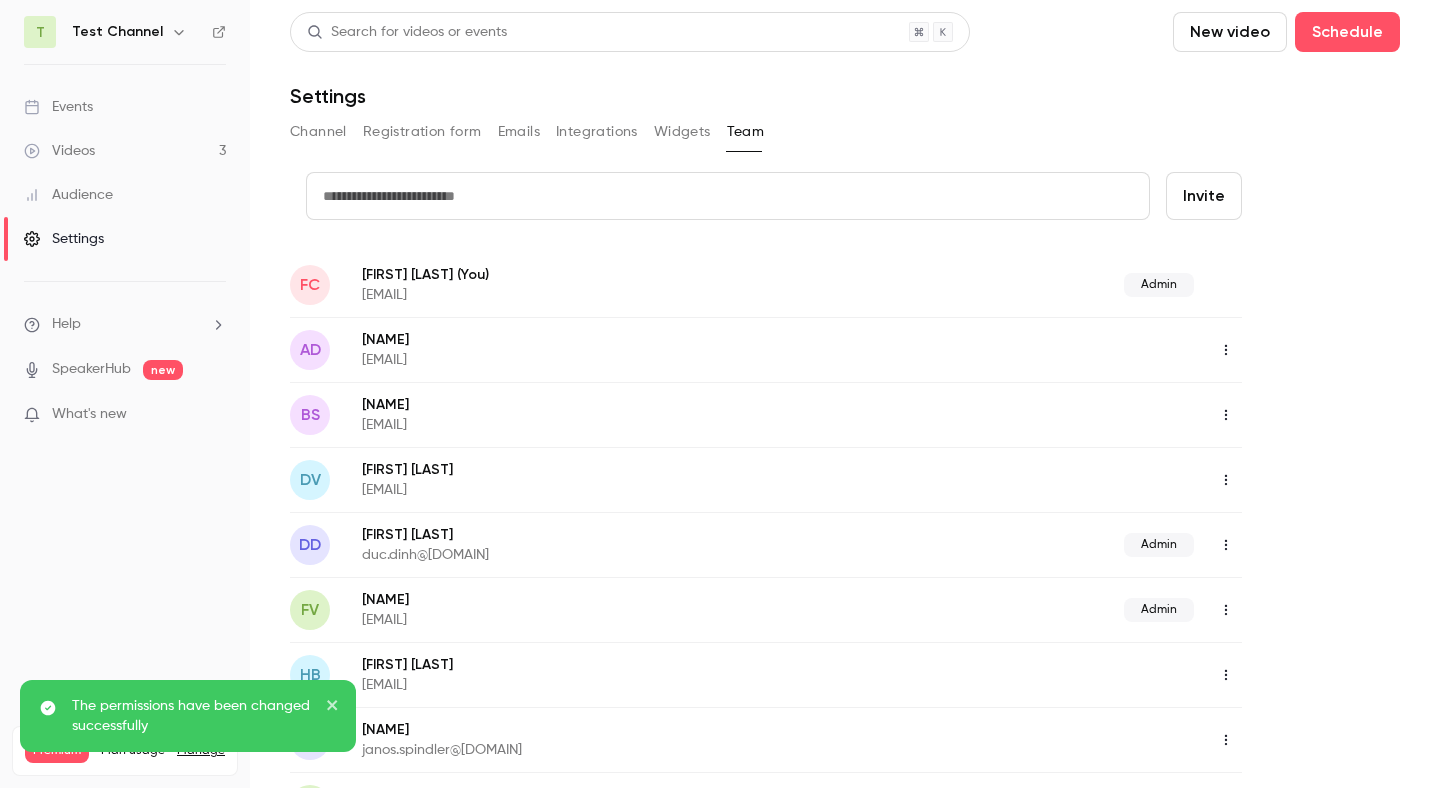 click at bounding box center (179, 32) 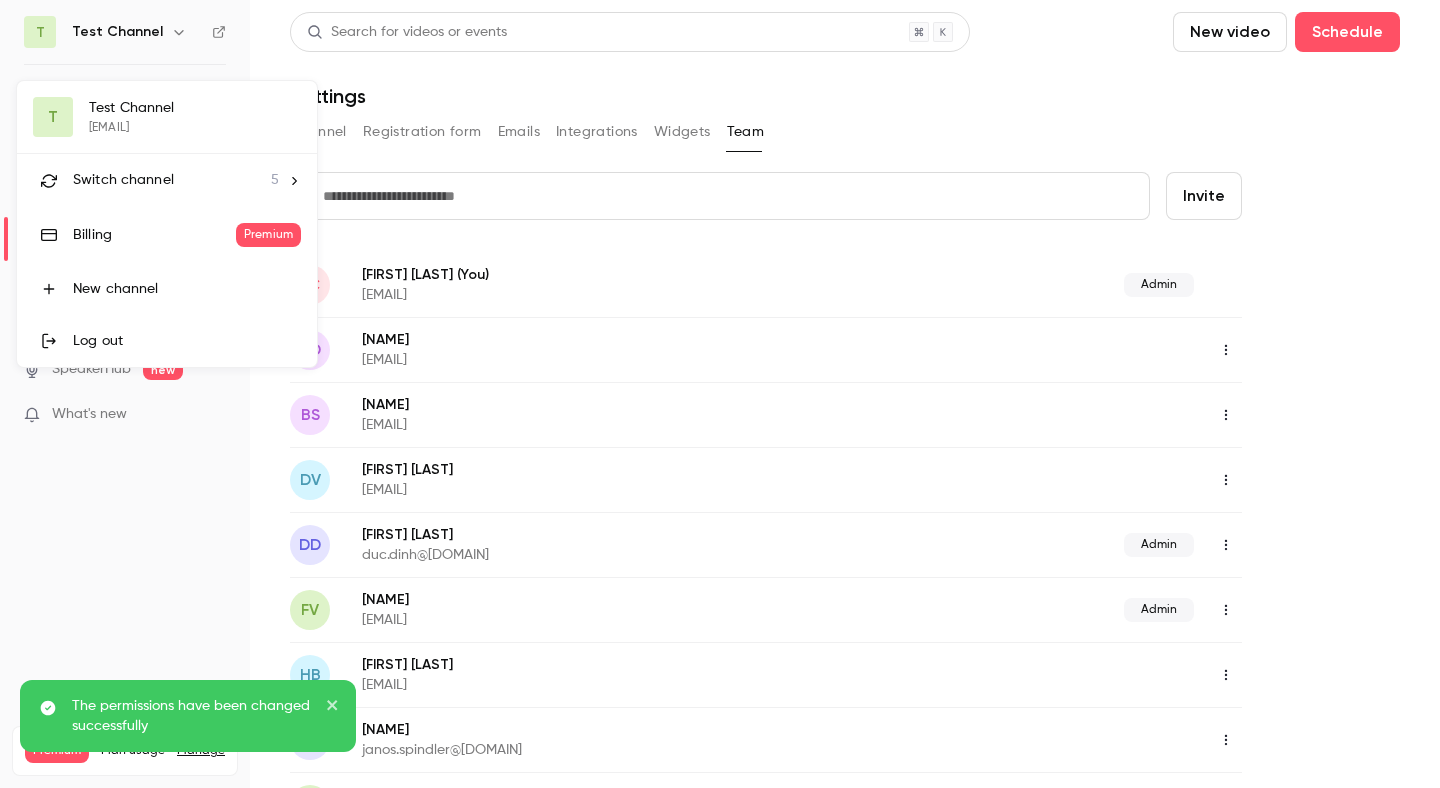 click on "Switch channel" at bounding box center [123, 180] 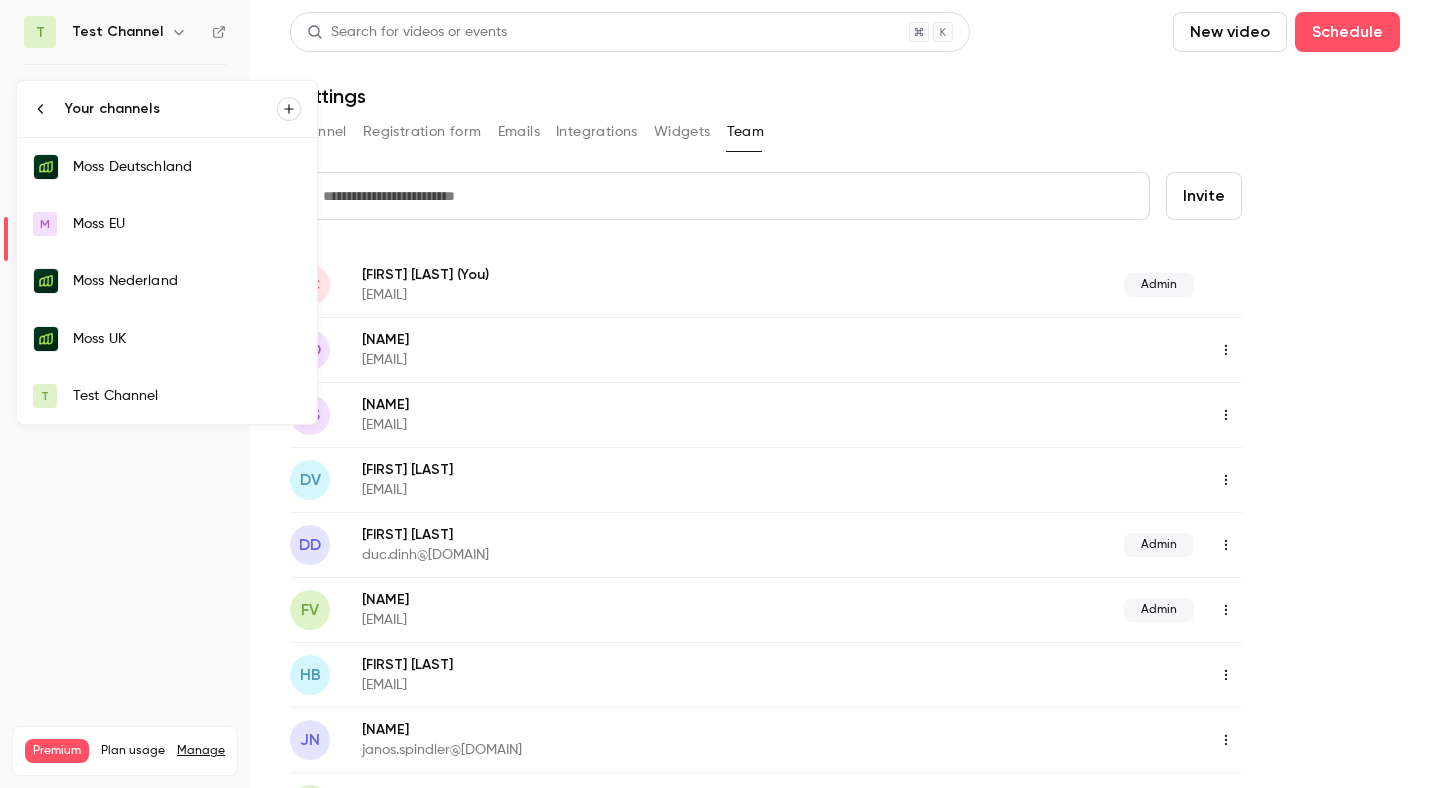 click on "Moss UK" at bounding box center (187, 339) 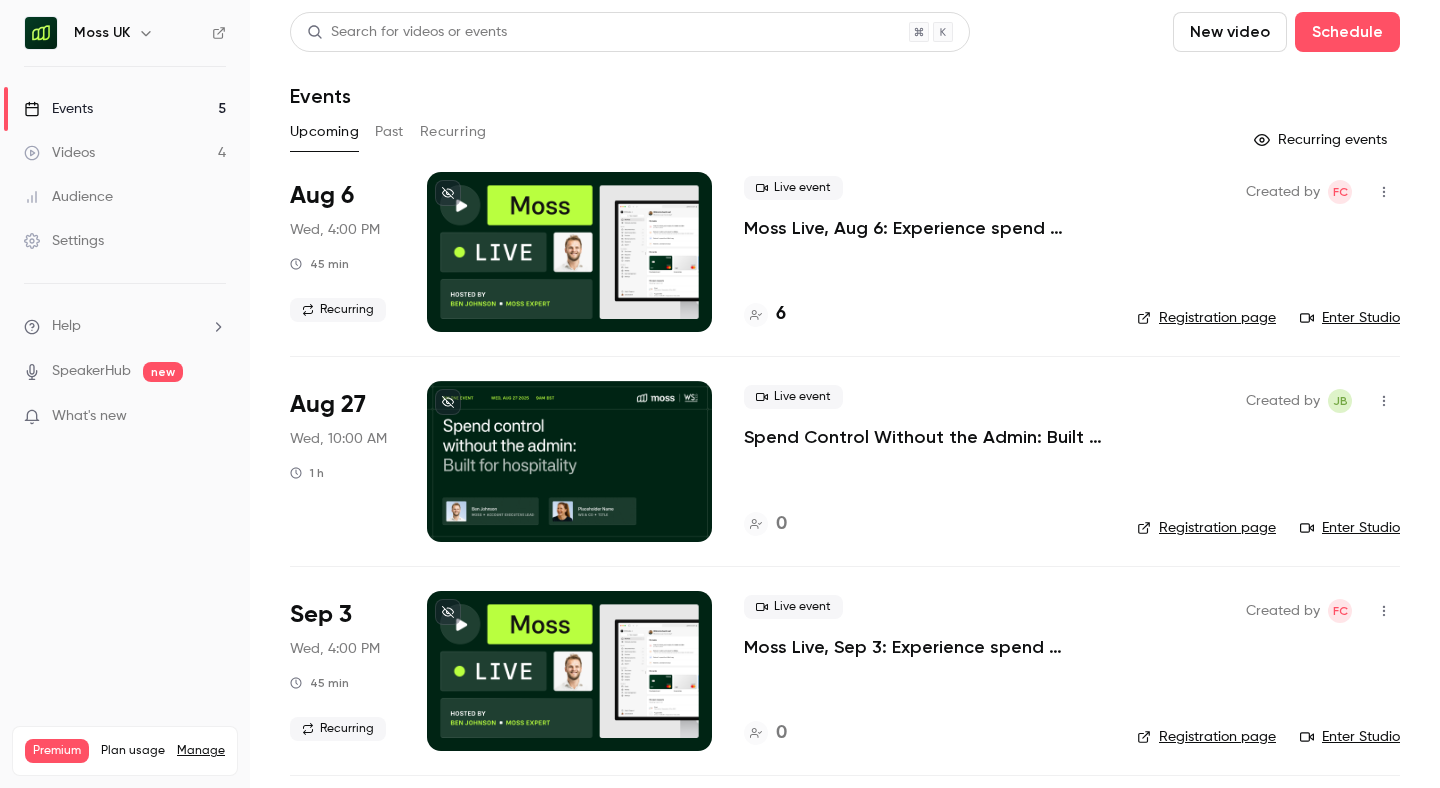 click 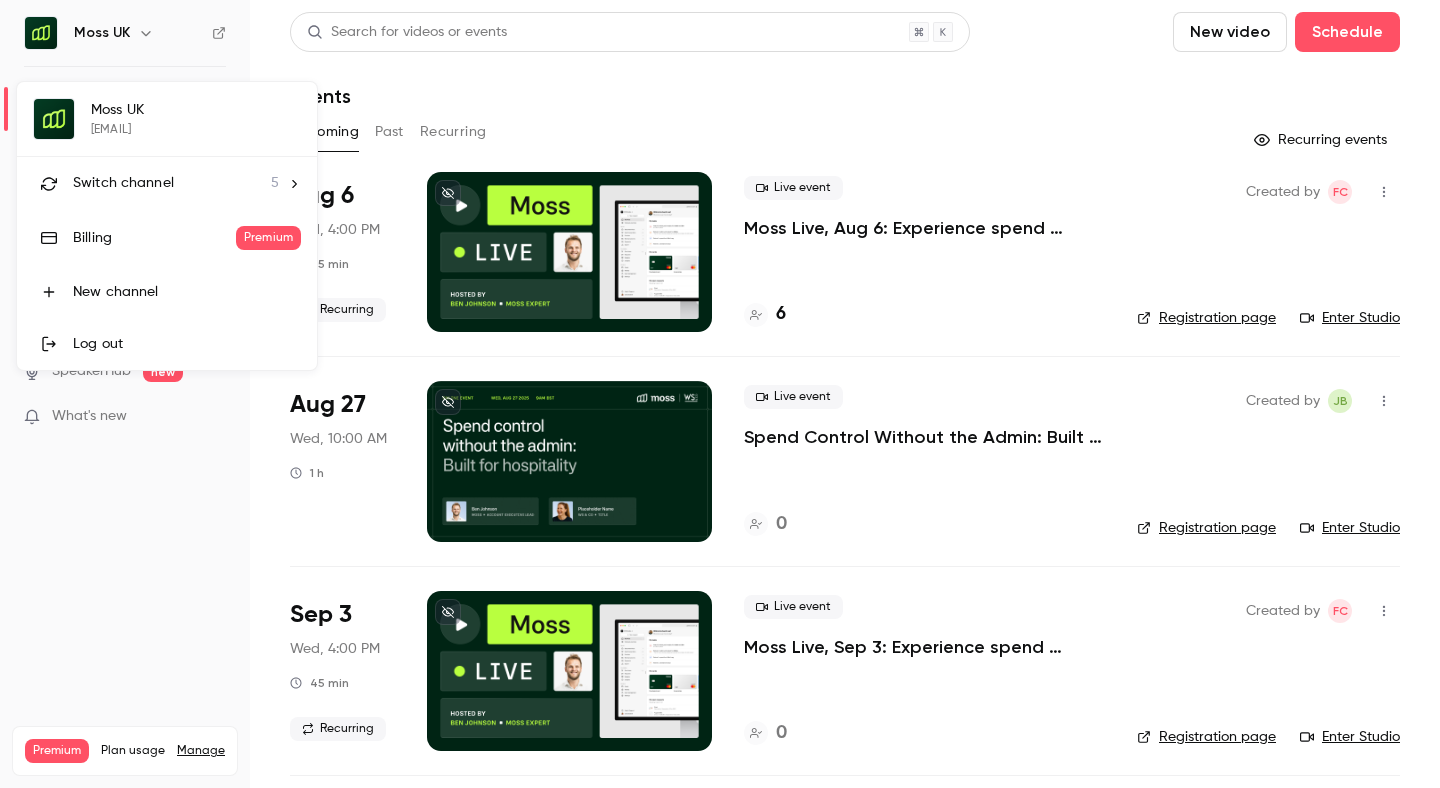 click on "Switch channel" at bounding box center (123, 183) 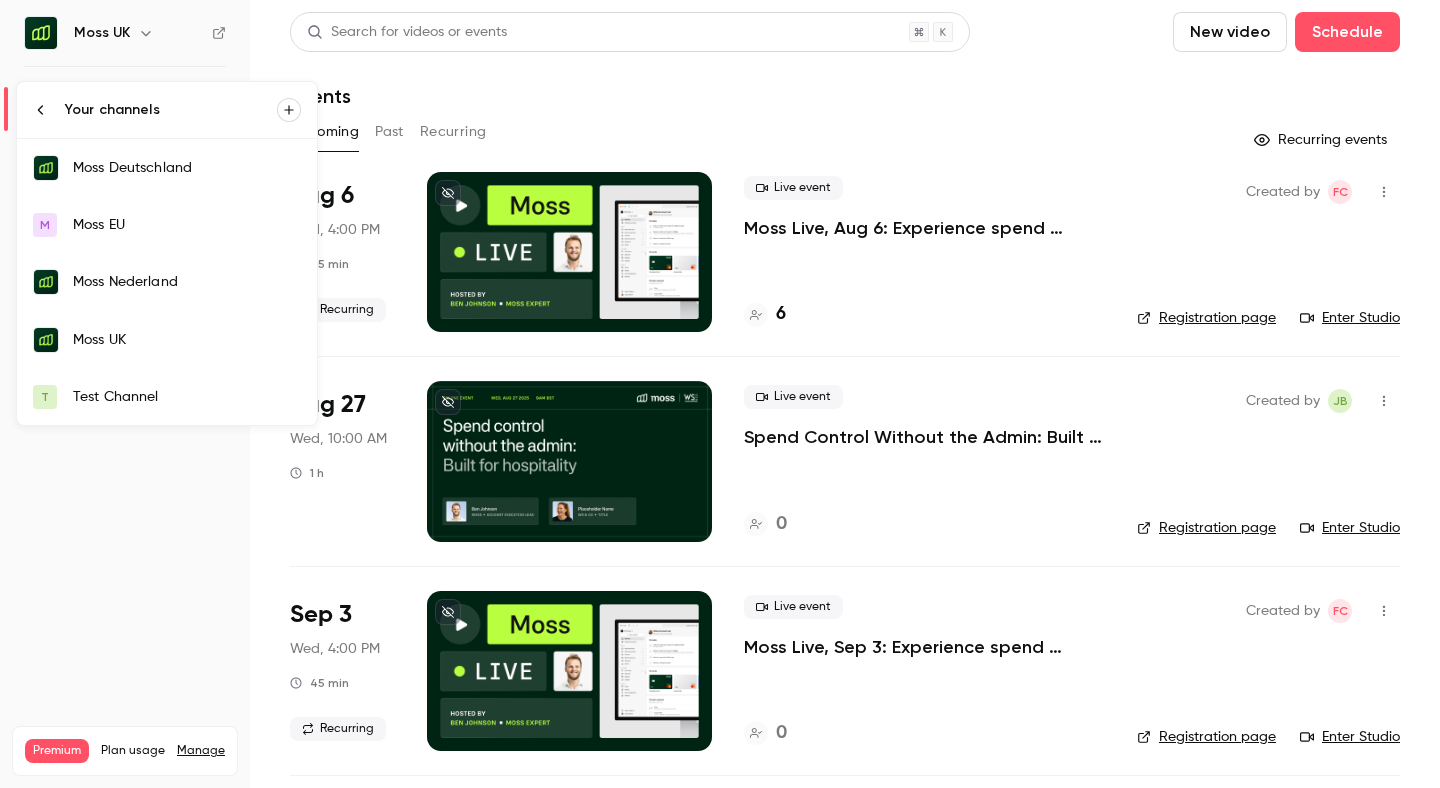 click on "Moss Deutschland" at bounding box center (187, 168) 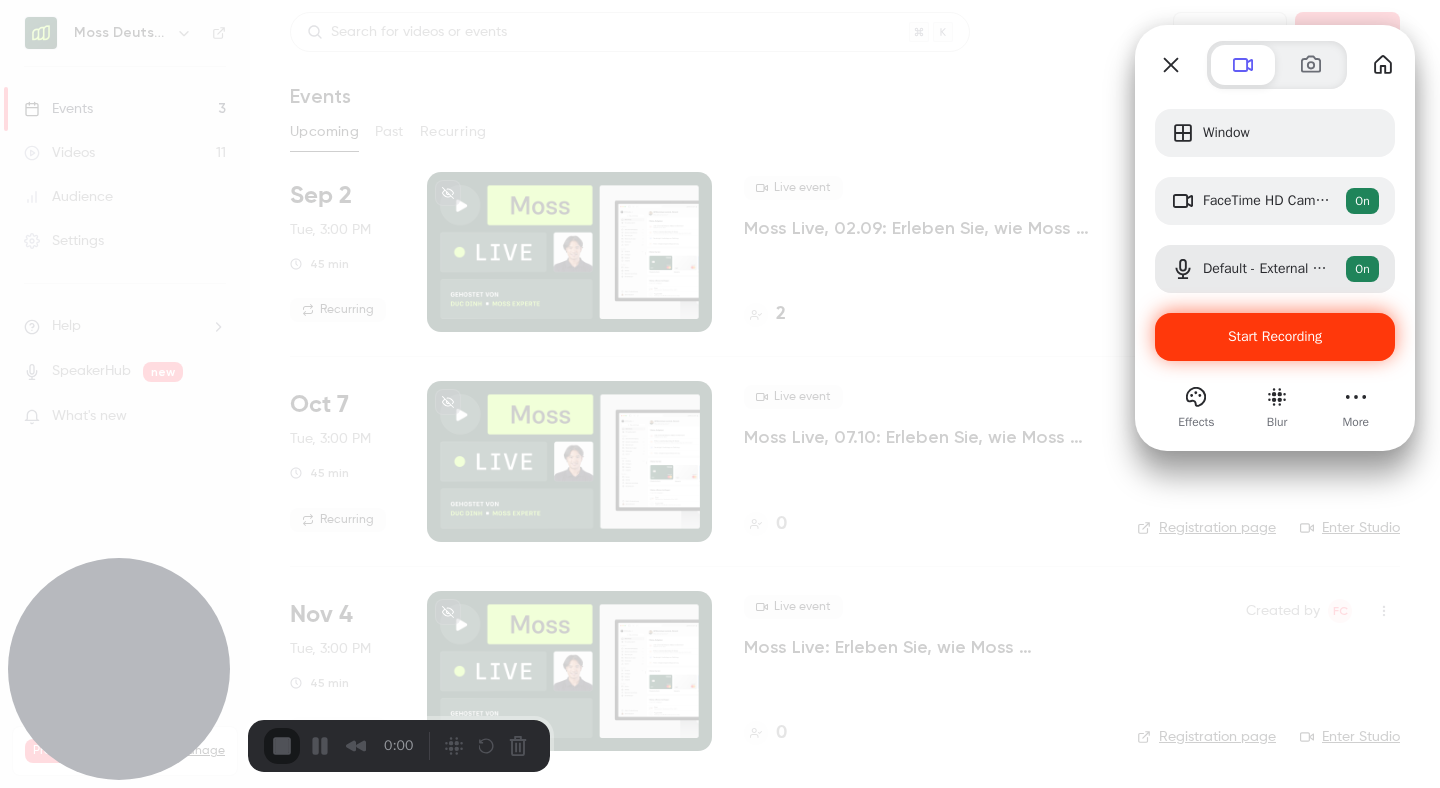 click on "Start Recording" at bounding box center (1275, 336) 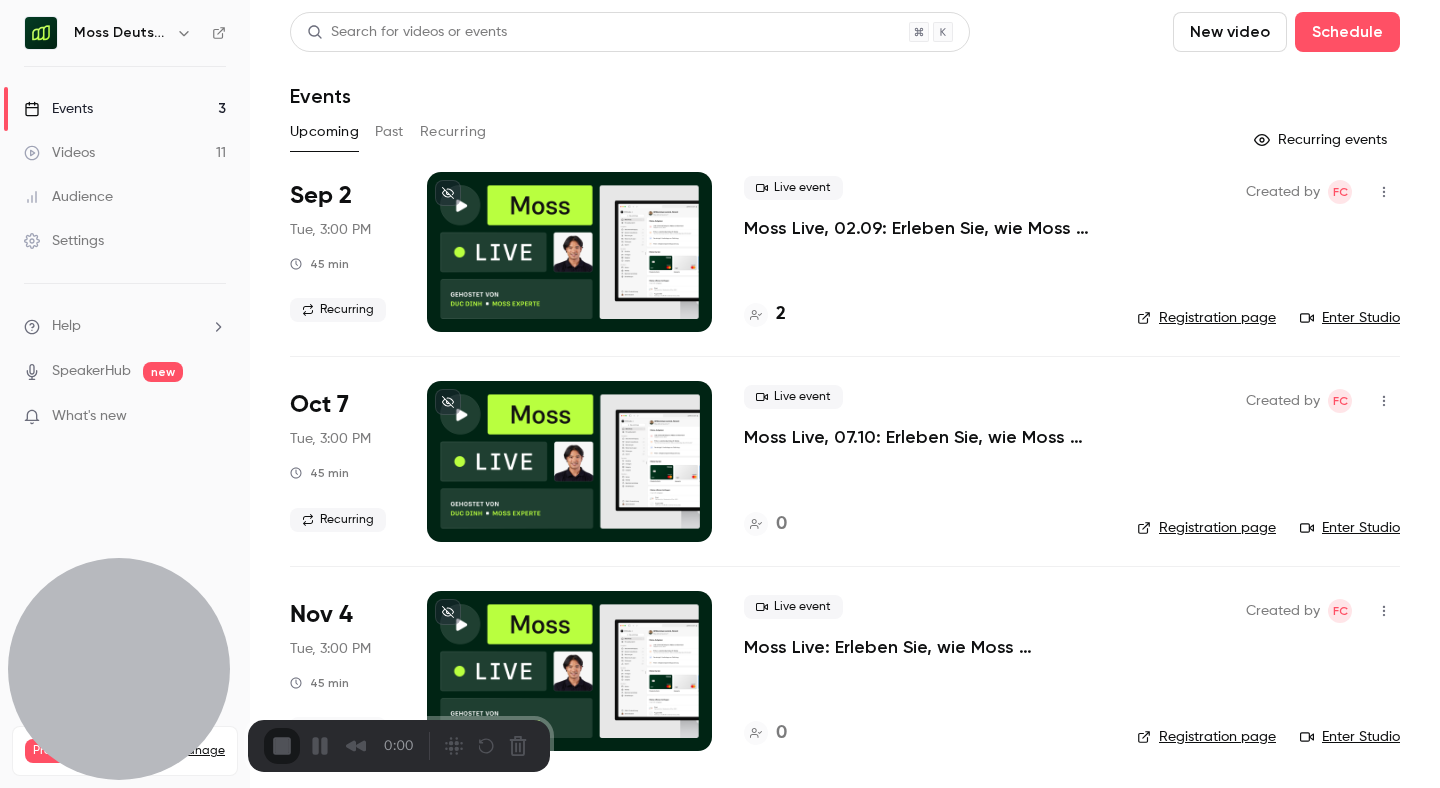 click on "Search for videos or events New video Schedule Events Upcoming Past Recurring Recurring events Sep 2 Tue, 3:00 PM 45 min Recurring Live event Moss Live, 02.09: Erleben Sie, wie Moss Ausgabenmanagement automatisiert 2 Created by FC Registration page Enter Studio Oct 7 Tue, 3:00 PM 45 min Recurring Live event Moss Live, 07.10: Erleben Sie, wie Moss Ausgabenmanagement automatisiert 0 Created by FC Registration page Enter Studio Nov 4 Tue, 3:00 PM 45 min Recurring Live event Moss Live: Erleben Sie, wie Moss Ausgabenmanagement automatisiert 0 Created by FC Registration page Enter Studio" at bounding box center (845, 394) 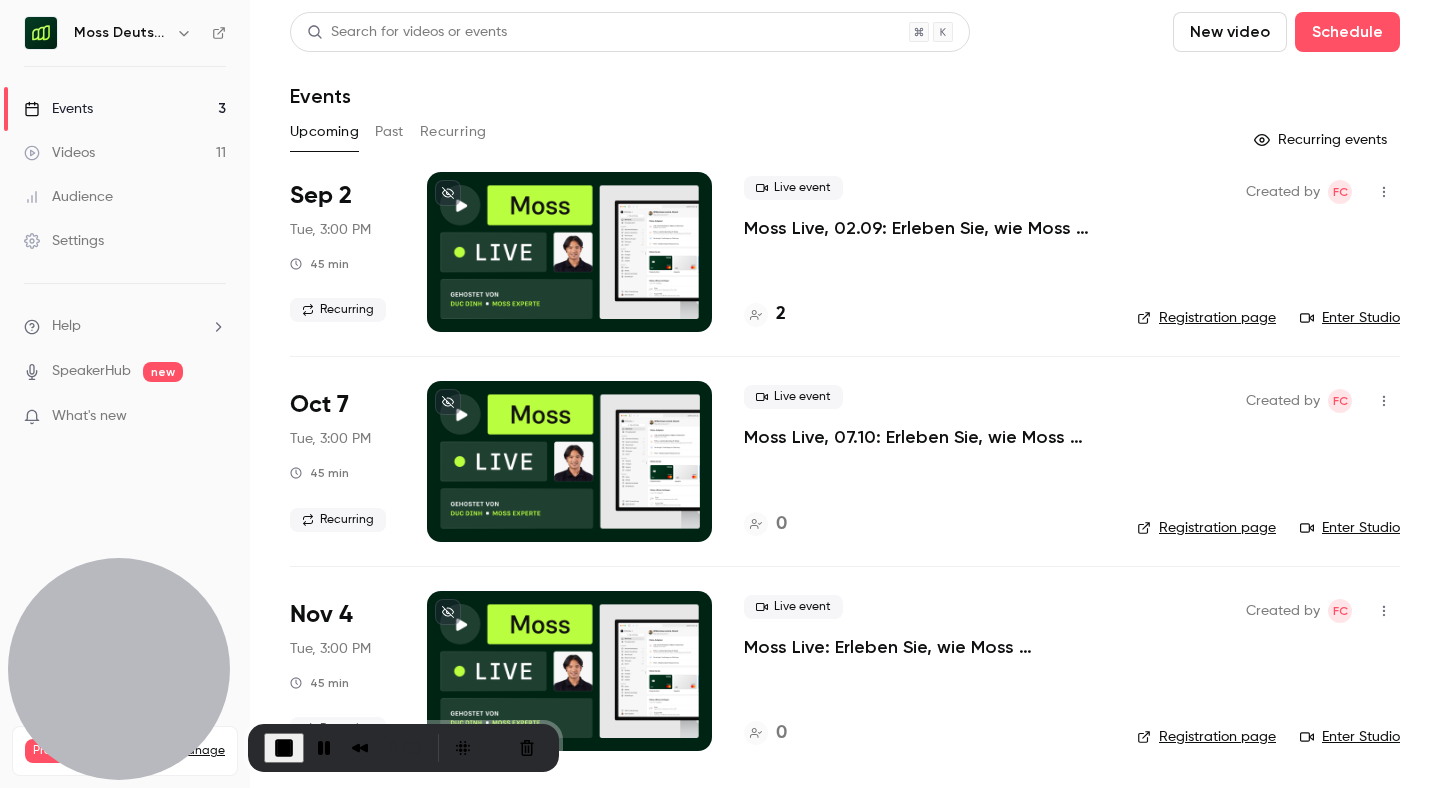 click 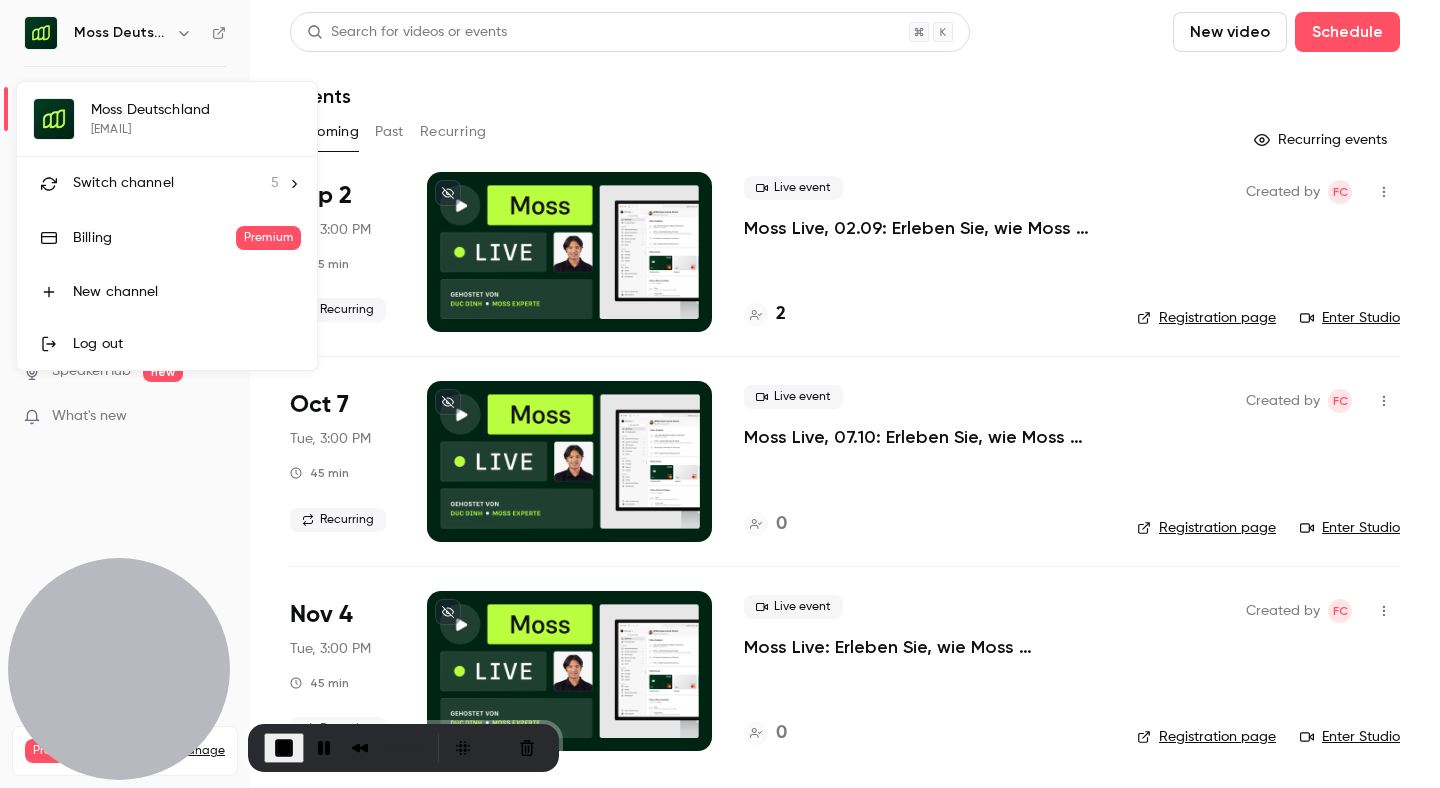 click on "Switch channel" at bounding box center [123, 183] 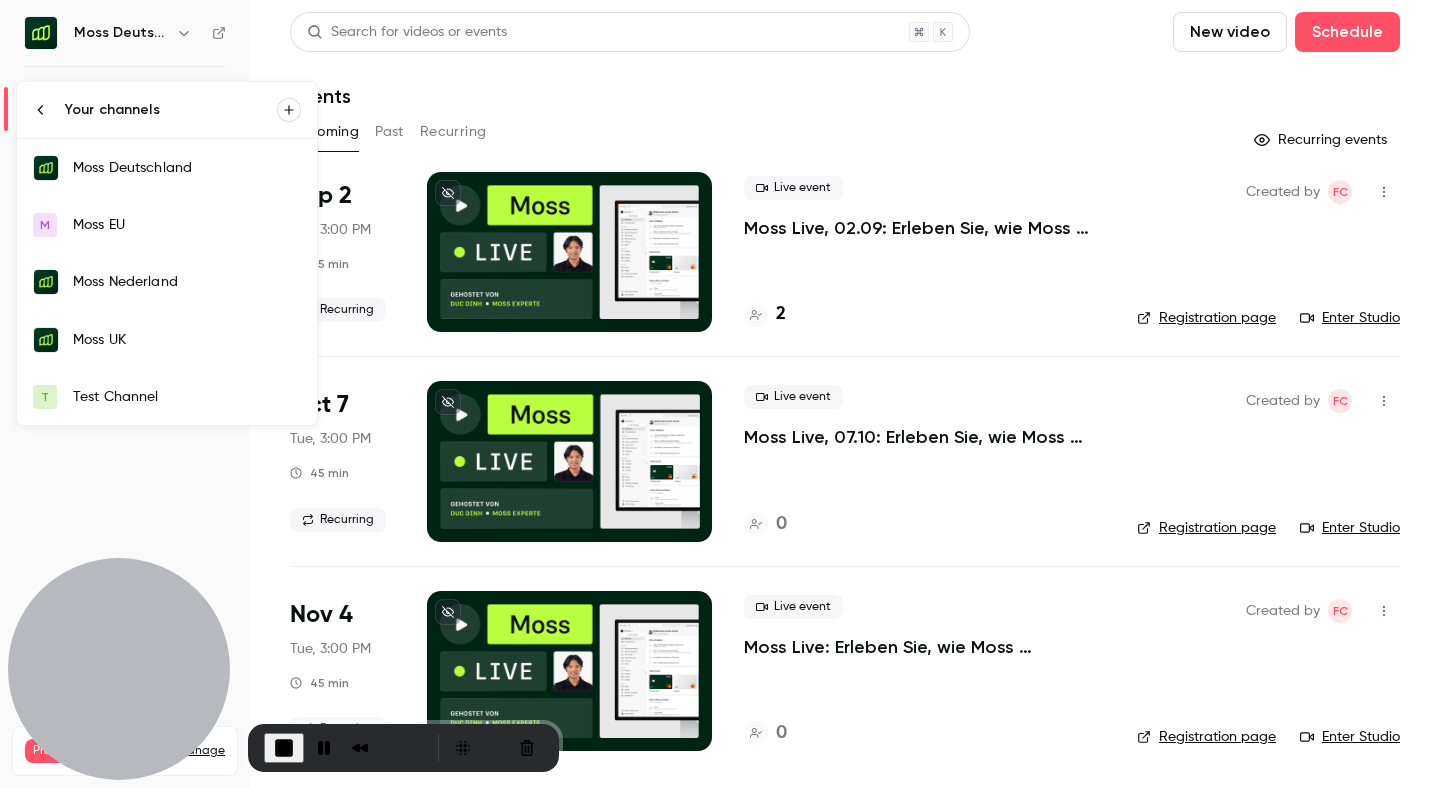 click on "Test Channel" at bounding box center (187, 397) 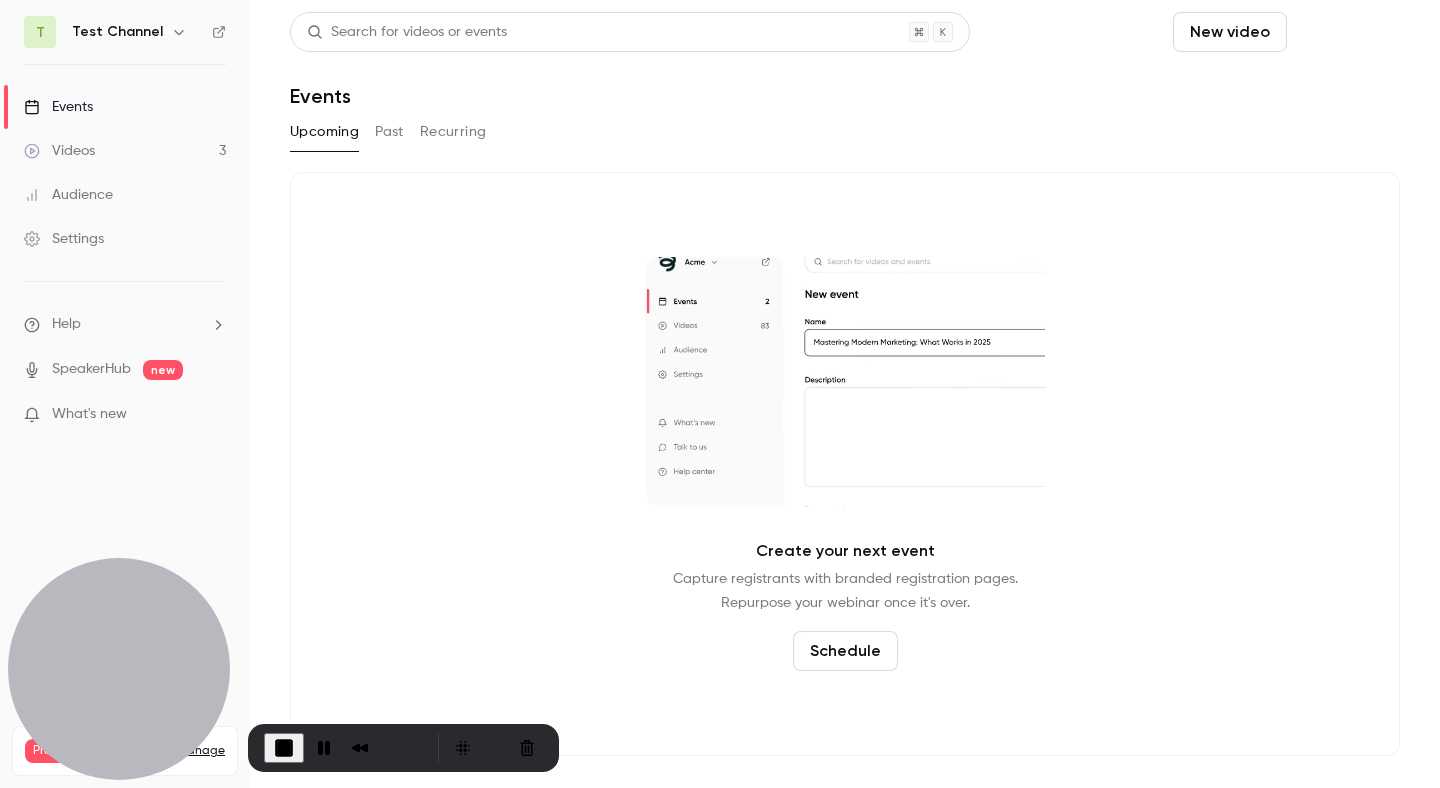click on "Schedule" at bounding box center [1347, 32] 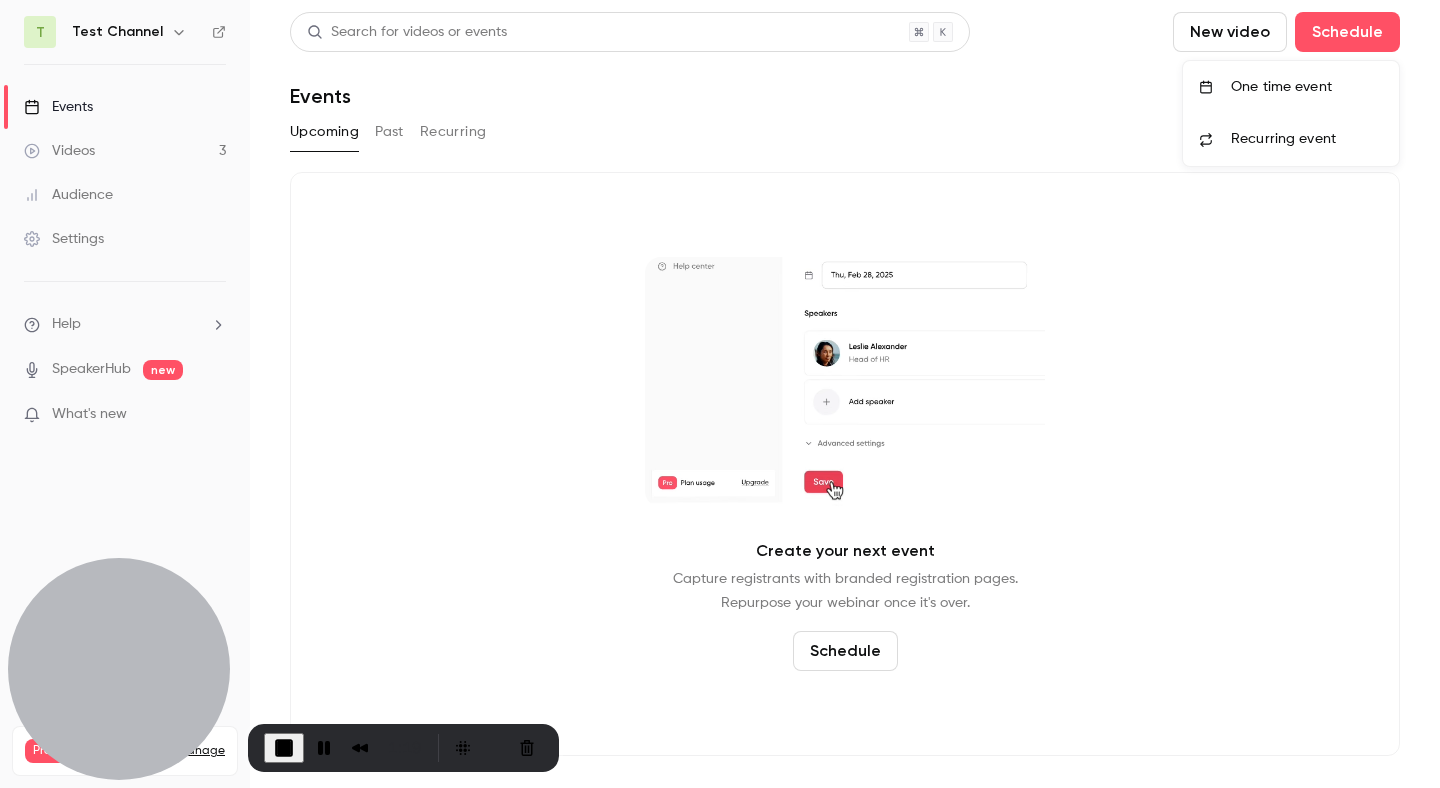 click on "One time event" at bounding box center [1307, 87] 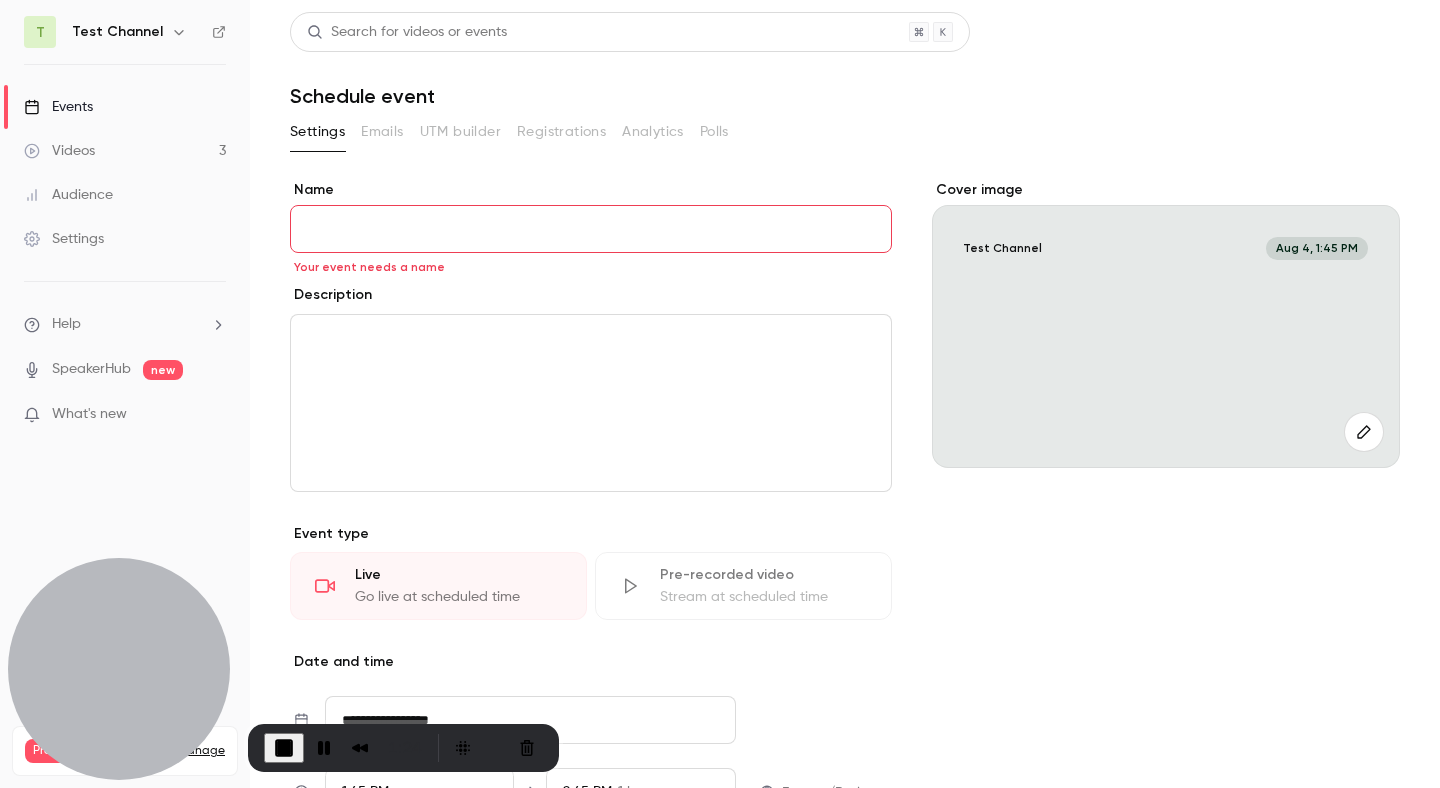 click at bounding box center (591, 403) 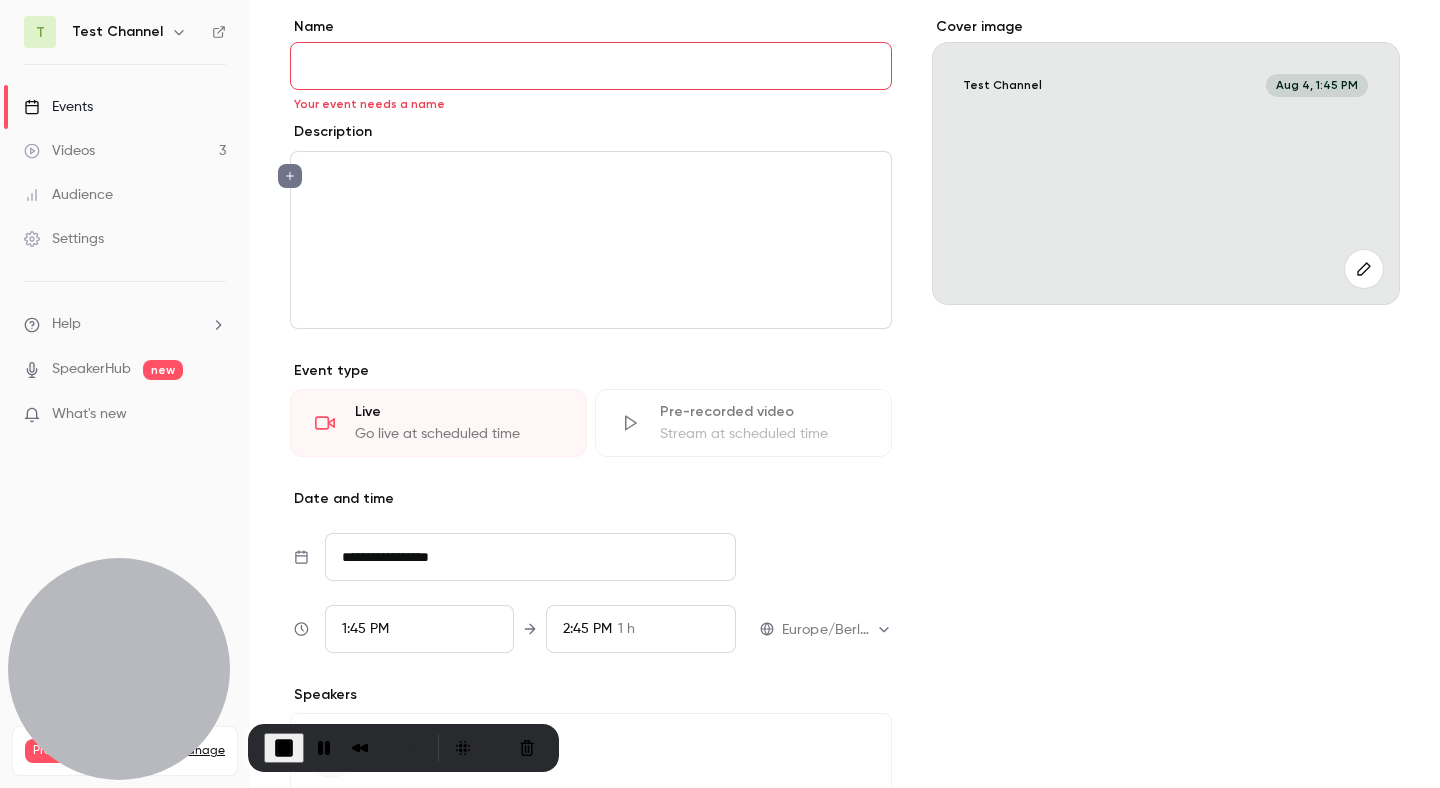 scroll, scrollTop: 167, scrollLeft: 0, axis: vertical 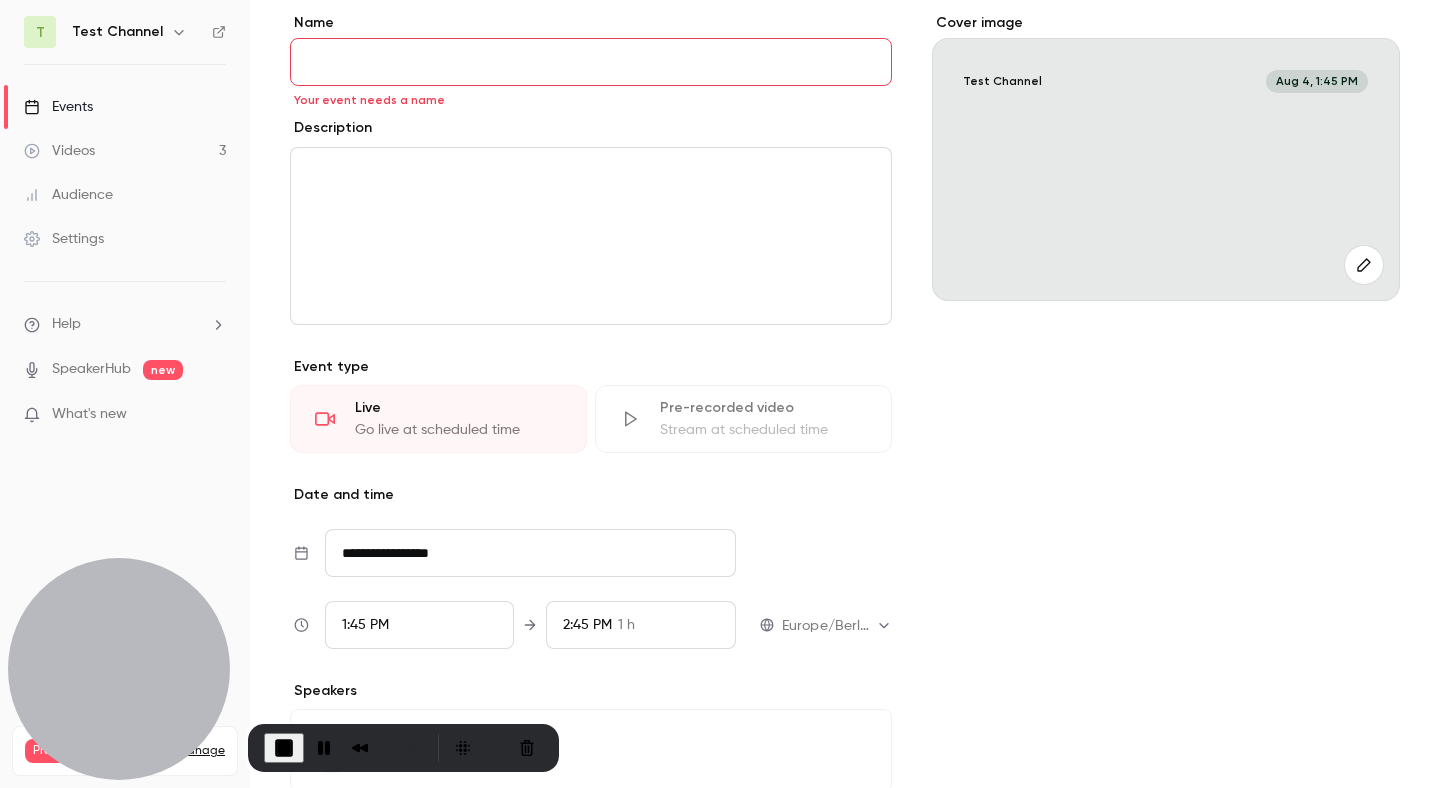 click 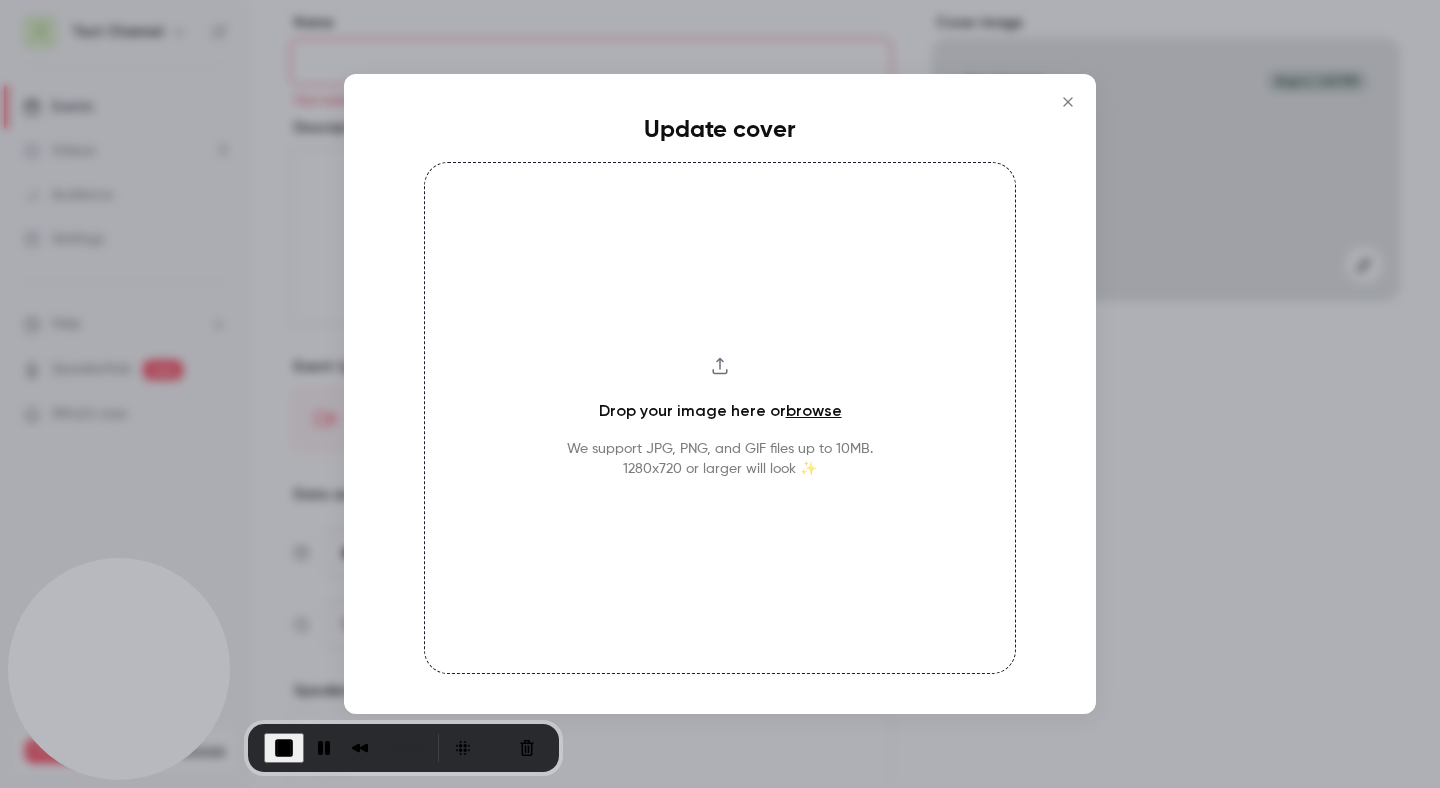 click 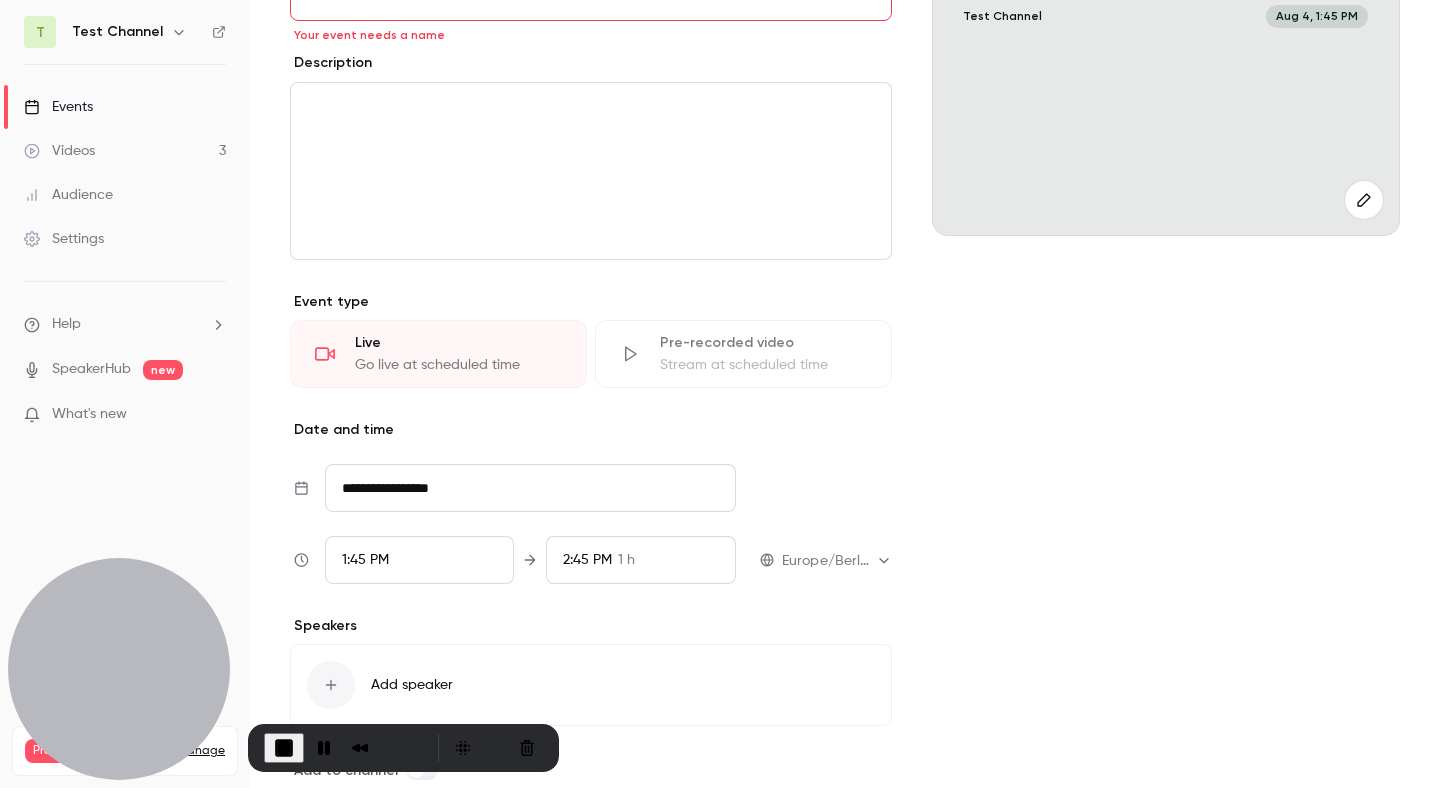 scroll, scrollTop: 330, scrollLeft: 0, axis: vertical 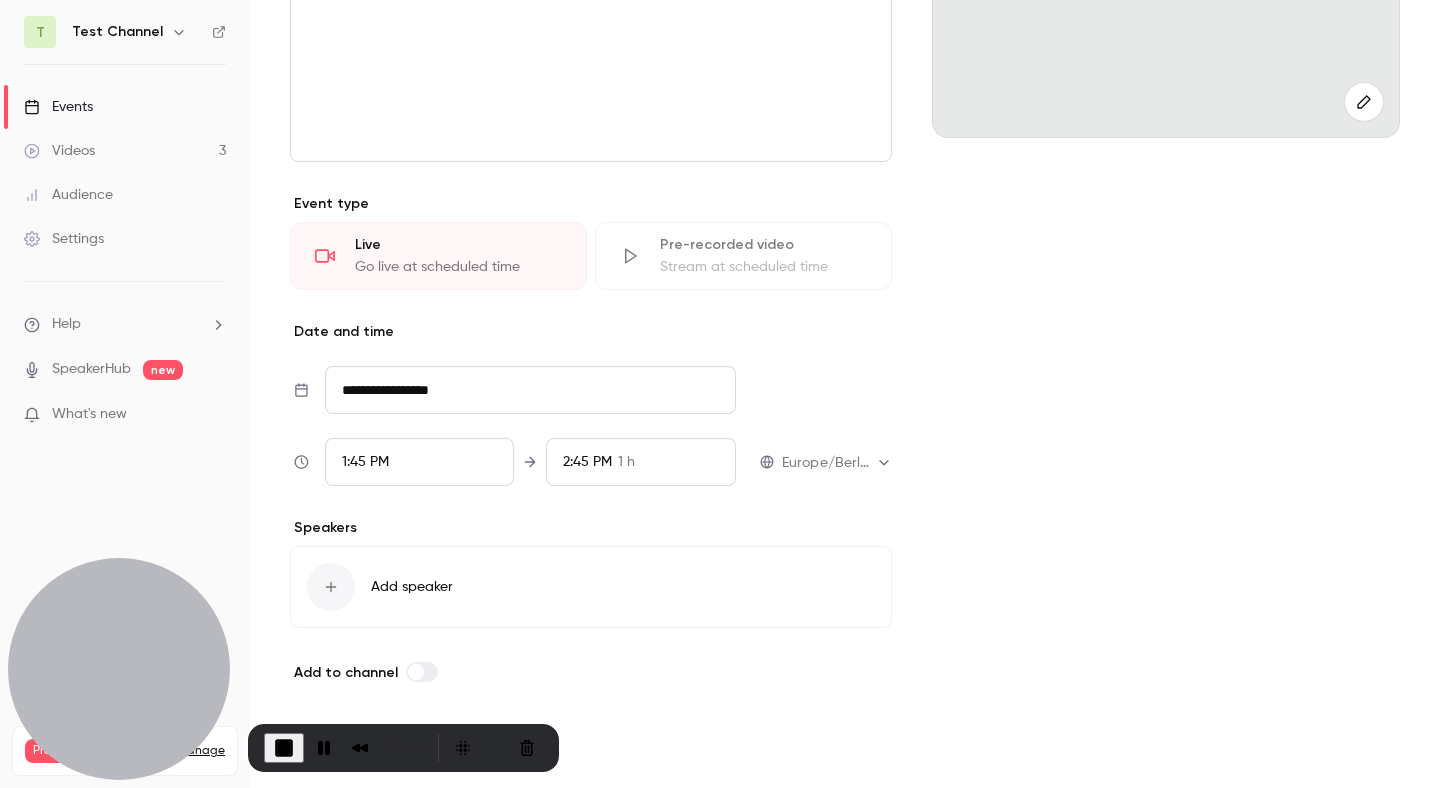 click on "Add speaker" at bounding box center [412, 587] 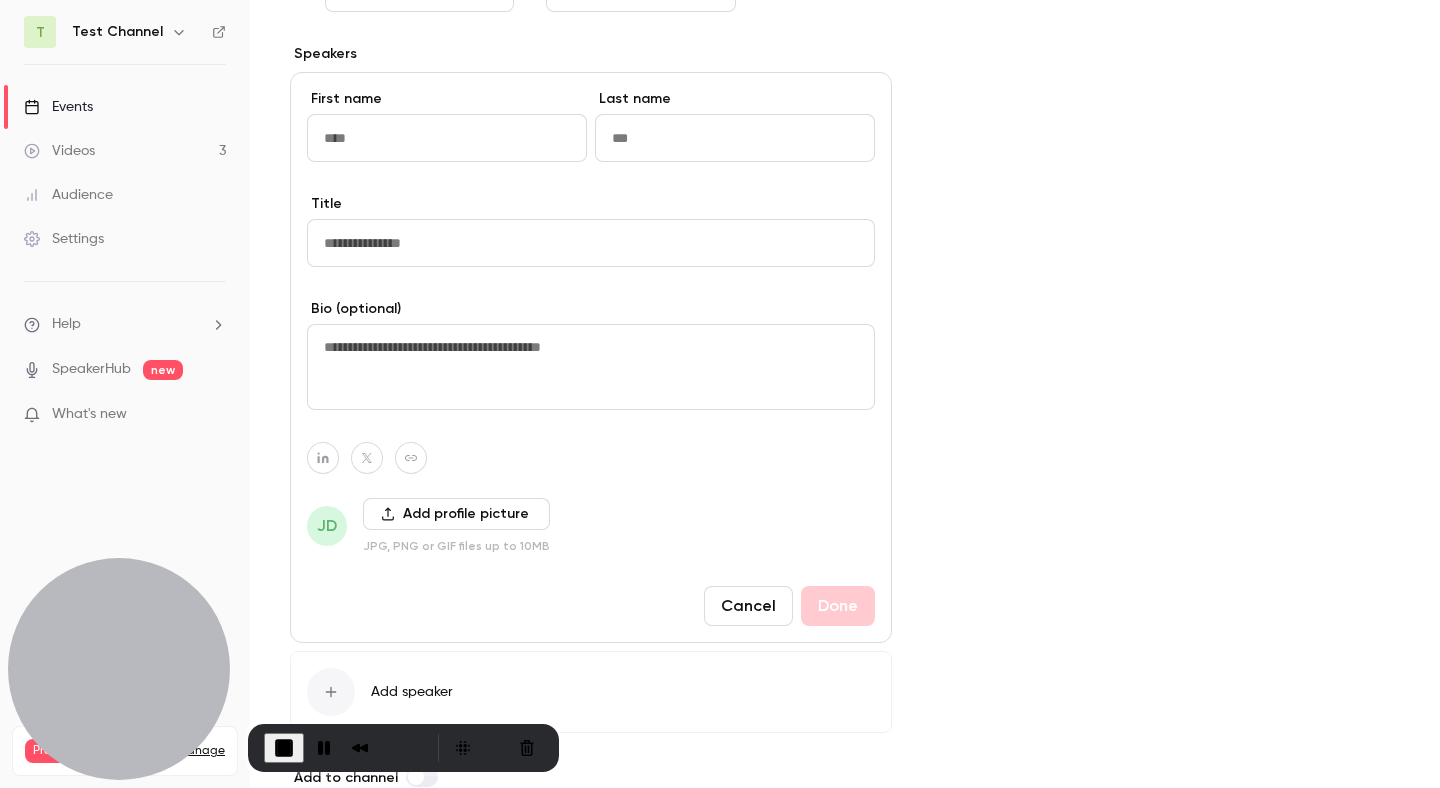 scroll, scrollTop: 808, scrollLeft: 0, axis: vertical 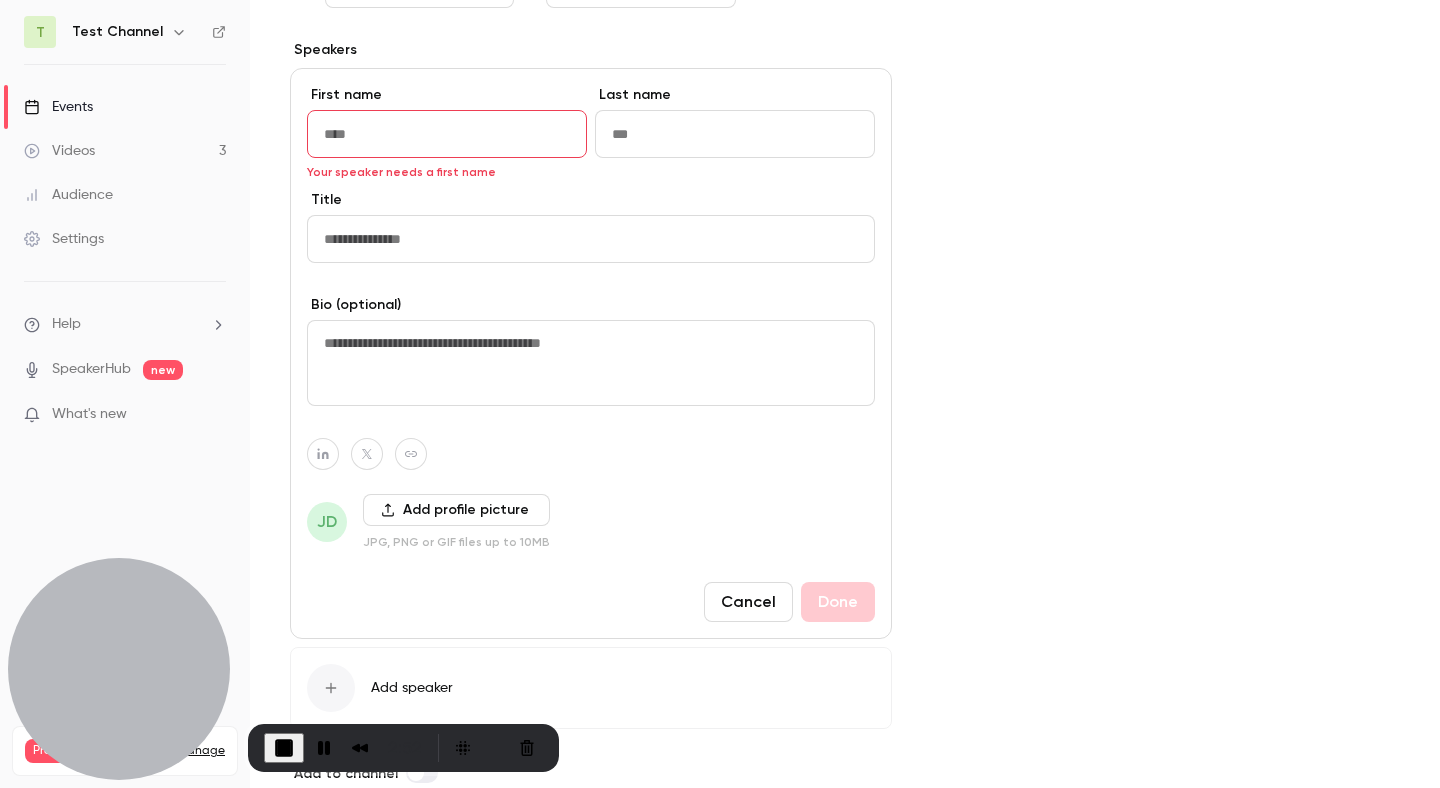 drag, startPoint x: 367, startPoint y: 241, endPoint x: 355, endPoint y: 241, distance: 12 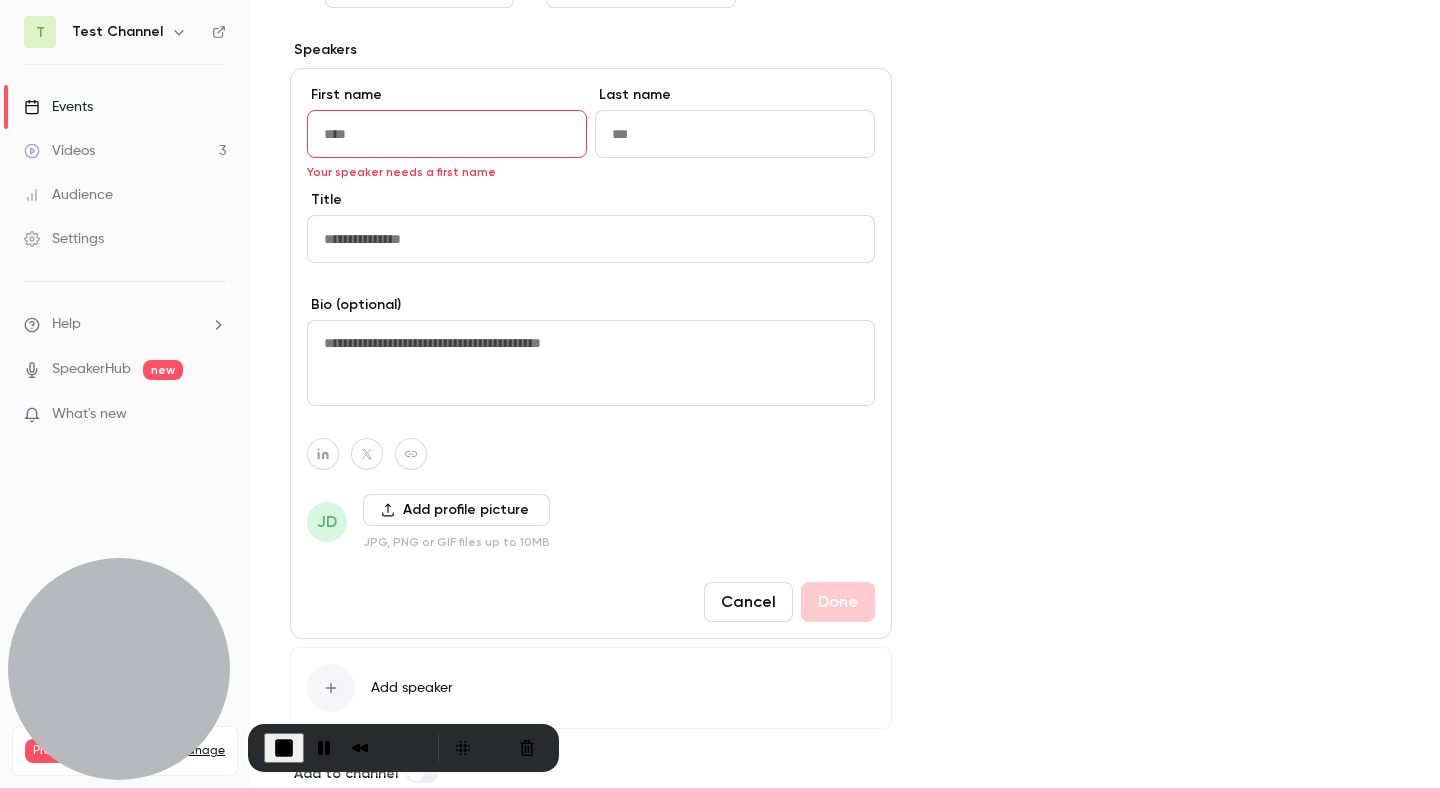 click on "Cancel" at bounding box center (748, 602) 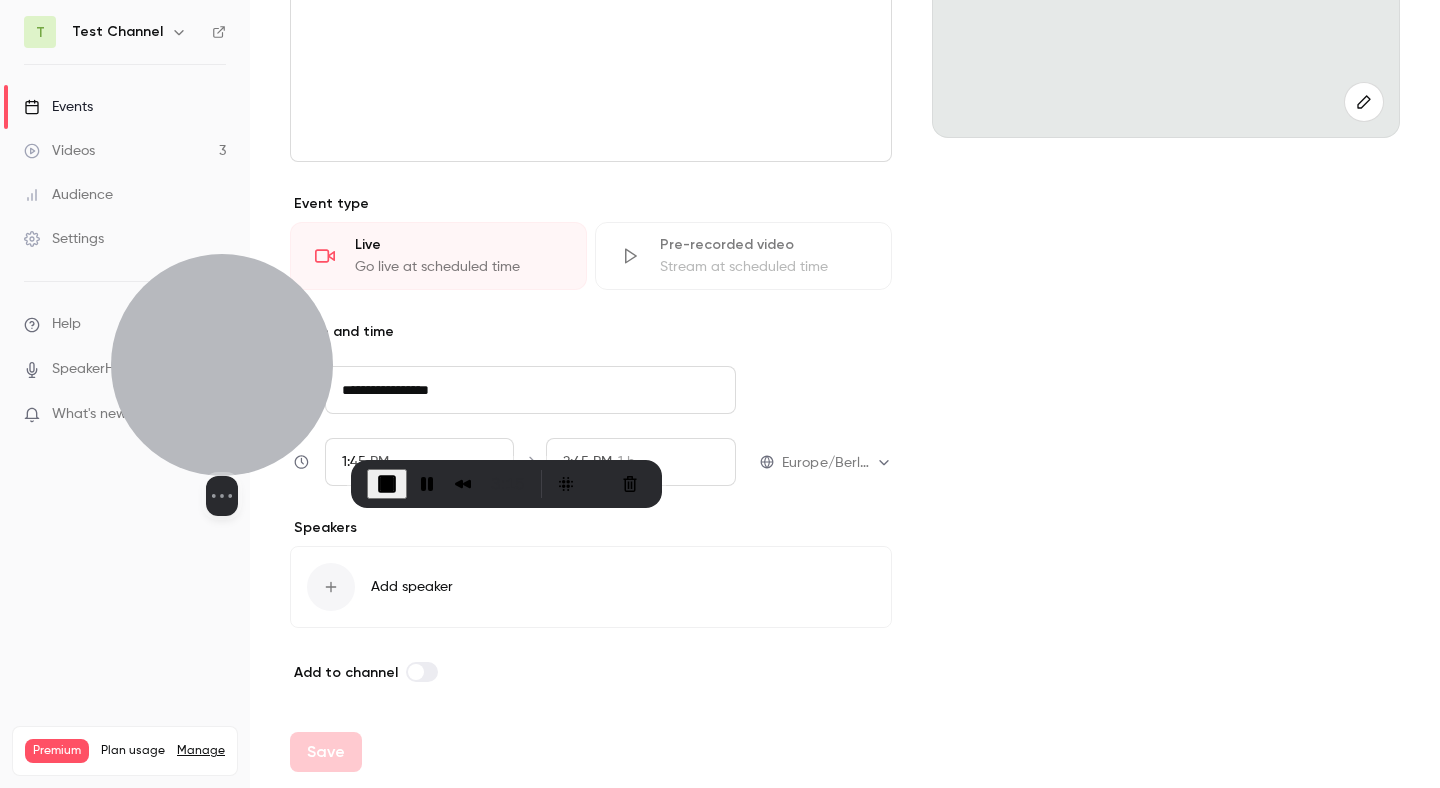 drag, startPoint x: 165, startPoint y: 677, endPoint x: 263, endPoint y: 405, distance: 289.1159 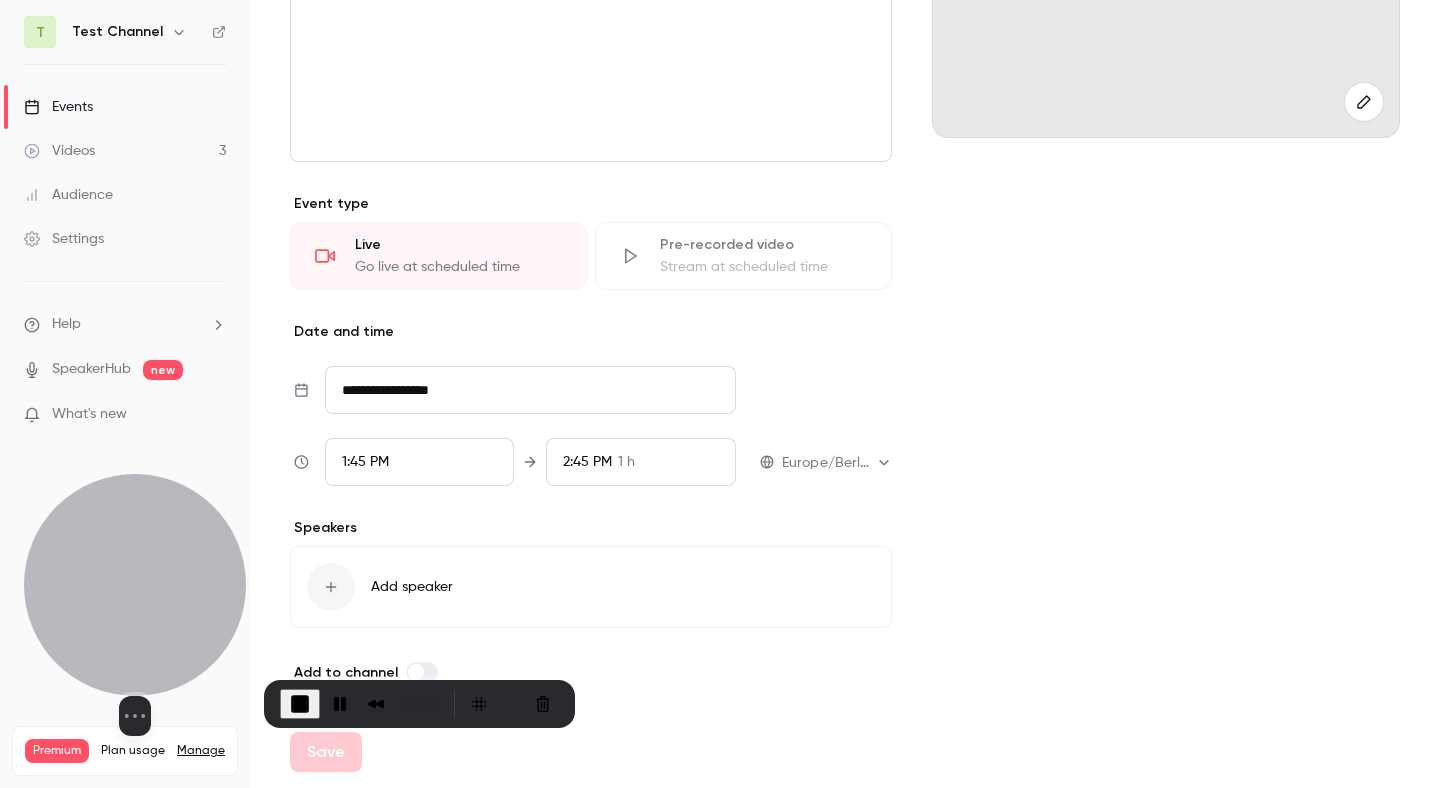 drag, startPoint x: 268, startPoint y: 441, endPoint x: 185, endPoint y: 669, distance: 242.63759 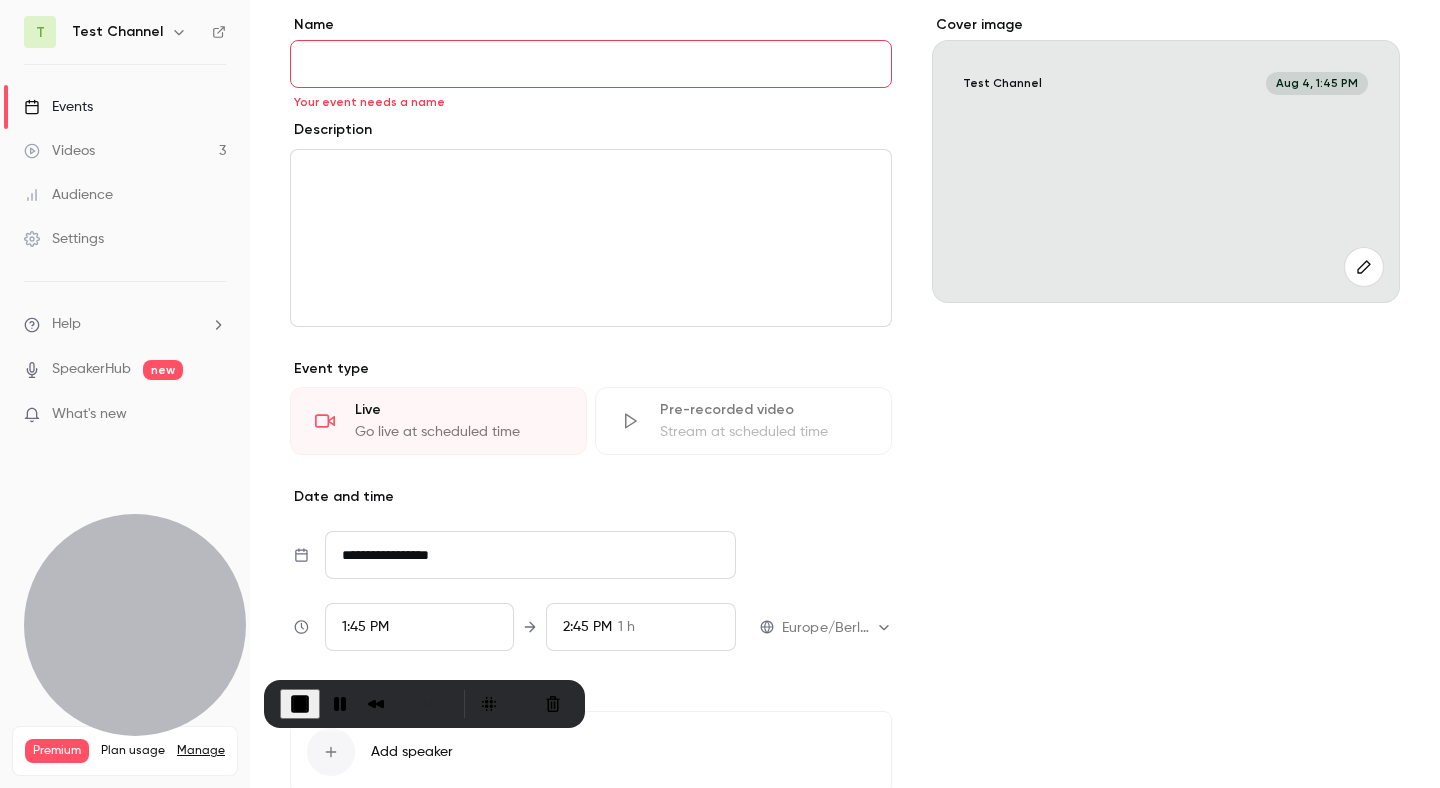 scroll, scrollTop: 0, scrollLeft: 0, axis: both 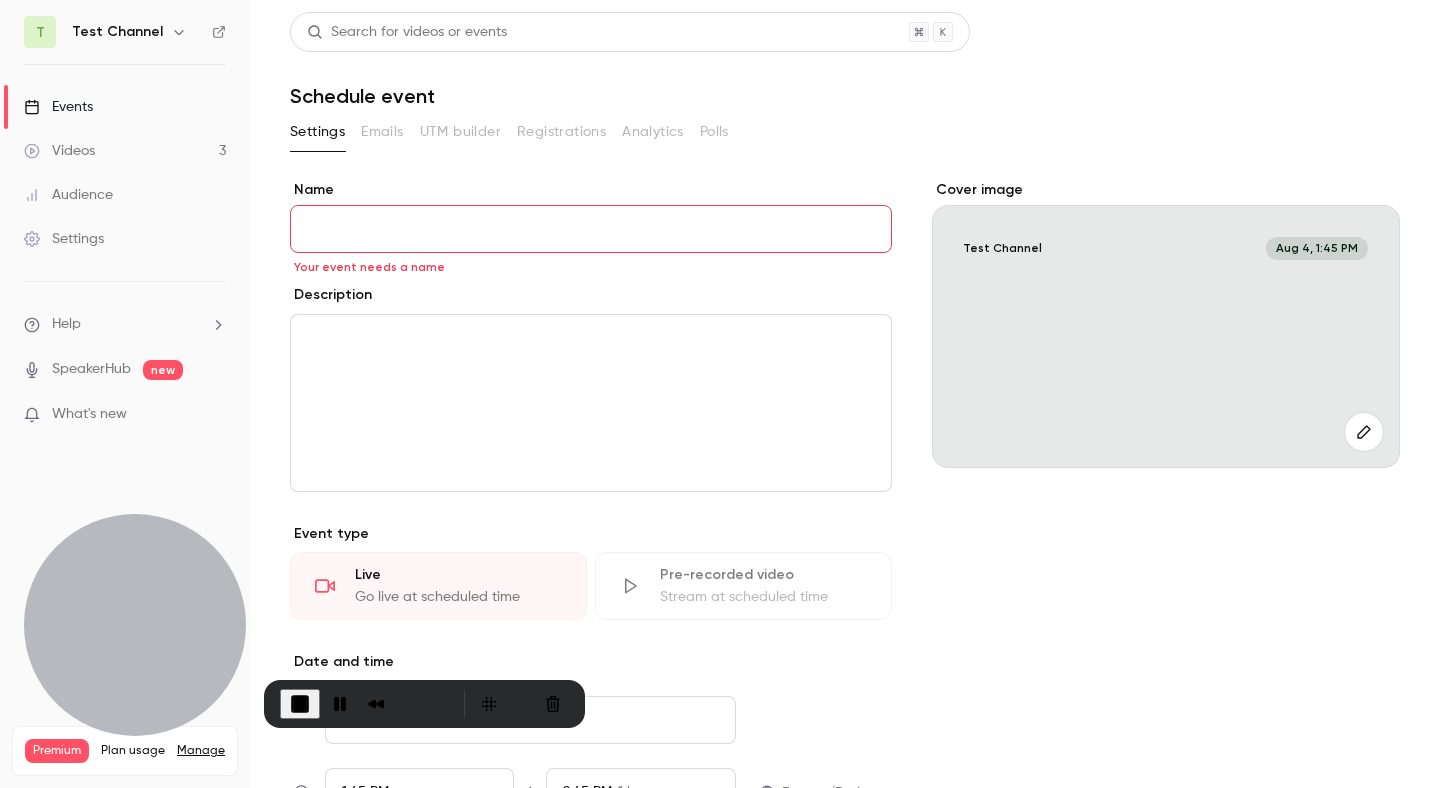 click on "Test Channel" at bounding box center (134, 32) 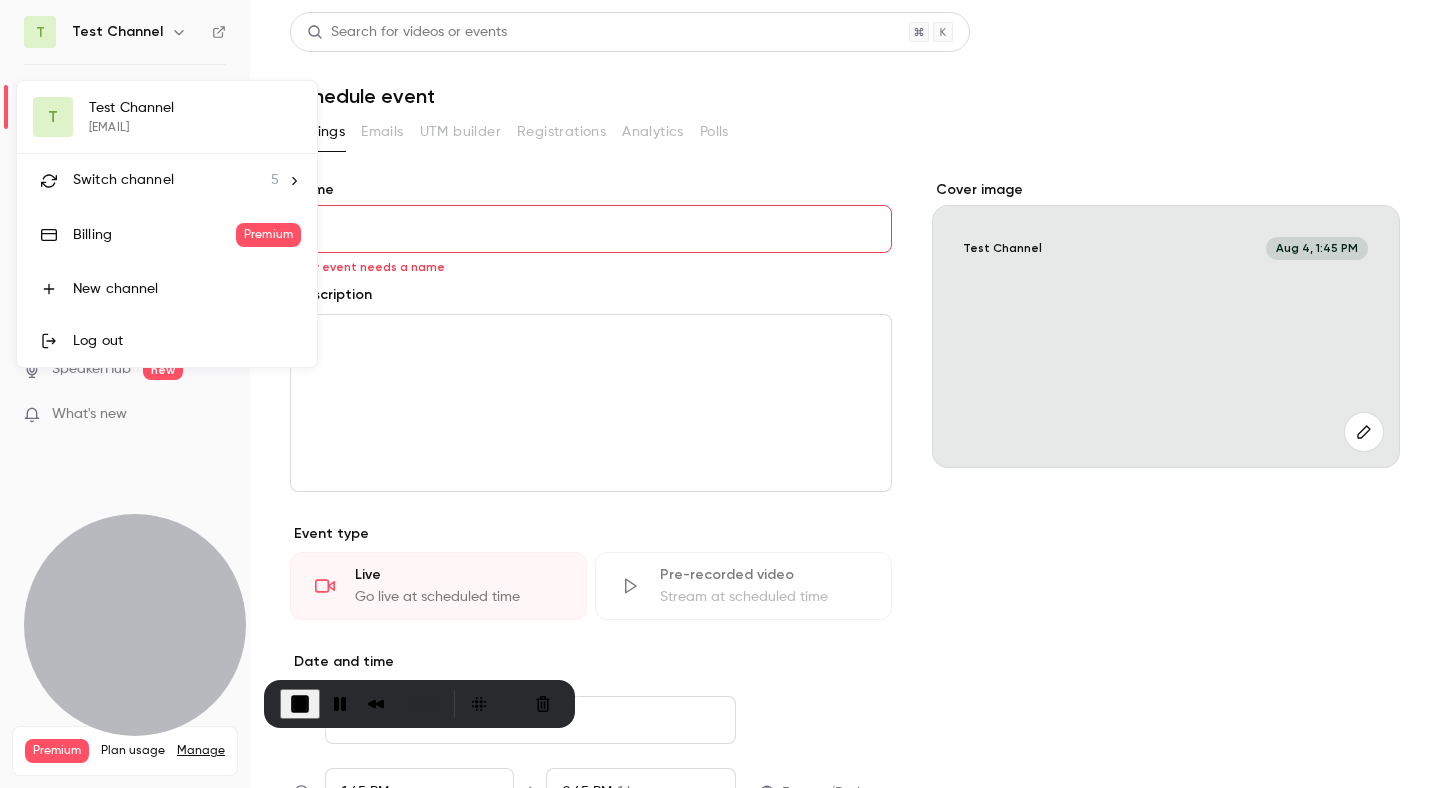 click on "Switch channel" at bounding box center [123, 180] 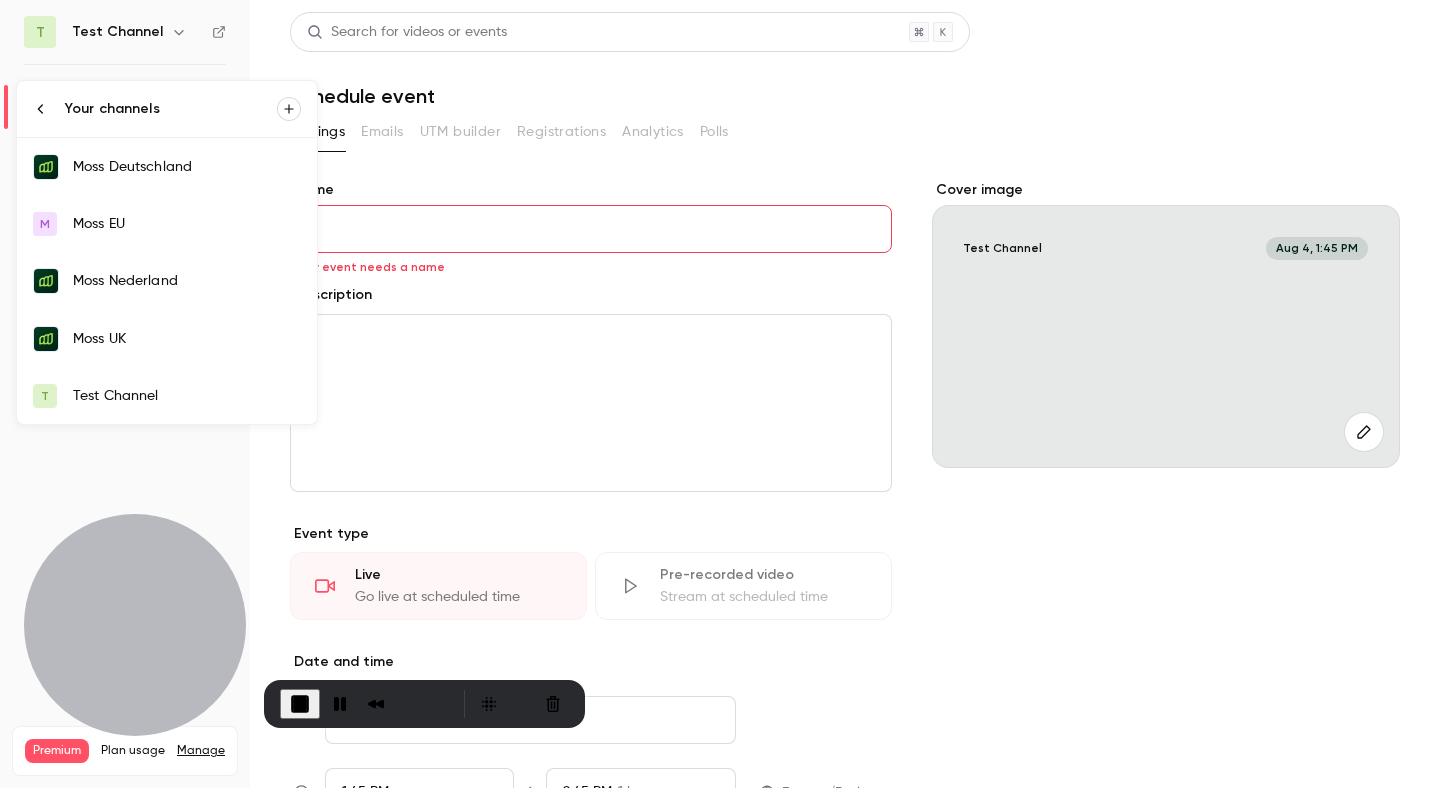 click on "Moss Deutschland" at bounding box center (167, 167) 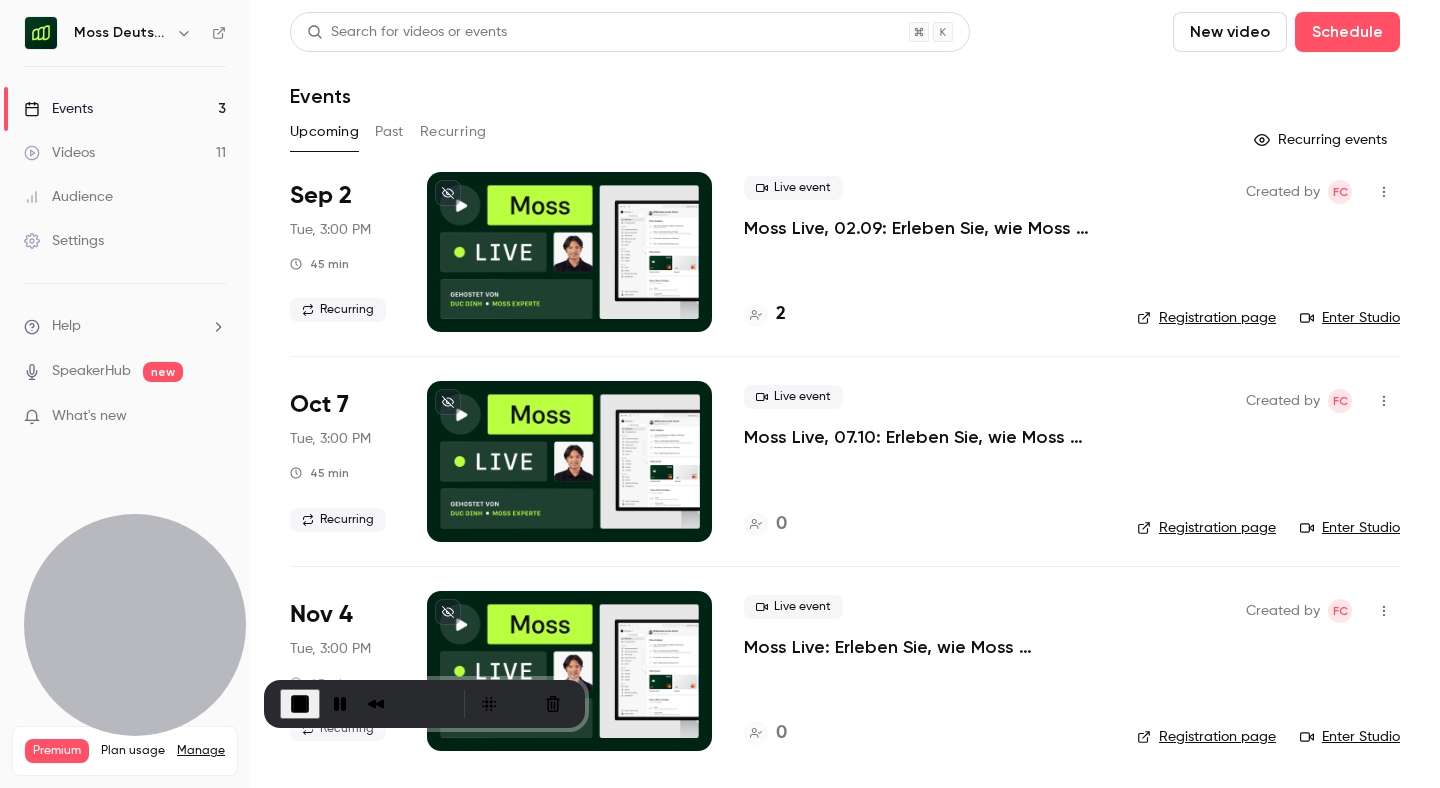 click on "Moss Deutschland" at bounding box center (135, 33) 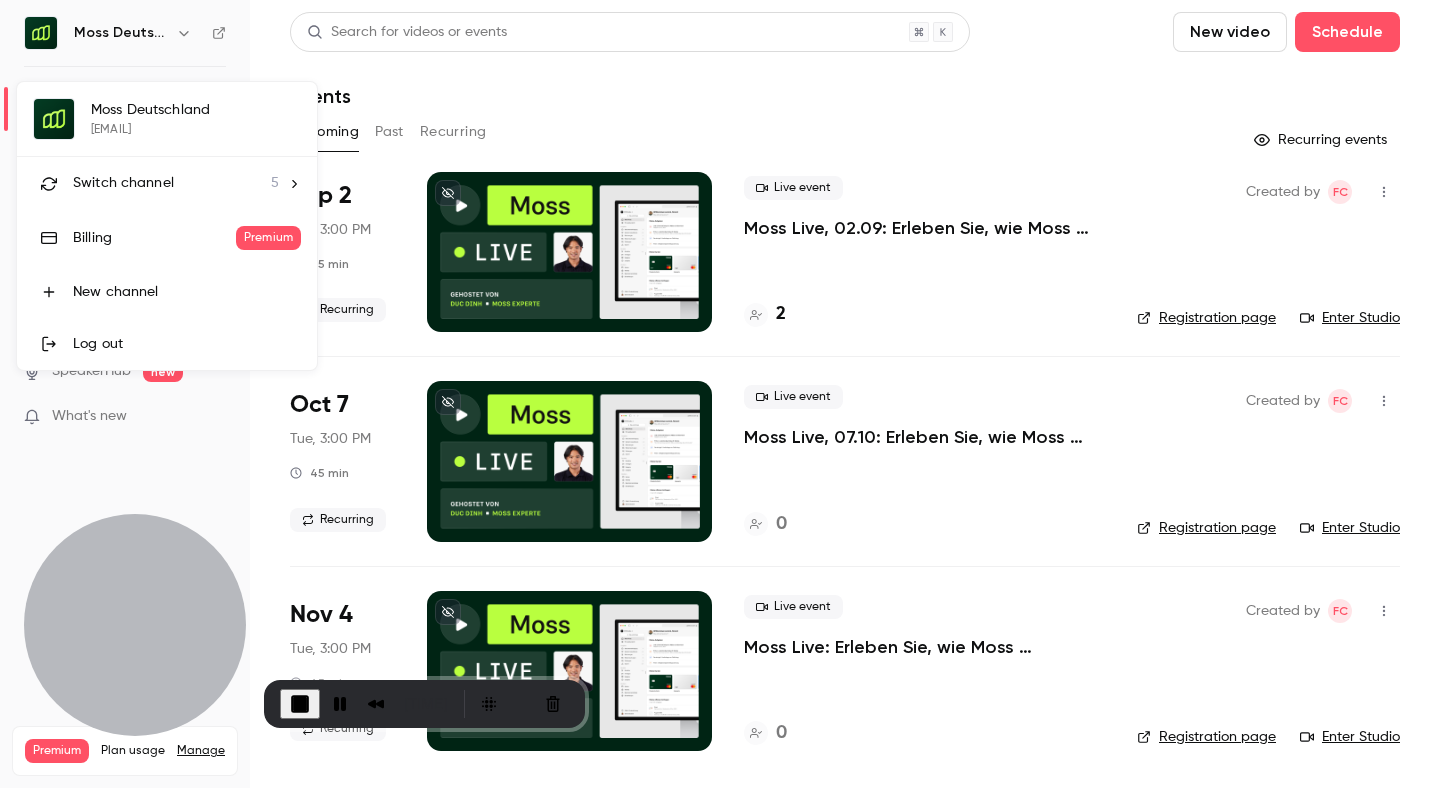 click on "Switch channel" at bounding box center [123, 183] 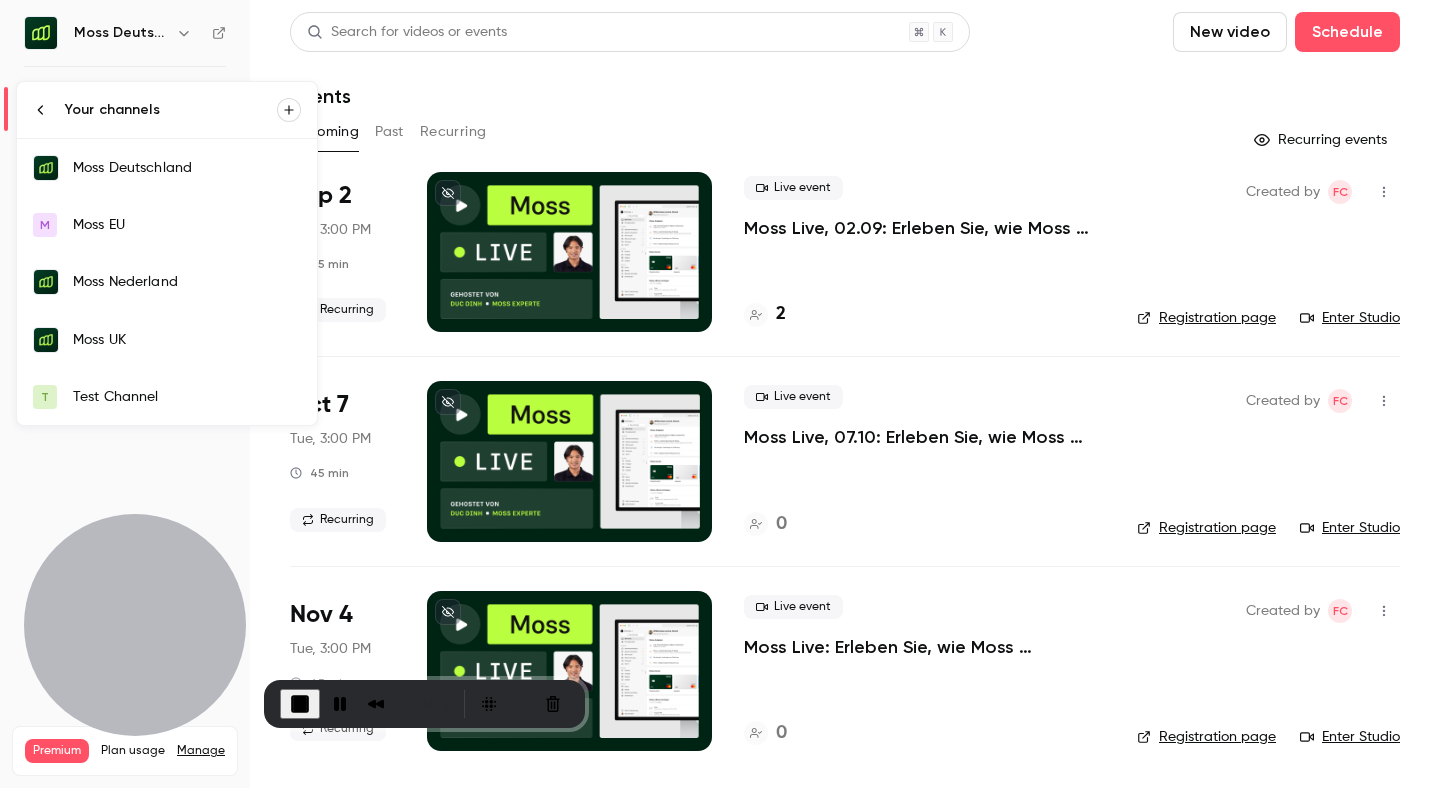 click on "Moss UK" at bounding box center [187, 340] 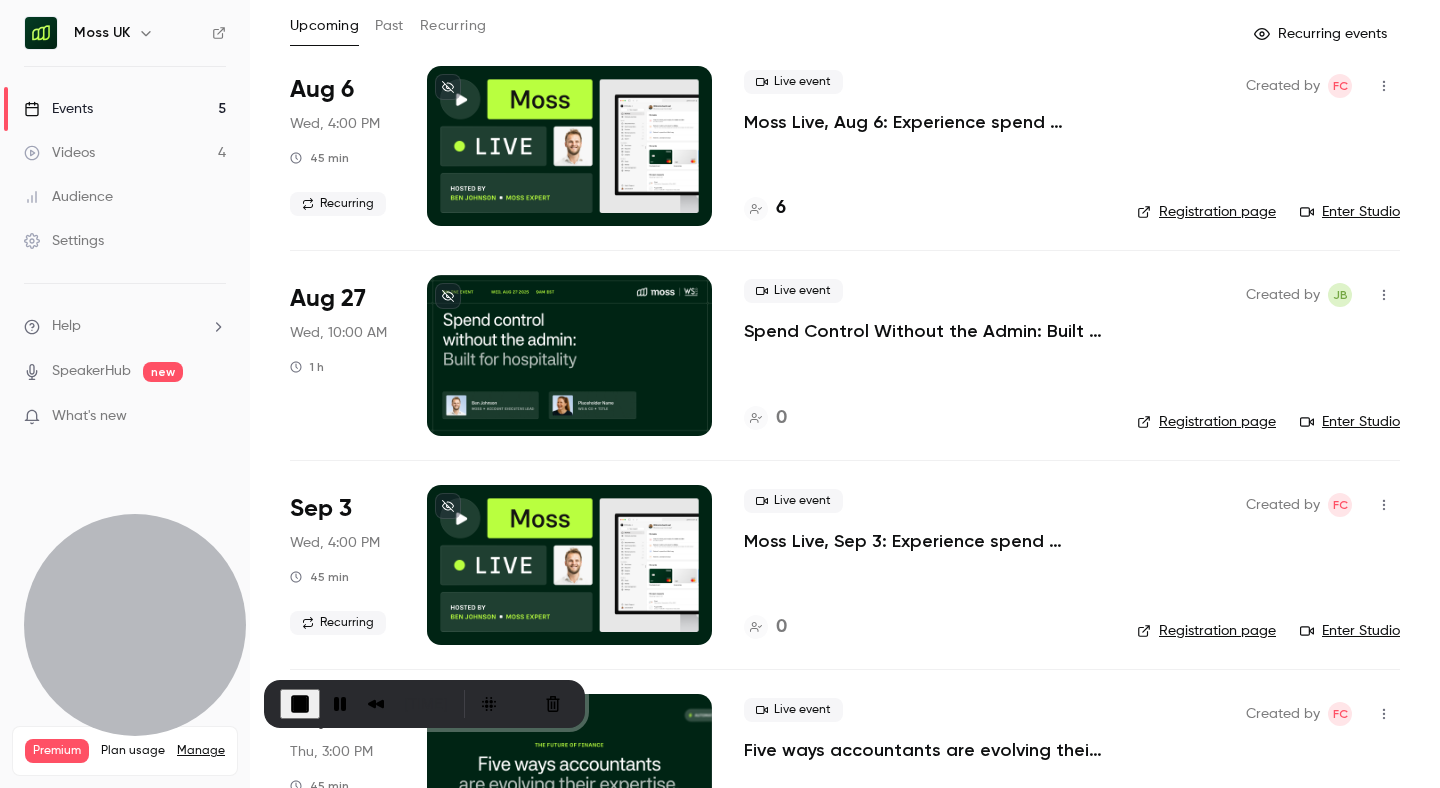 scroll, scrollTop: 97, scrollLeft: 0, axis: vertical 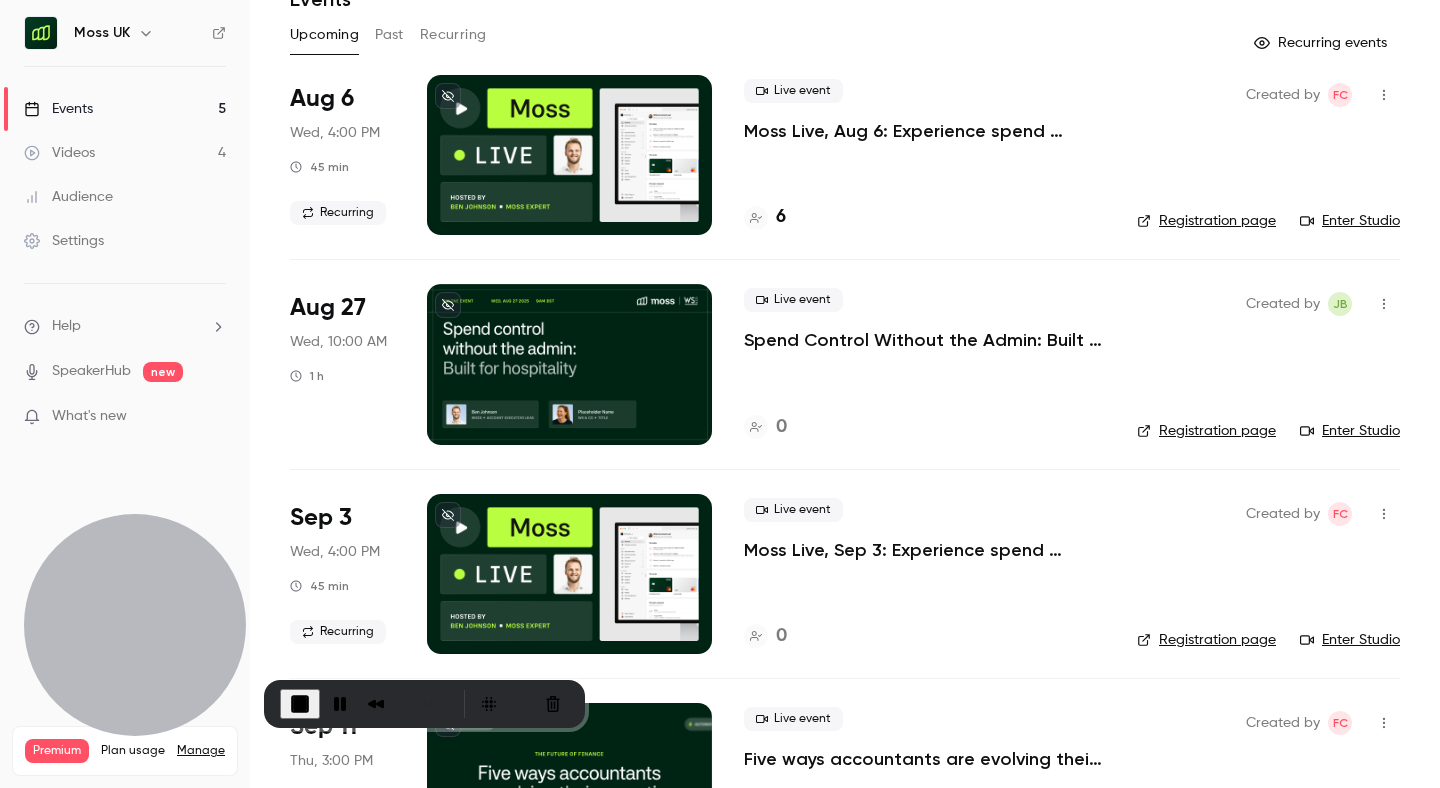 click on "Spend Control Without the Admin: Built for Hospitality" at bounding box center (924, 340) 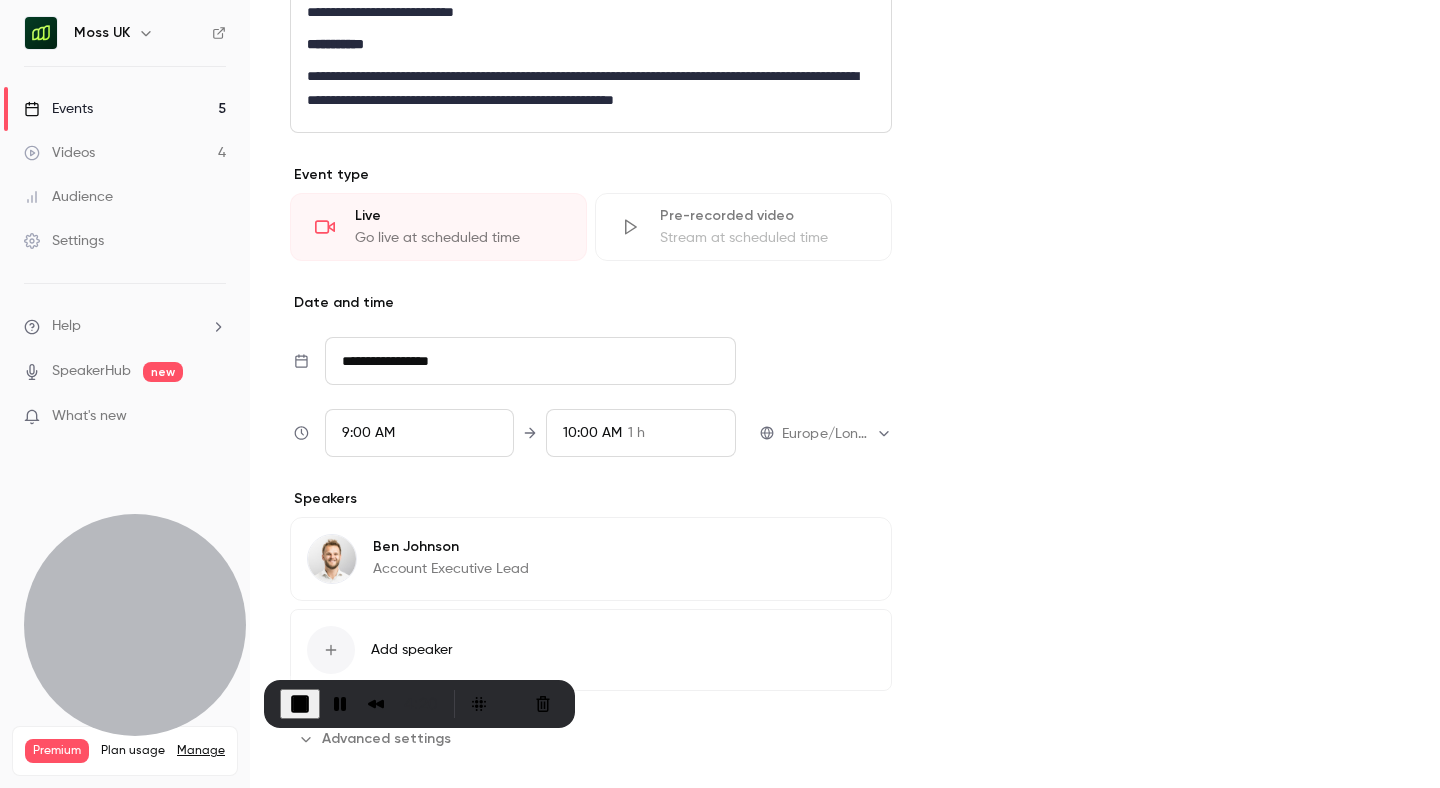scroll, scrollTop: 1080, scrollLeft: 0, axis: vertical 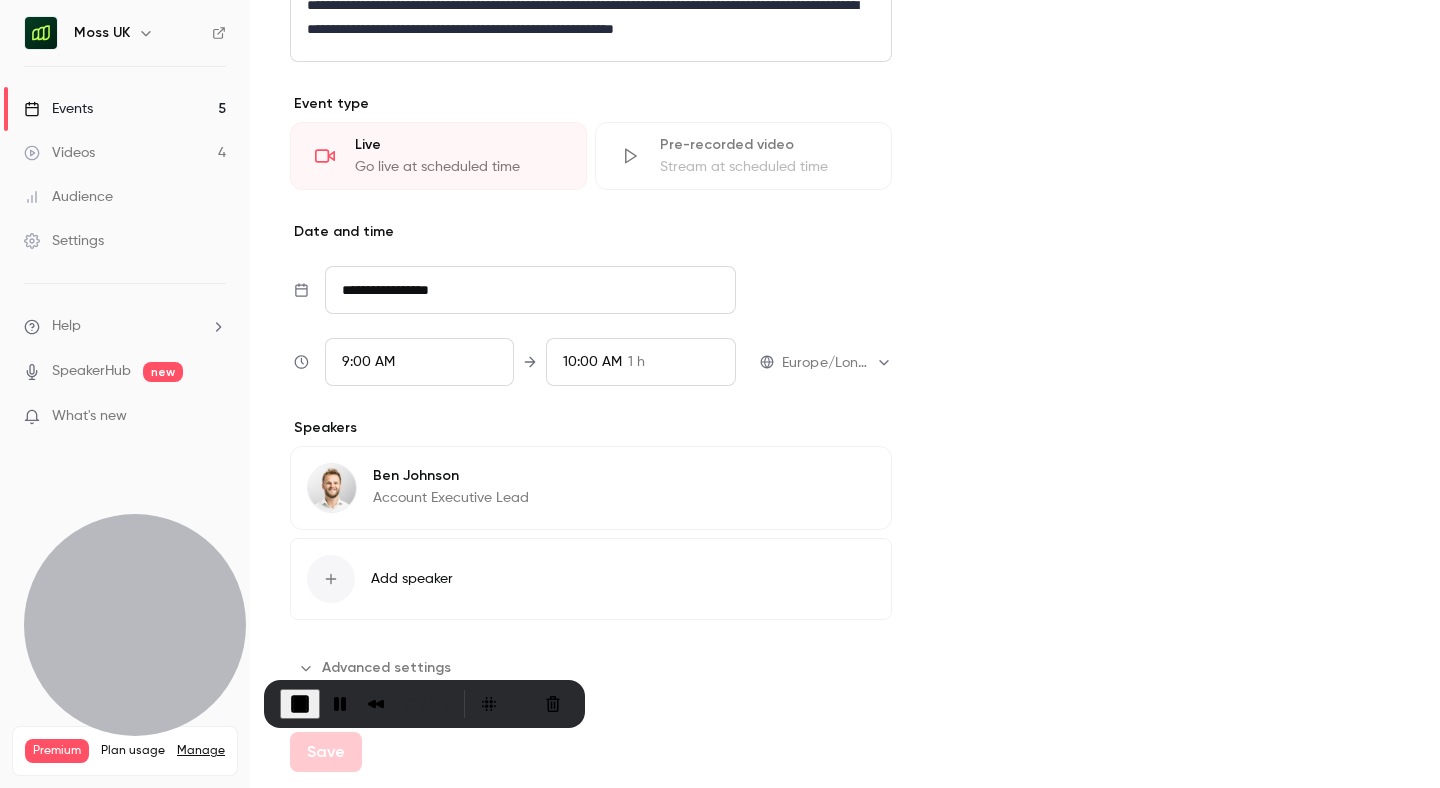 click on "[FIRST] [LAST] Account Executive Lead" at bounding box center (451, 487) 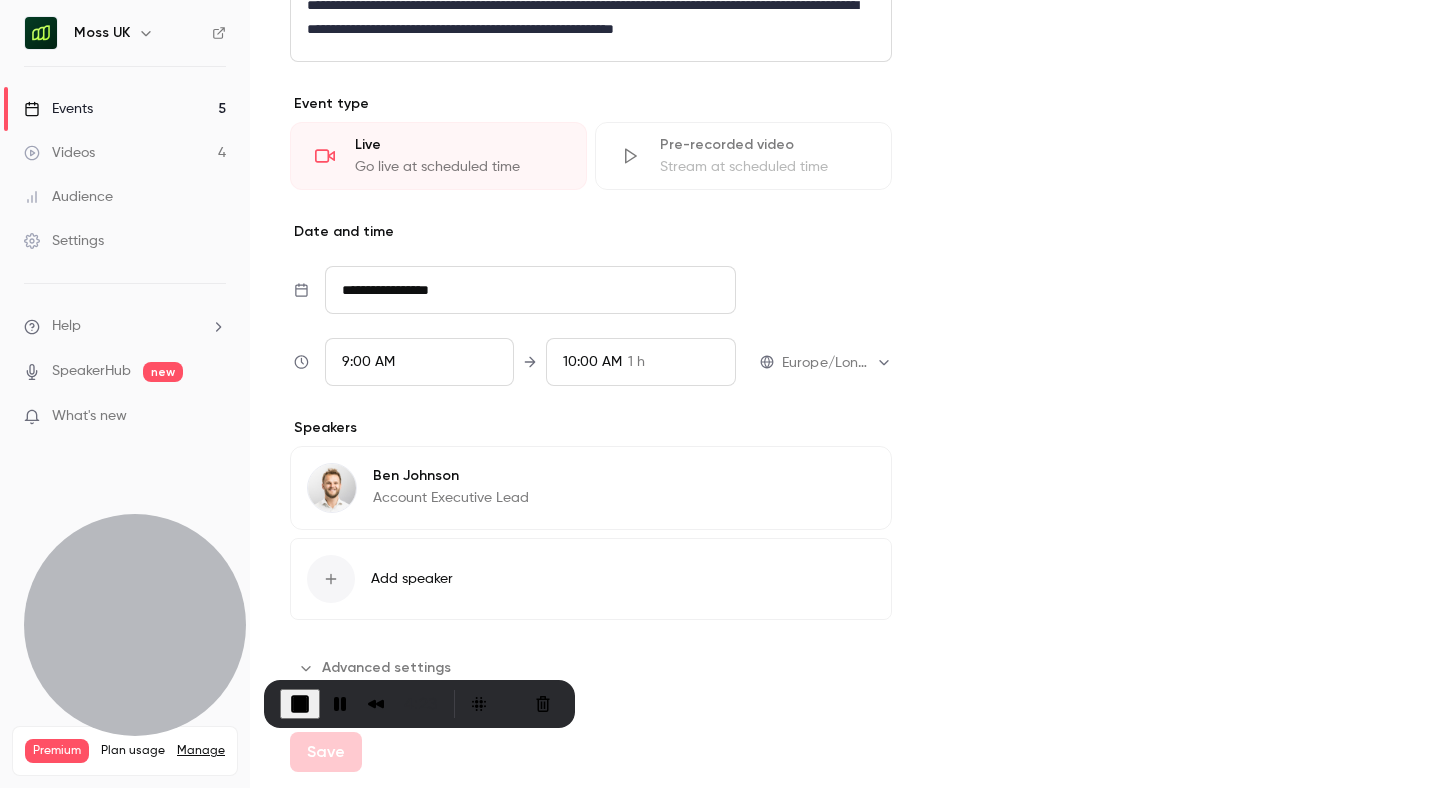 click on "Edit" at bounding box center (838, 479) 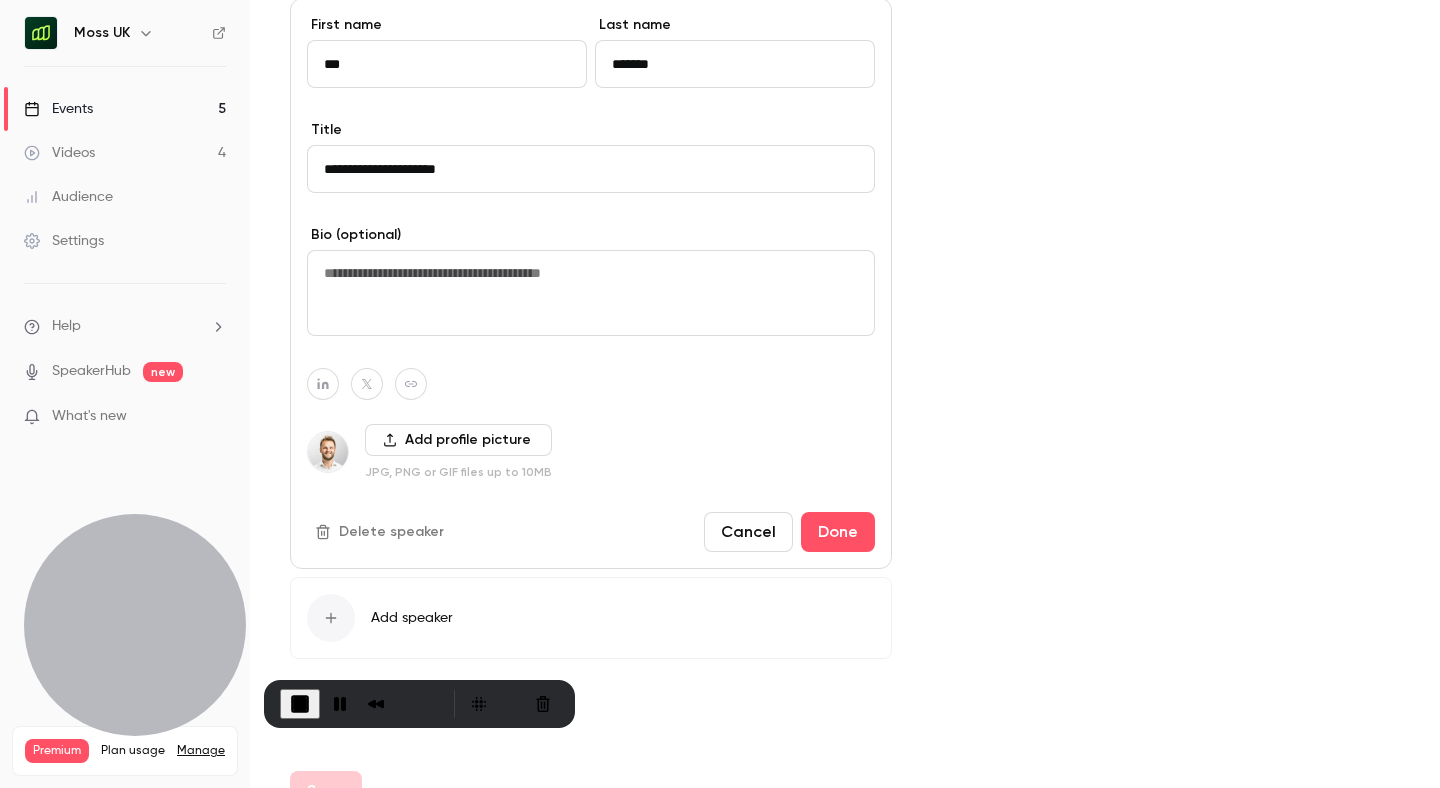 scroll, scrollTop: 1529, scrollLeft: 0, axis: vertical 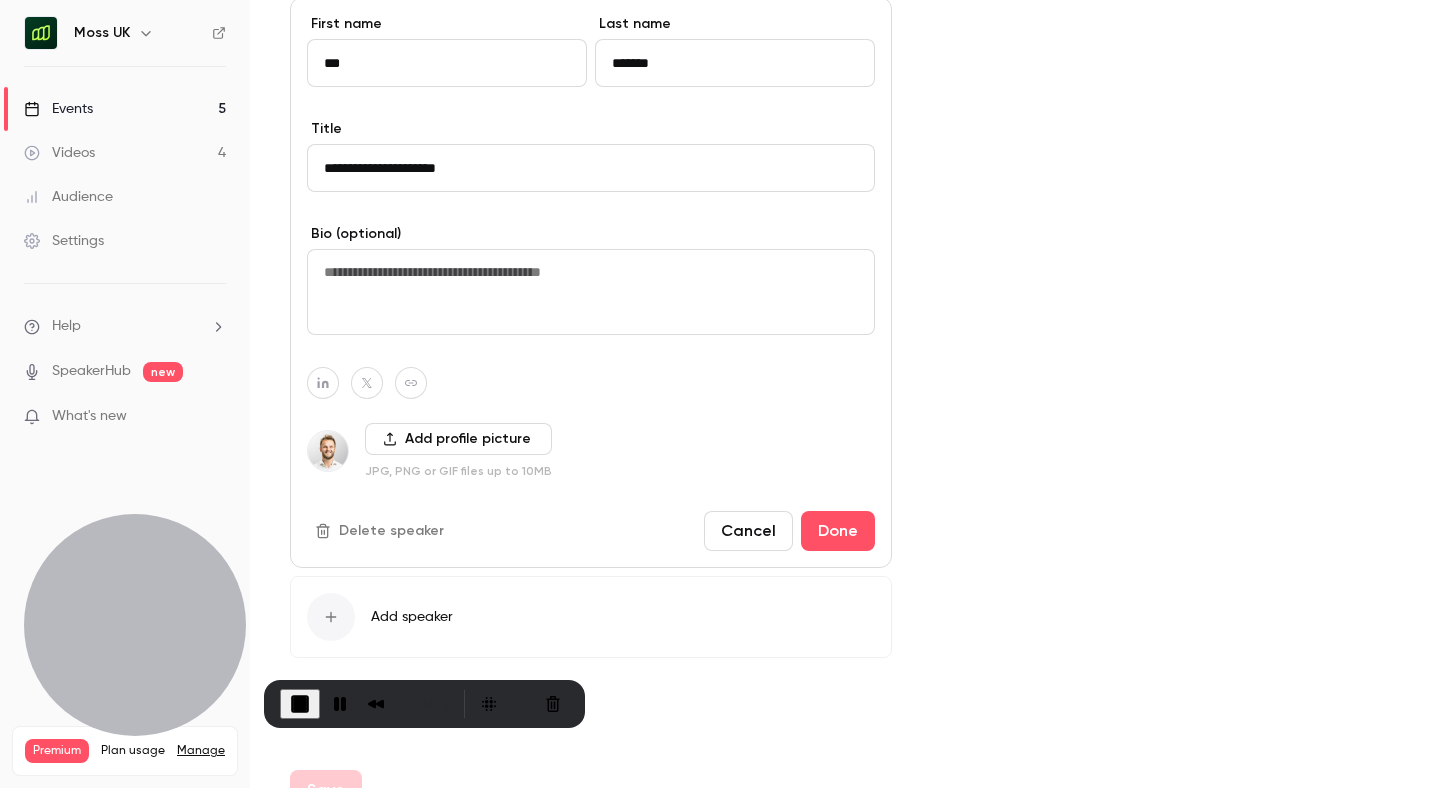 click on "Cancel" at bounding box center (748, 531) 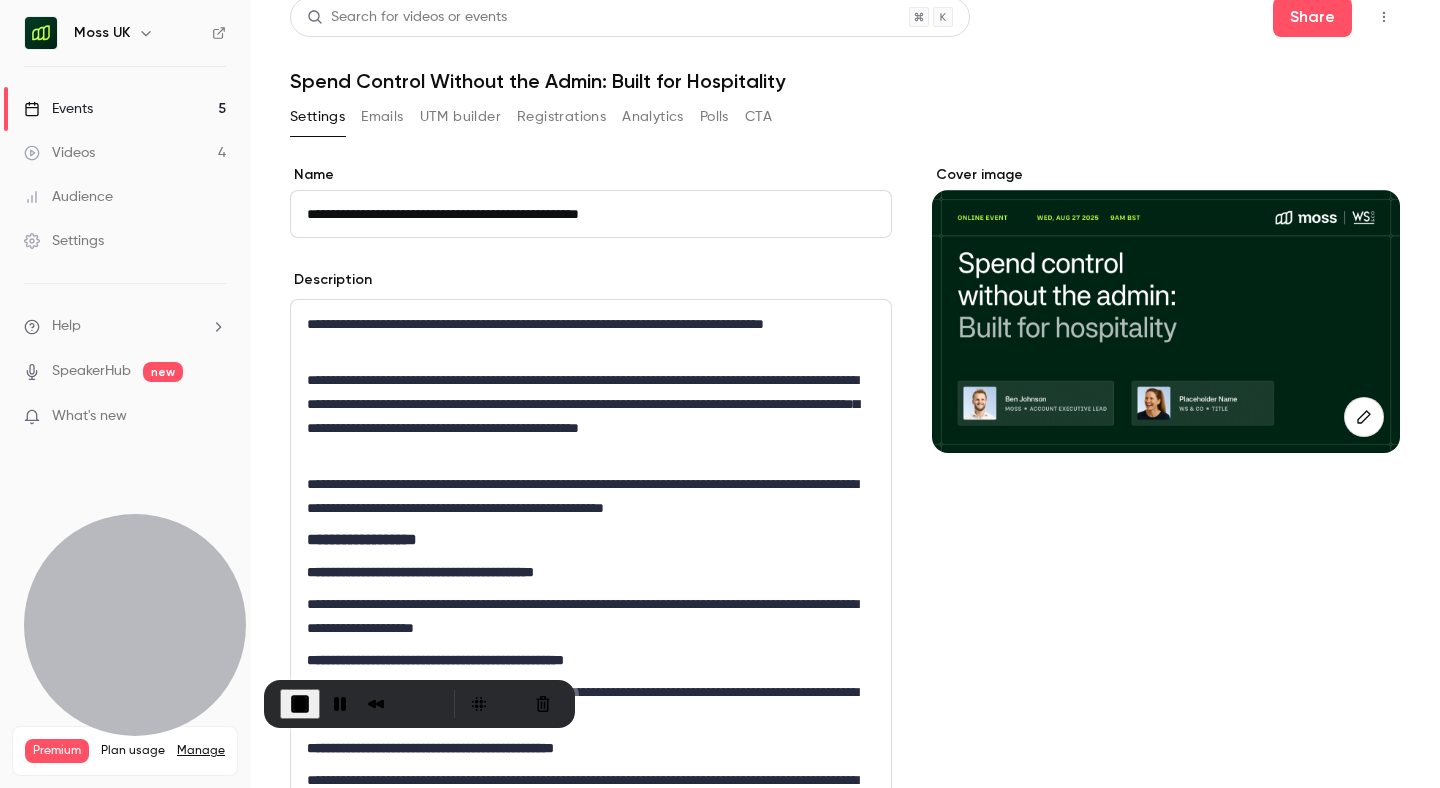scroll, scrollTop: 0, scrollLeft: 0, axis: both 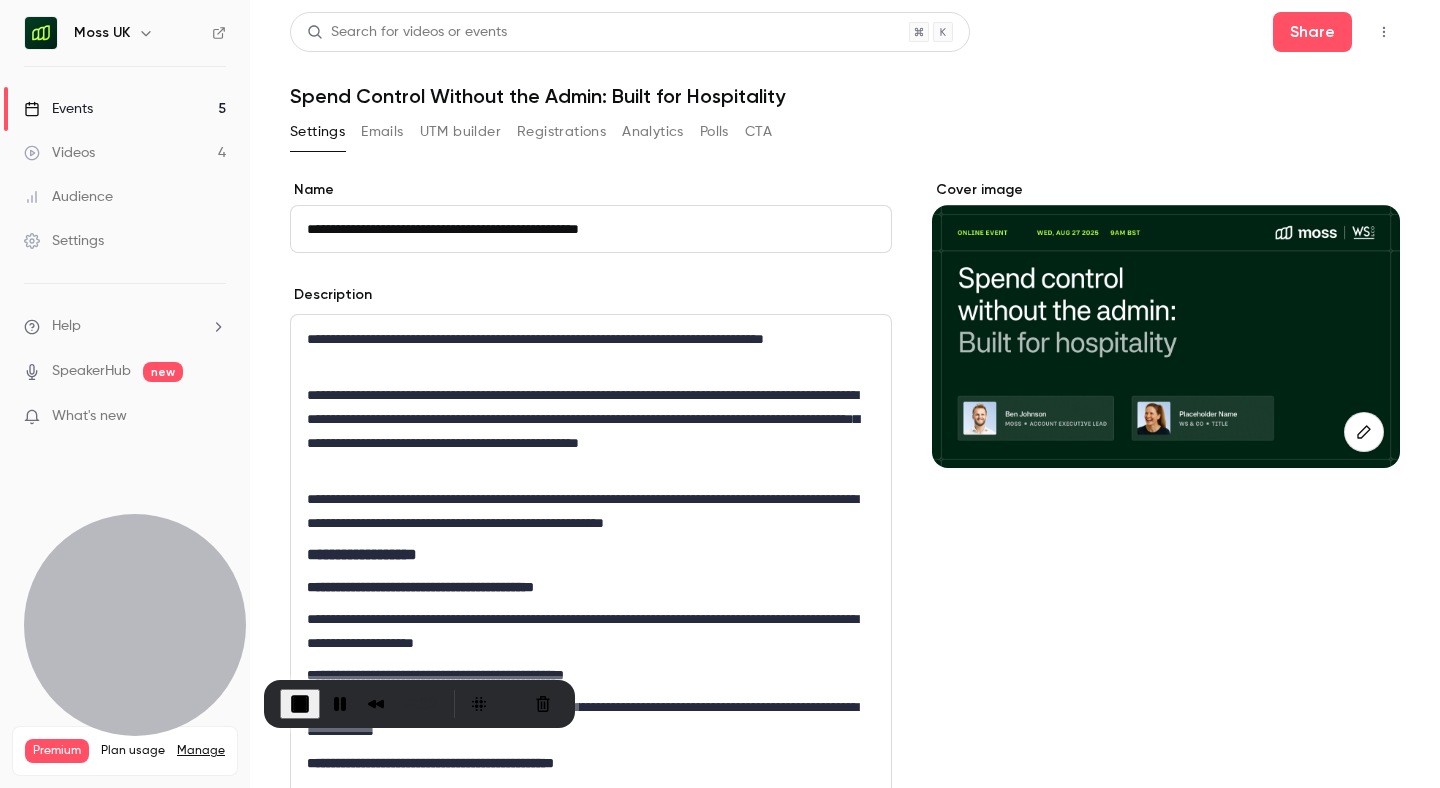 click on "Emails" at bounding box center (382, 132) 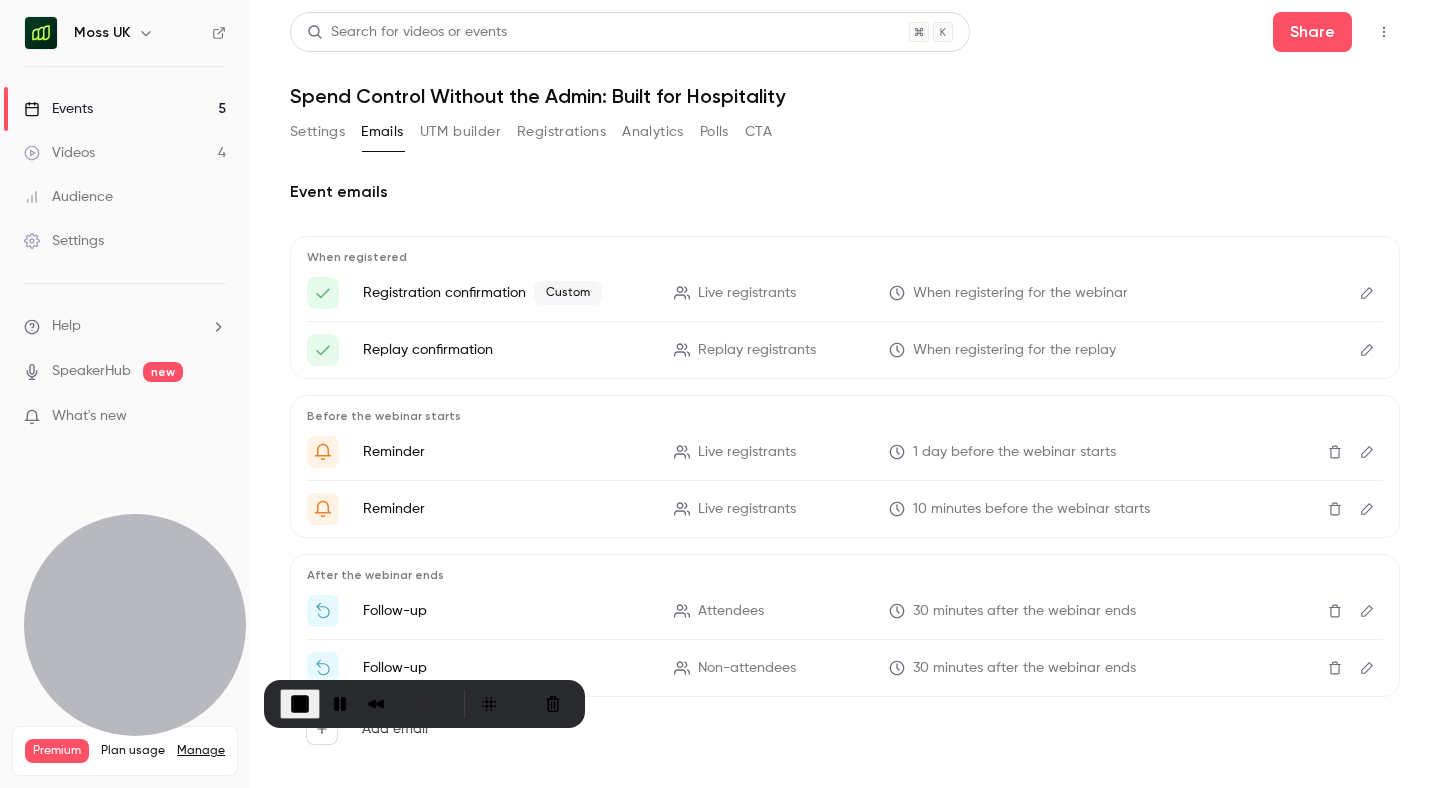 scroll, scrollTop: 25, scrollLeft: 0, axis: vertical 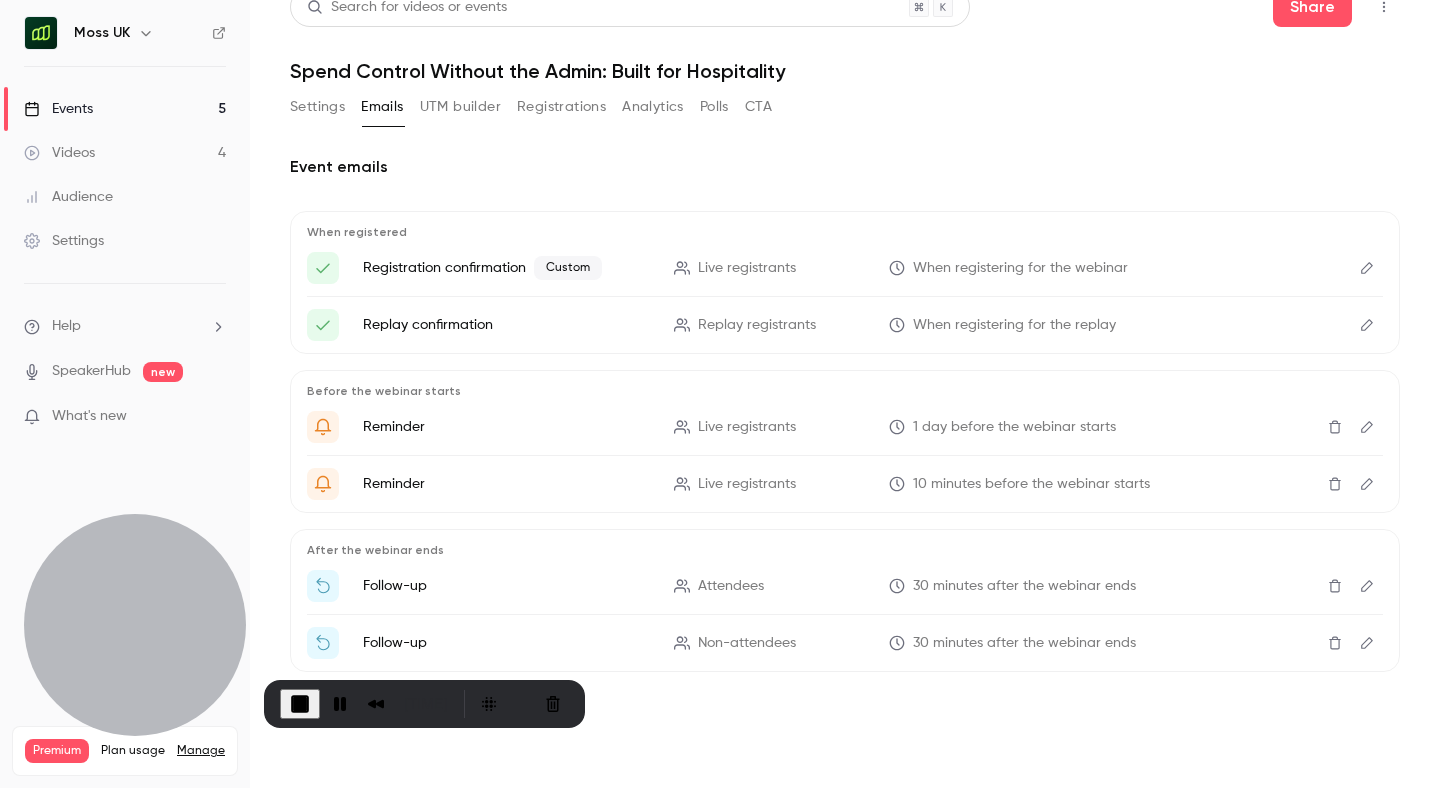 click 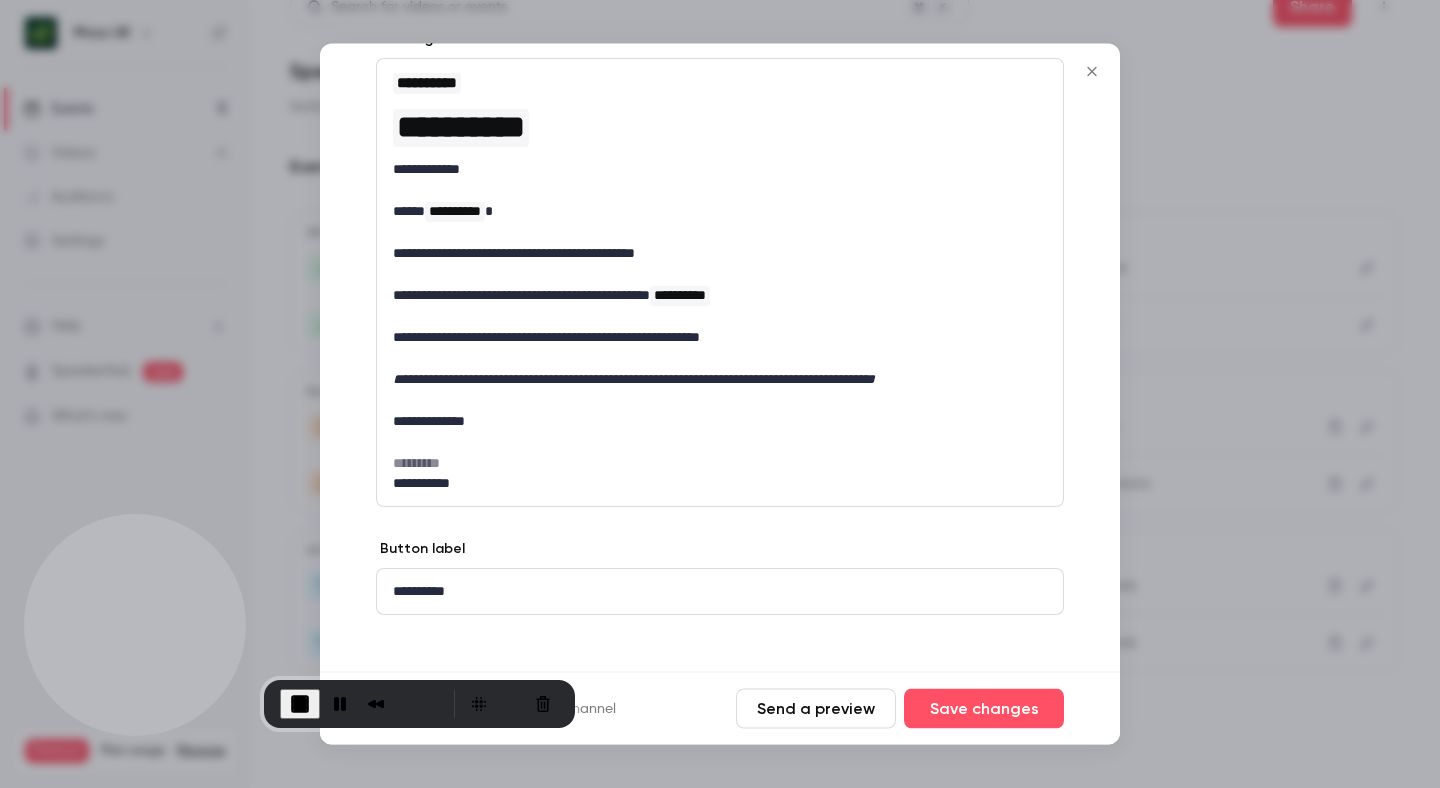 scroll, scrollTop: 258, scrollLeft: 0, axis: vertical 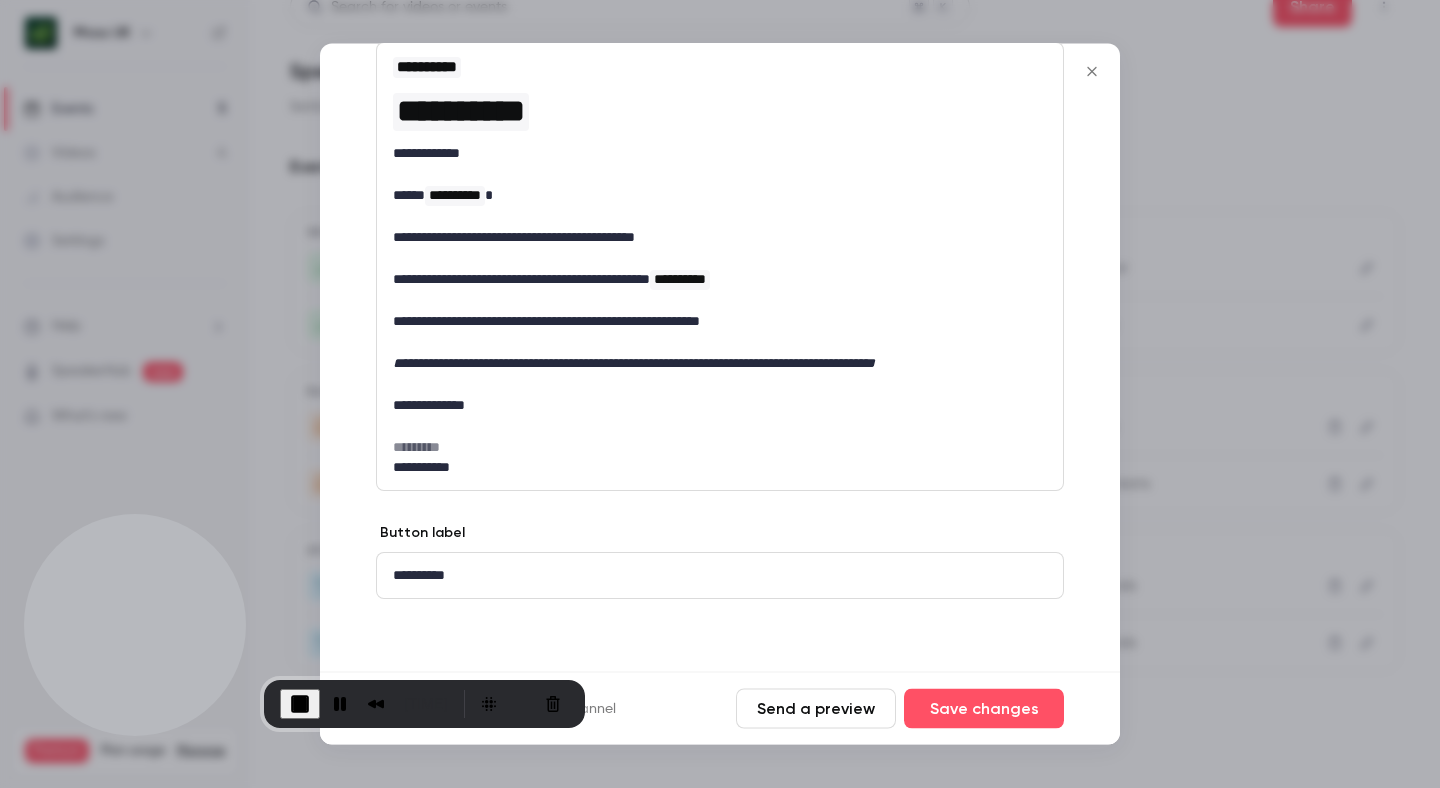 click on "**********" at bounding box center (720, 406) 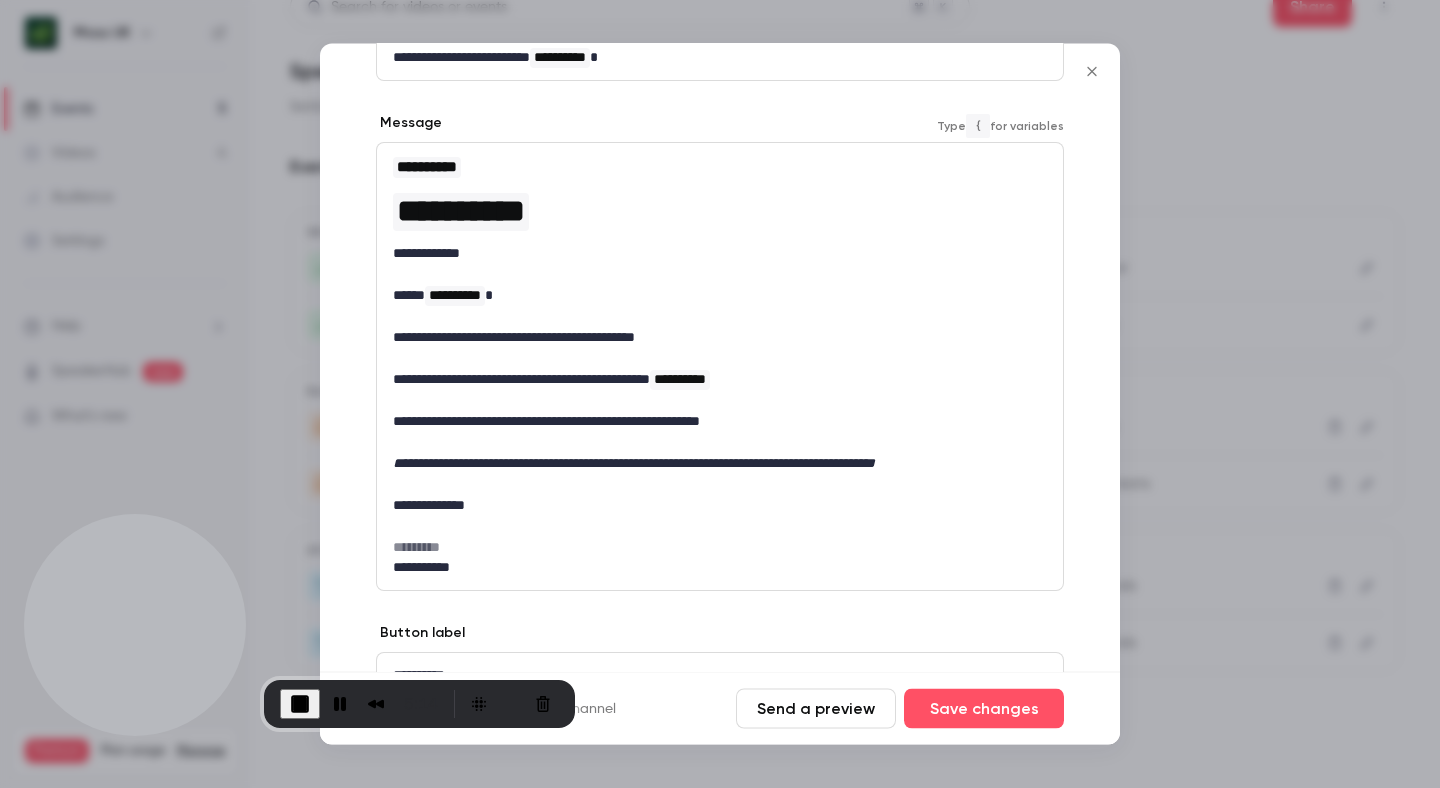 scroll, scrollTop: 258, scrollLeft: 0, axis: vertical 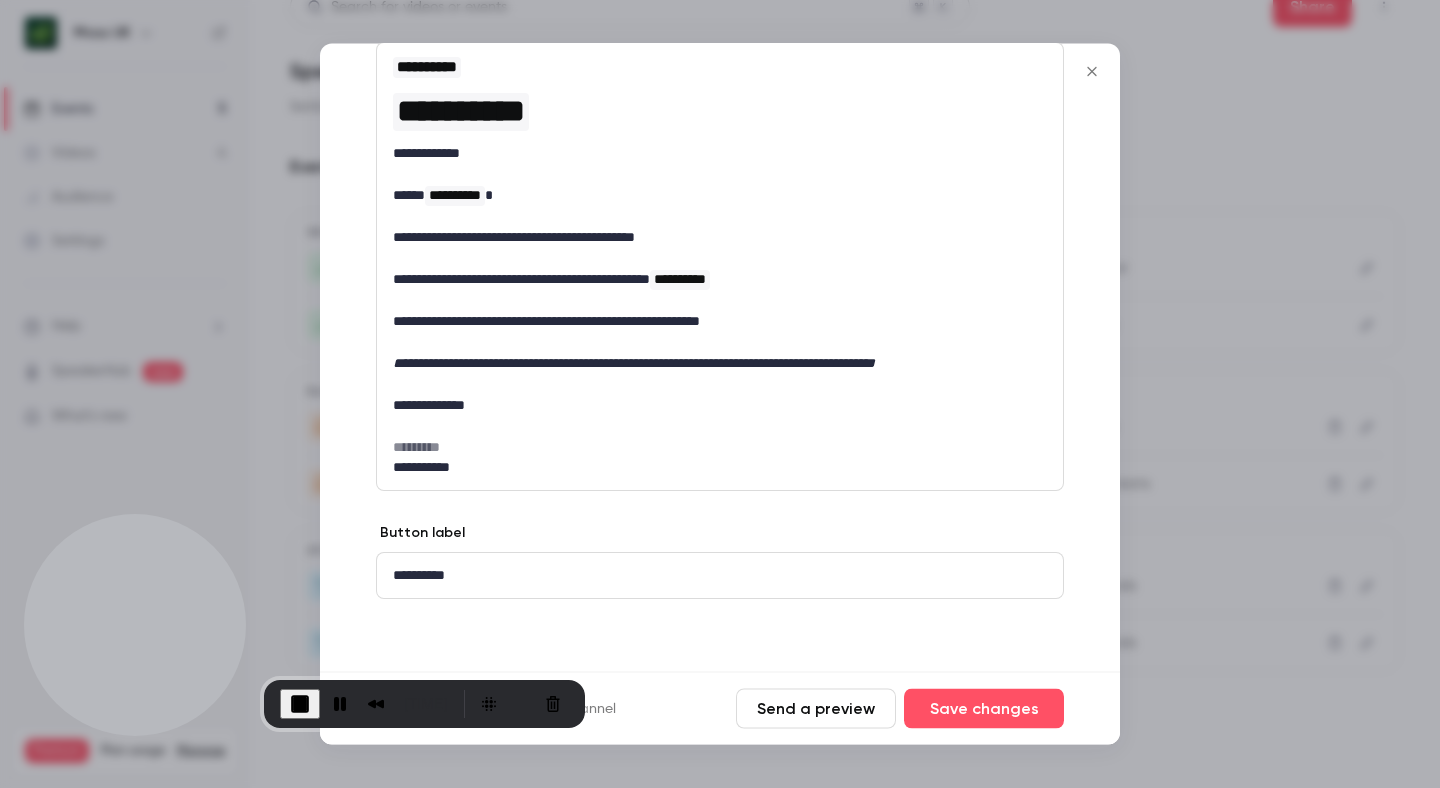 click 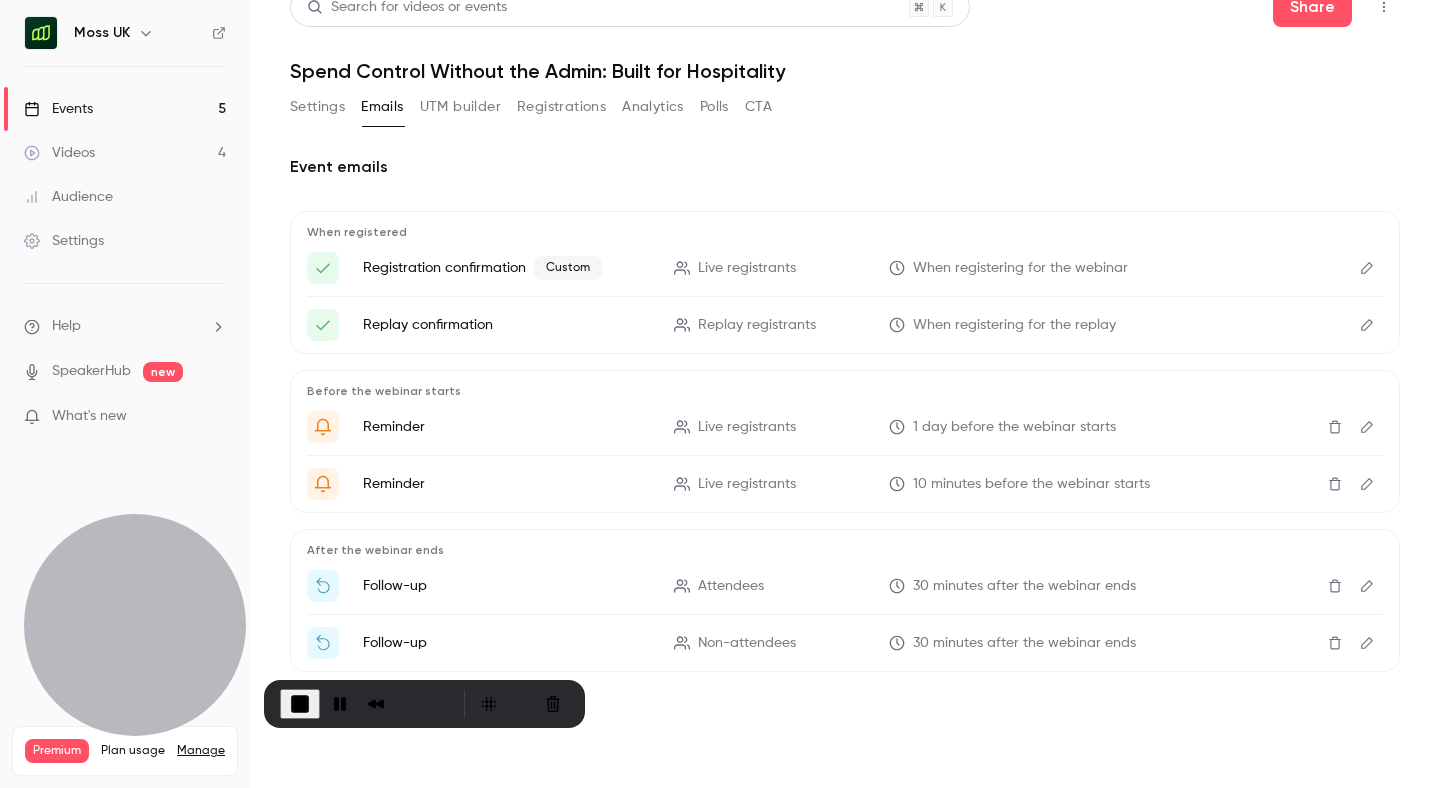 click 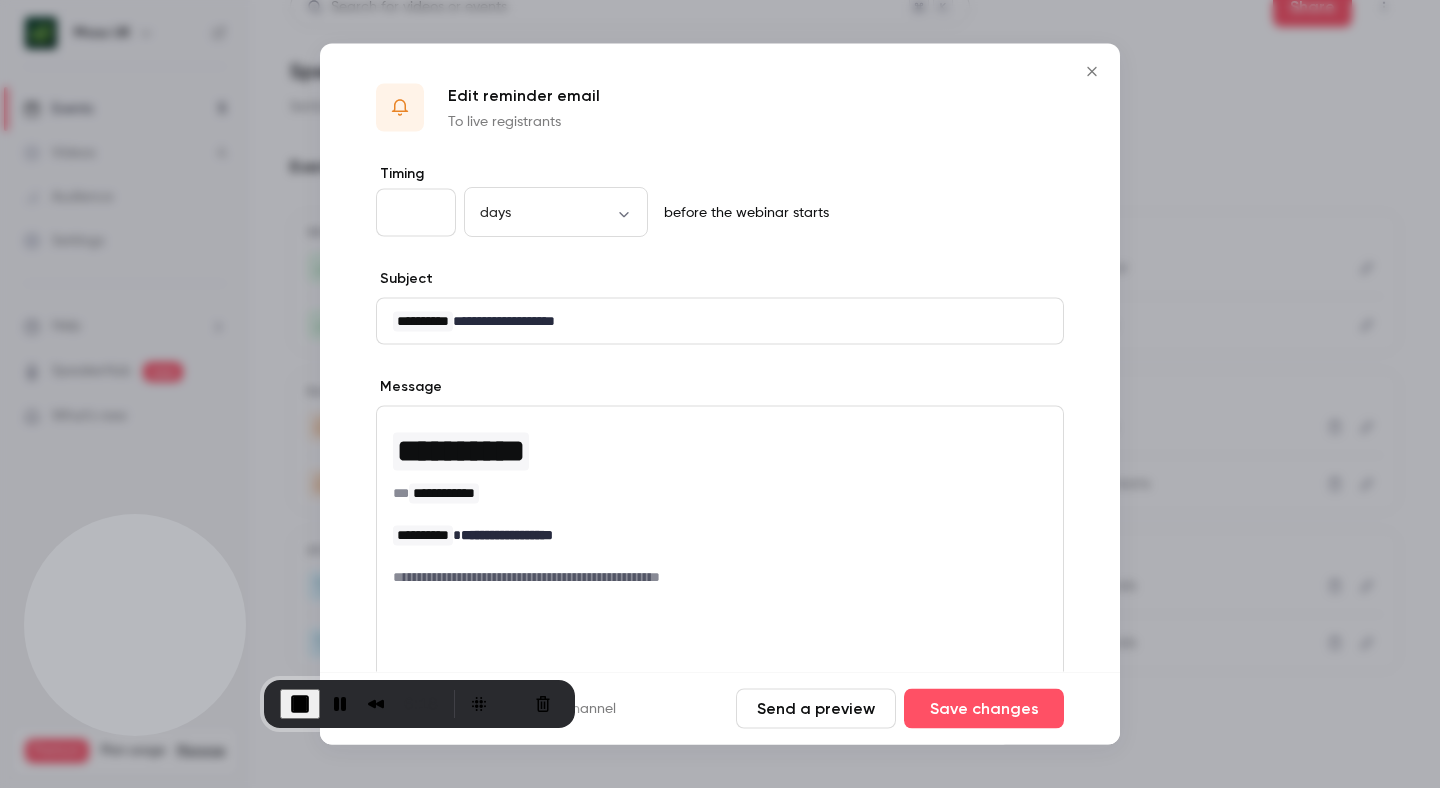 click 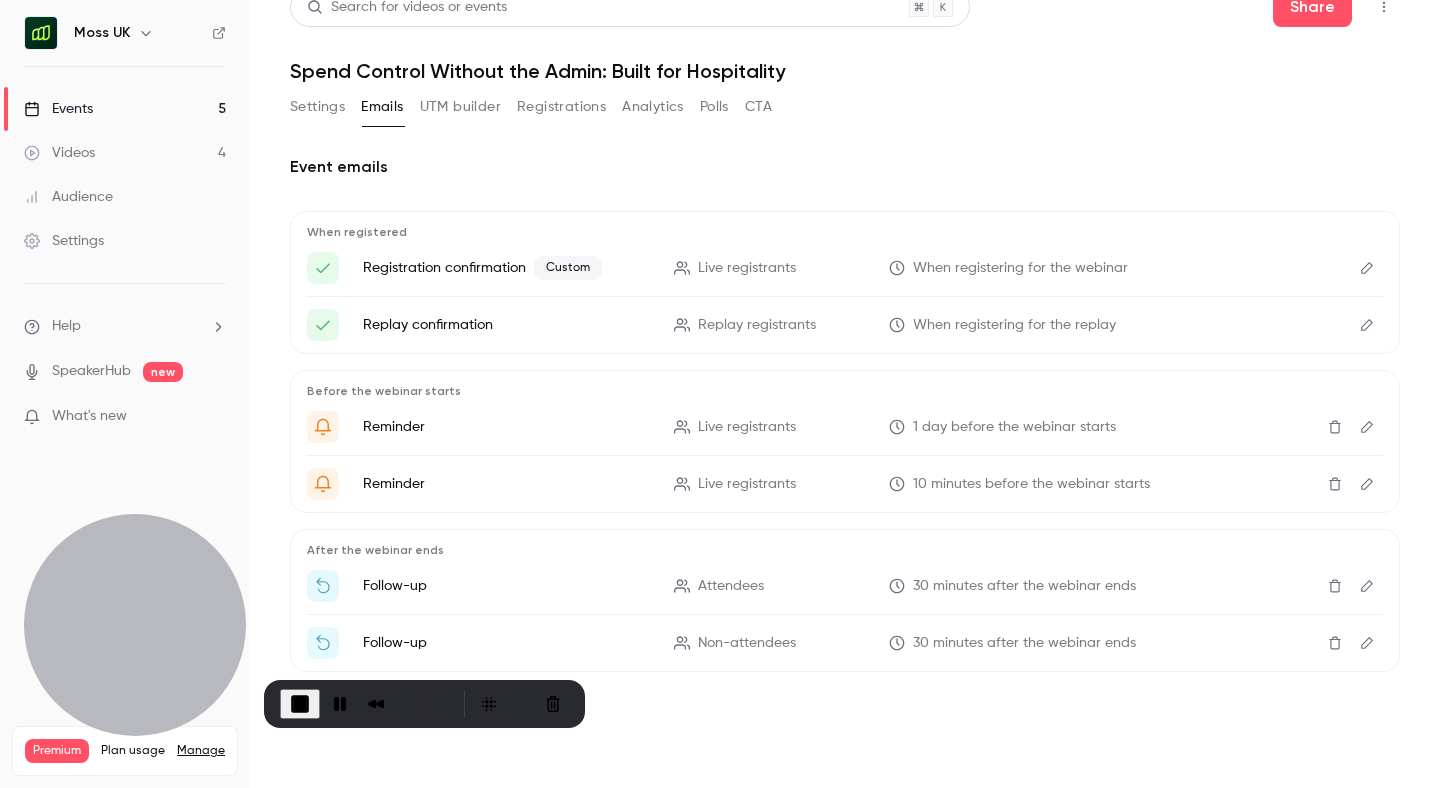 click on "UTM builder" at bounding box center [460, 107] 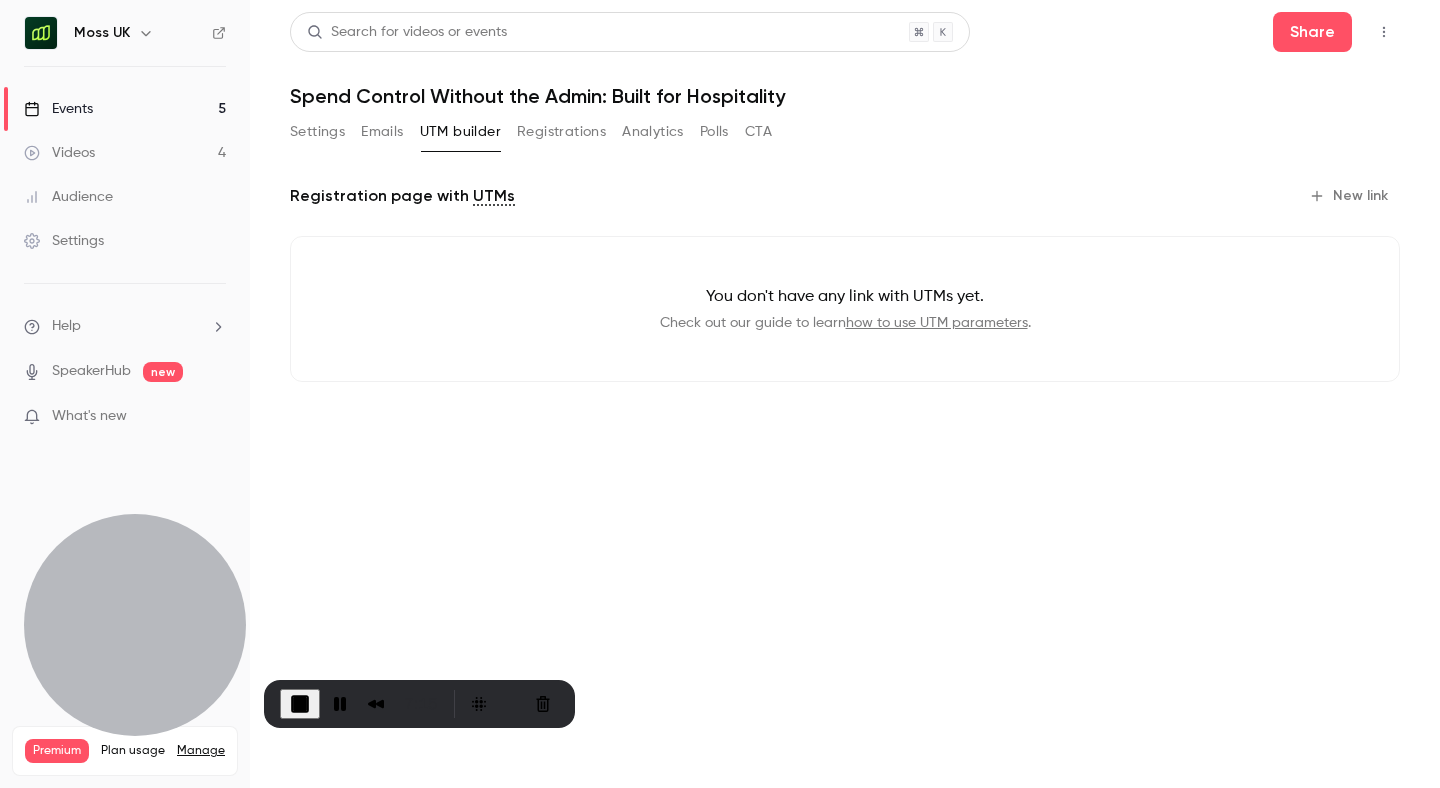 click on "New link" at bounding box center [1350, 196] 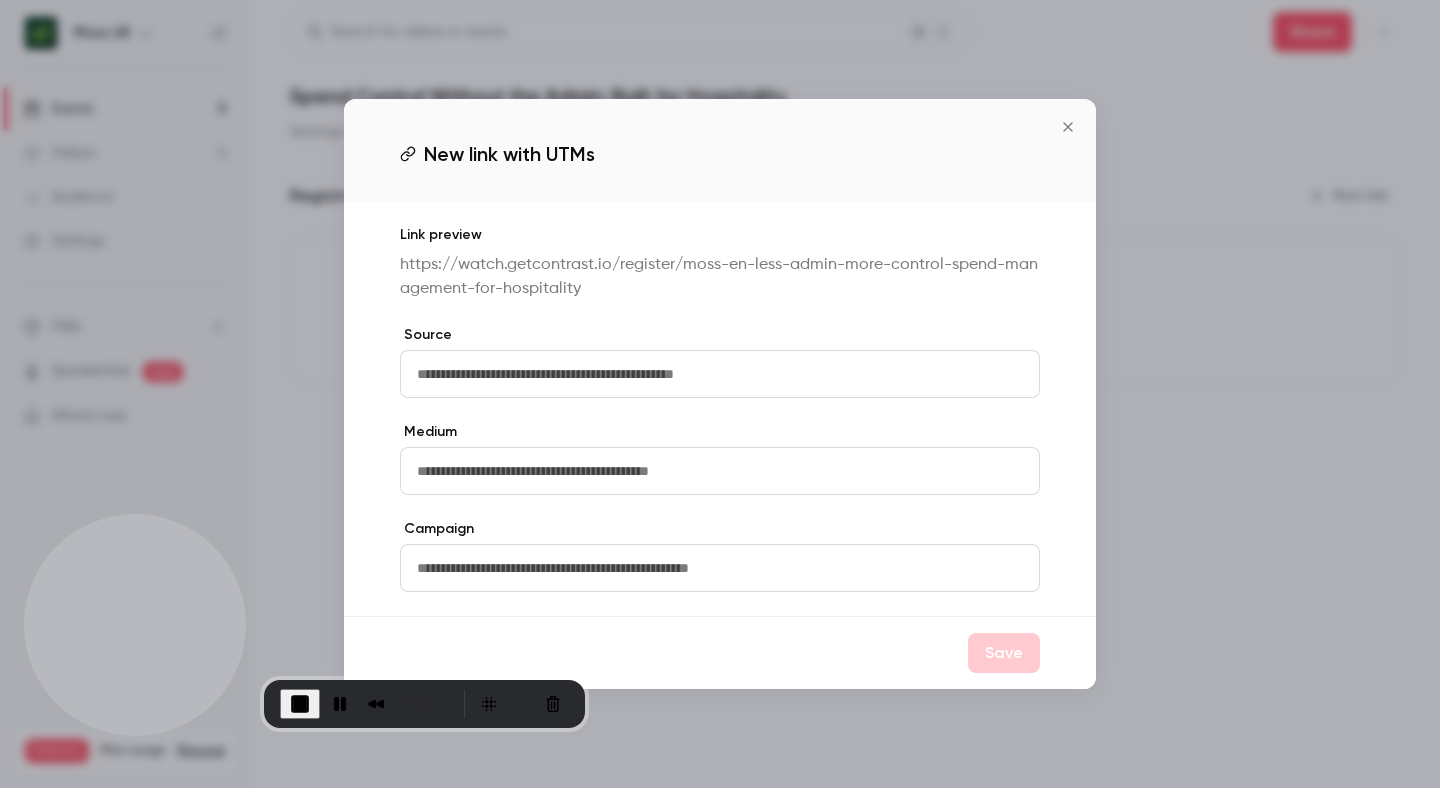 click 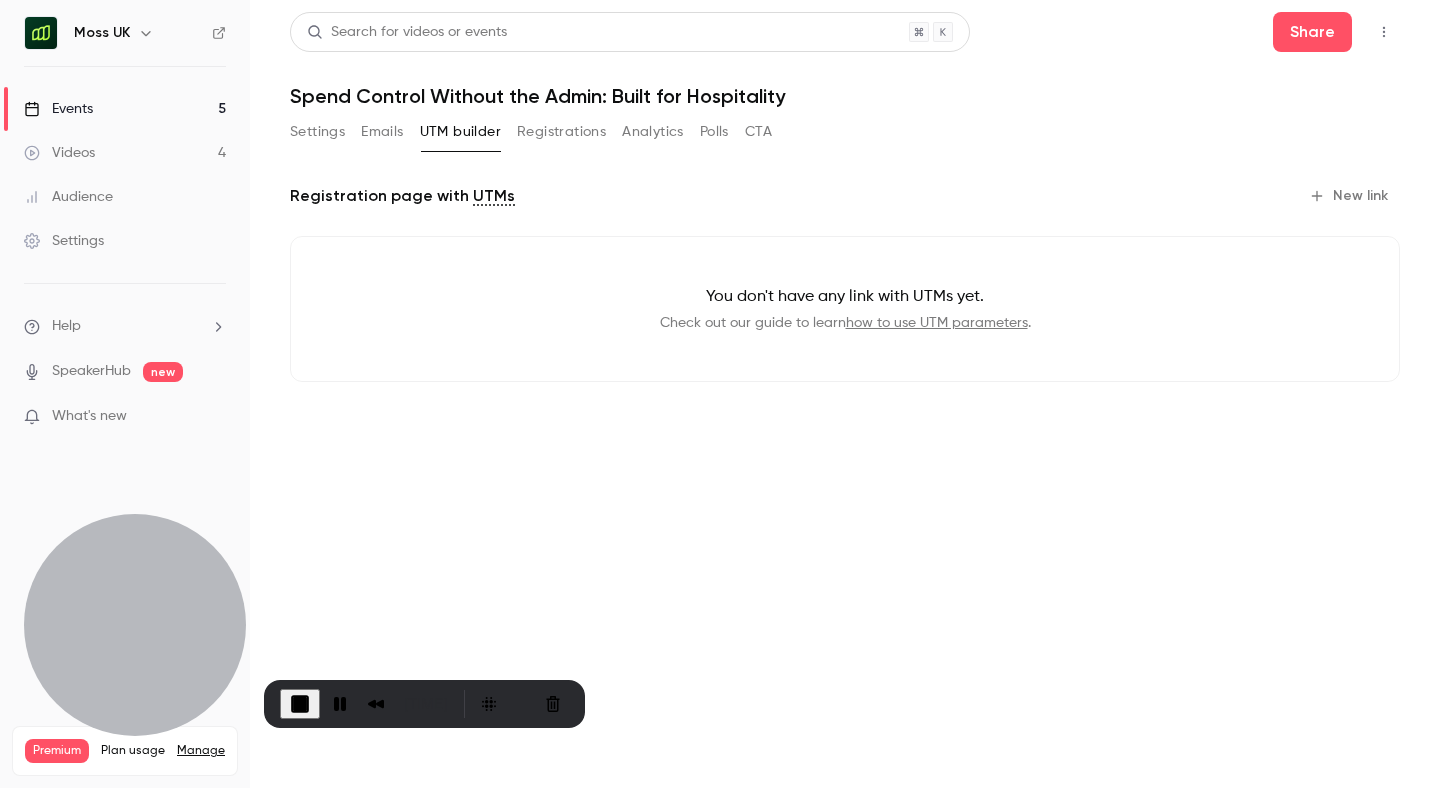 click on "Events 5" at bounding box center (125, 109) 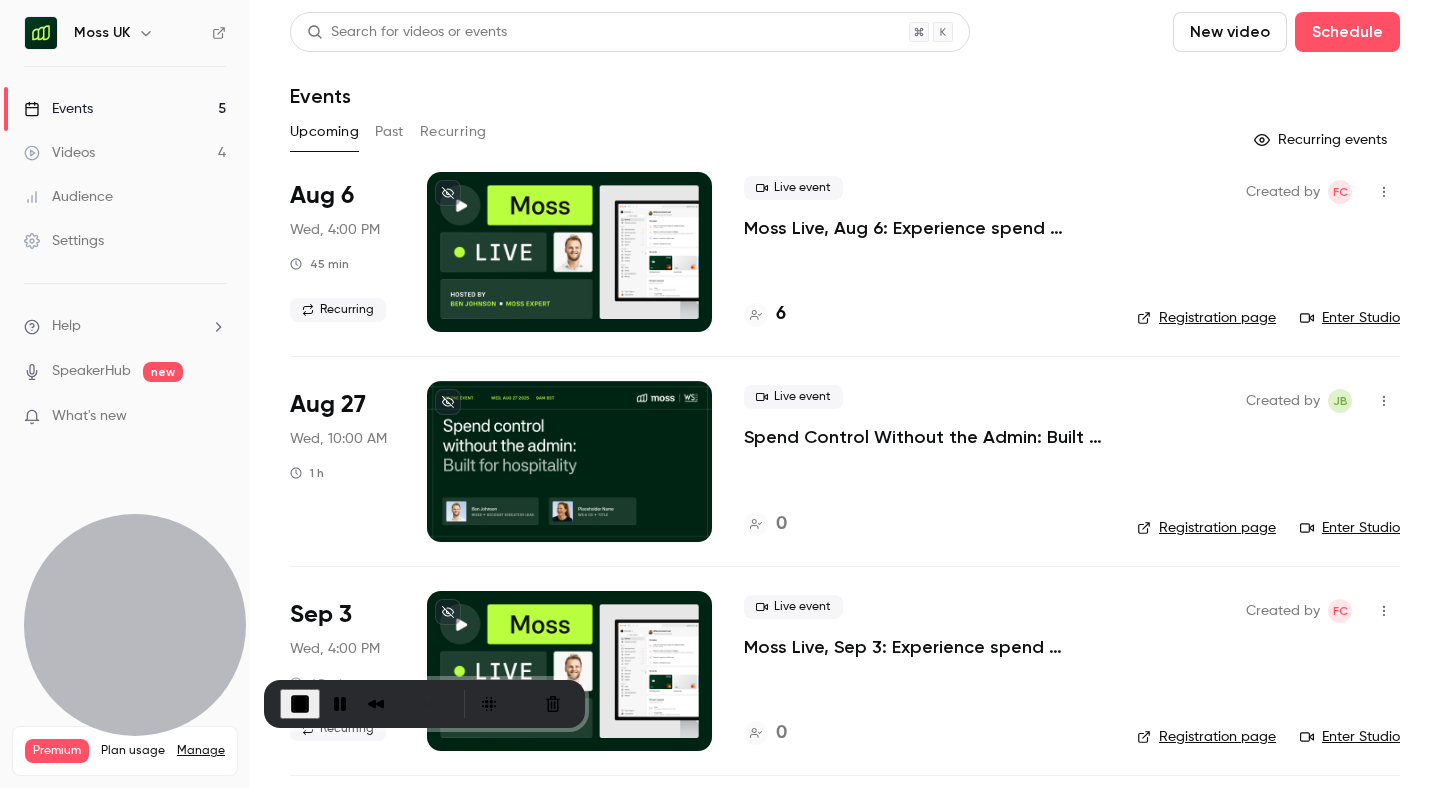 click on "Moss Live, Aug 6: Experience spend management automation with Moss" at bounding box center (924, 228) 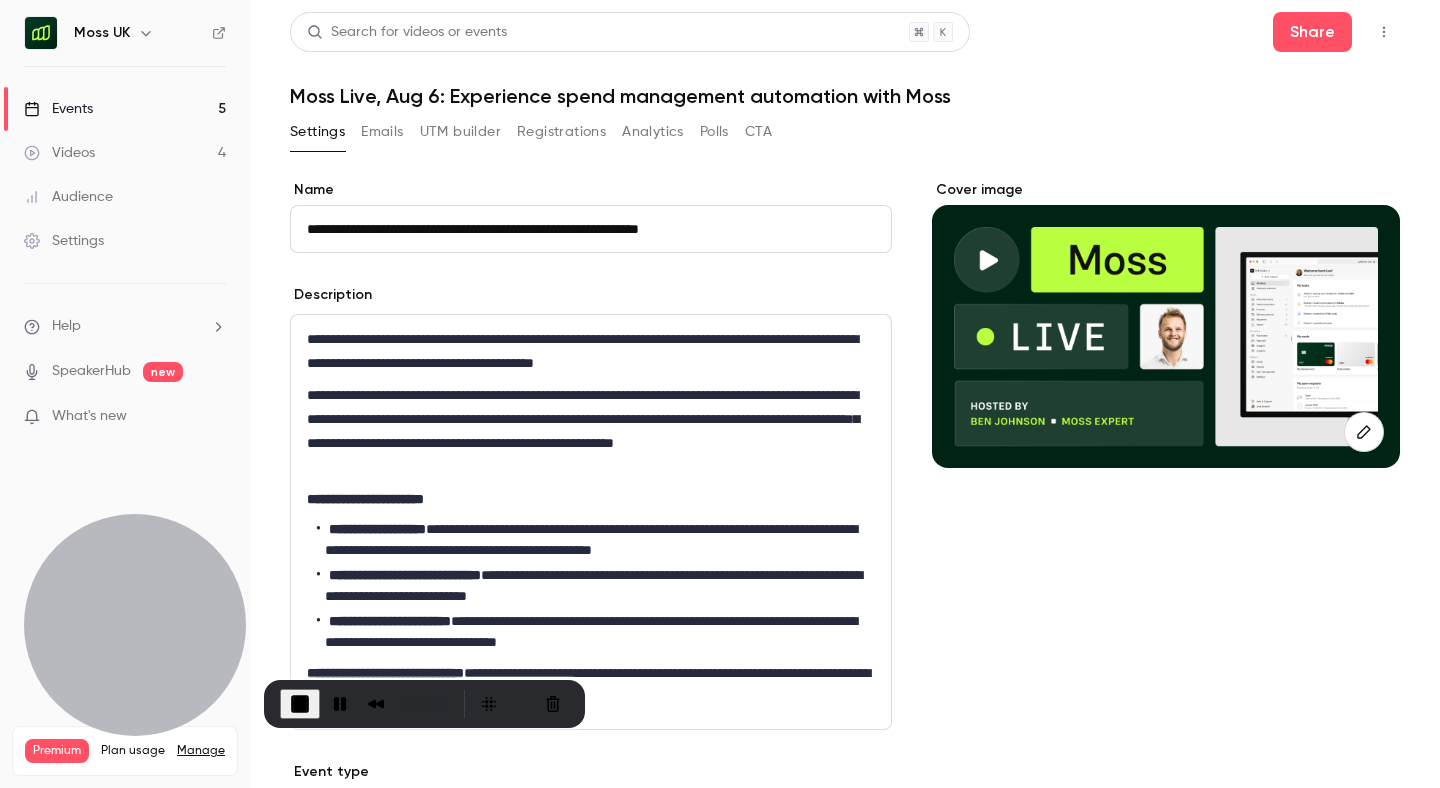 click on "Registrations" at bounding box center [561, 132] 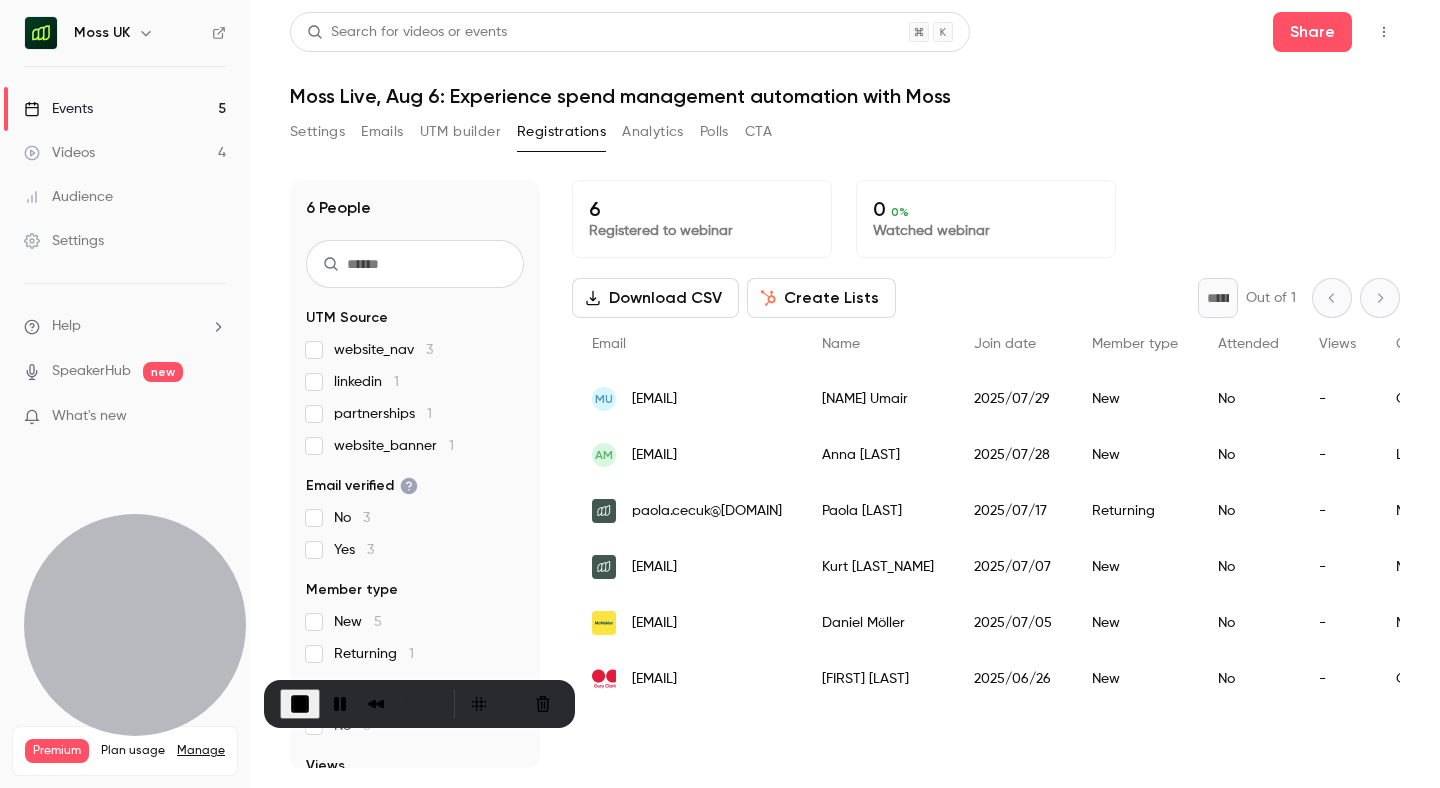 click 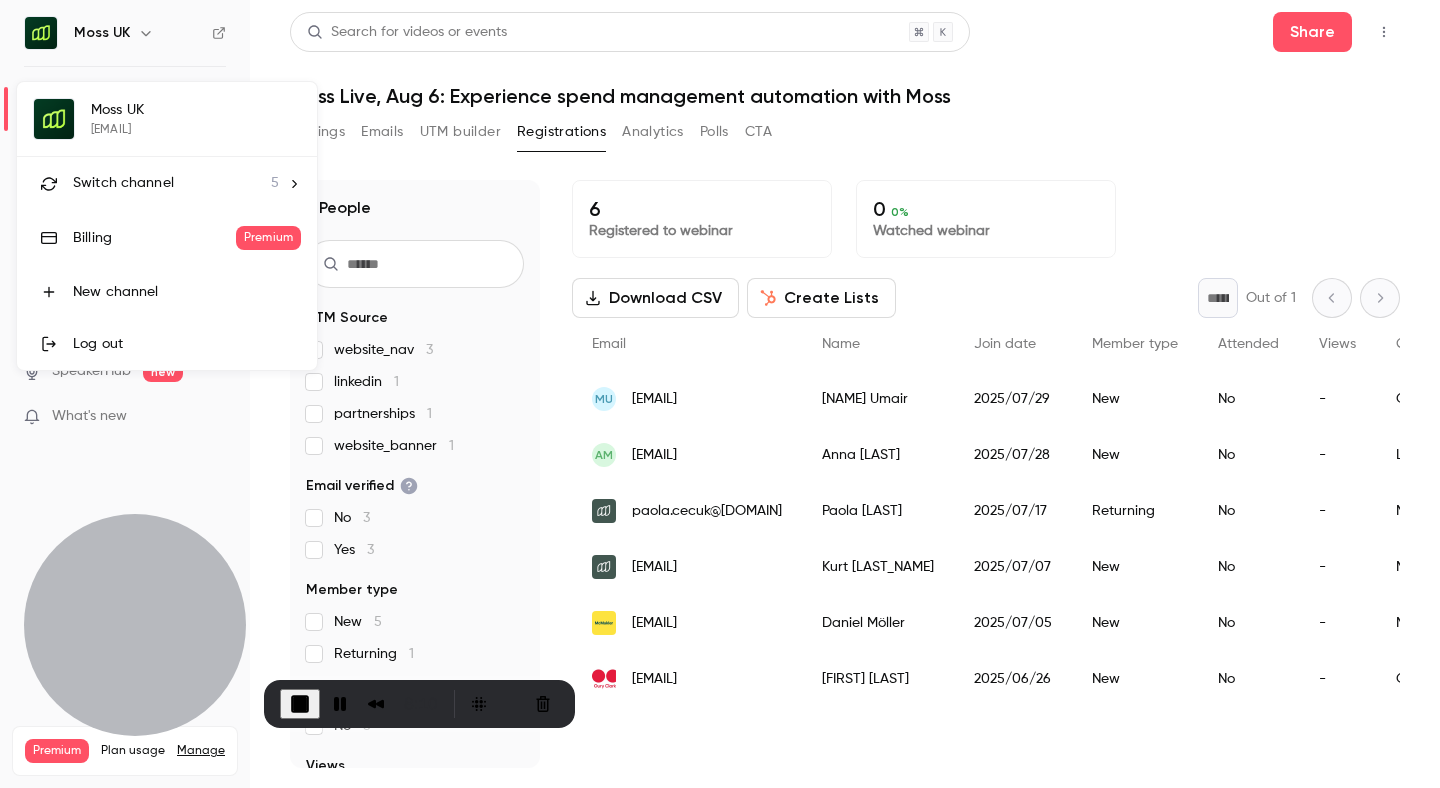 click at bounding box center [720, 394] 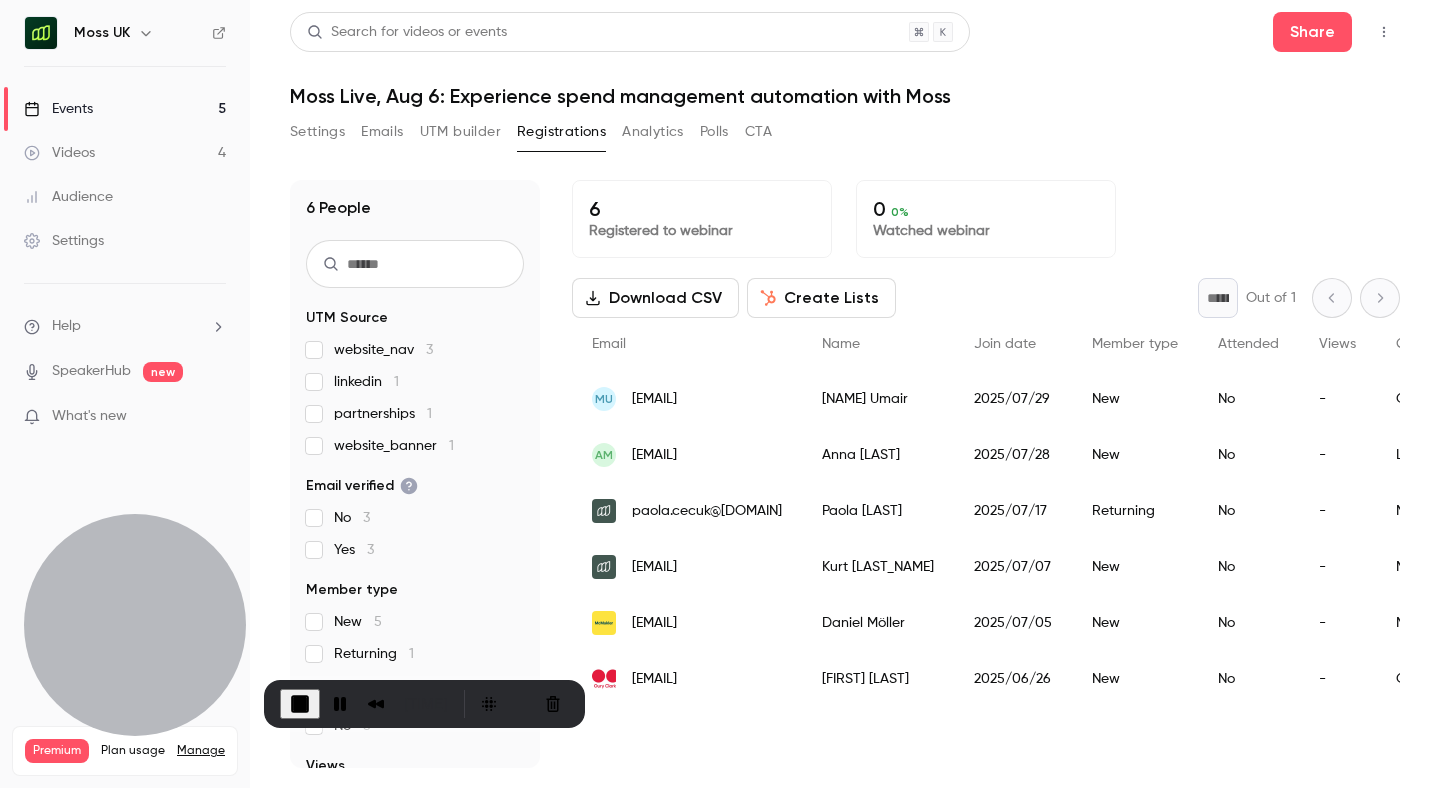 click on "Moss UK" at bounding box center (102, 33) 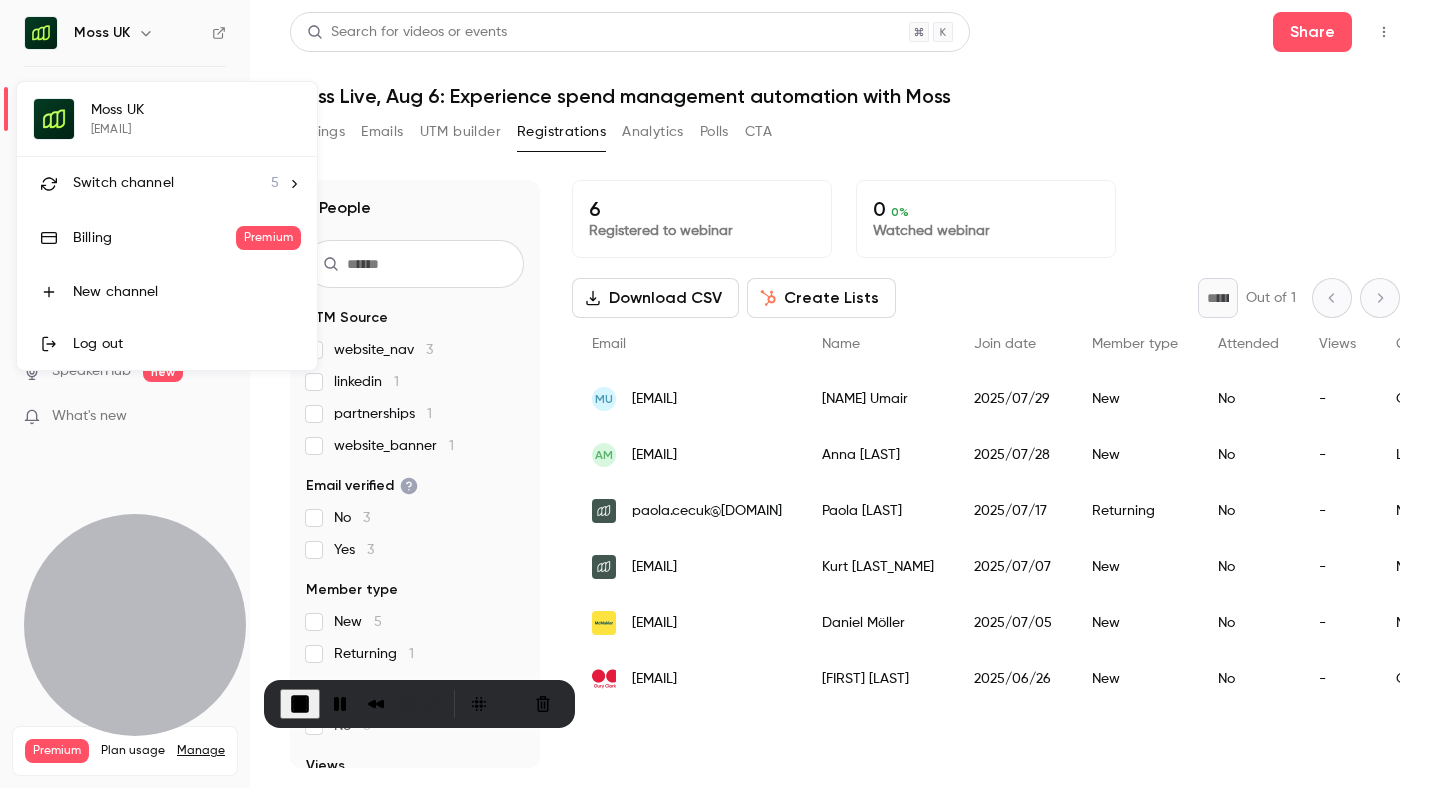 click at bounding box center (720, 394) 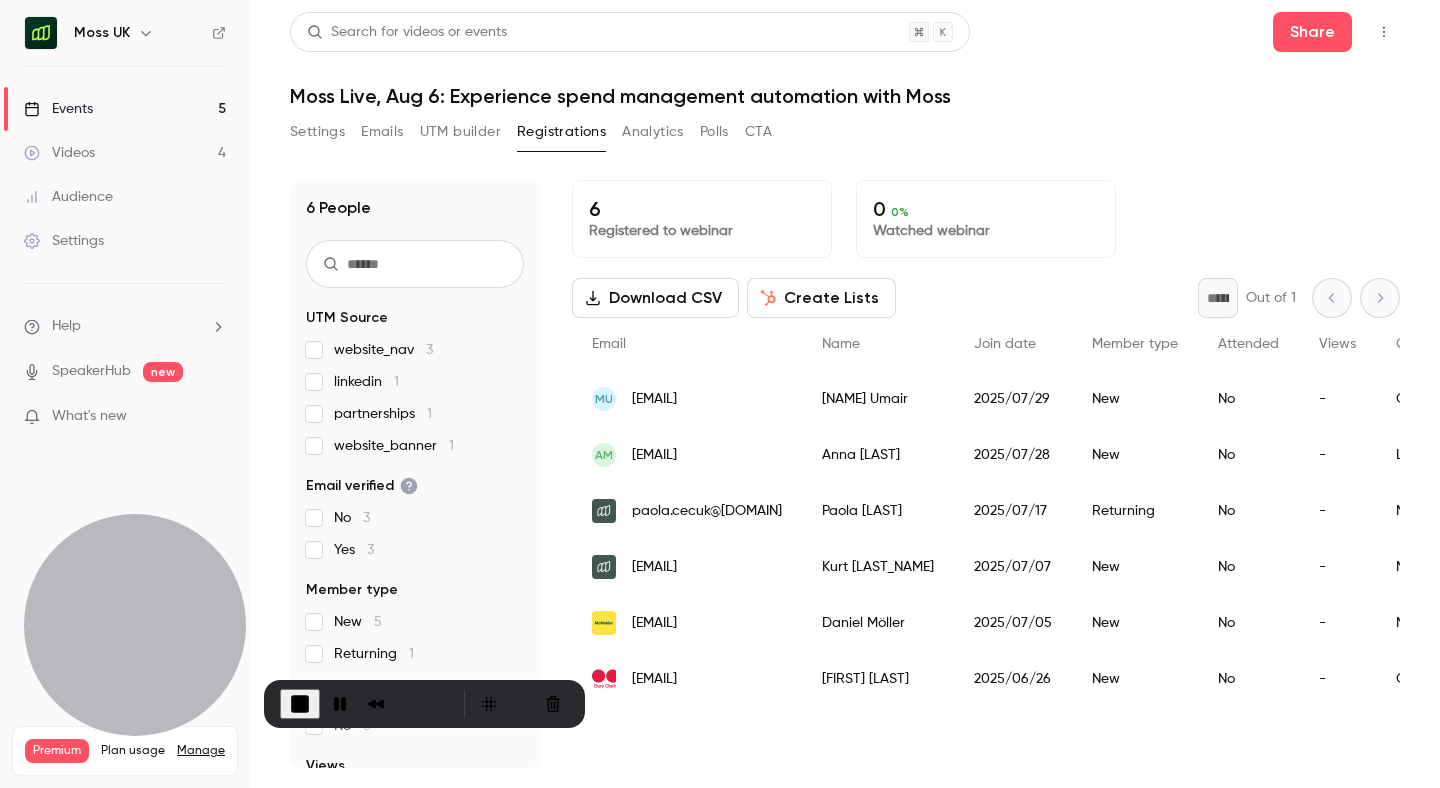 click on "Events 5" at bounding box center (125, 109) 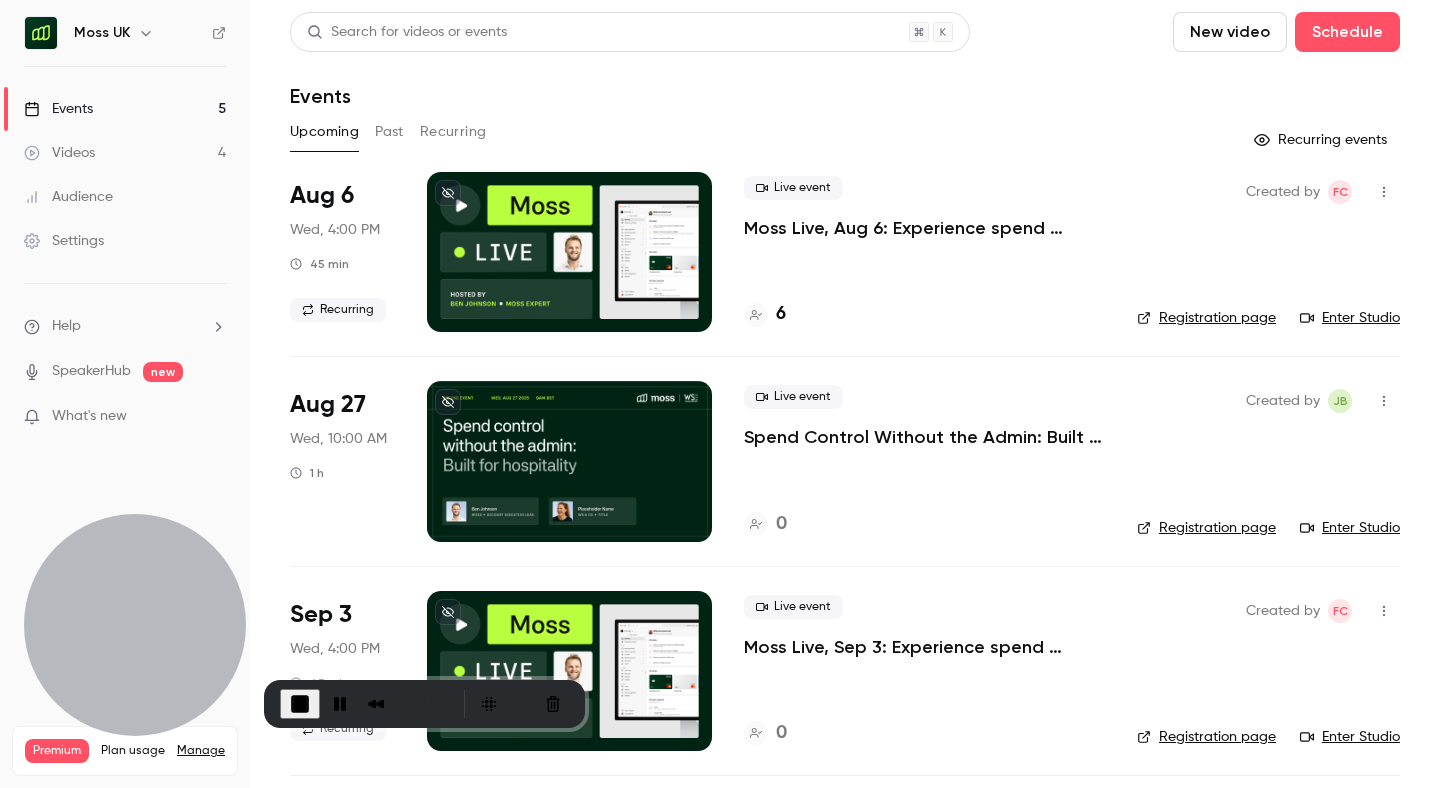 click on "Spend Control Without the Admin: Built for Hospitality" at bounding box center [924, 437] 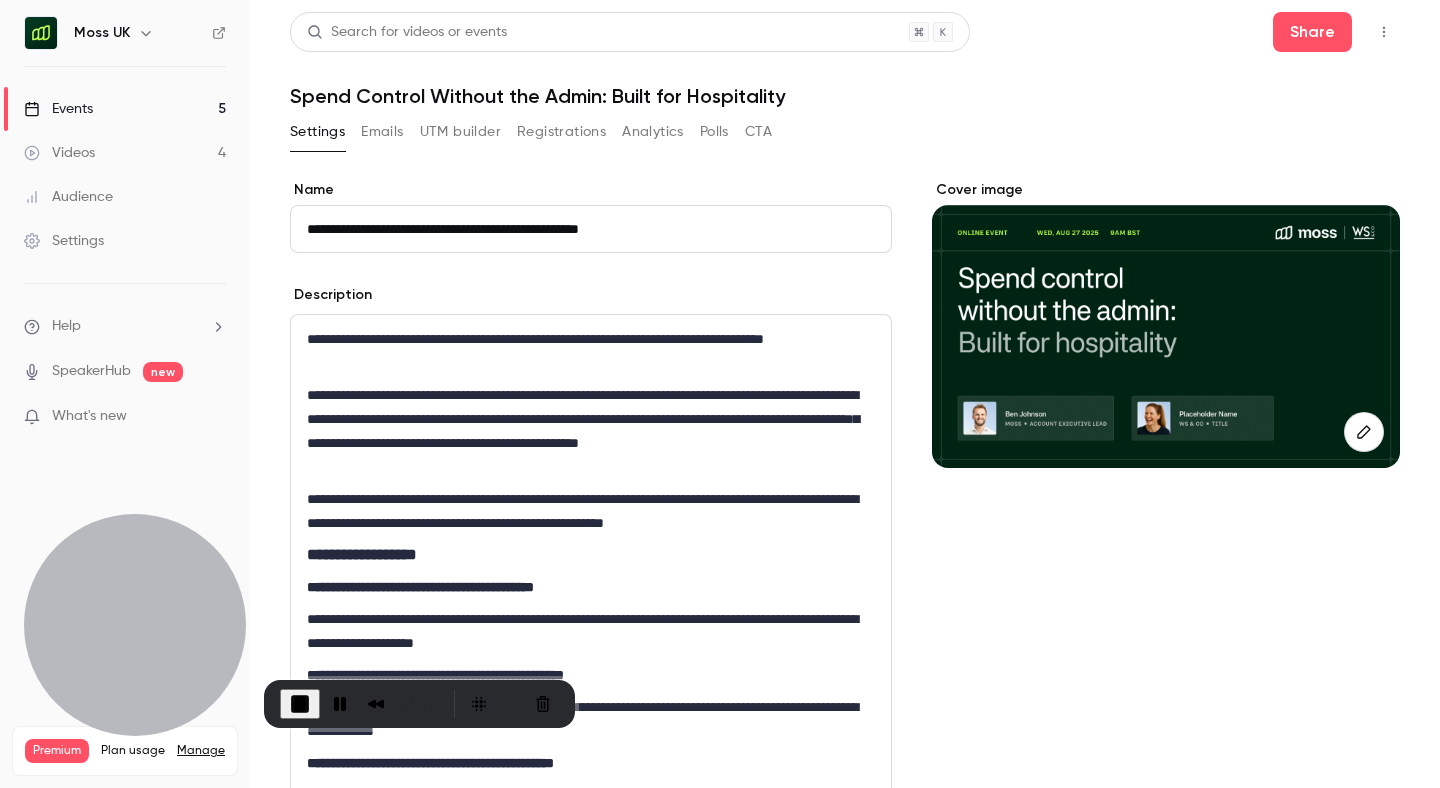click on "Registrations" at bounding box center [561, 132] 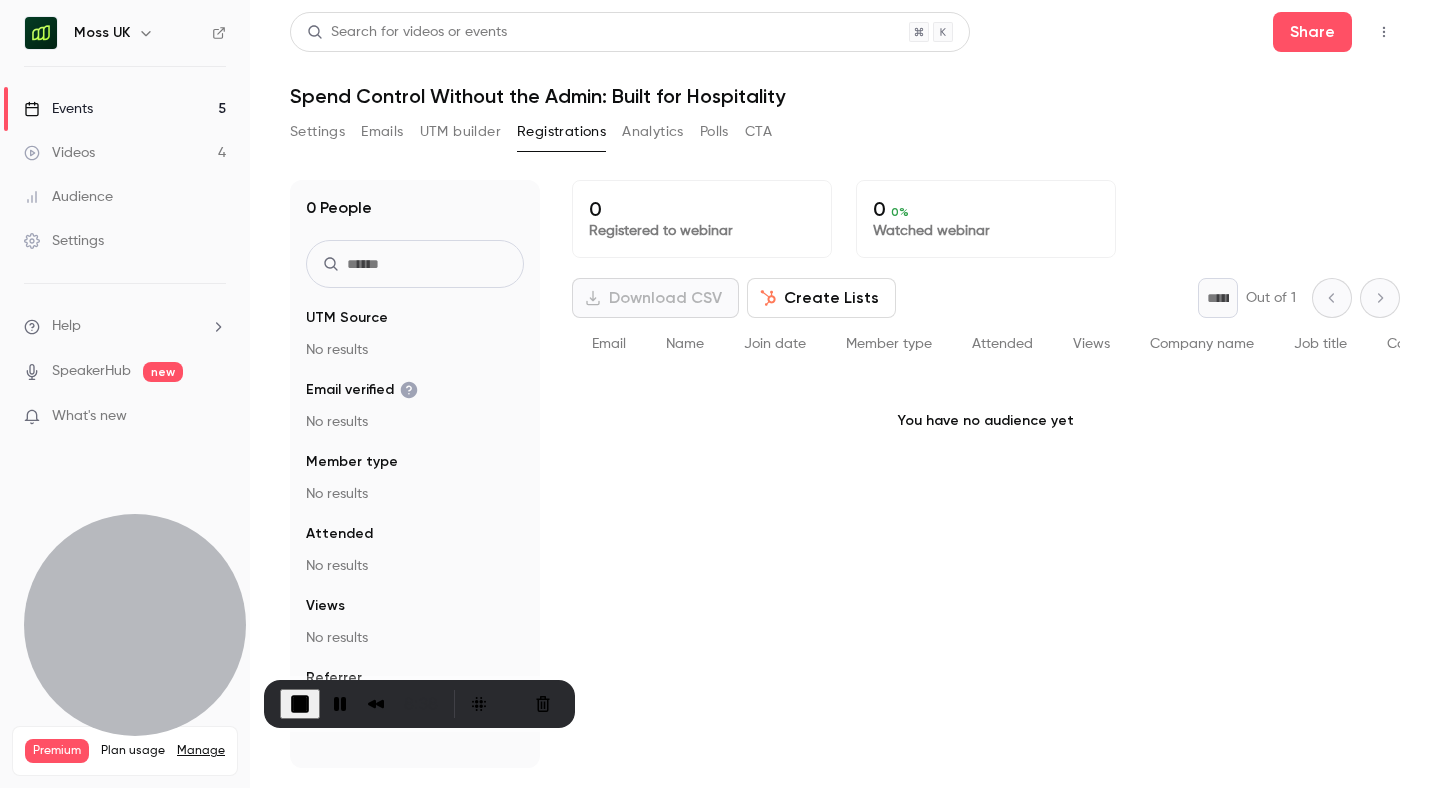 click on "Analytics" at bounding box center (653, 132) 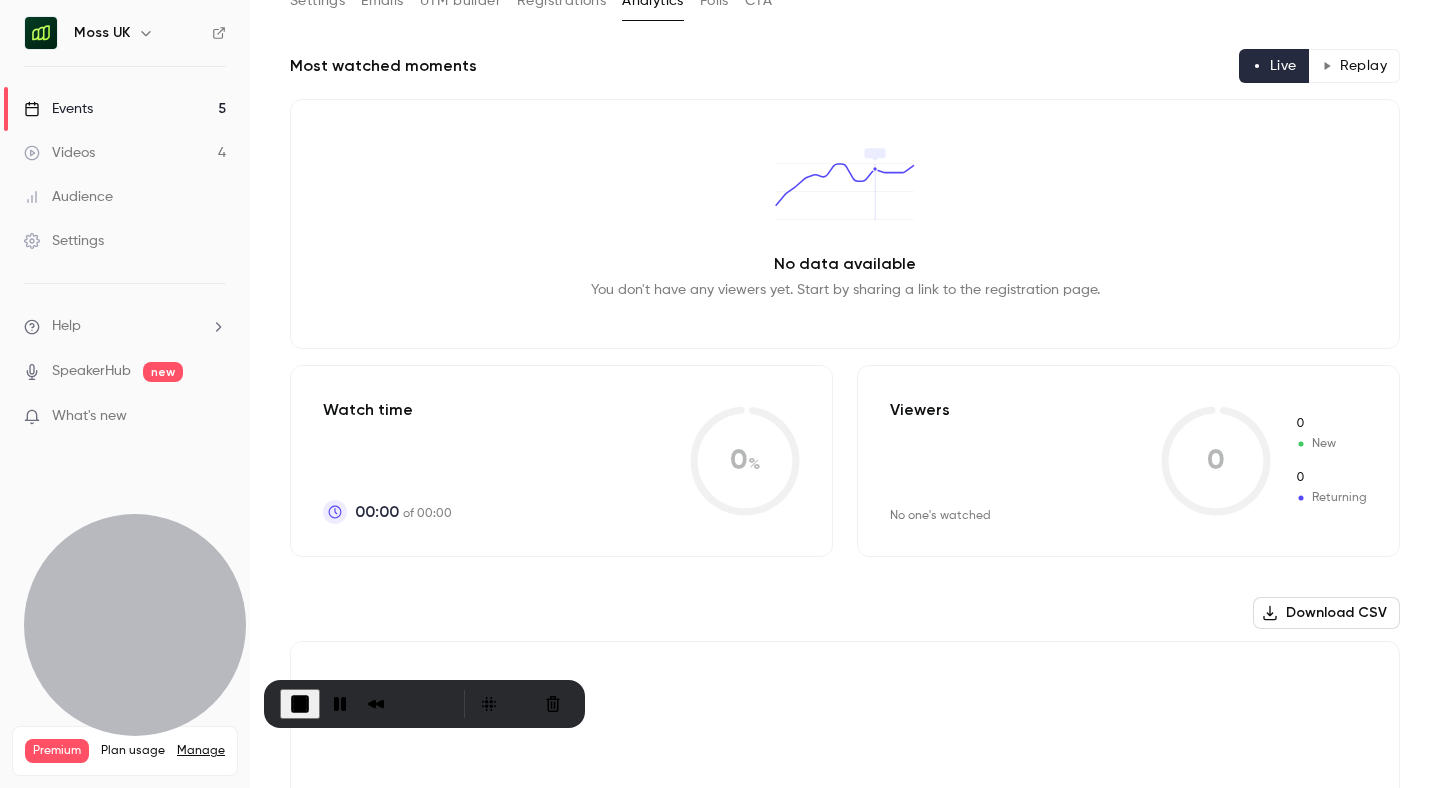 scroll, scrollTop: 0, scrollLeft: 0, axis: both 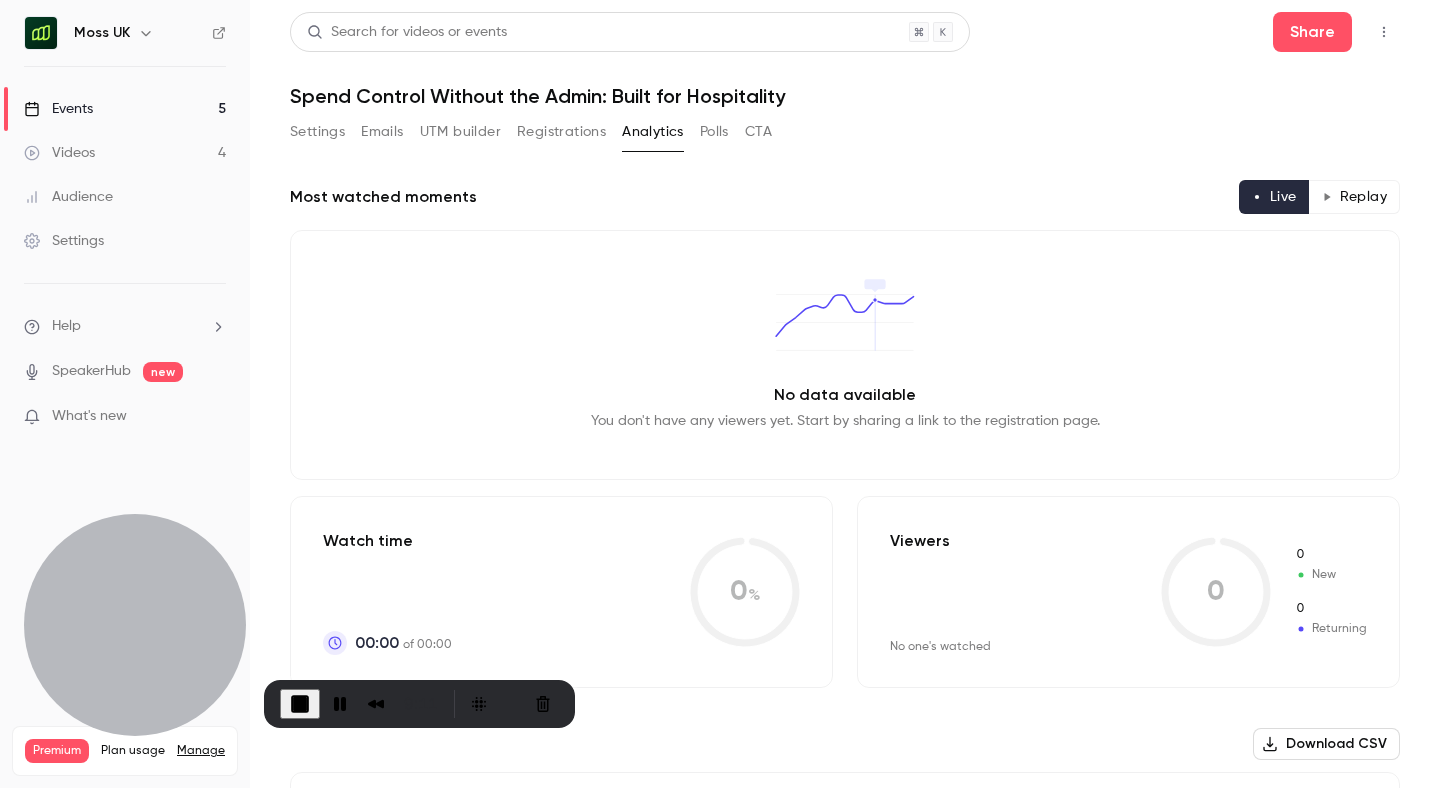 click on "Polls" at bounding box center [714, 132] 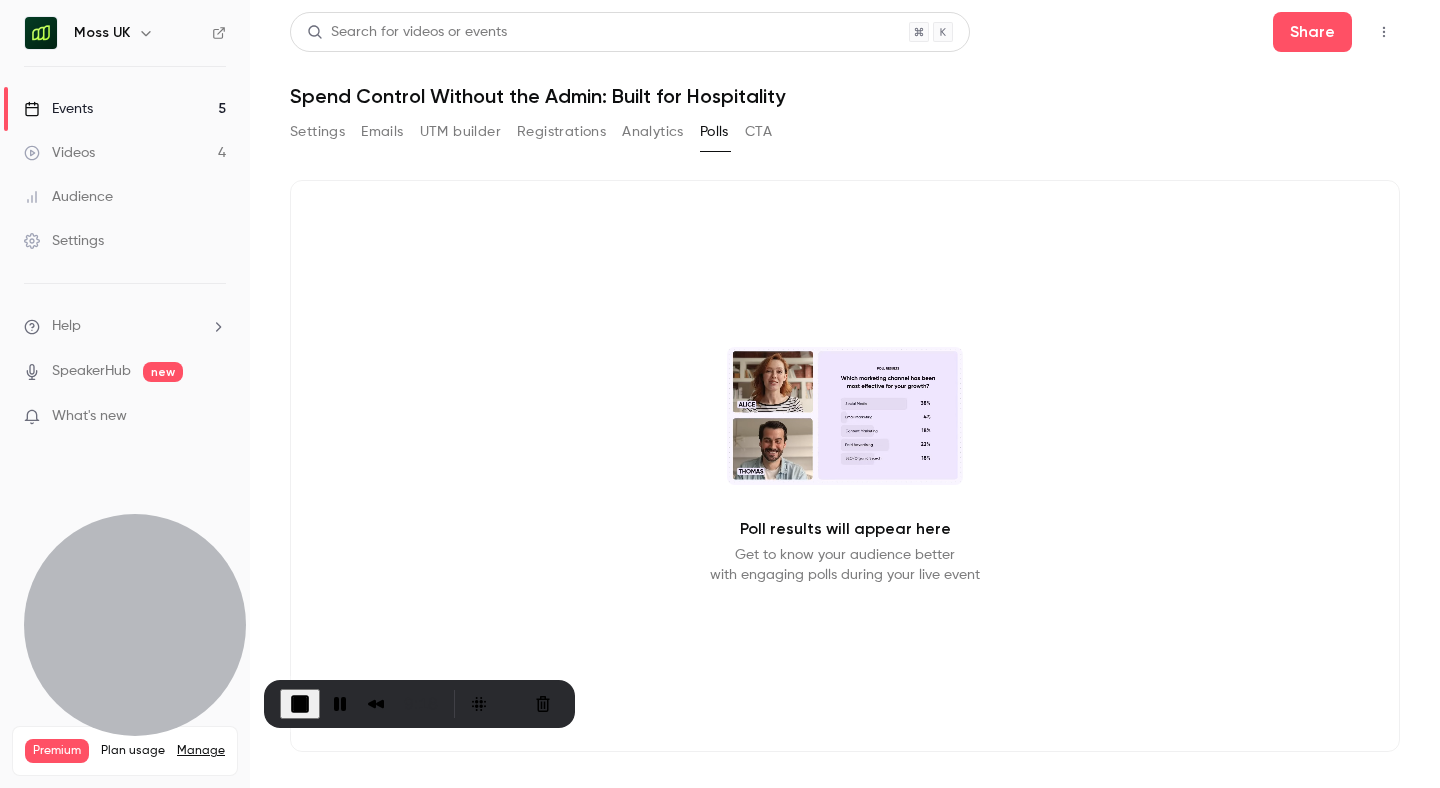 click on "CTA" at bounding box center [758, 132] 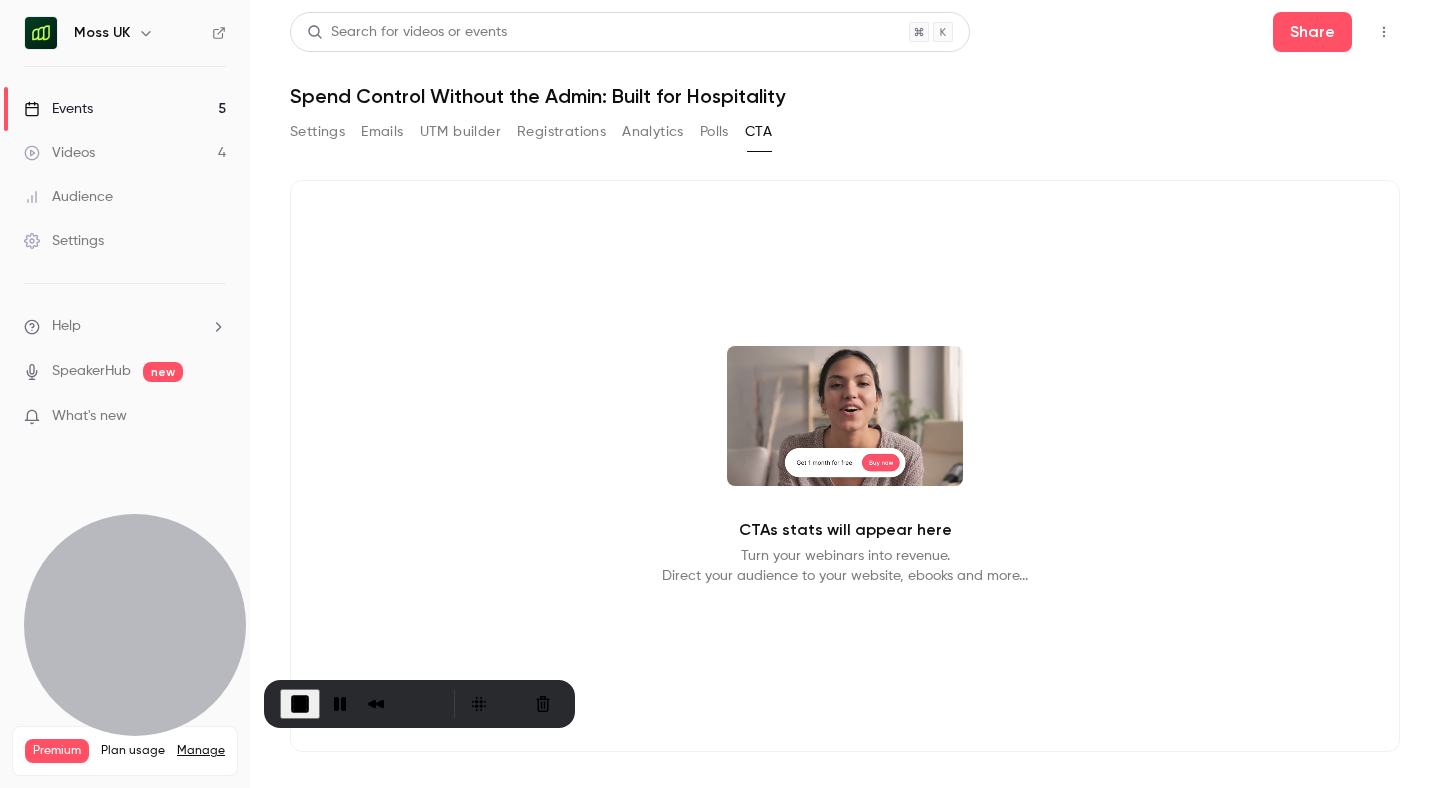 click on "Events 5" at bounding box center (125, 109) 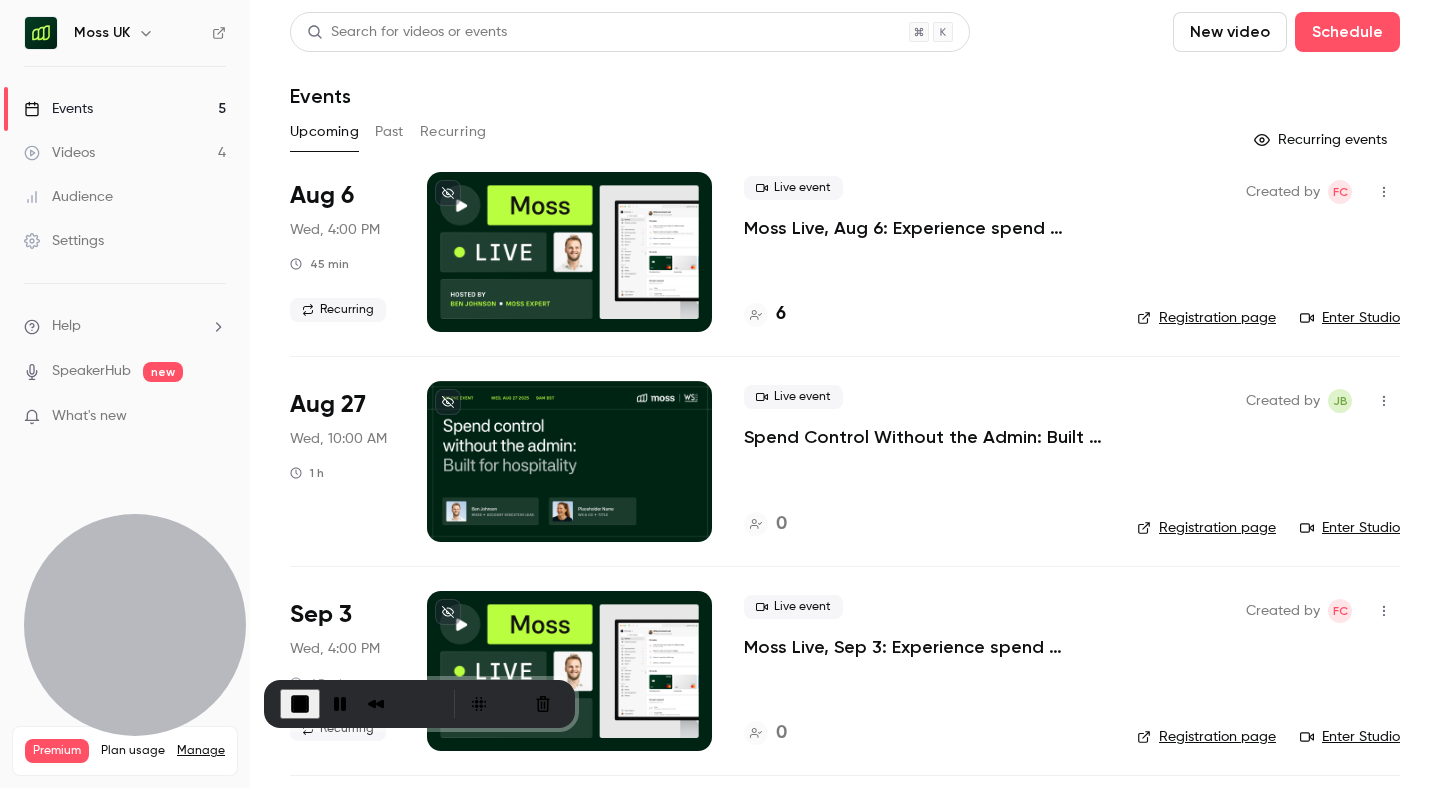 click on "Past" at bounding box center (389, 132) 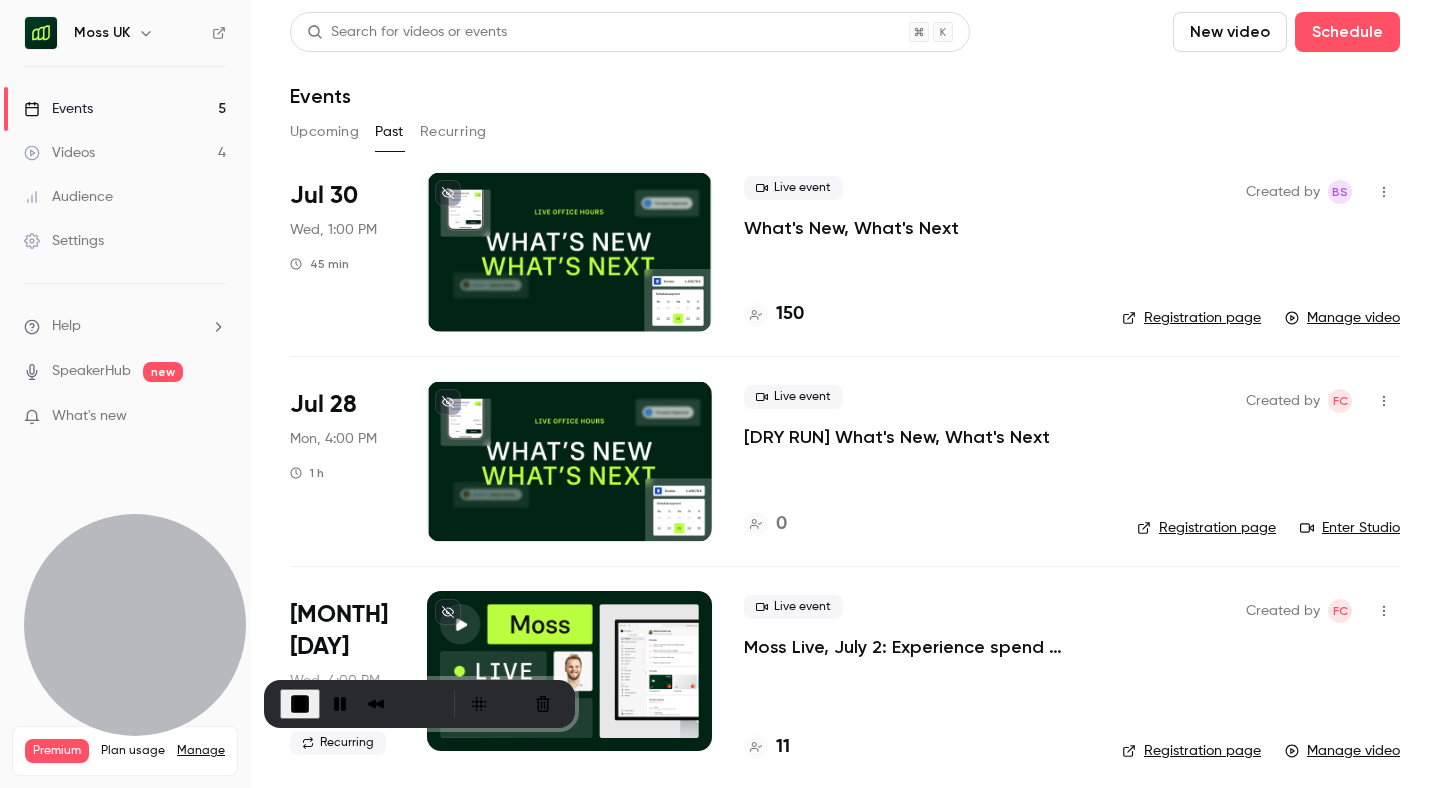 click on "What's New, What's Next" at bounding box center (851, 228) 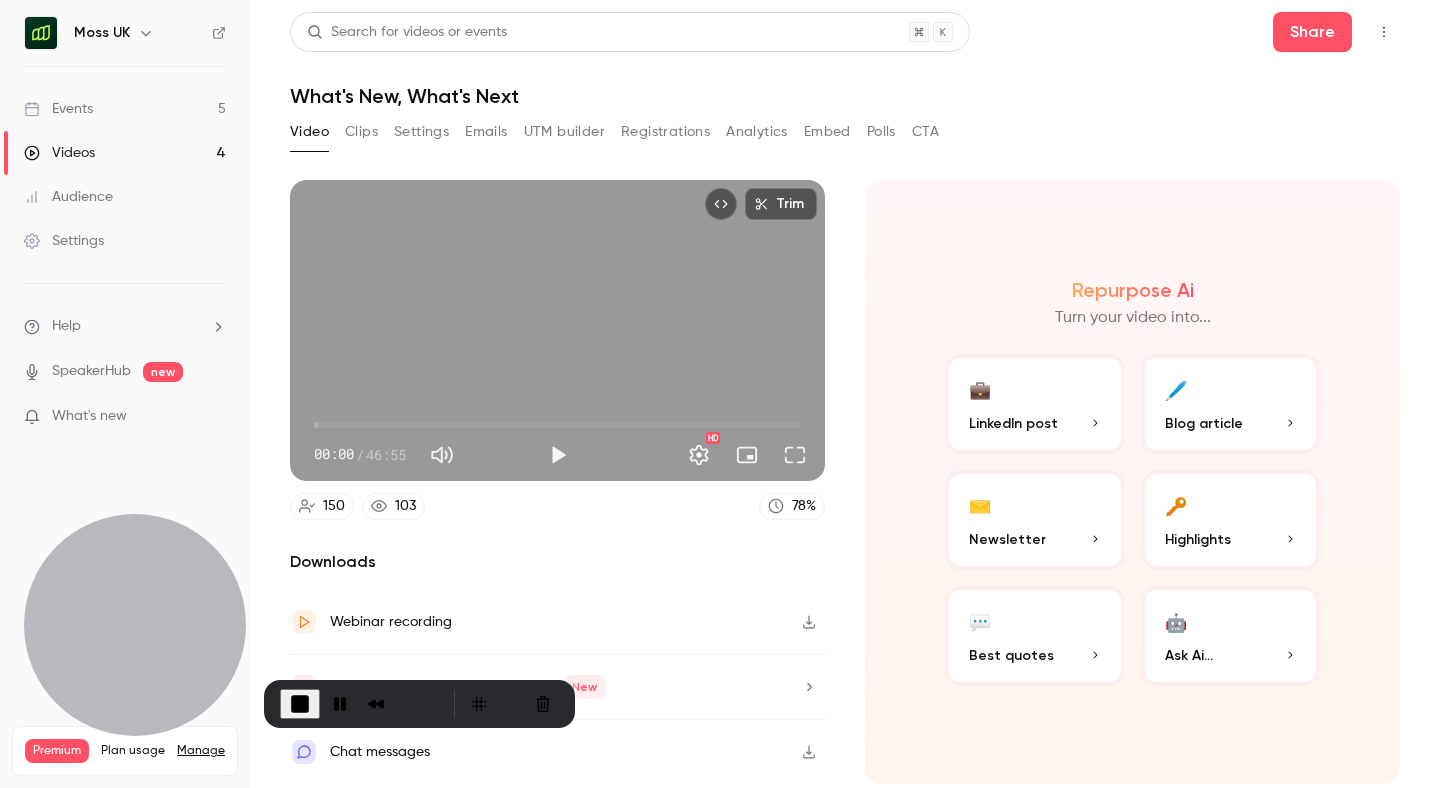 click on "CTA" at bounding box center [925, 132] 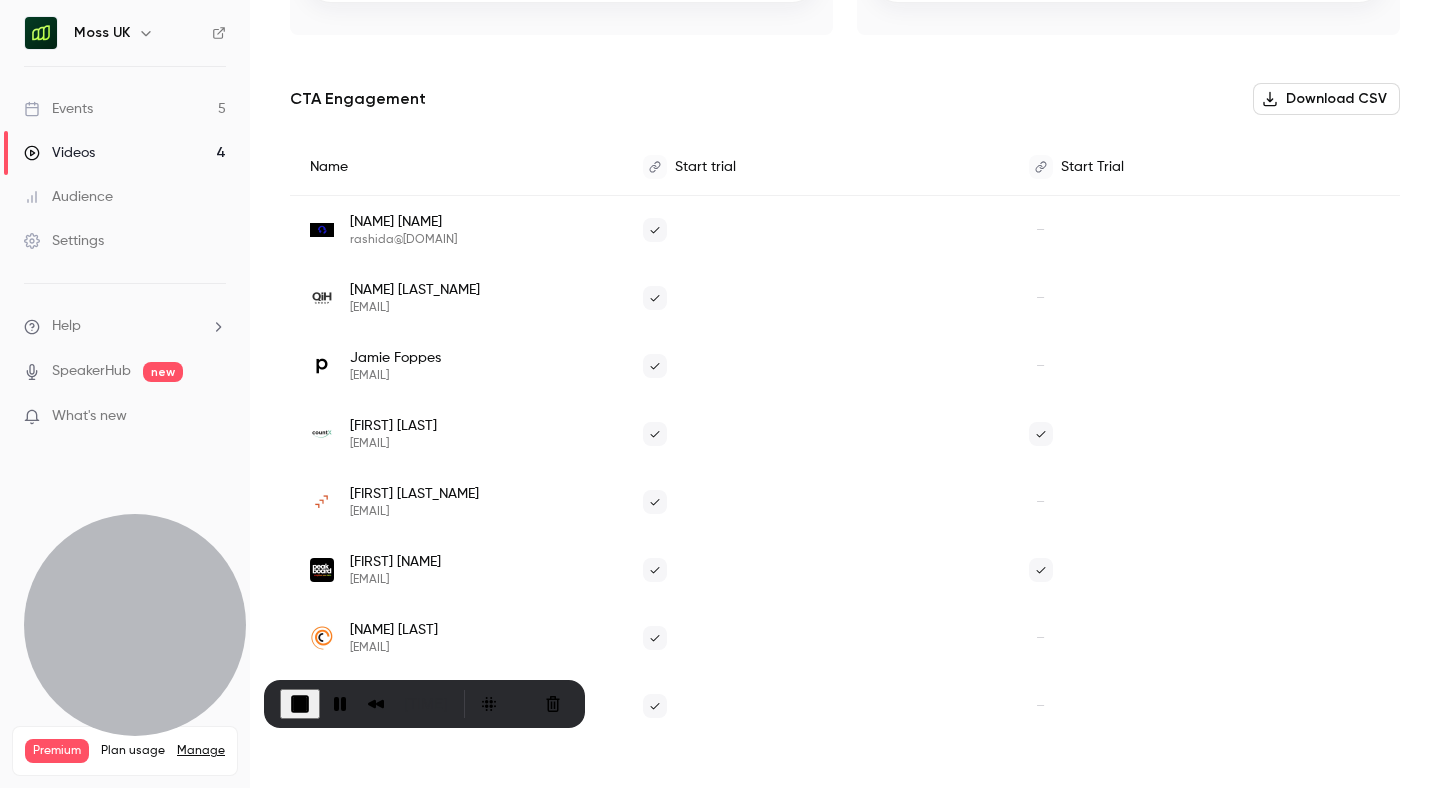 scroll, scrollTop: 0, scrollLeft: 0, axis: both 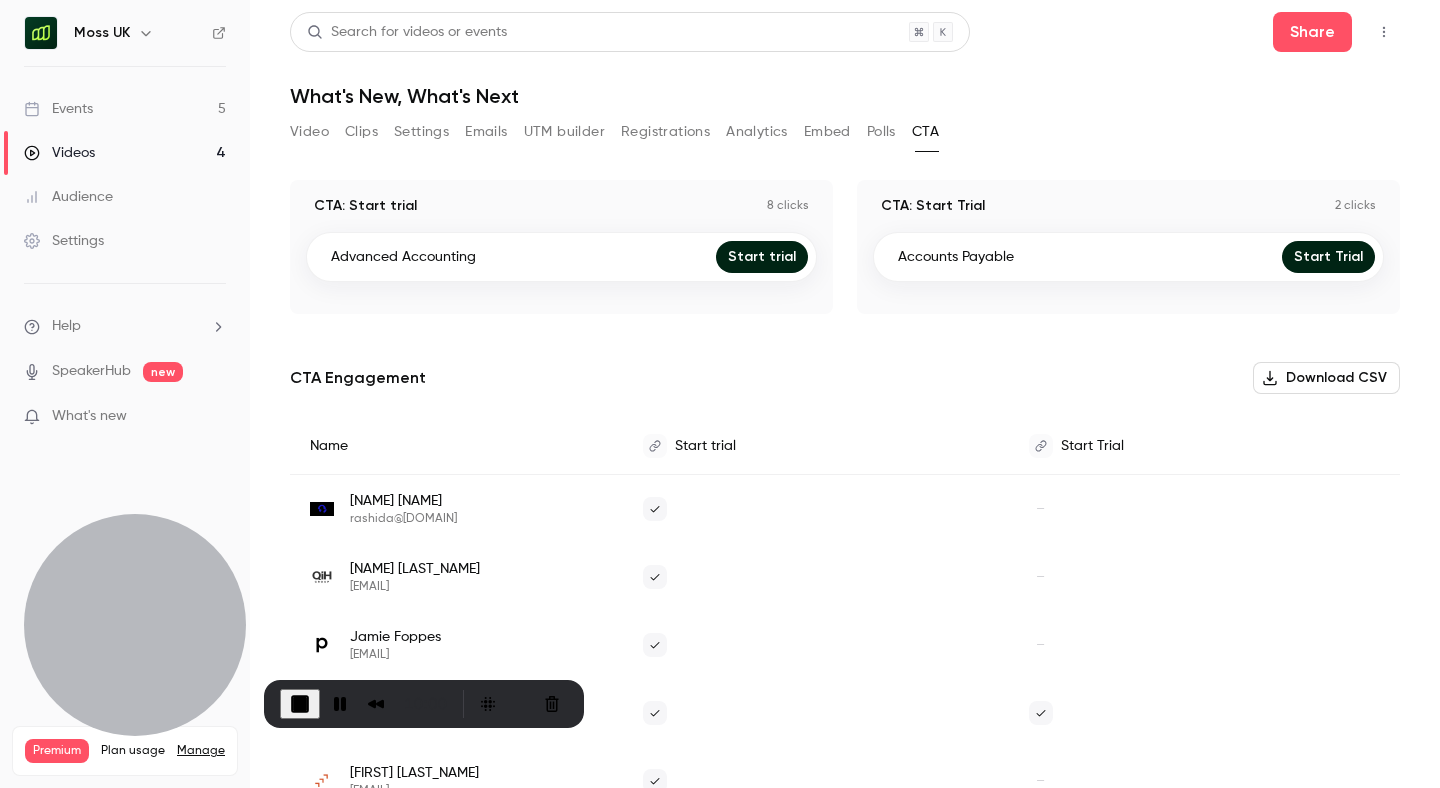 click at bounding box center (146, 33) 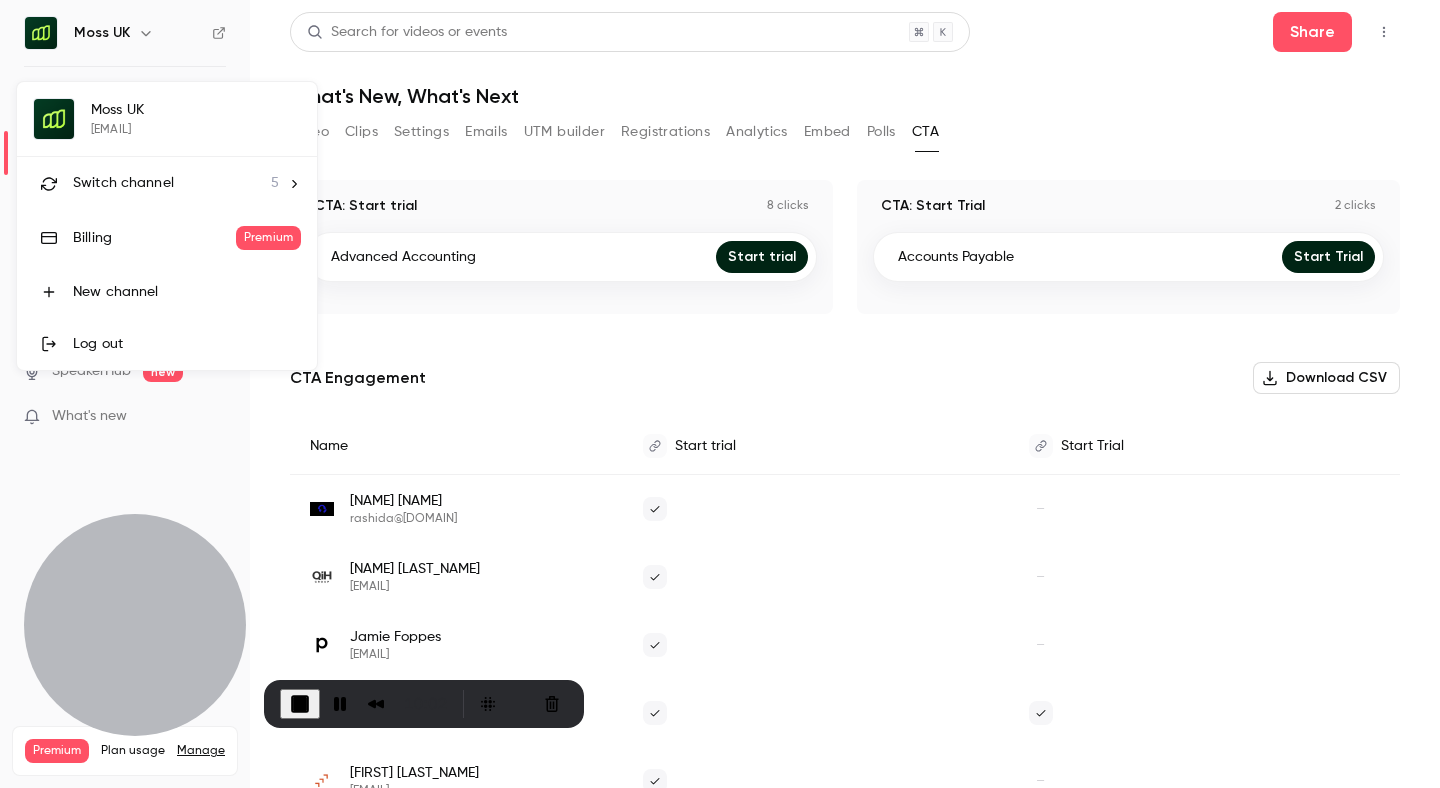 click on "Switch channel" at bounding box center (123, 183) 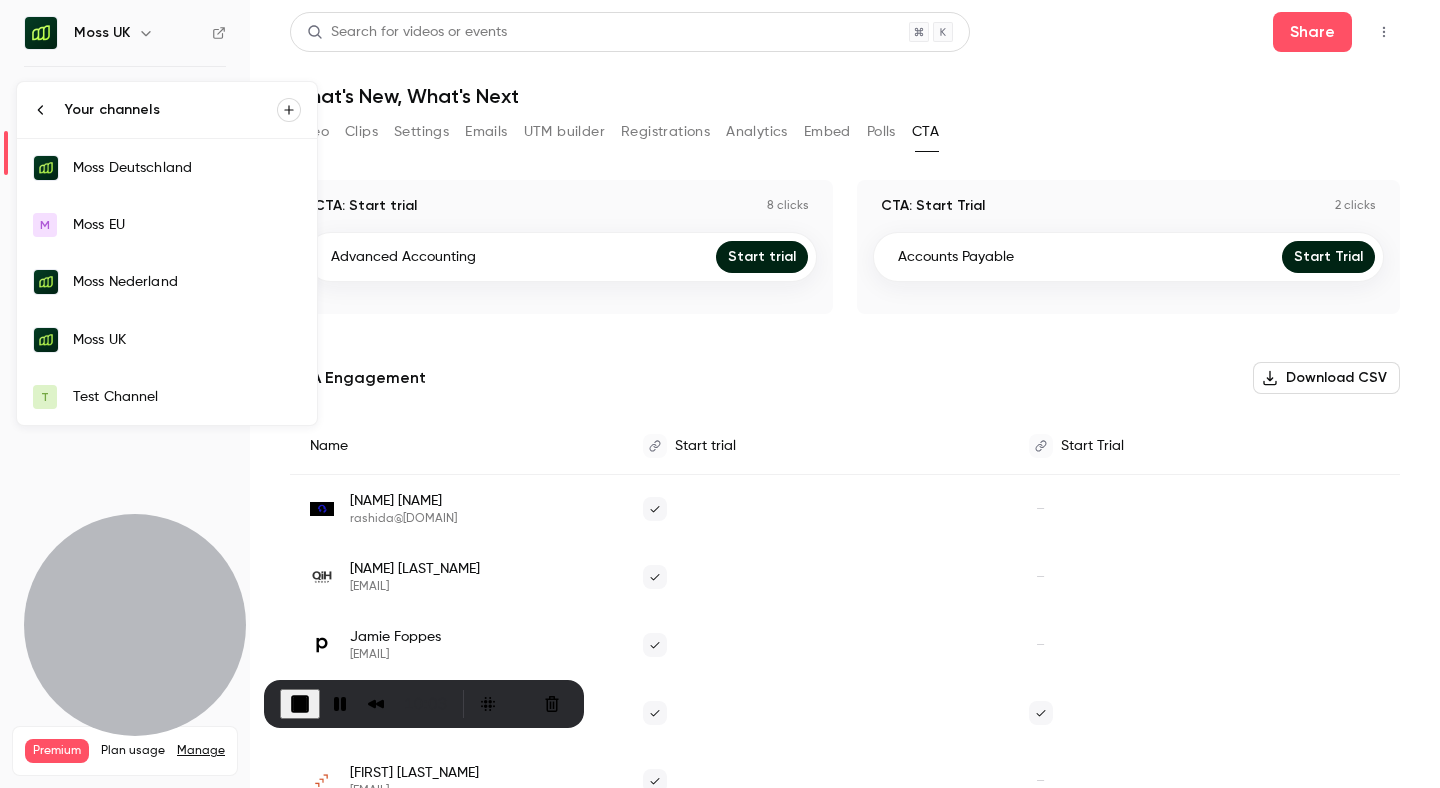 click on "Test Channel" at bounding box center (187, 397) 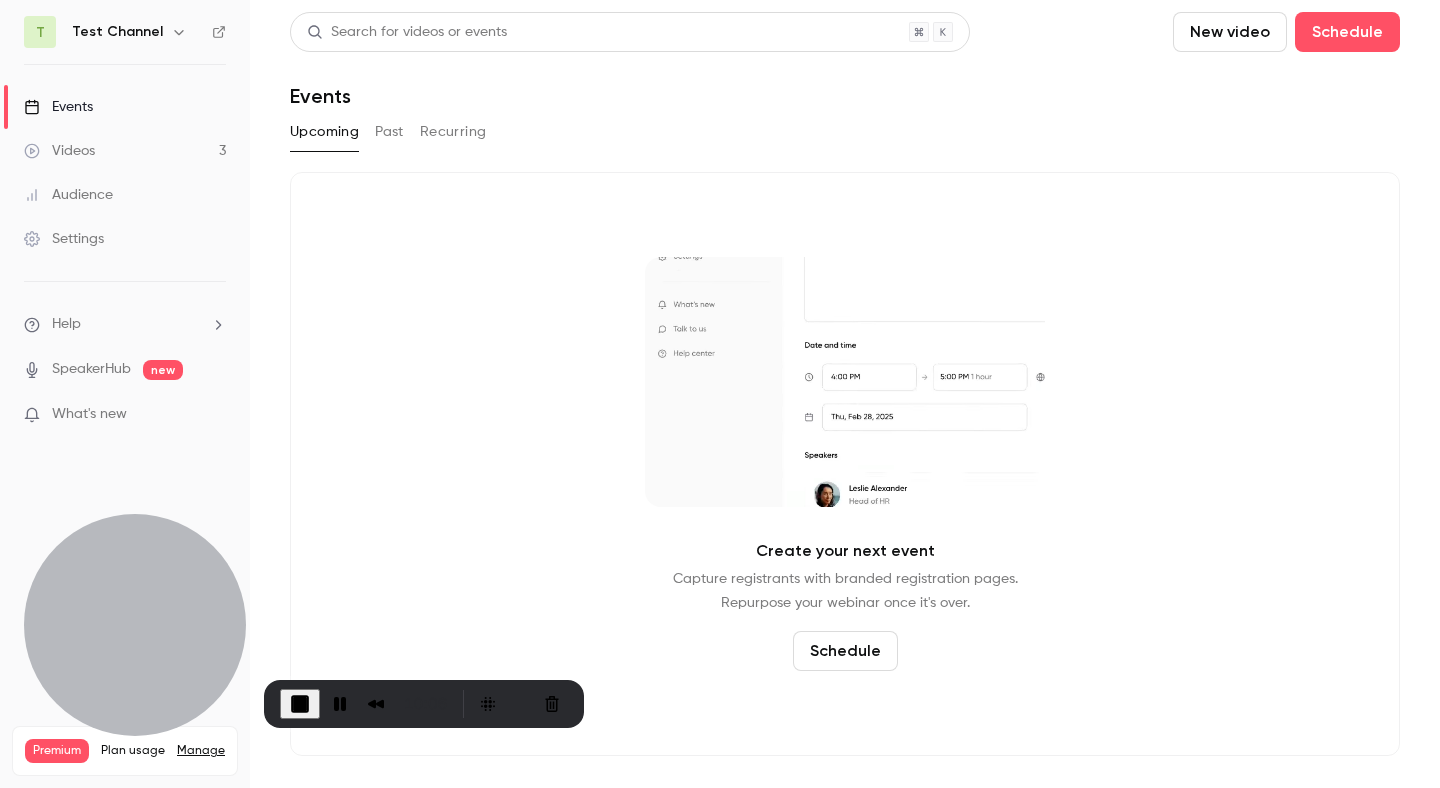 click on "Events" at bounding box center (58, 107) 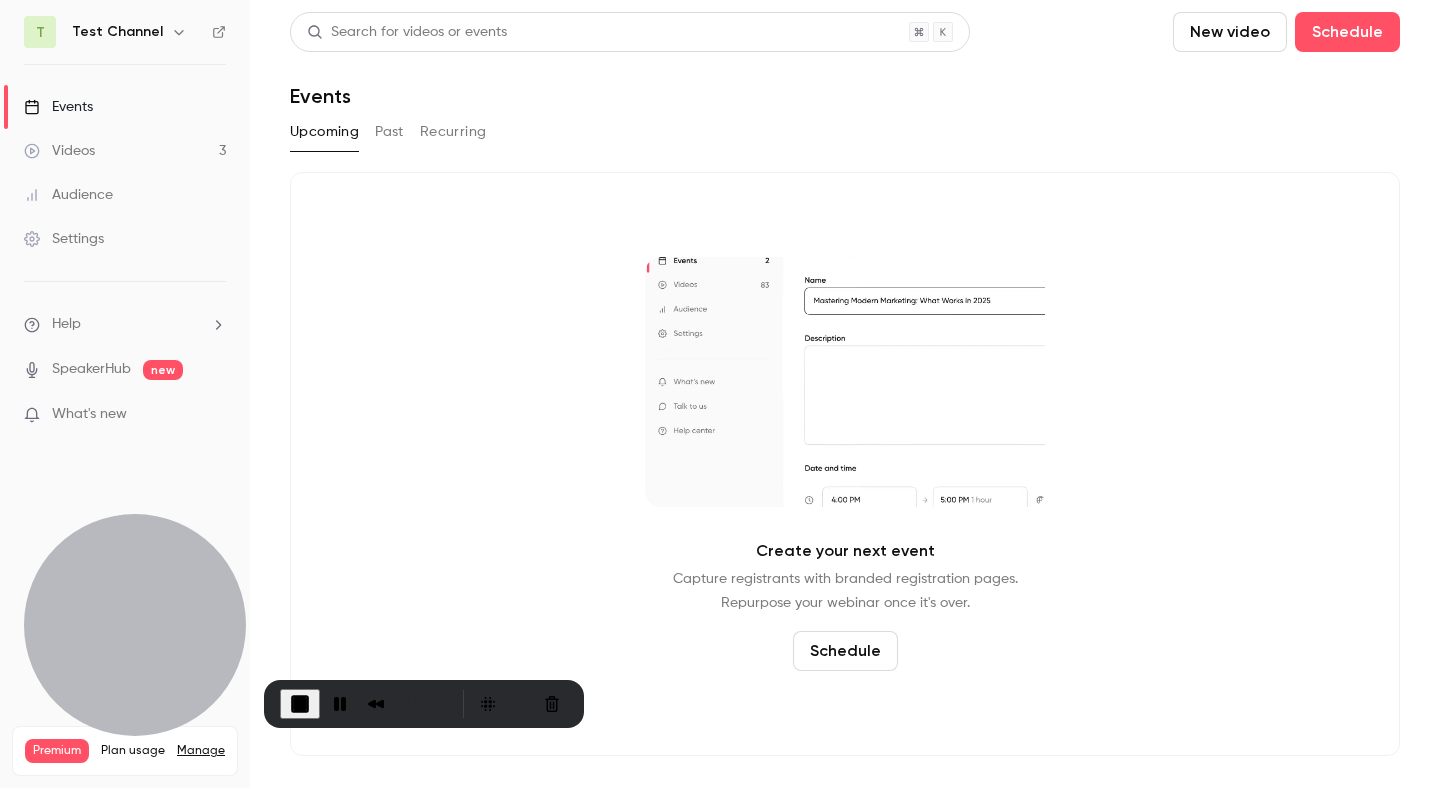 click at bounding box center [179, 32] 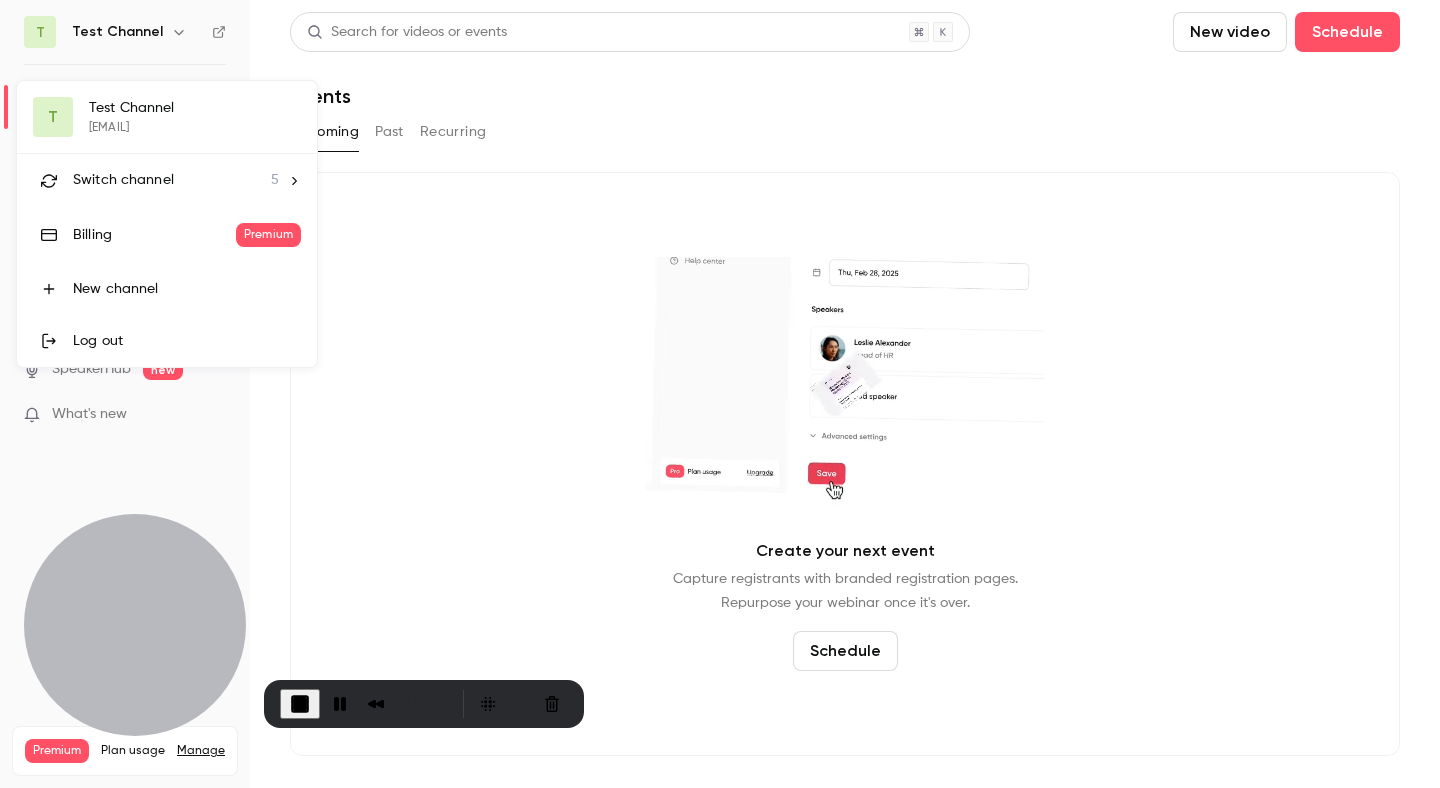 click on "Switch channel" at bounding box center (123, 180) 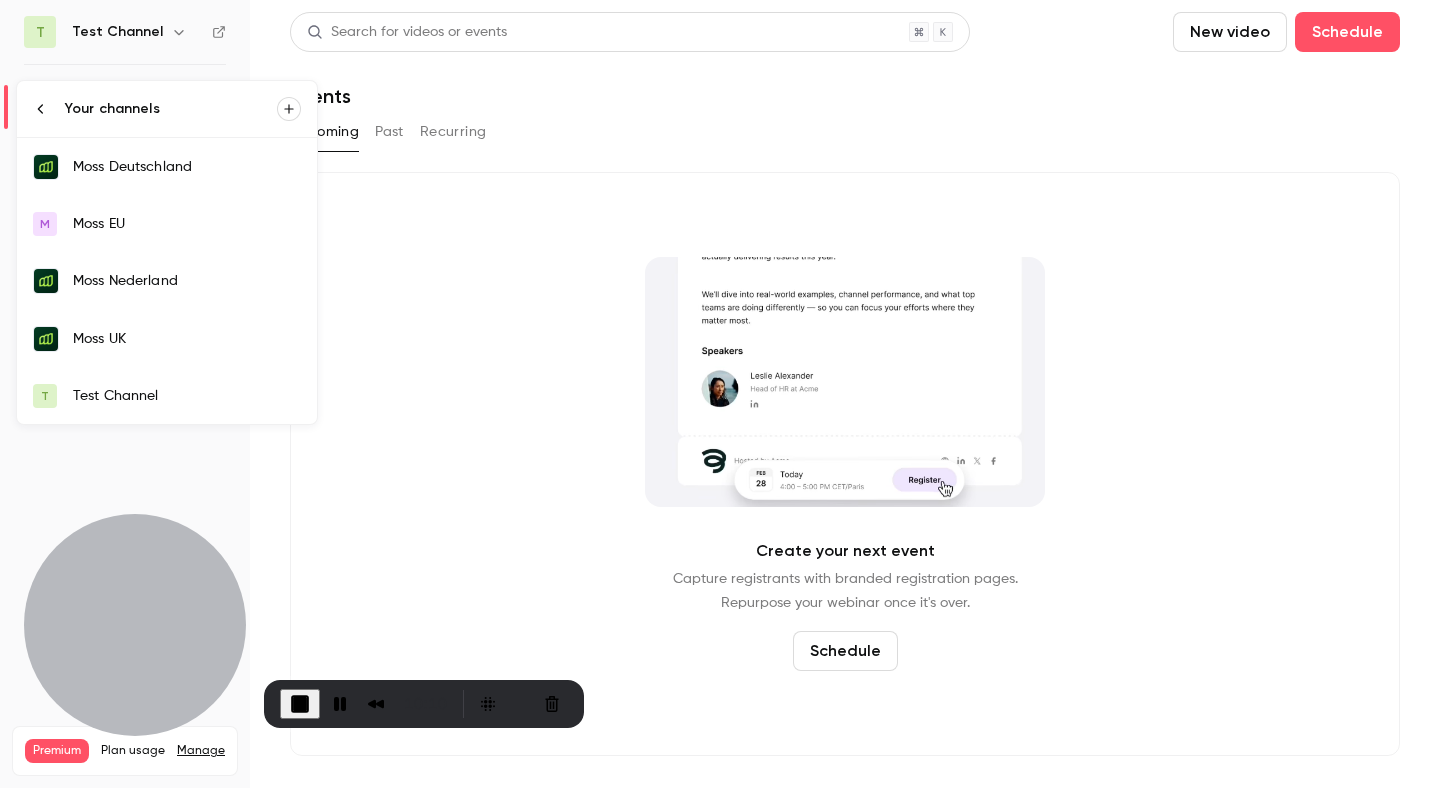 click on "Moss UK" at bounding box center (187, 339) 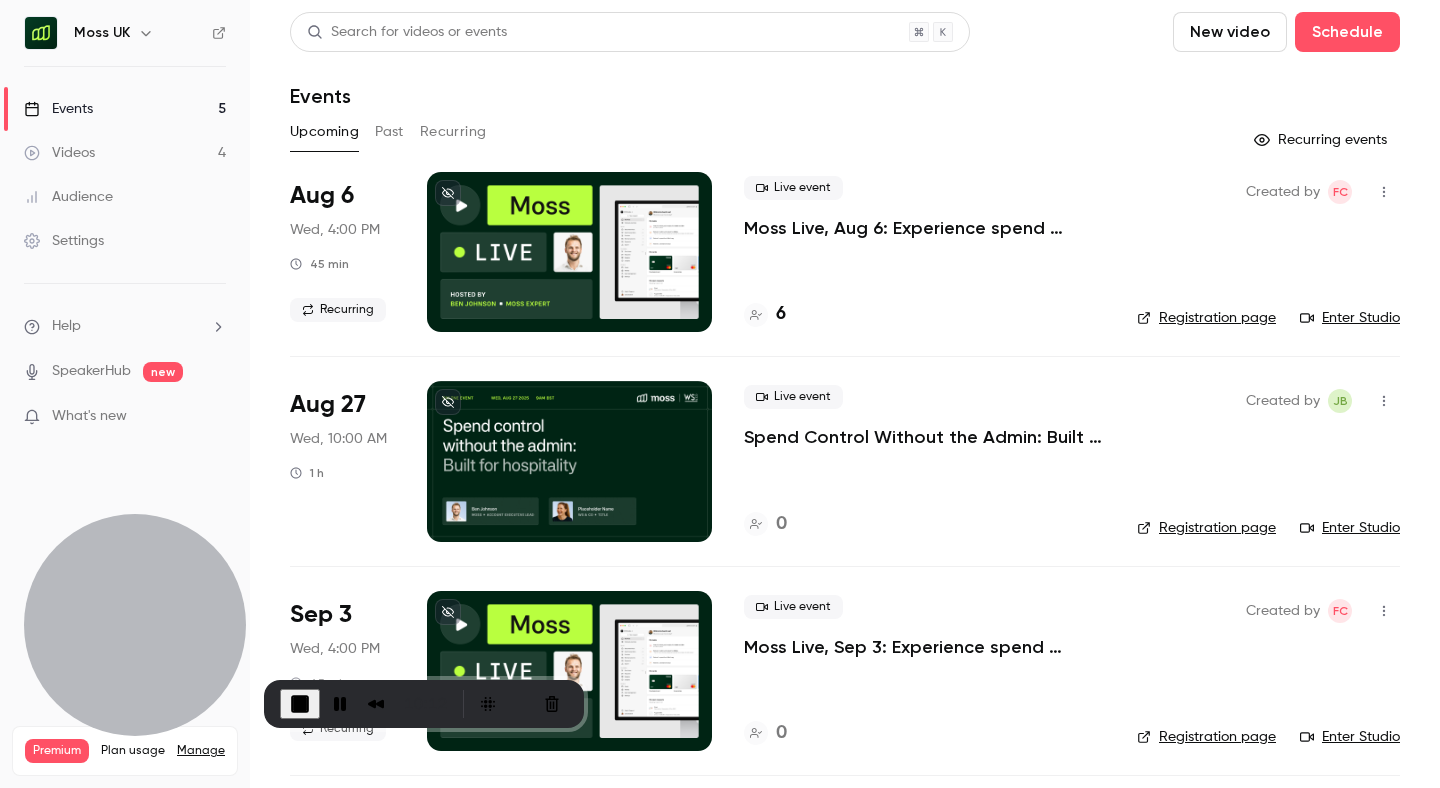 click on "Spend Control Without the Admin: Built for Hospitality" at bounding box center [924, 437] 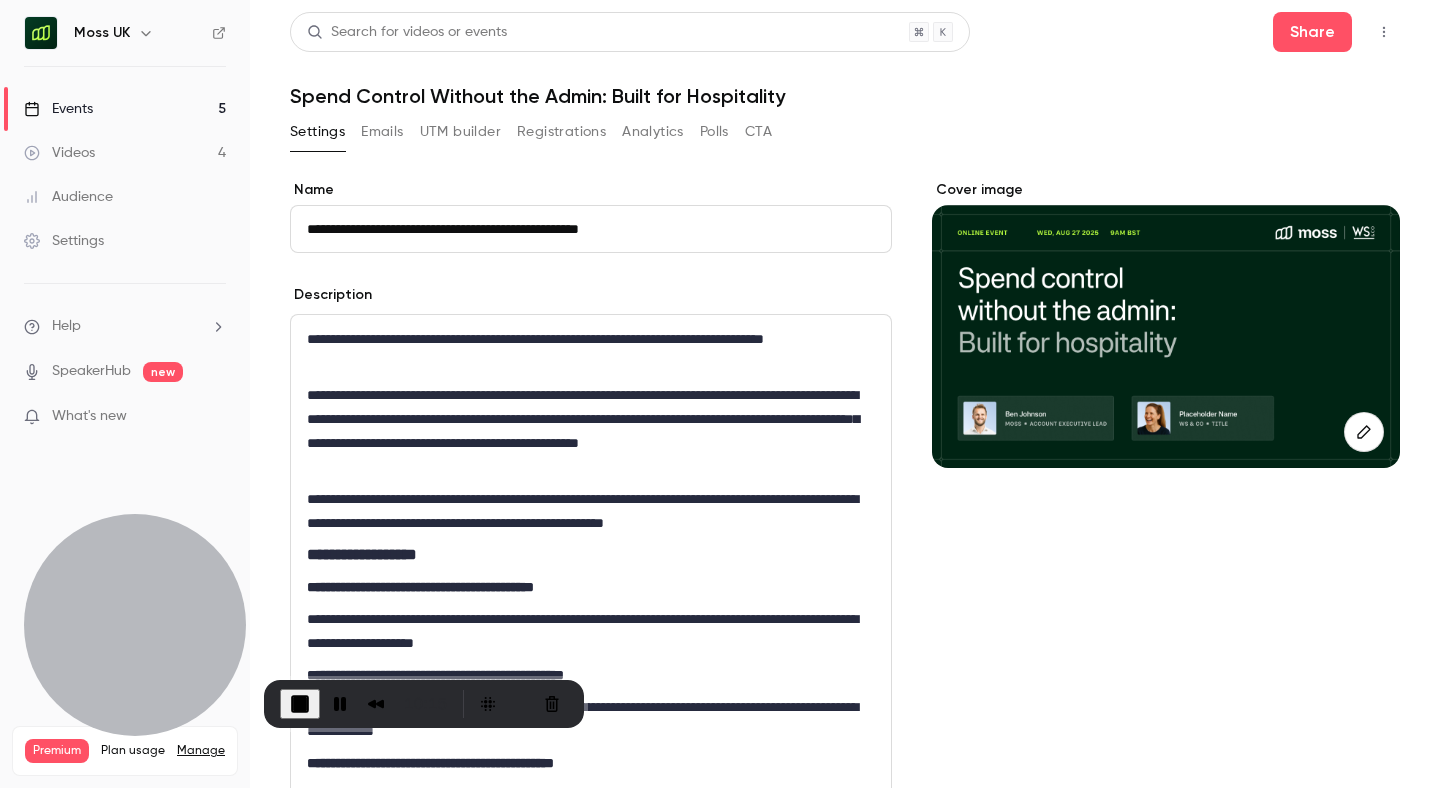 click on "Settings" at bounding box center (64, 241) 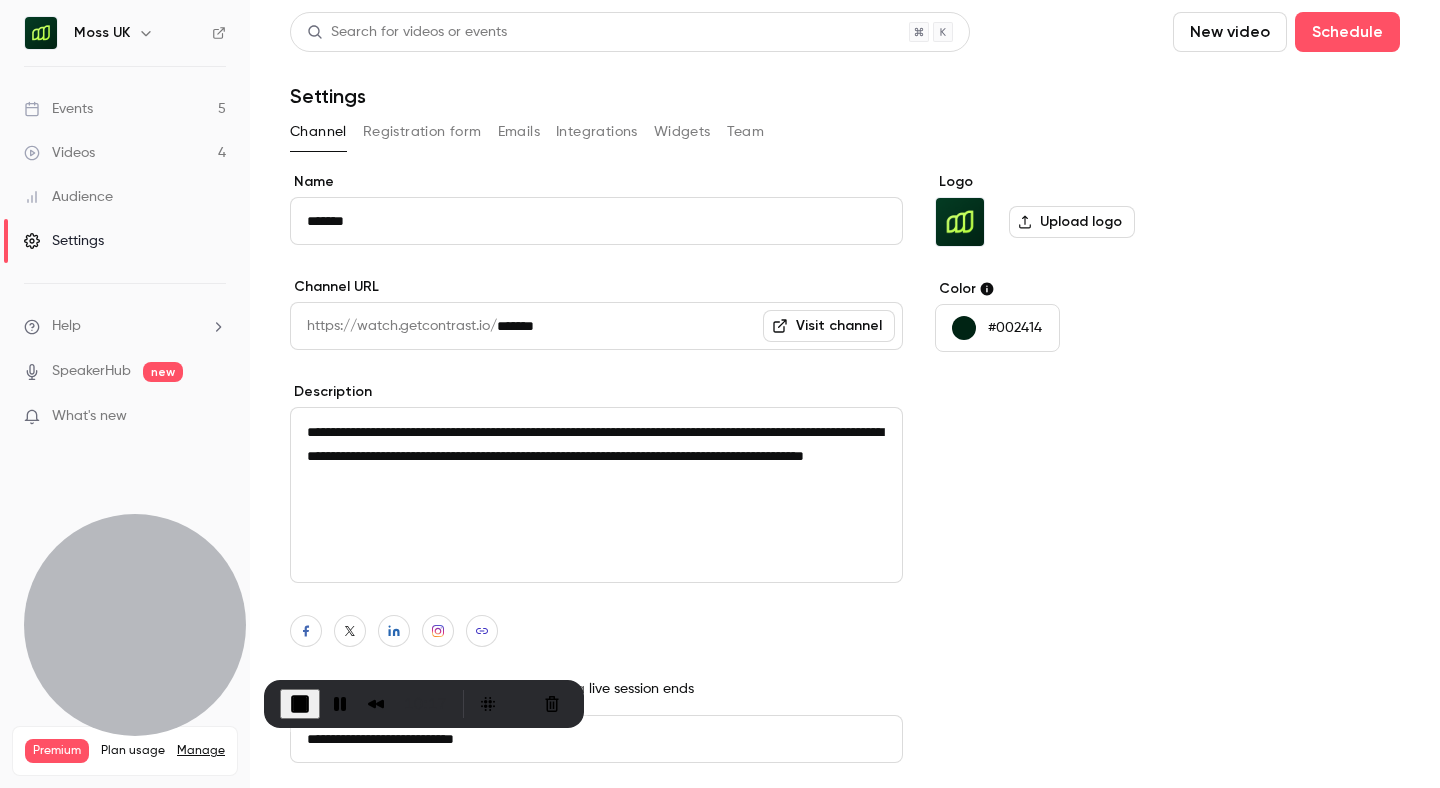 click on "Registration form" at bounding box center (422, 132) 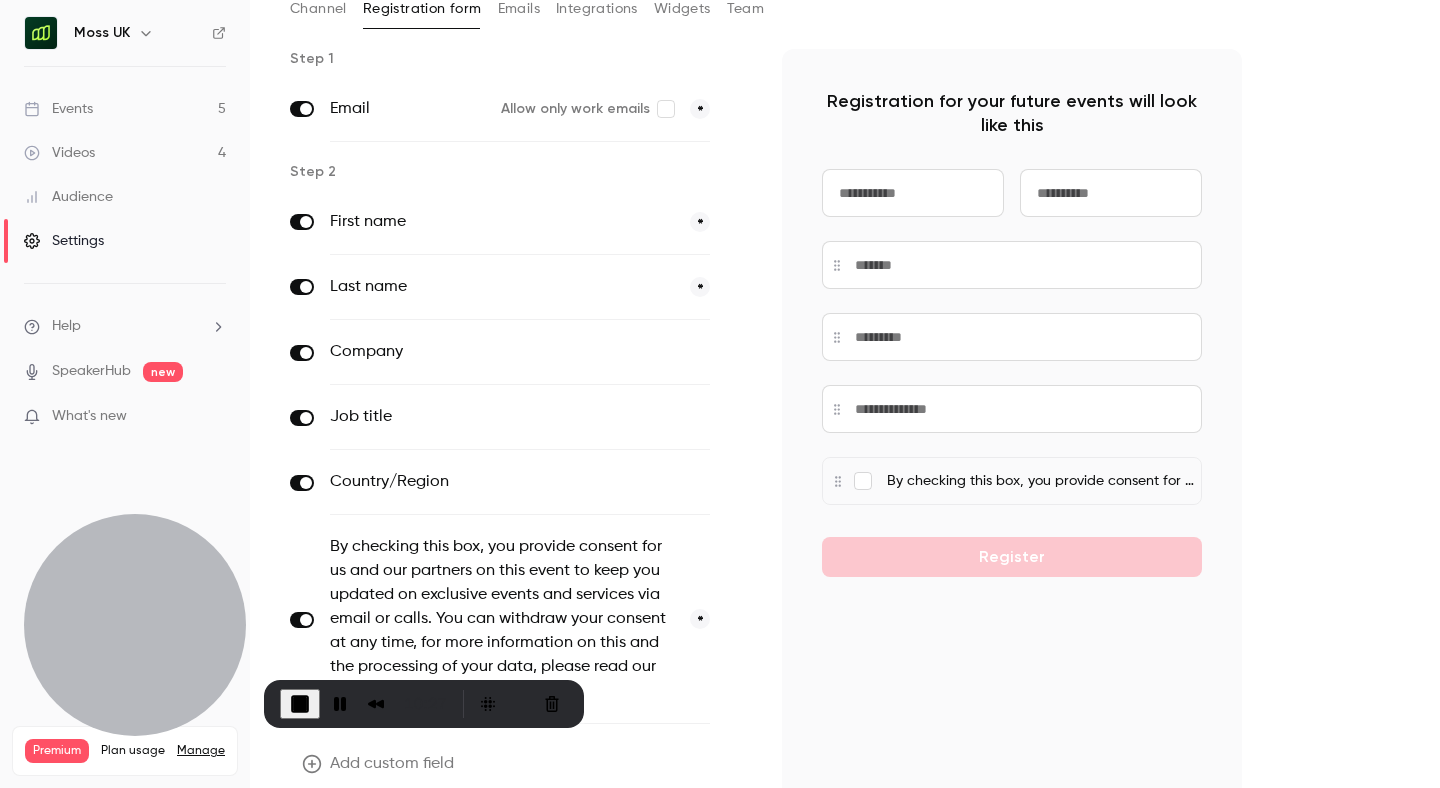 scroll, scrollTop: 122, scrollLeft: 0, axis: vertical 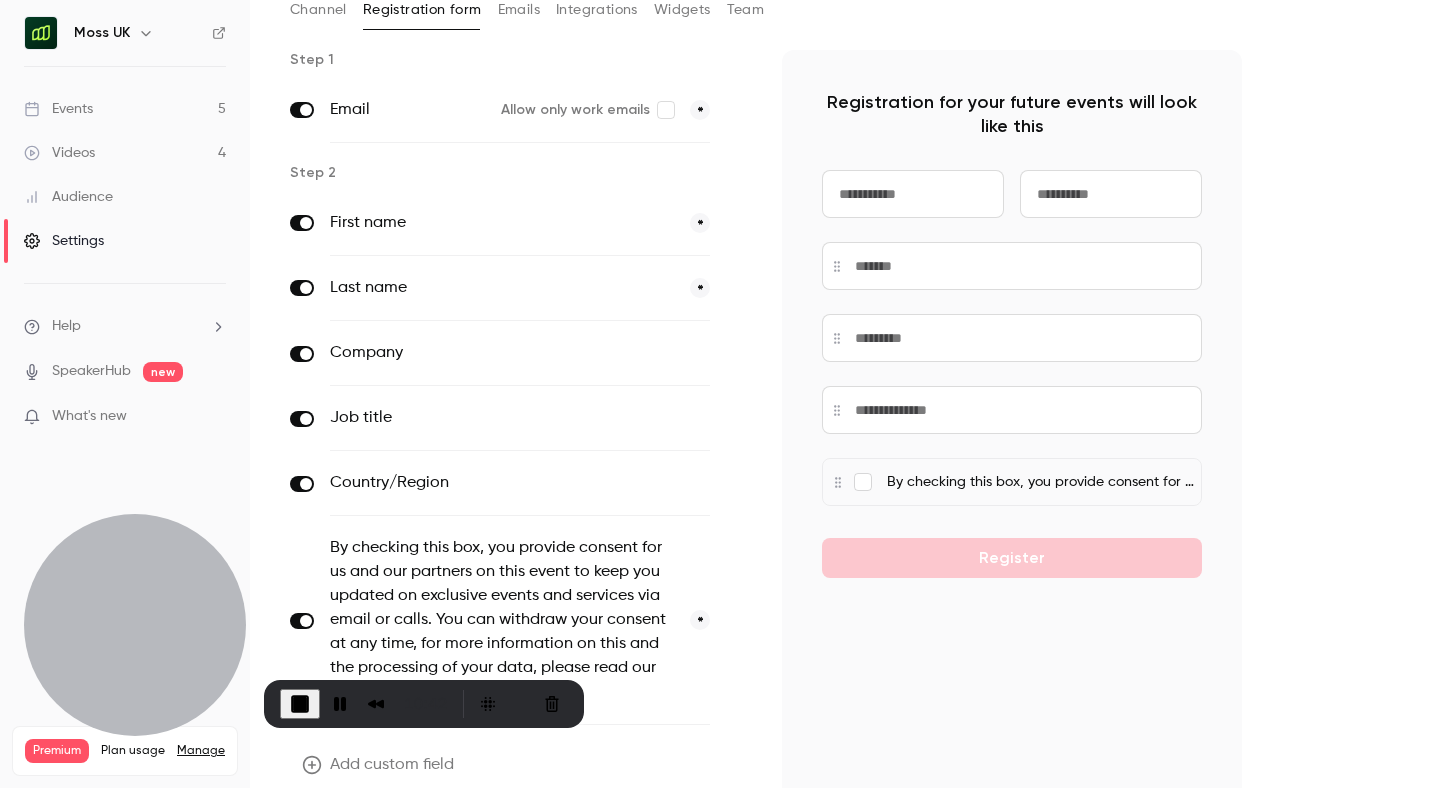 click 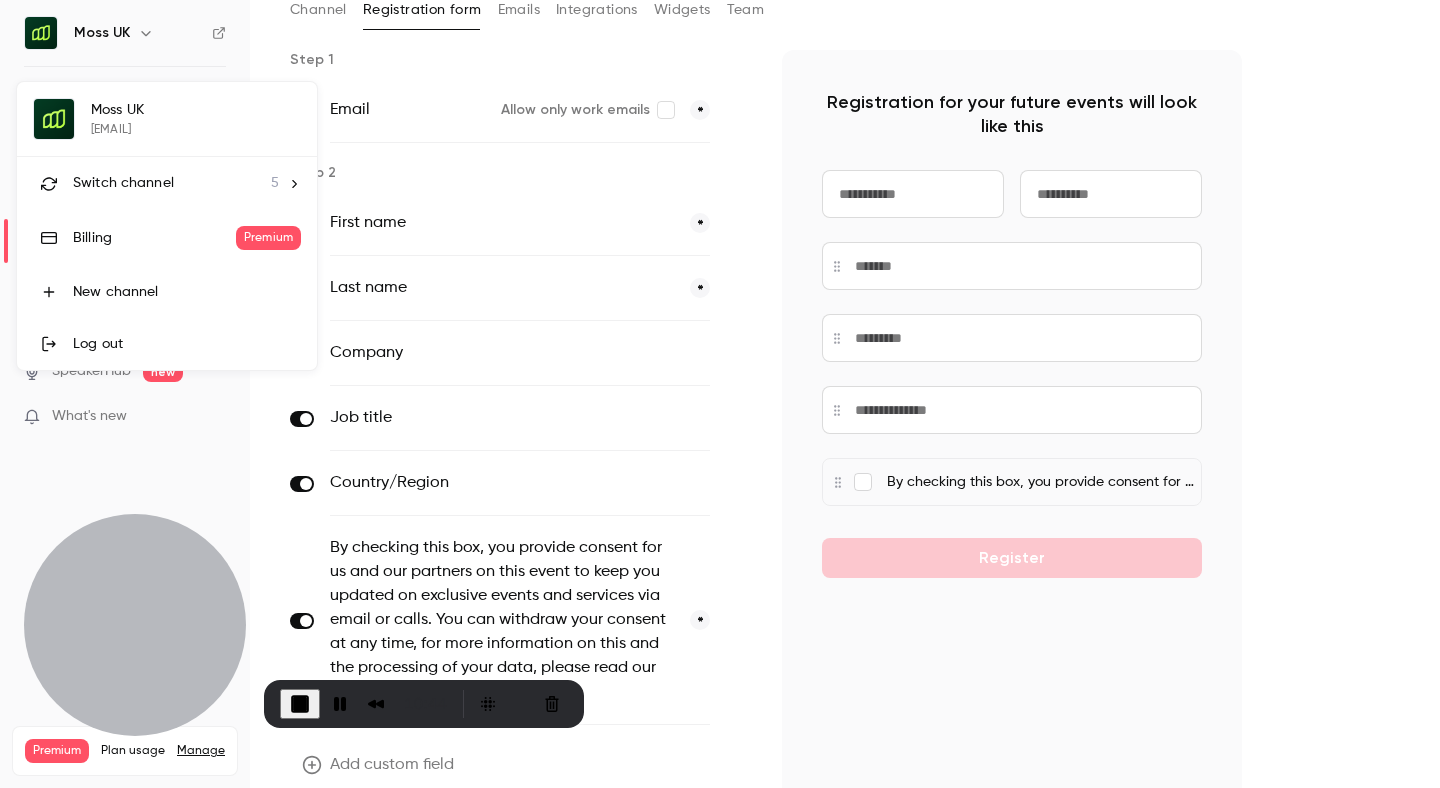 click at bounding box center (720, 394) 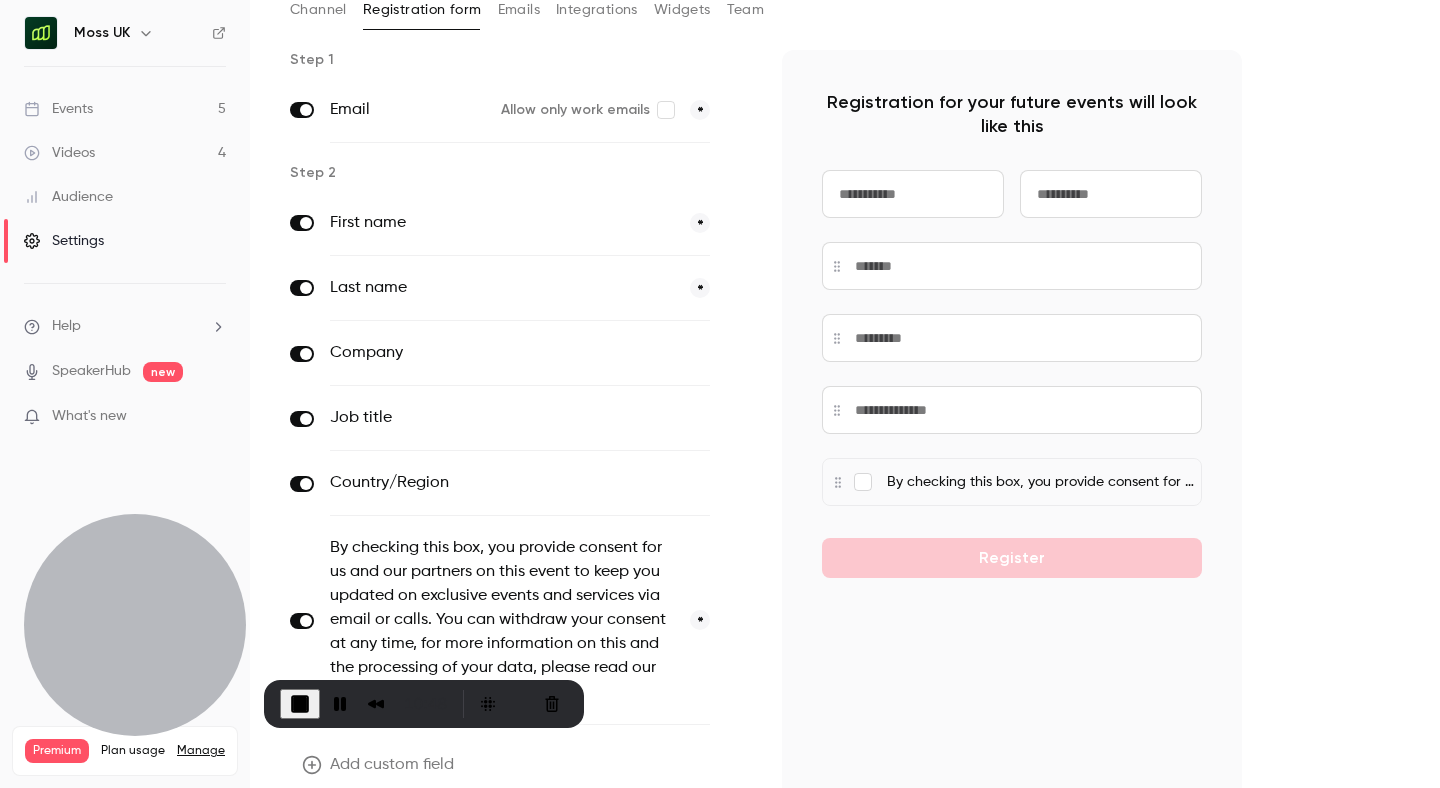 click on "Settings" at bounding box center [64, 241] 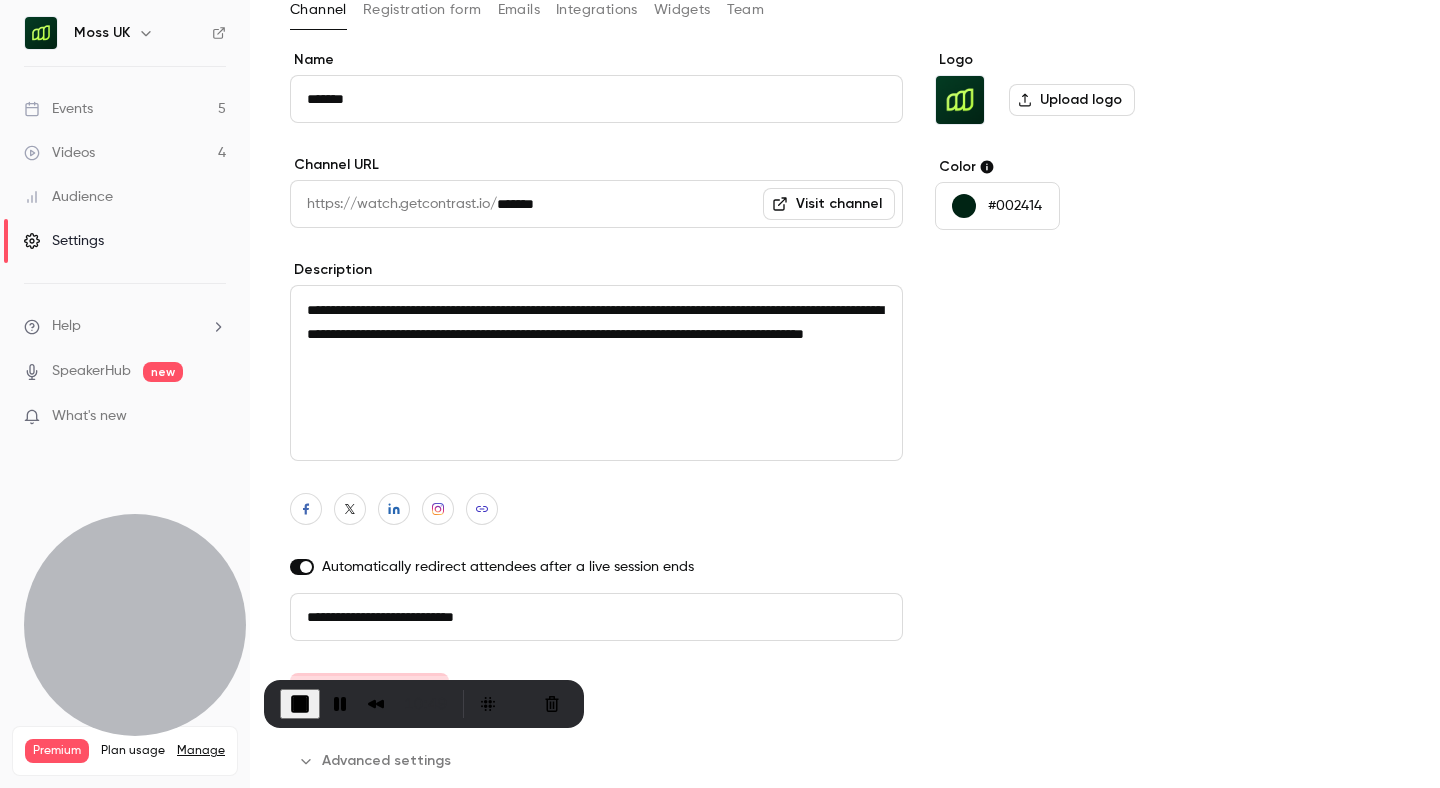 scroll, scrollTop: 0, scrollLeft: 0, axis: both 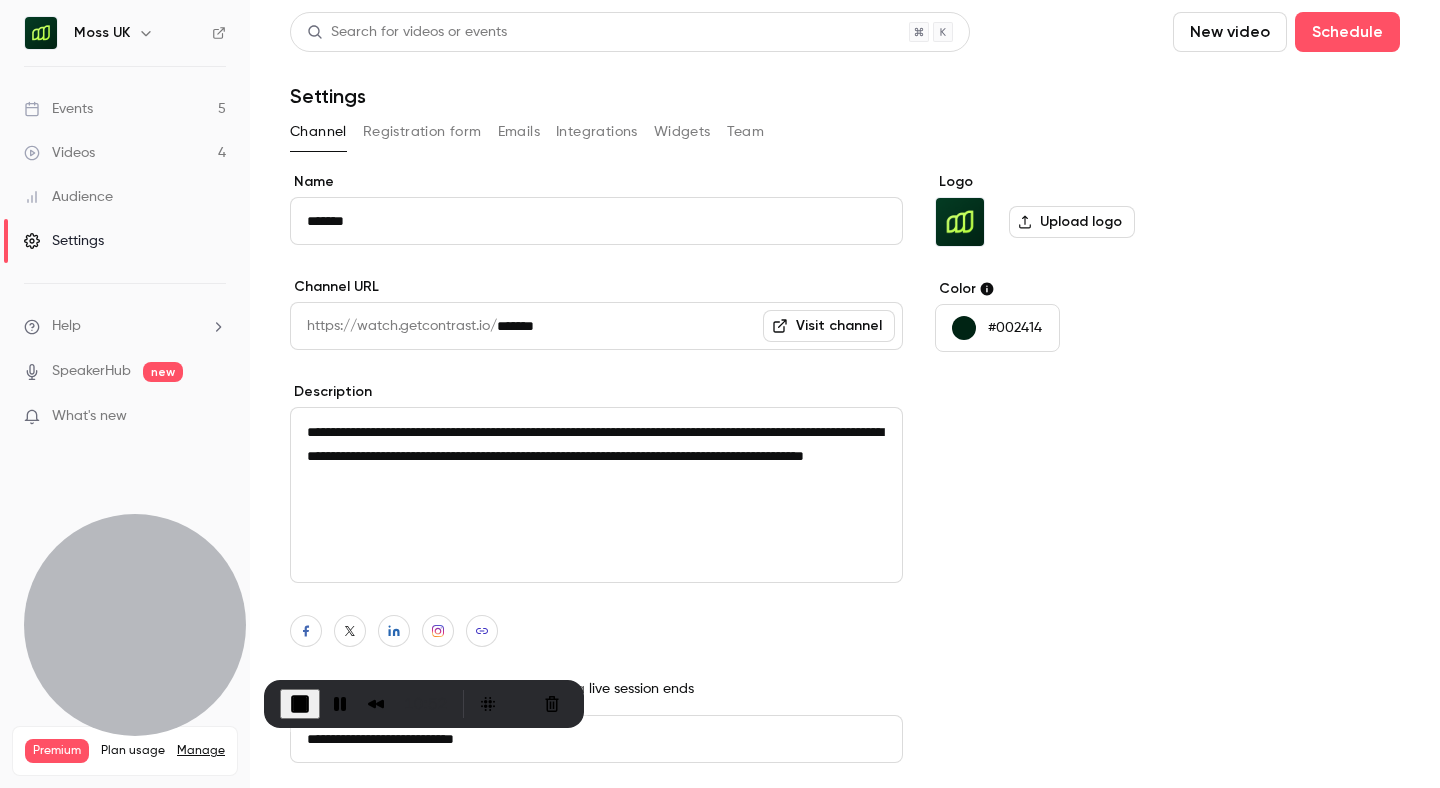 click on "Registration form" at bounding box center [422, 132] 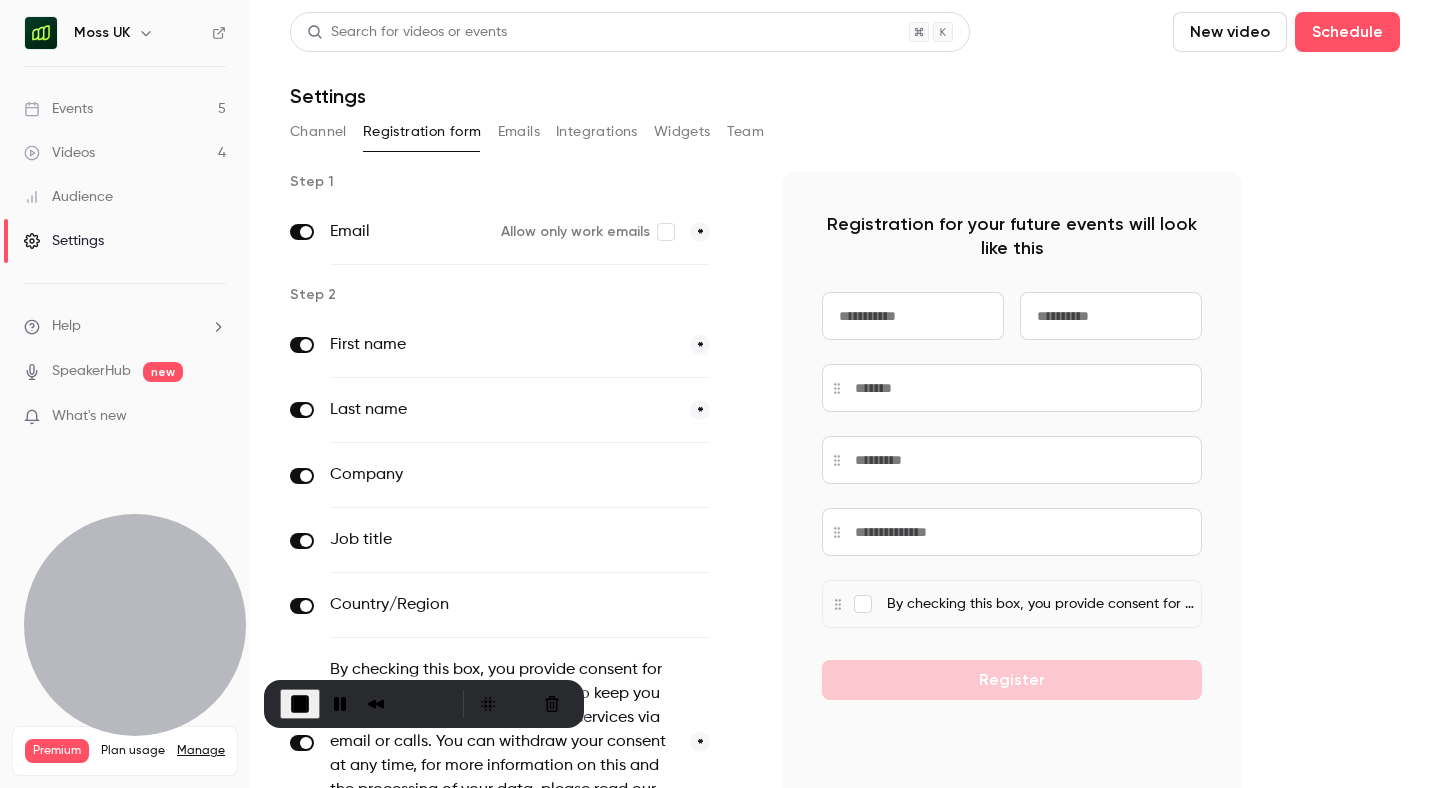 click on "Emails" at bounding box center [519, 132] 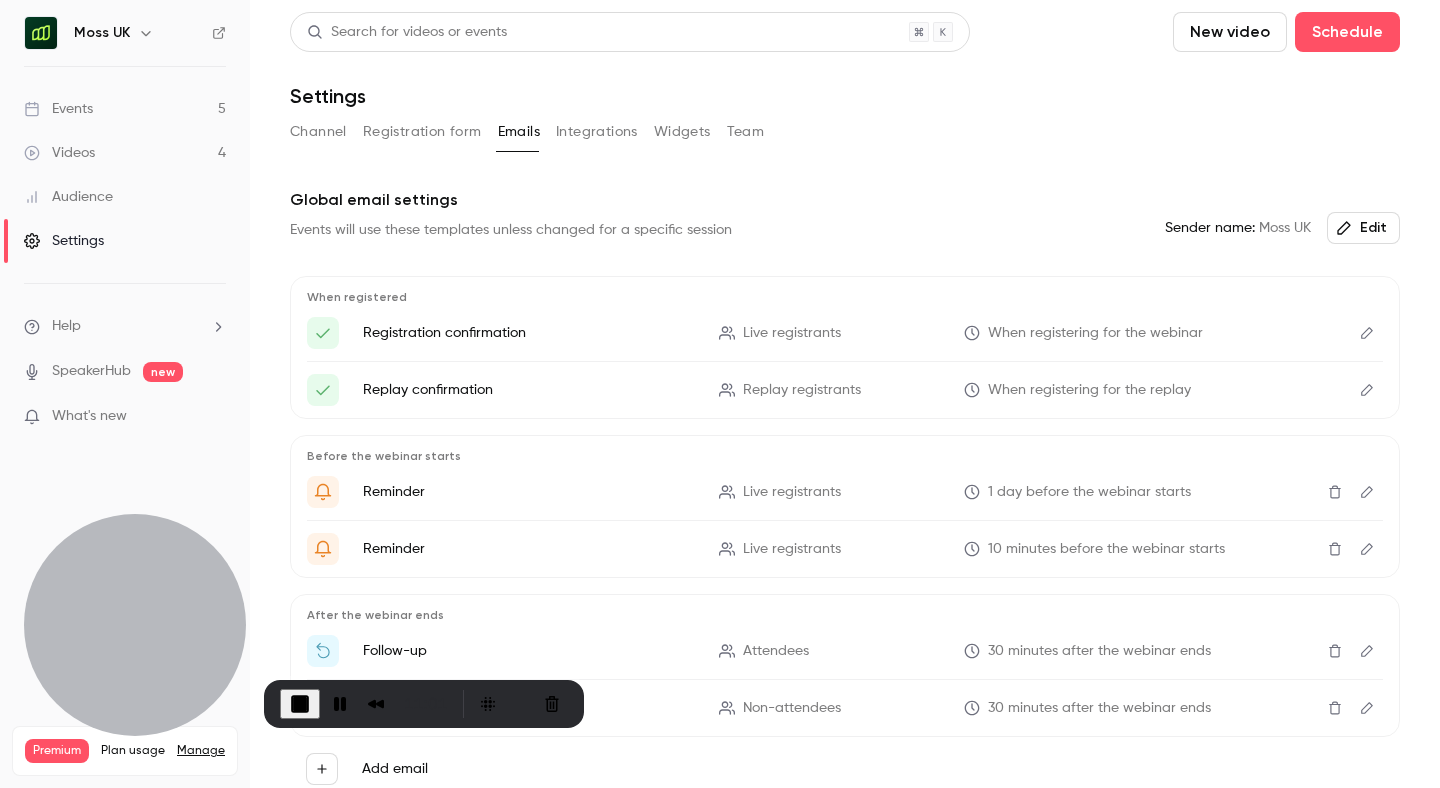 click on "Events" at bounding box center (58, 109) 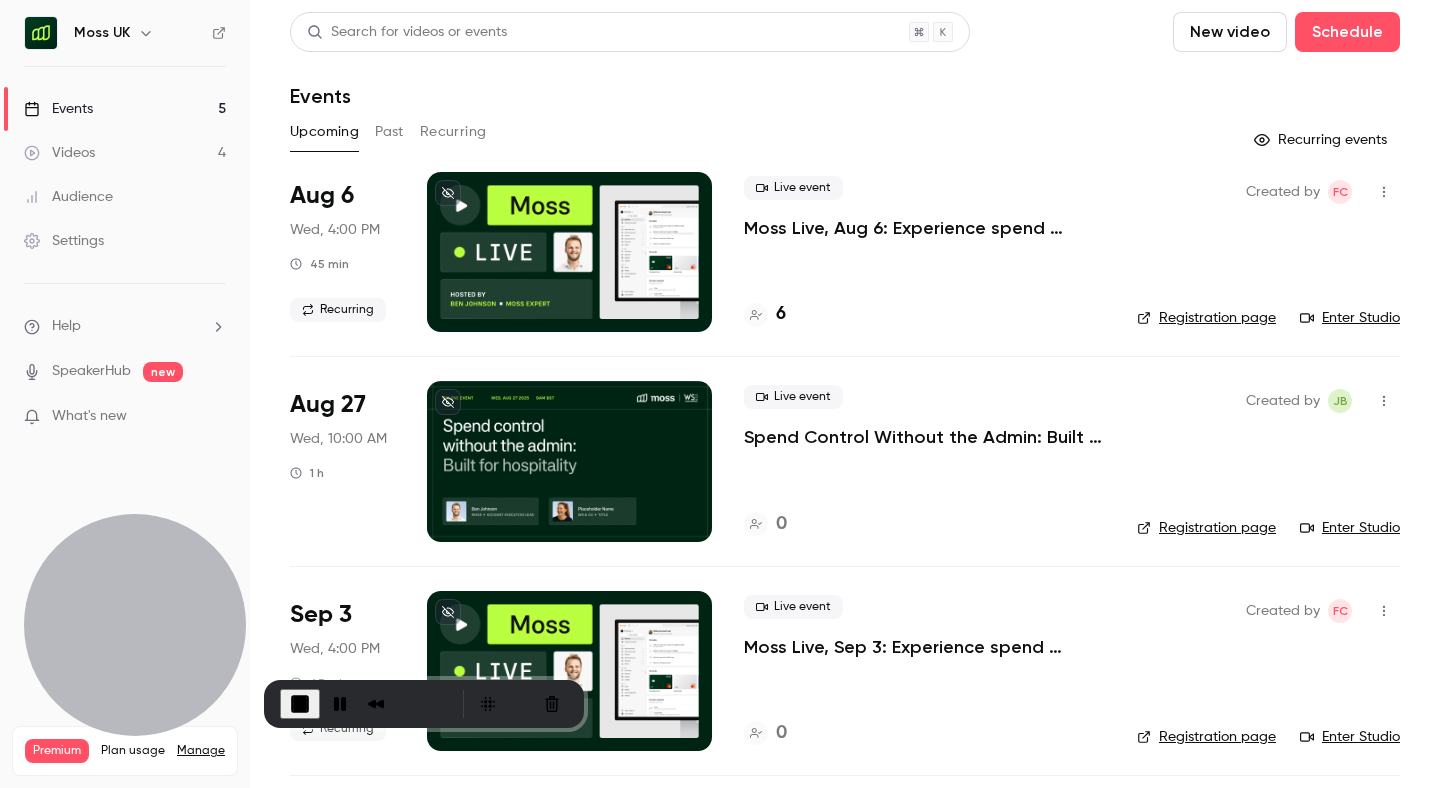click on "Moss Live, Aug 6: Experience spend management automation with Moss" at bounding box center (924, 228) 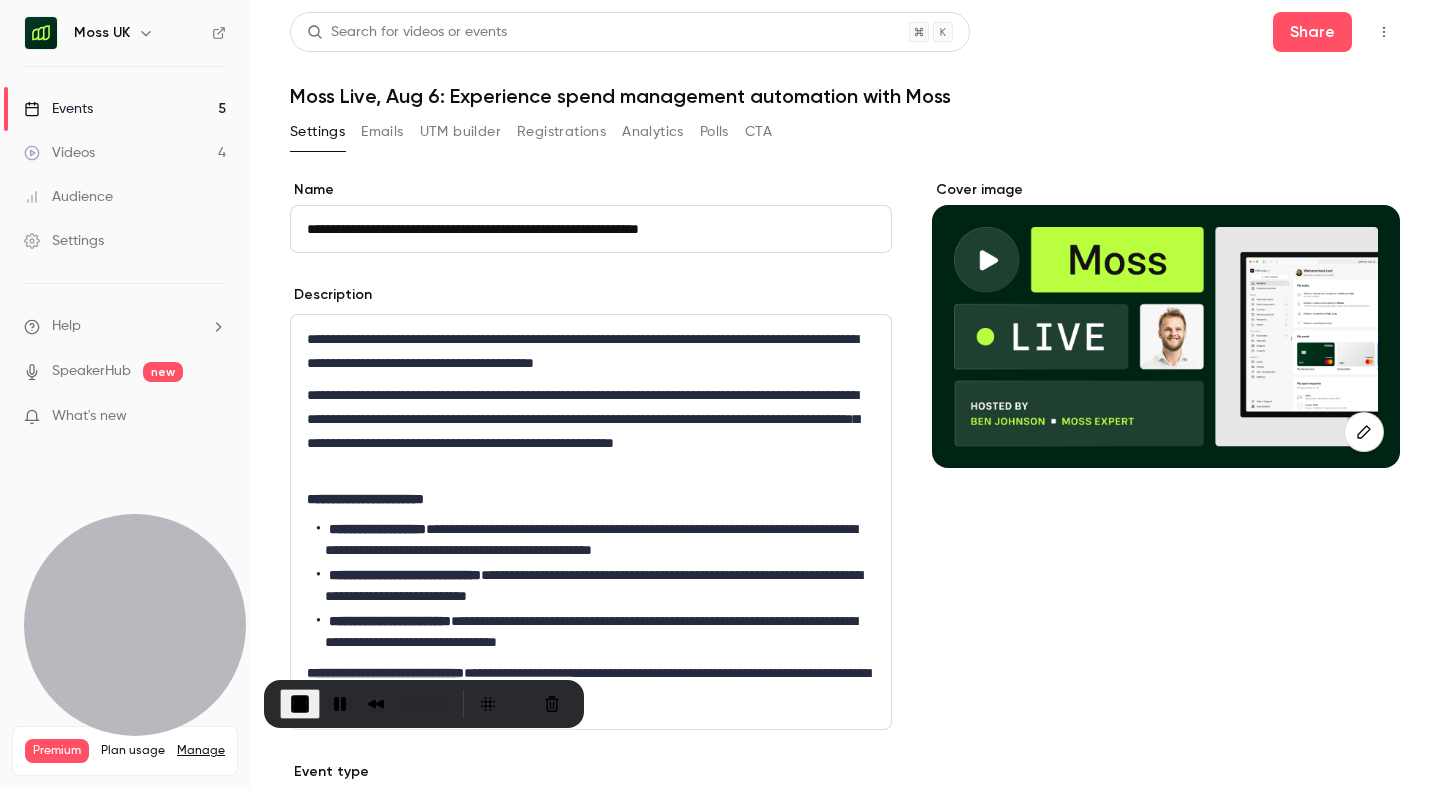 click on "Settings" at bounding box center [64, 241] 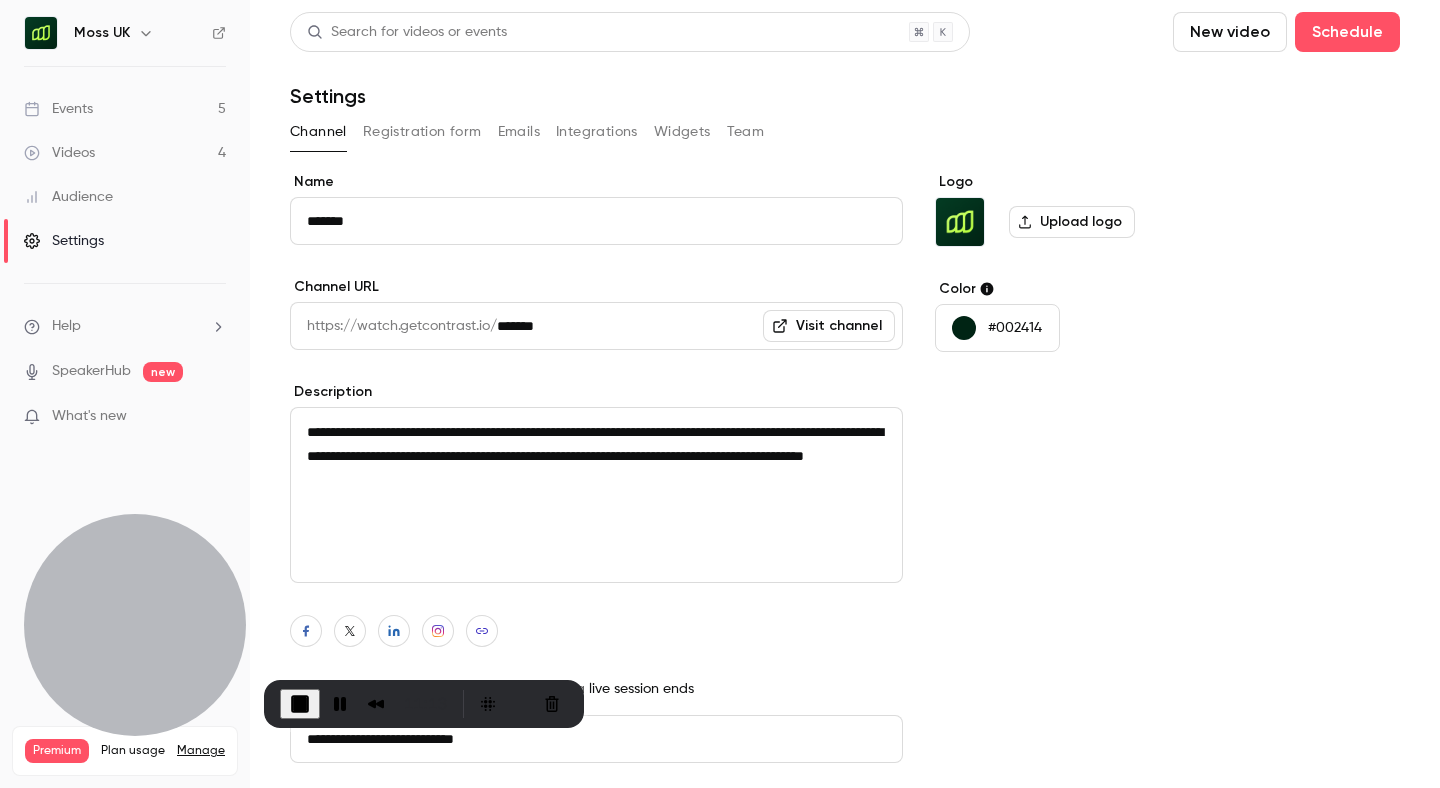 click 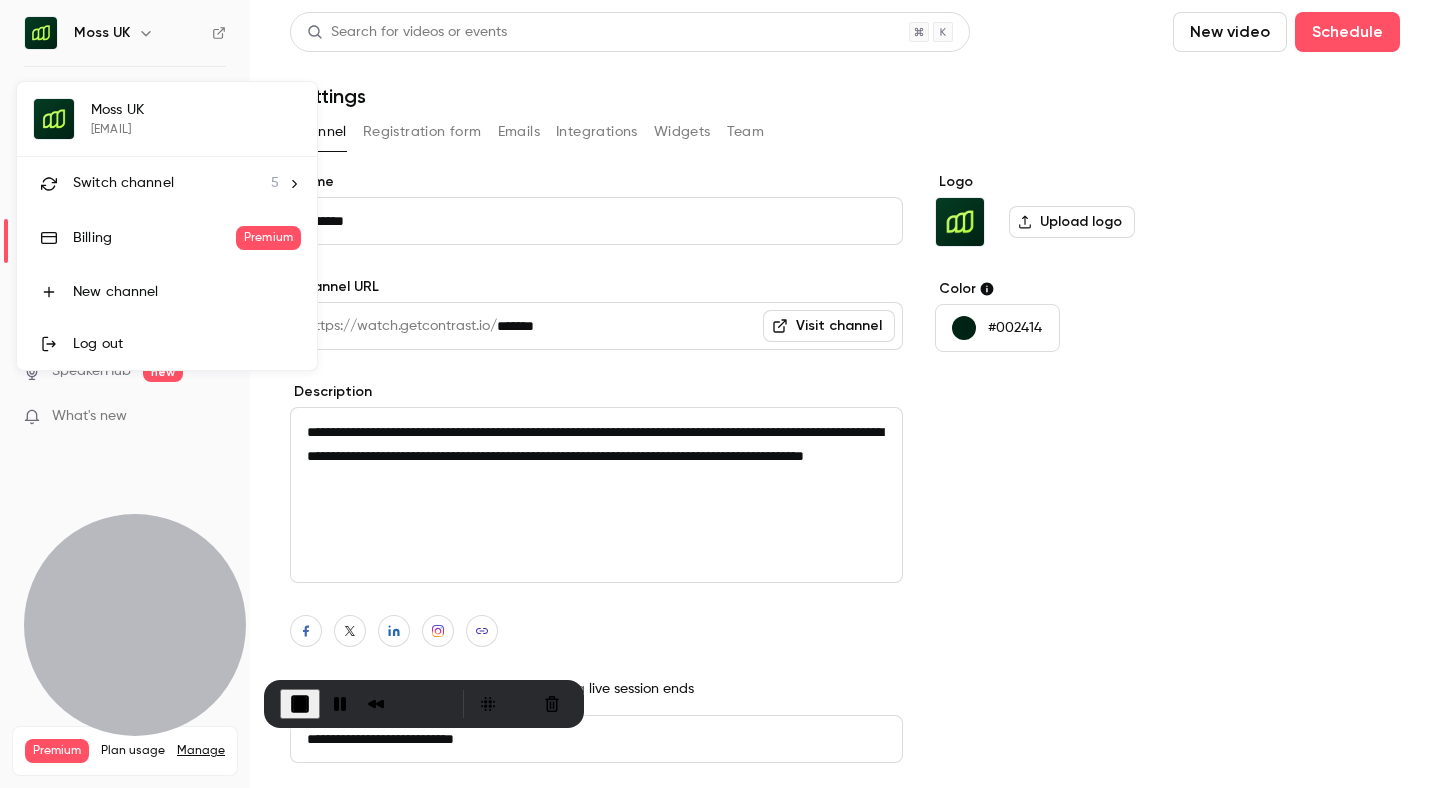 click on "Switch channel" at bounding box center [123, 183] 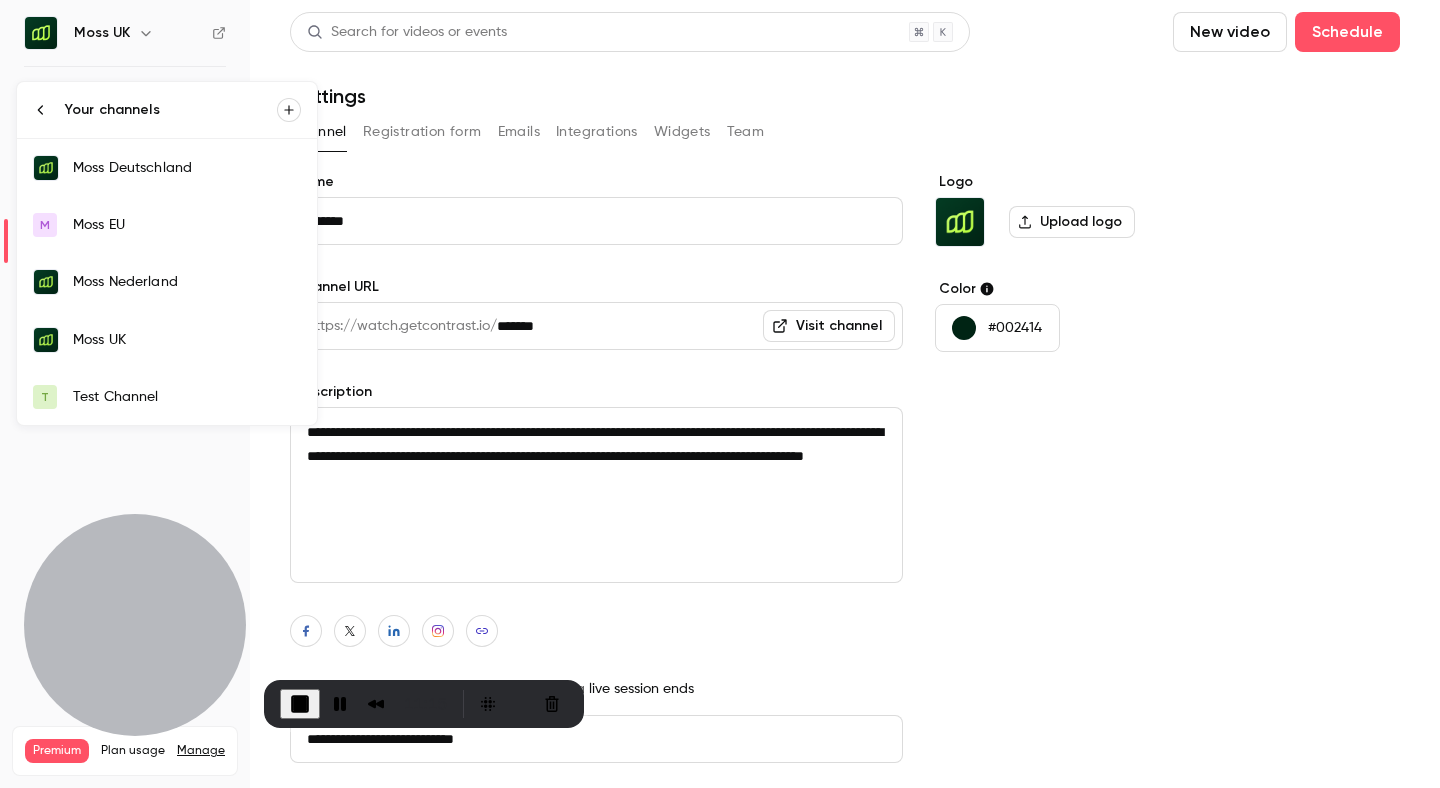 click on "Test Channel" at bounding box center (187, 397) 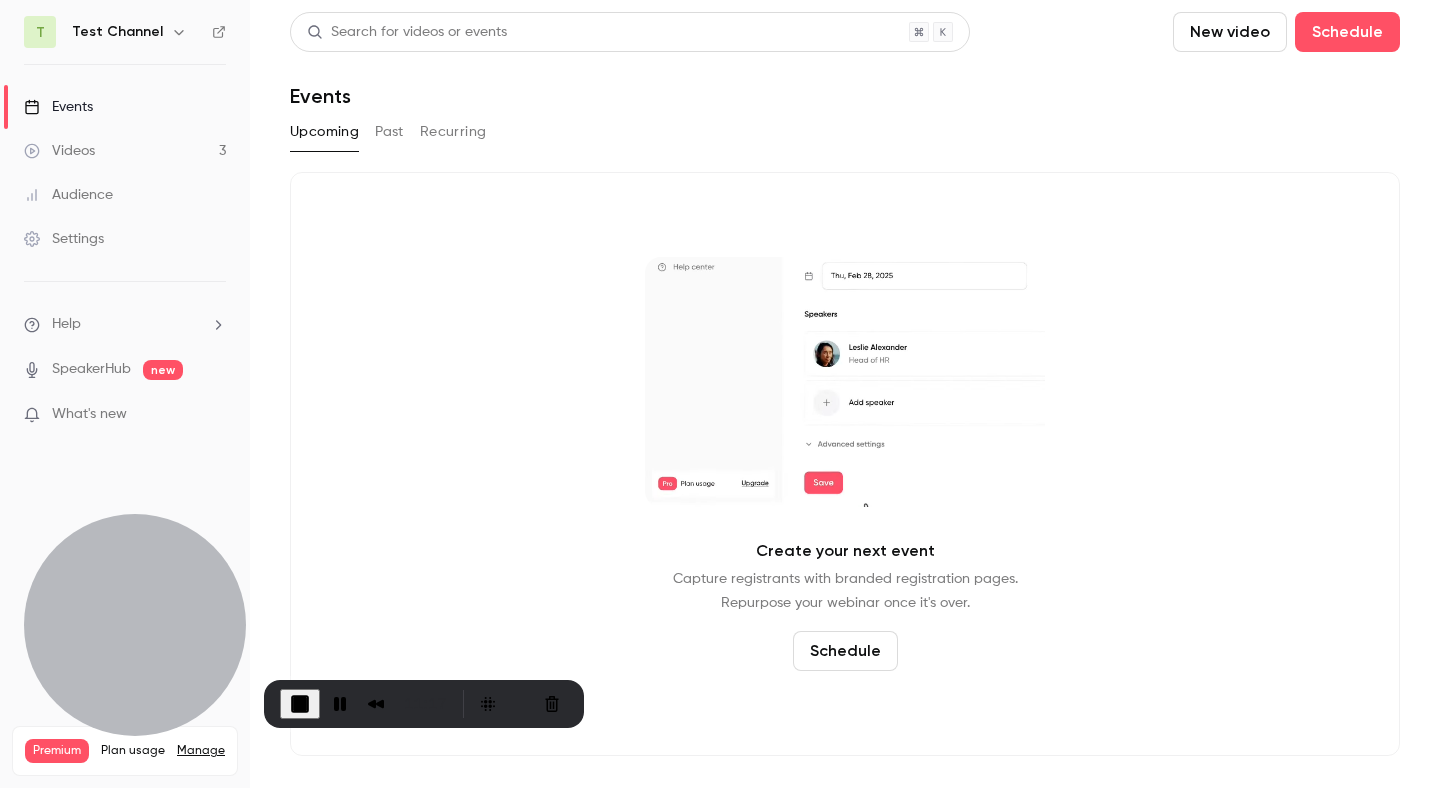 click on "Settings" at bounding box center (64, 239) 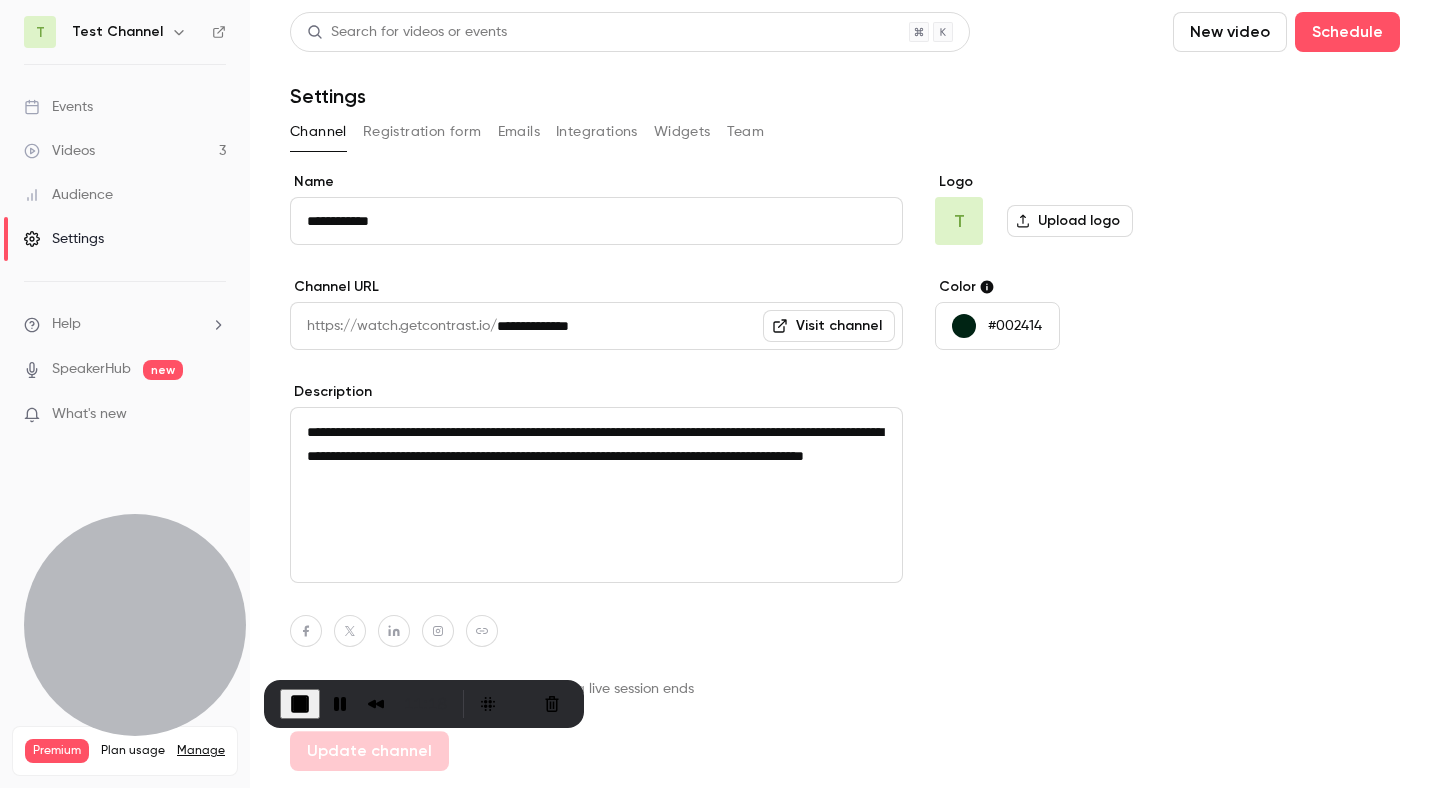 click on "Registration form" at bounding box center (422, 132) 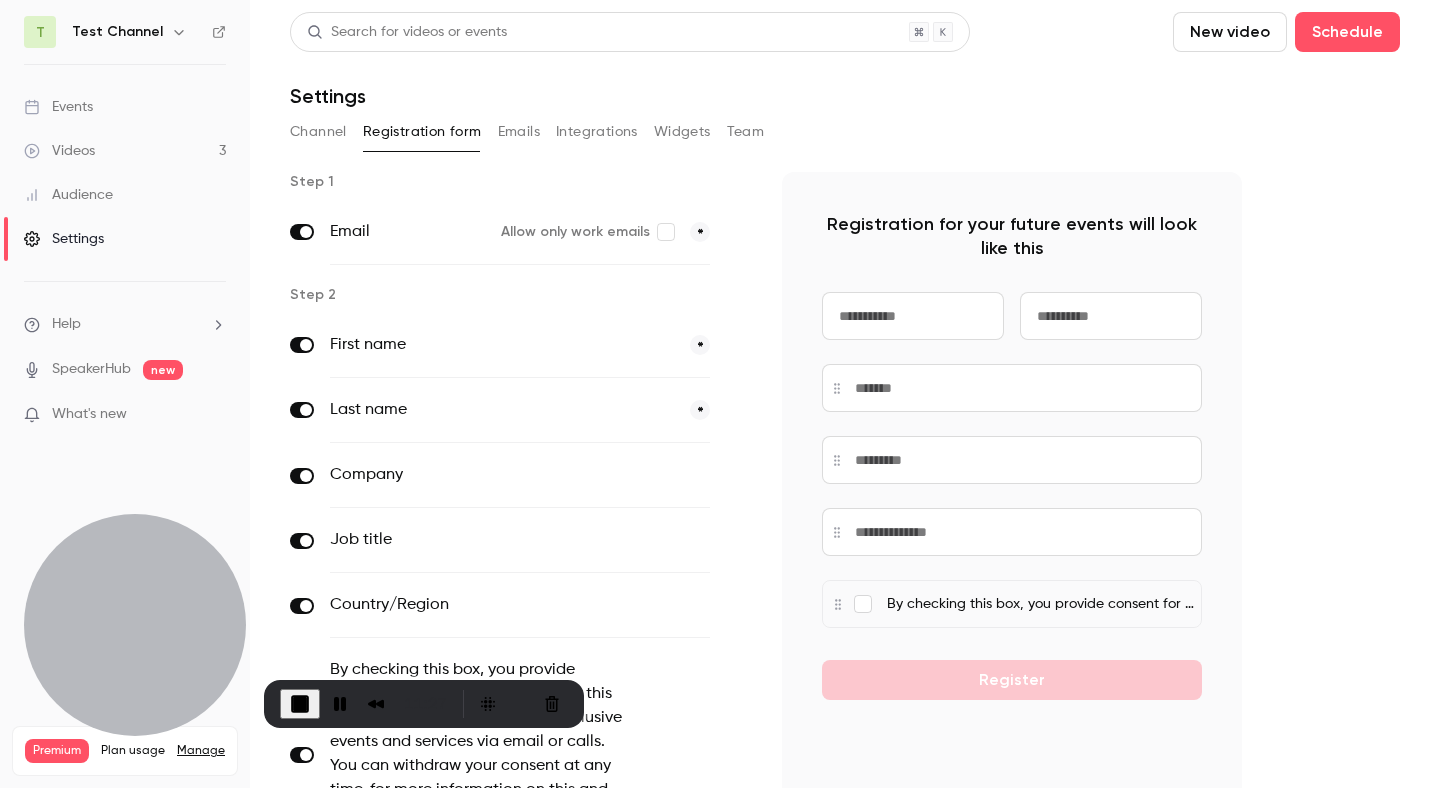 click 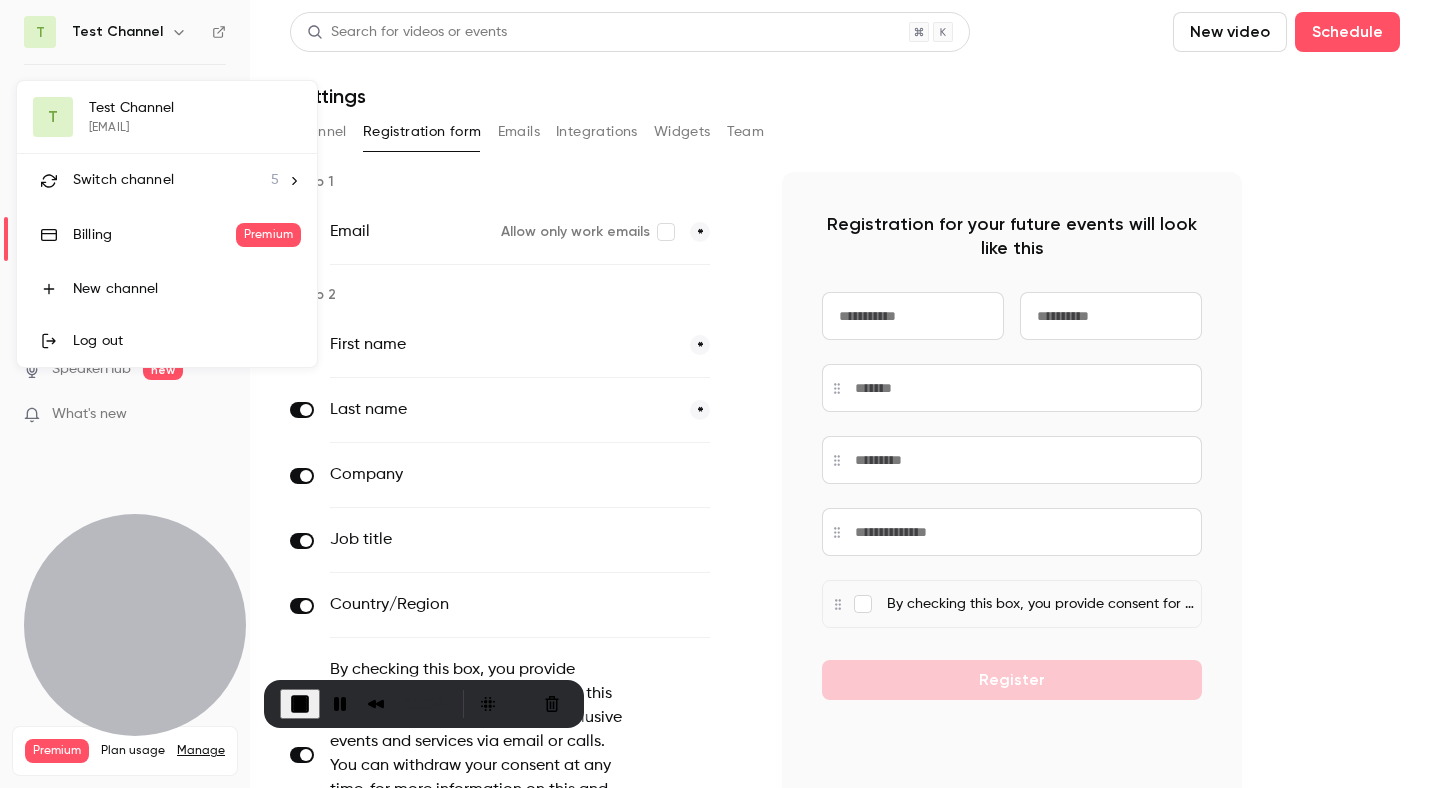 click on "Switch channel" at bounding box center [123, 180] 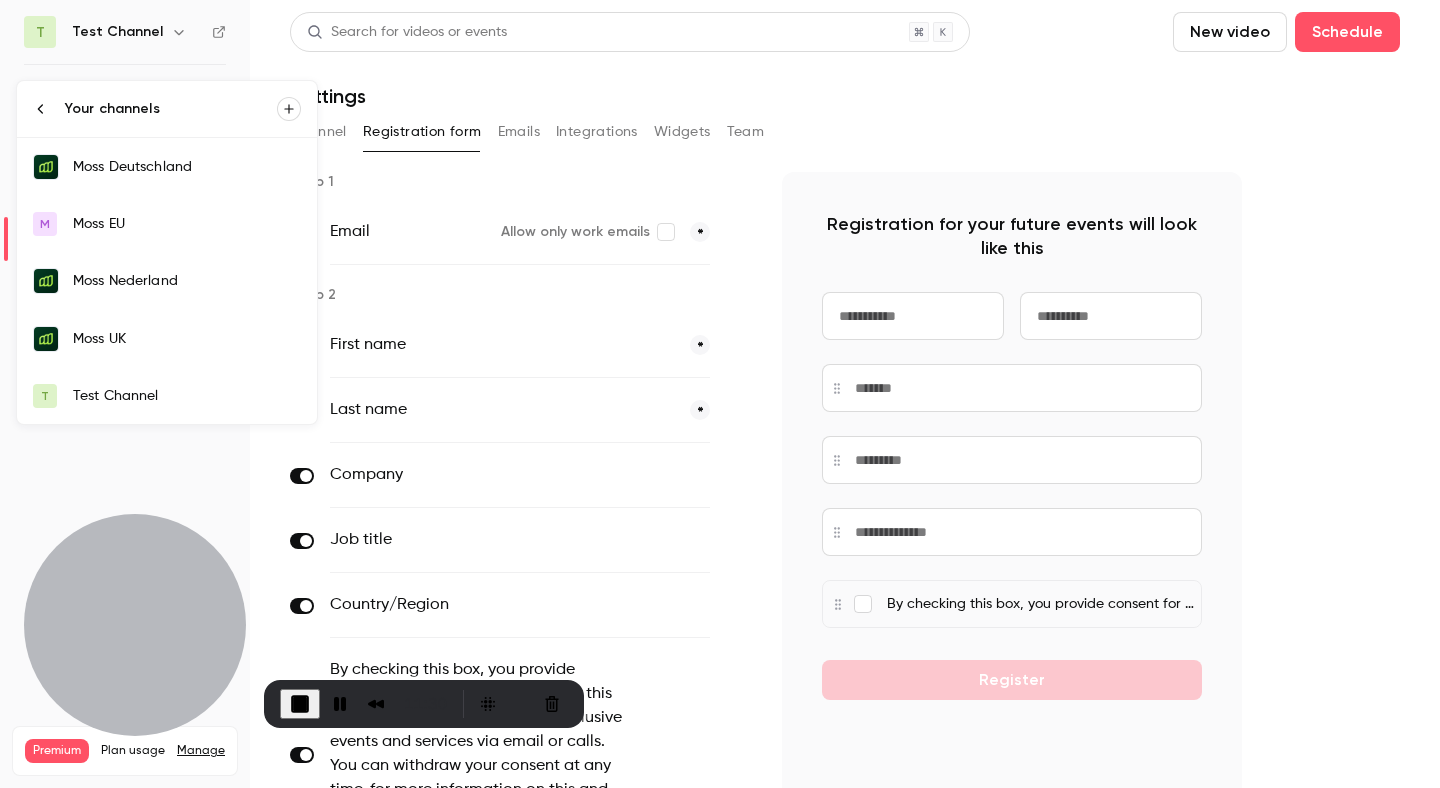 click on "Moss UK" at bounding box center (187, 339) 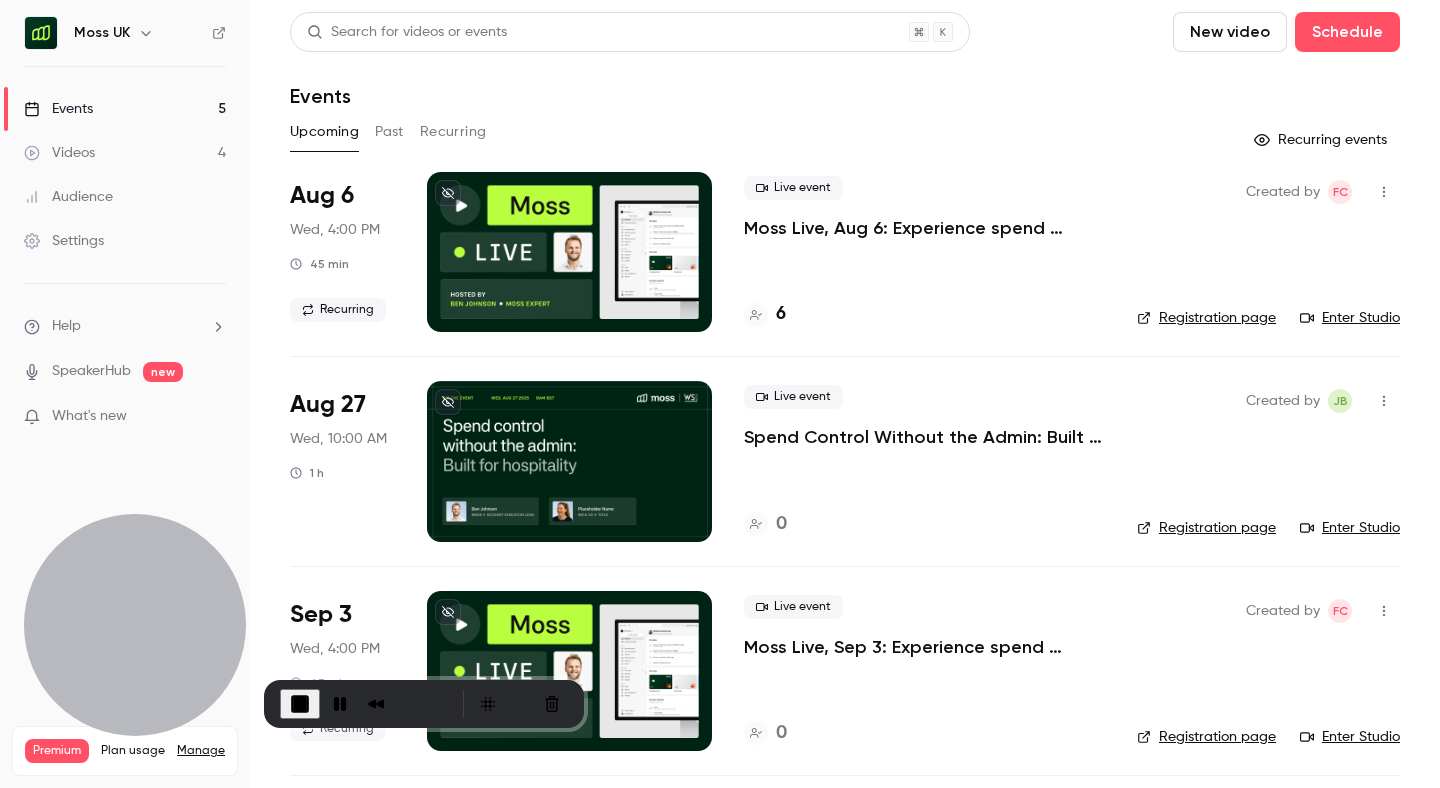 click on "Registration page" at bounding box center (1206, 528) 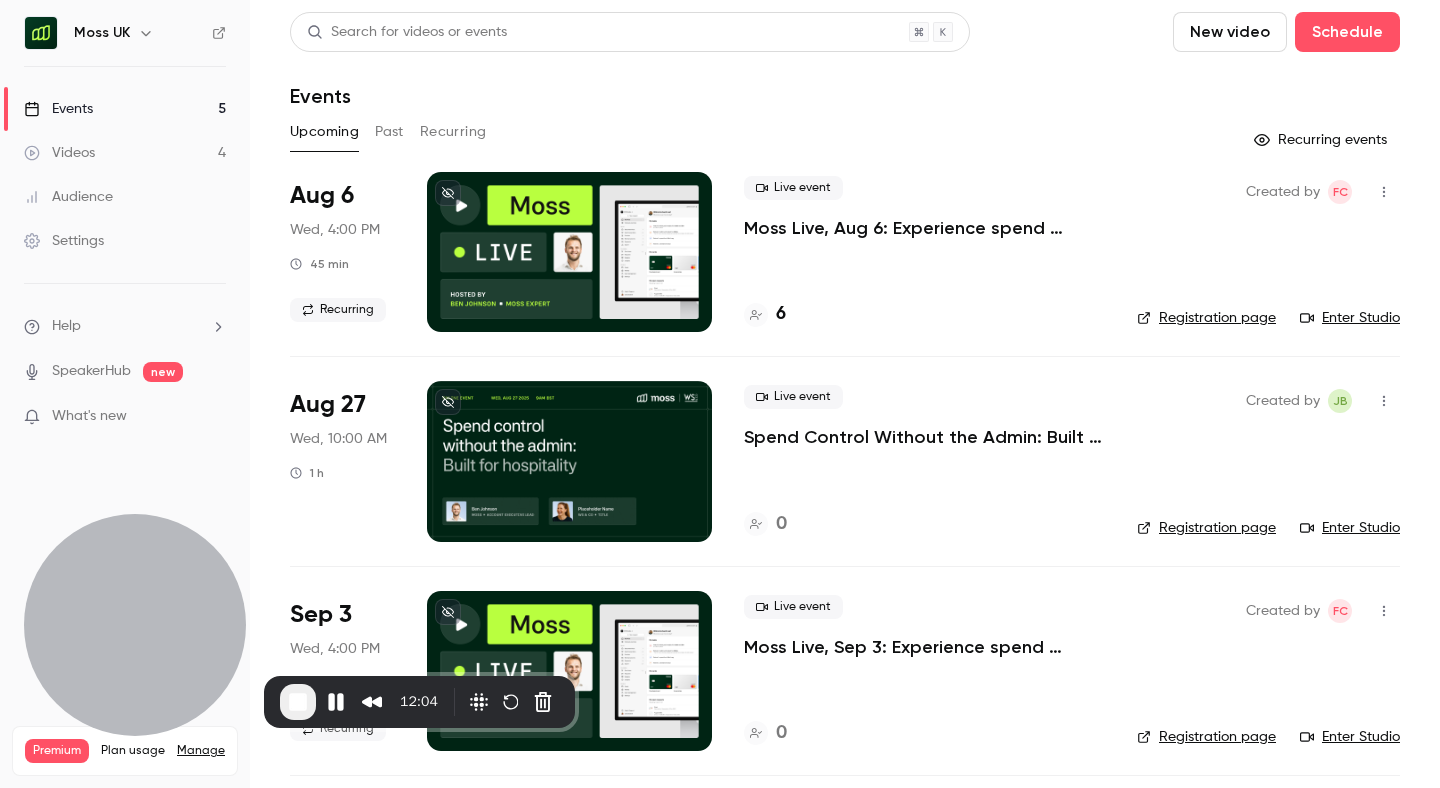 click on "Enter Studio" at bounding box center (1350, 528) 